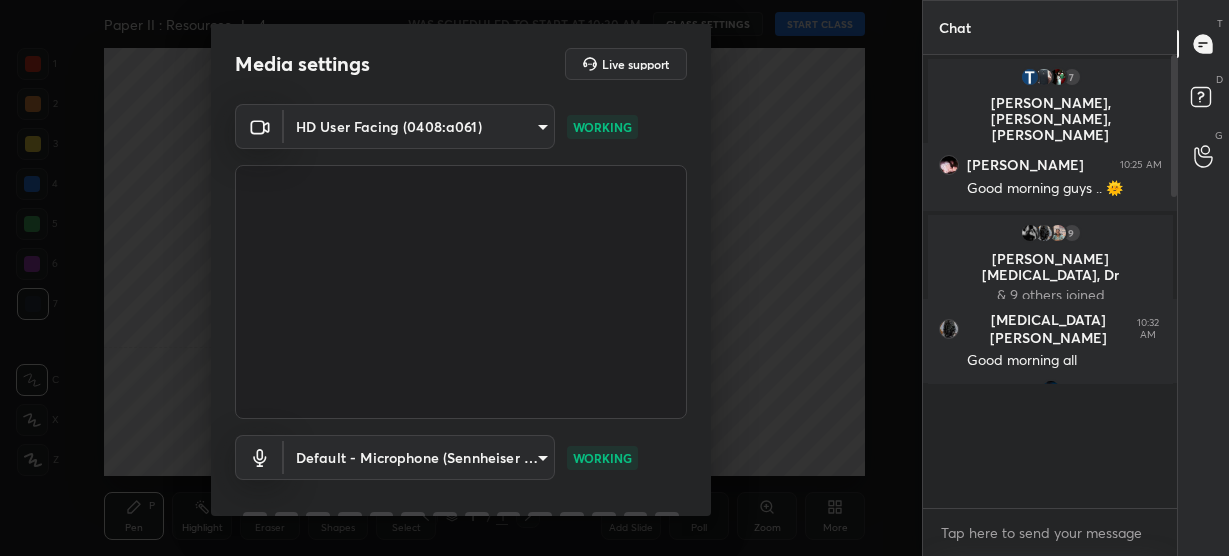 scroll, scrollTop: 0, scrollLeft: 0, axis: both 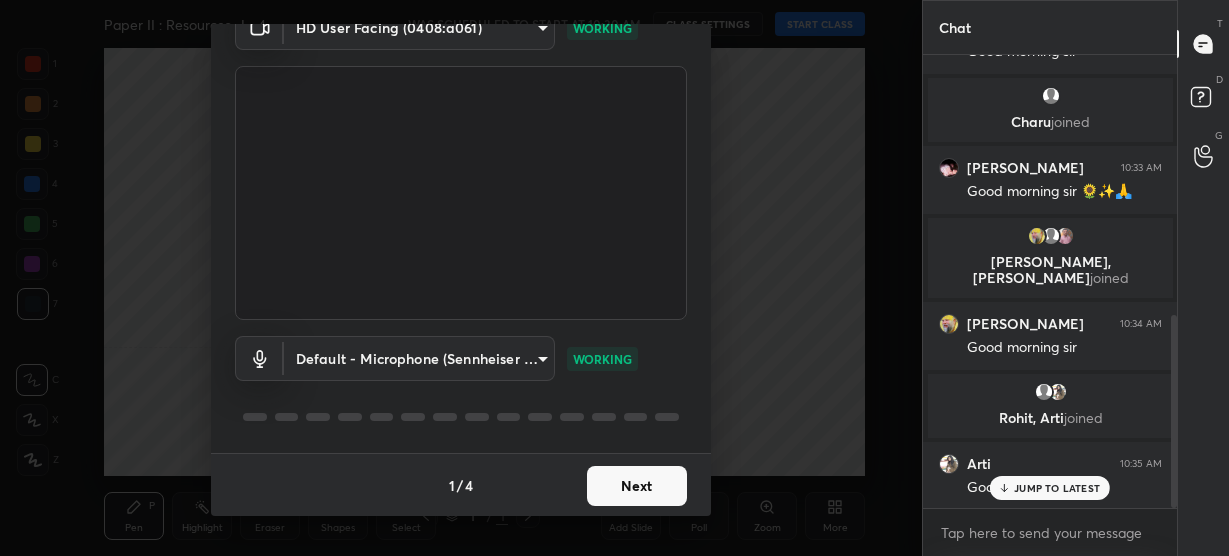 click on "Next" at bounding box center (637, 486) 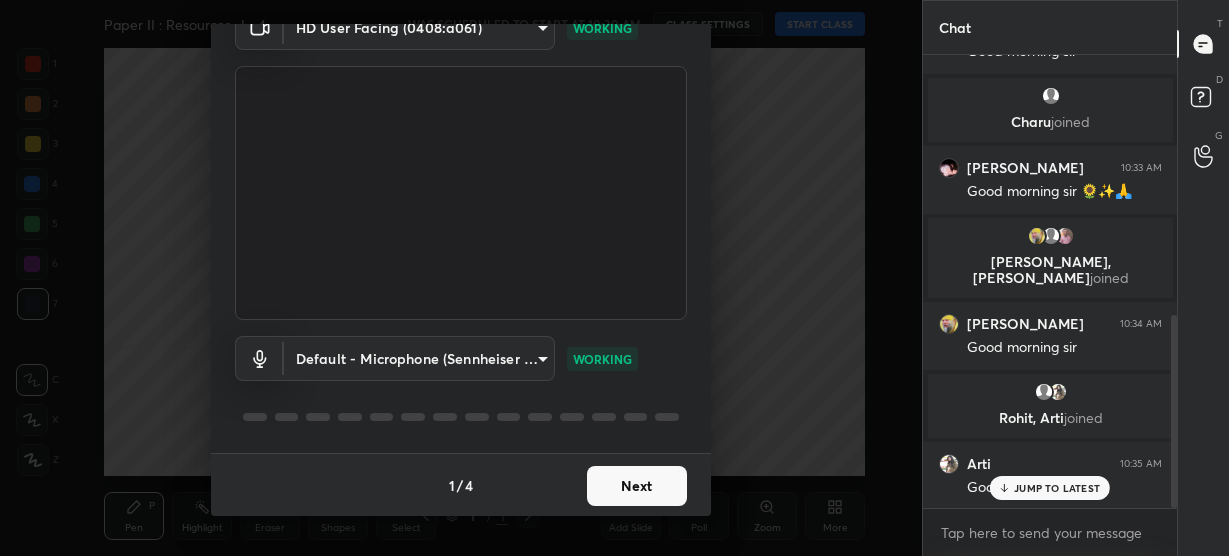 scroll, scrollTop: 22, scrollLeft: 0, axis: vertical 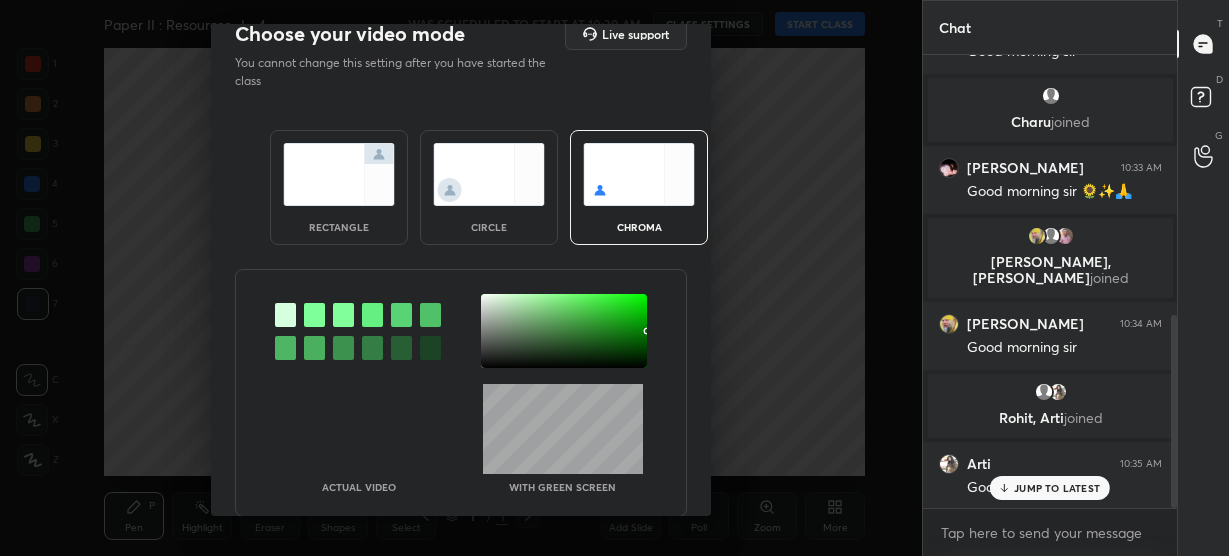 click at bounding box center (314, 315) 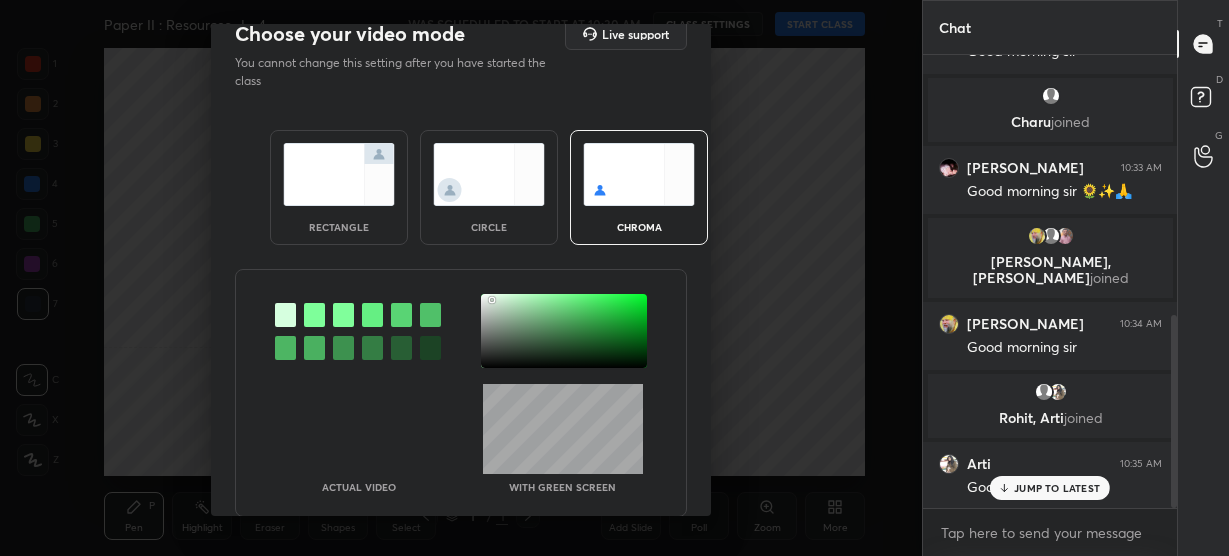 click at bounding box center (564, 331) 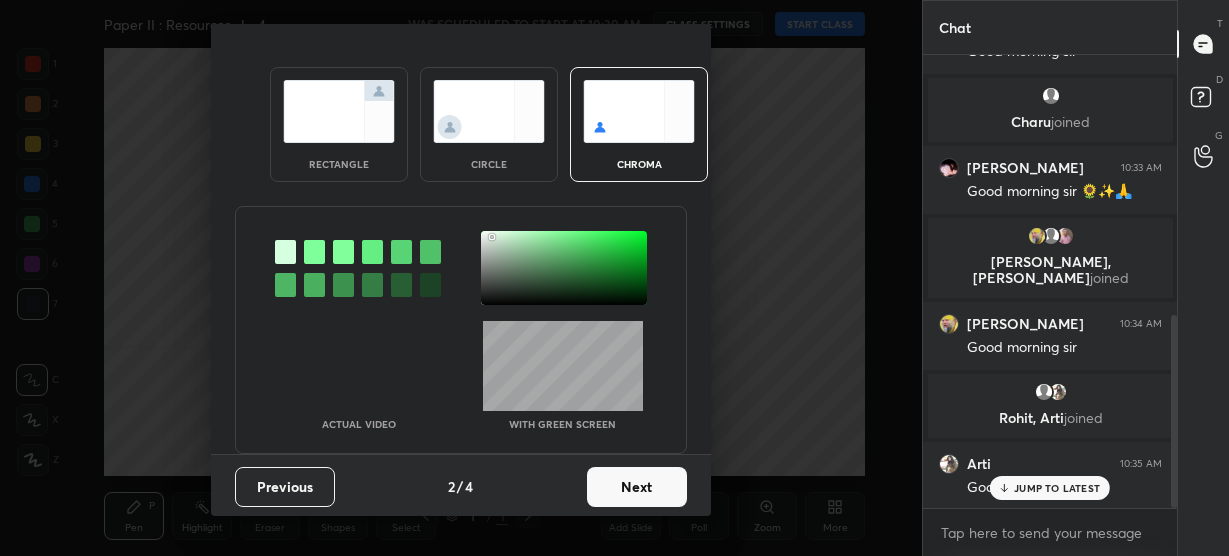 click on "Next" at bounding box center (637, 487) 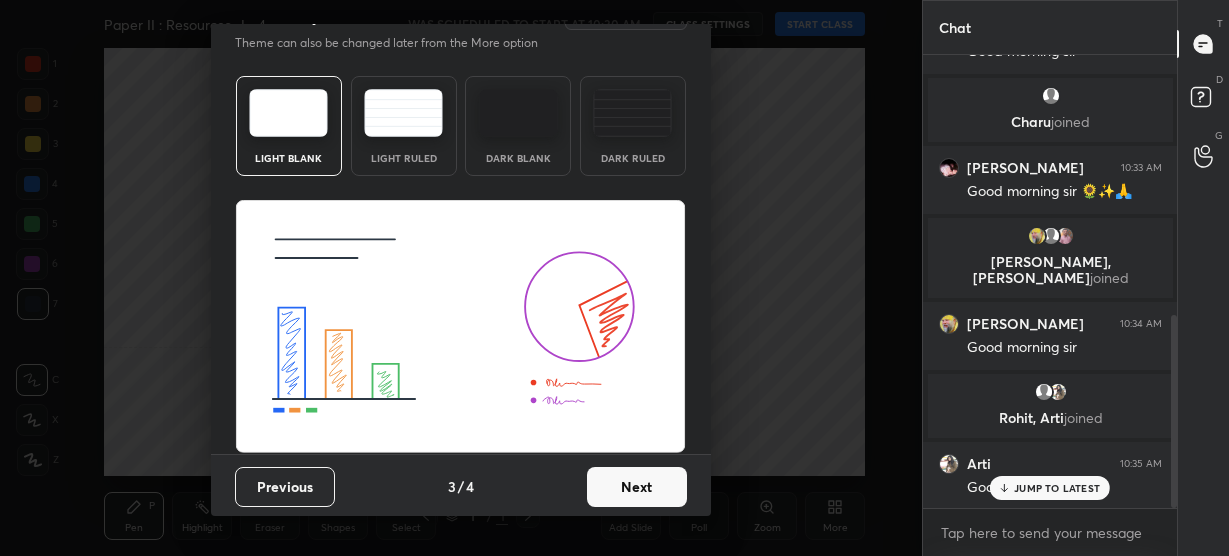 click on "Next" at bounding box center [637, 487] 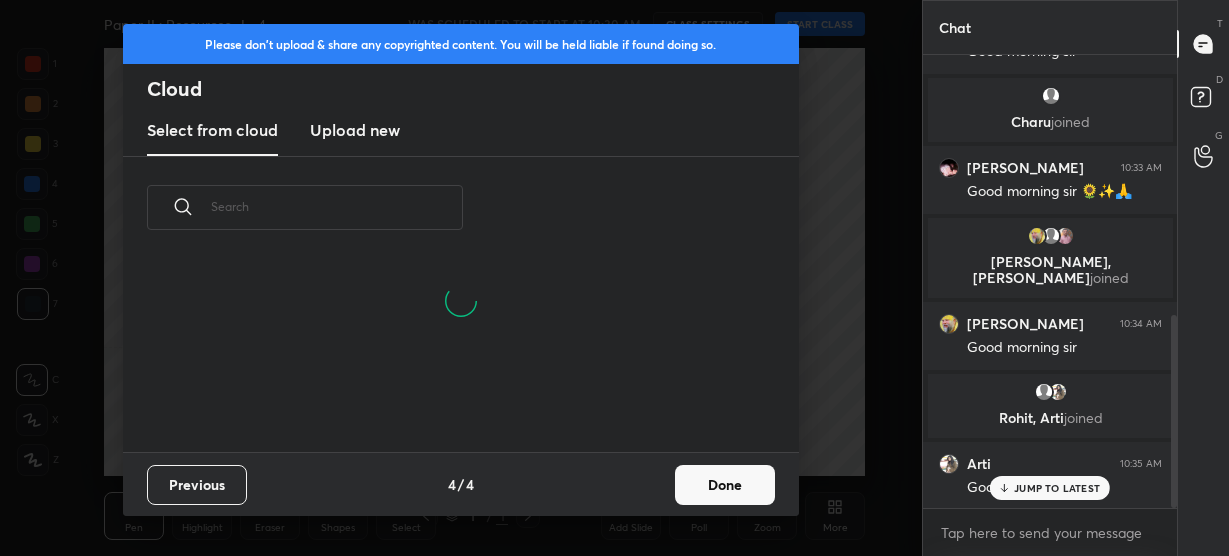 click on "Upload new" at bounding box center [355, 131] 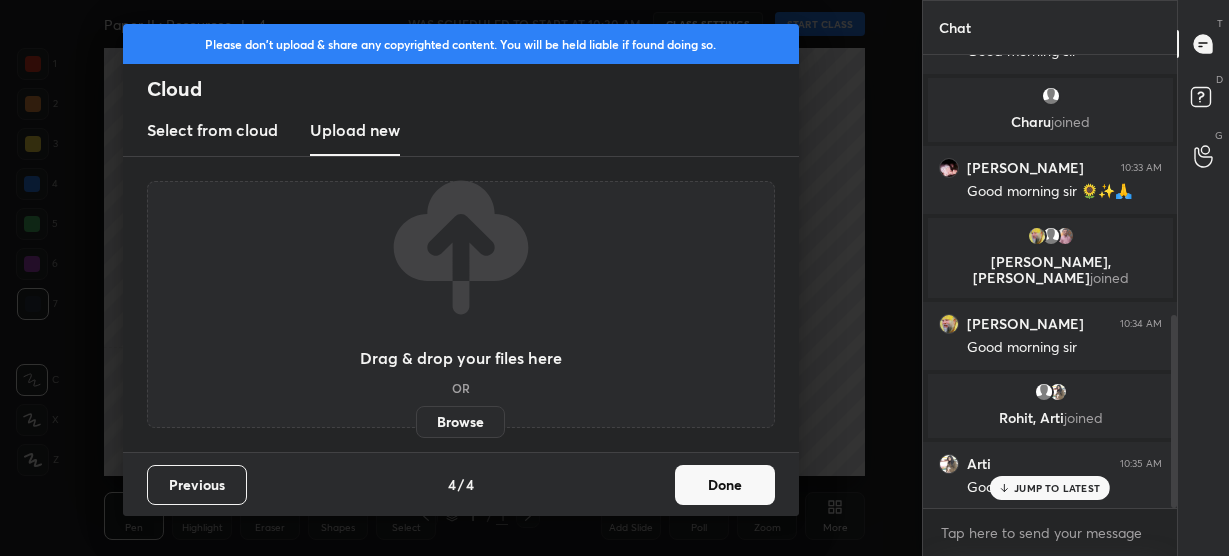 click on "Browse" at bounding box center [460, 422] 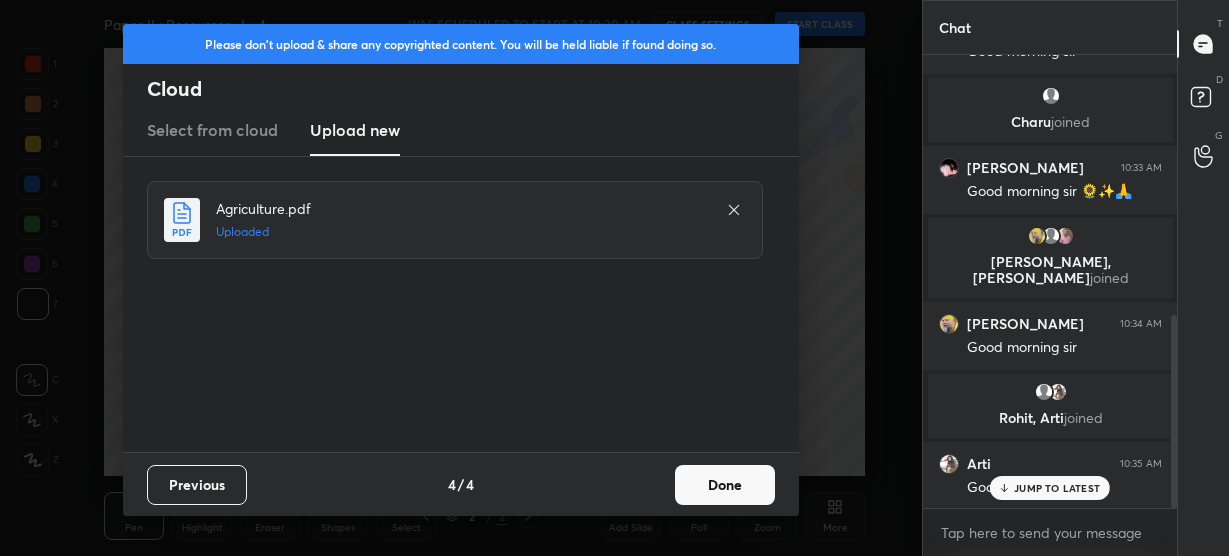 click on "Done" at bounding box center [725, 485] 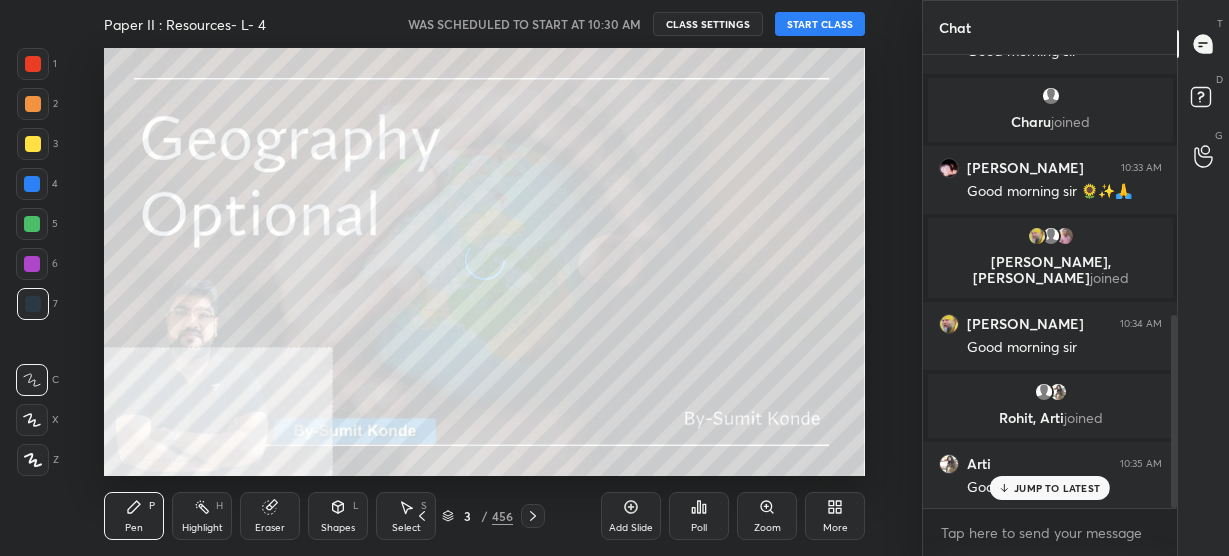click on "More" at bounding box center [835, 516] 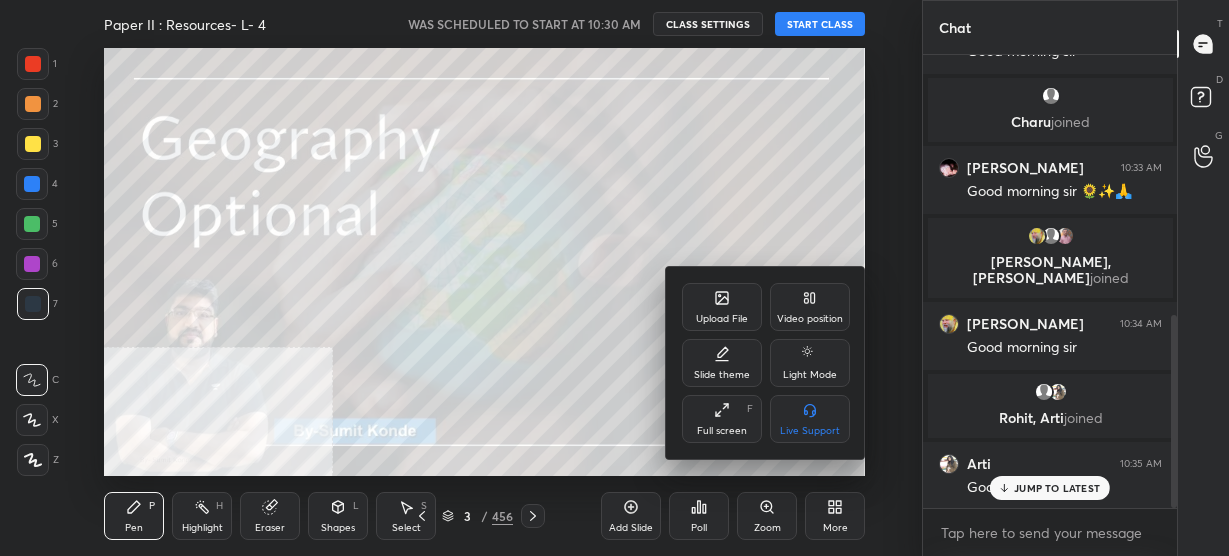 click at bounding box center [614, 278] 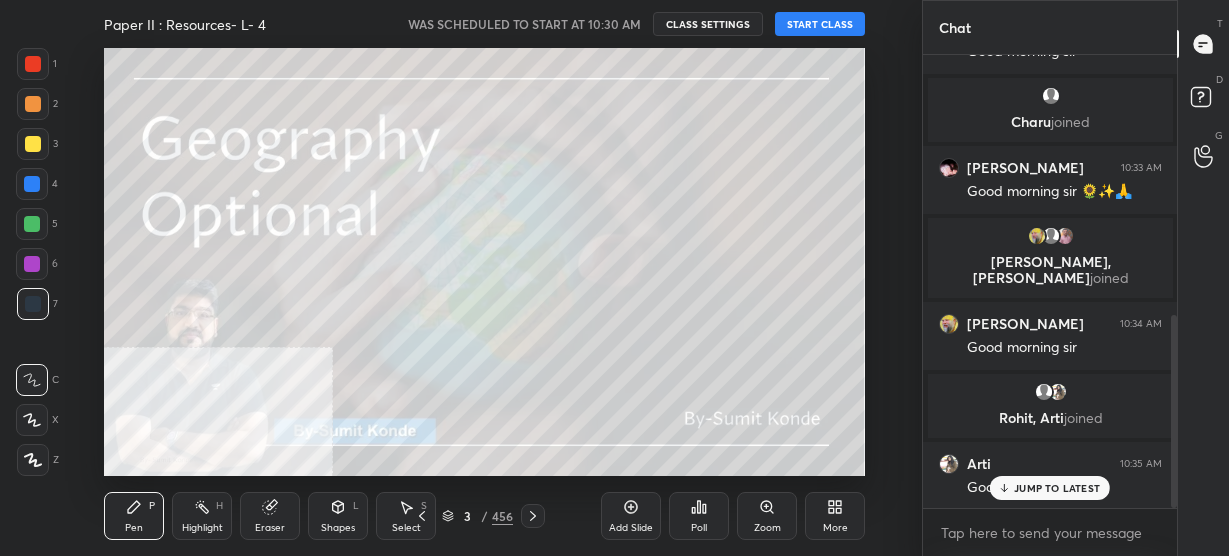 click on "More" at bounding box center (835, 516) 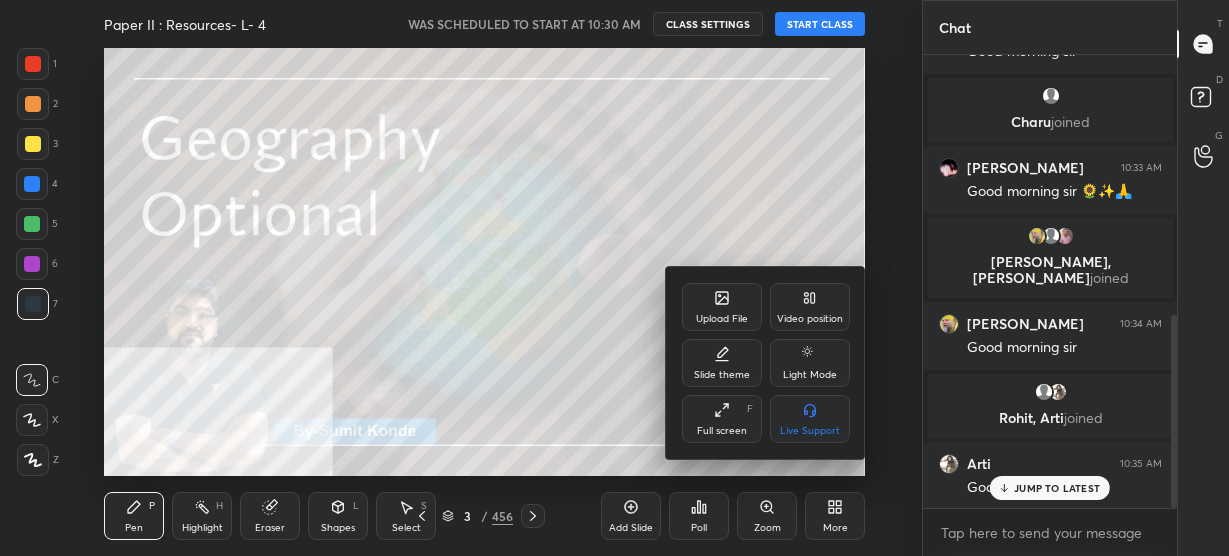 click on "Upload File" at bounding box center (722, 319) 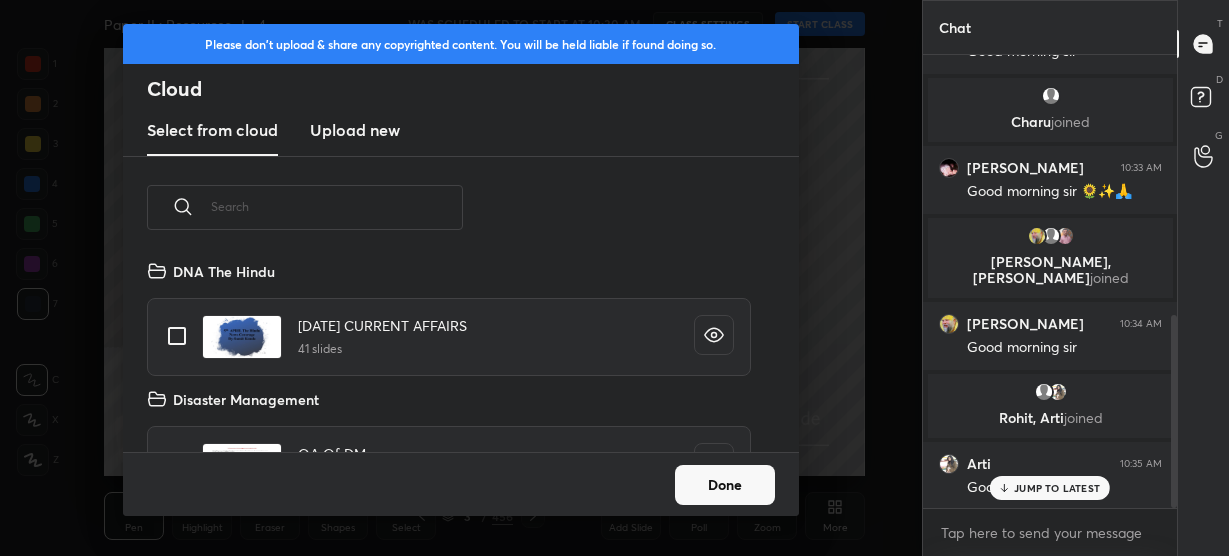 scroll, scrollTop: 7, scrollLeft: 10, axis: both 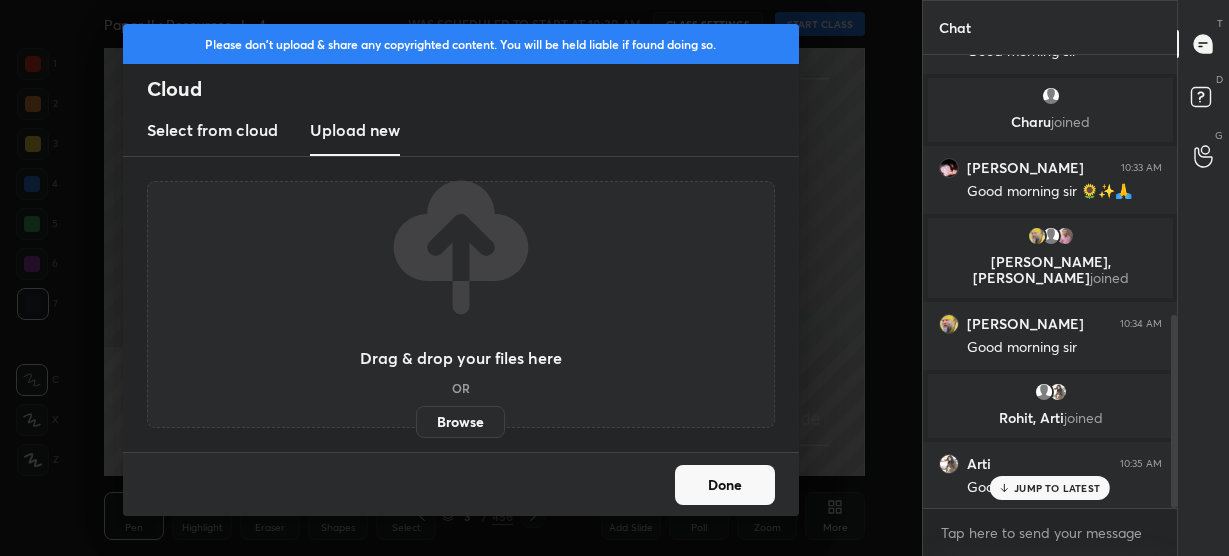 click on "Drag & drop your files here OR Browse" at bounding box center [461, 305] 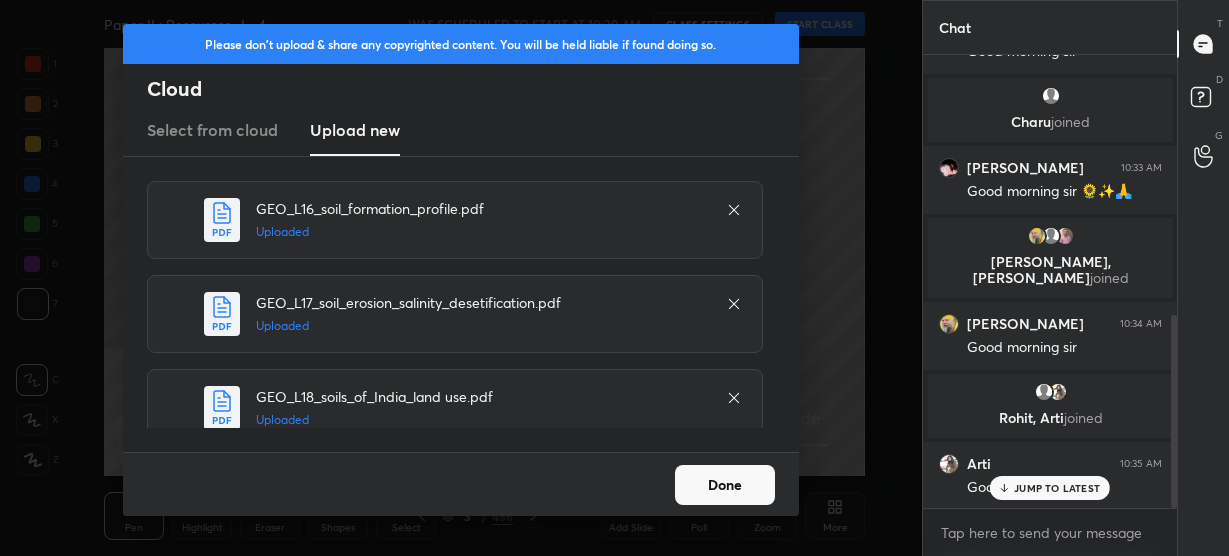 drag, startPoint x: 695, startPoint y: 492, endPoint x: 720, endPoint y: 452, distance: 47.169907 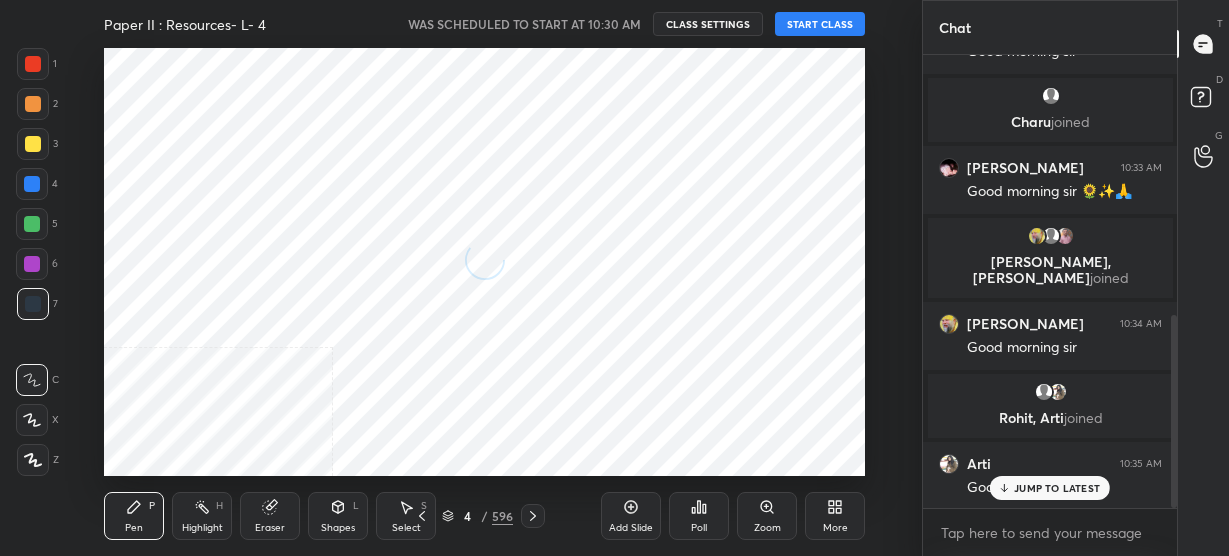 click on "START CLASS" at bounding box center [820, 24] 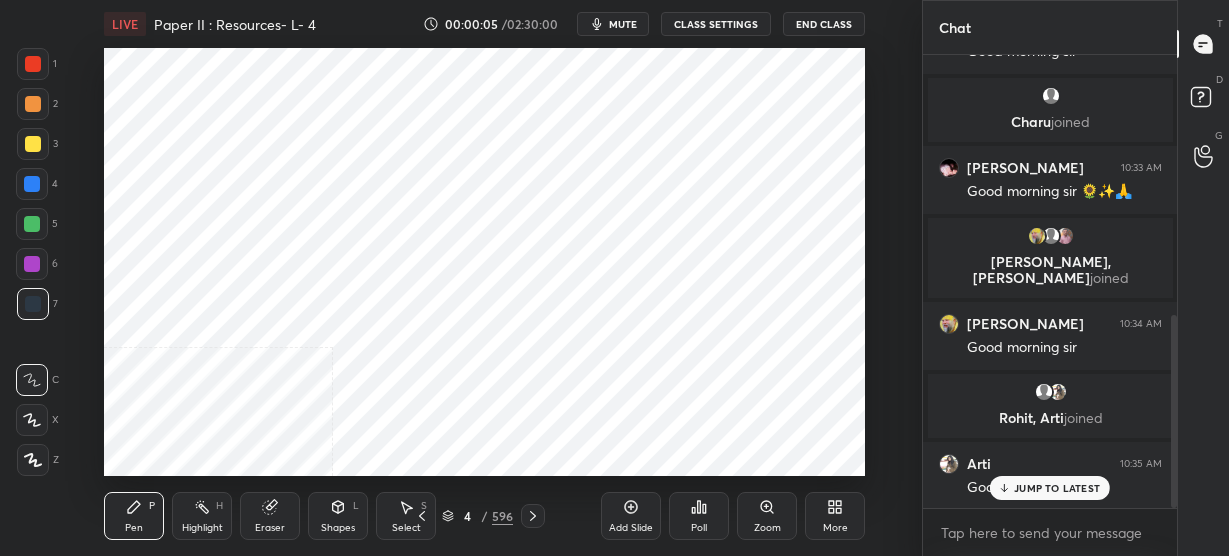 click on "More" at bounding box center (835, 528) 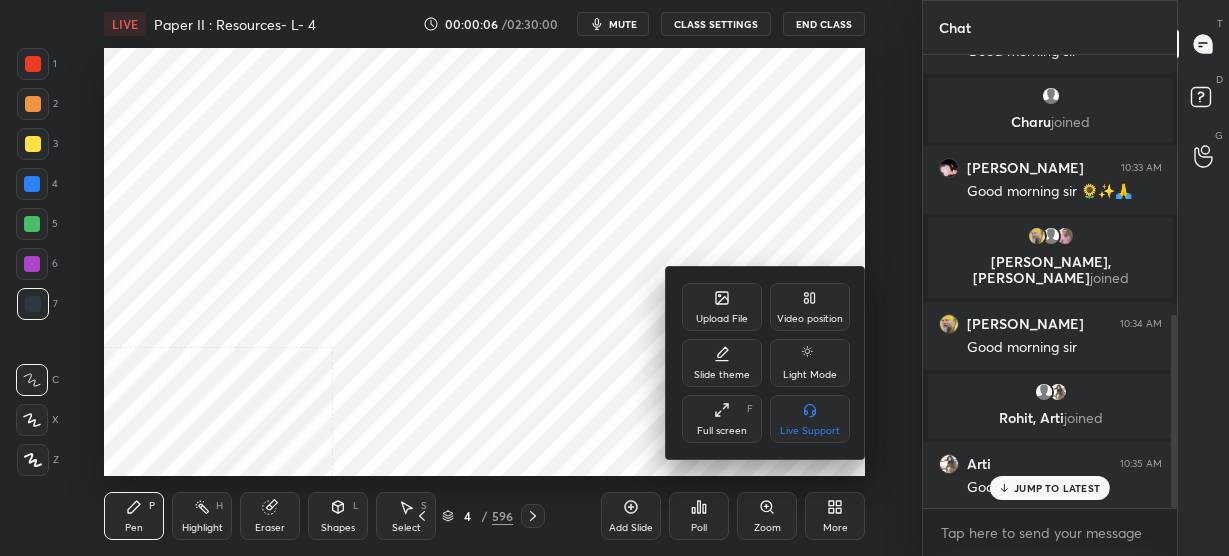 click on "Video position" at bounding box center (810, 319) 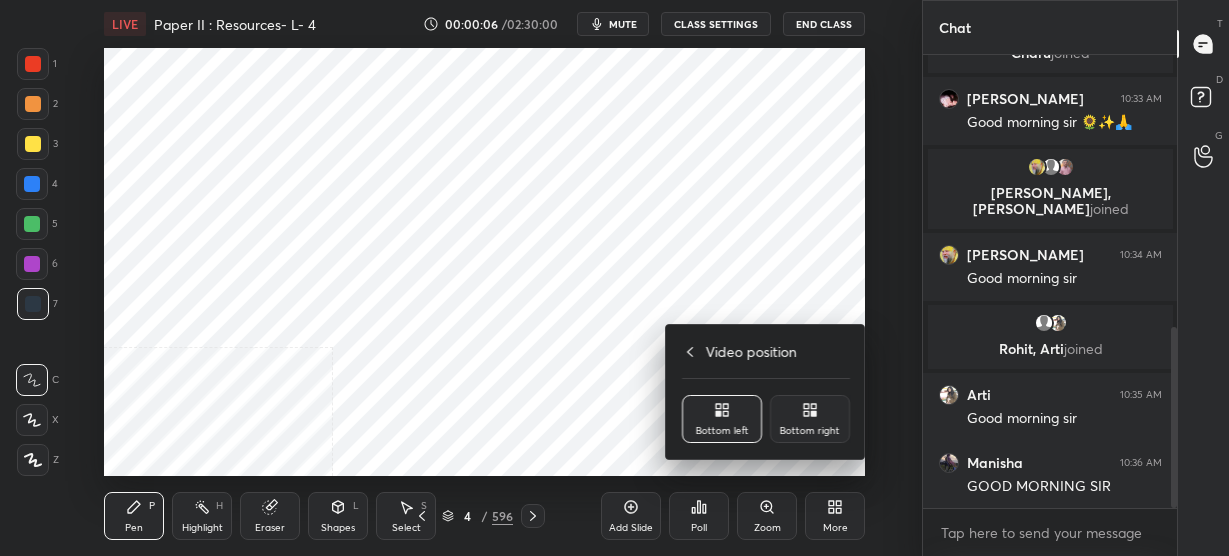 click on "Bottom right" at bounding box center (810, 419) 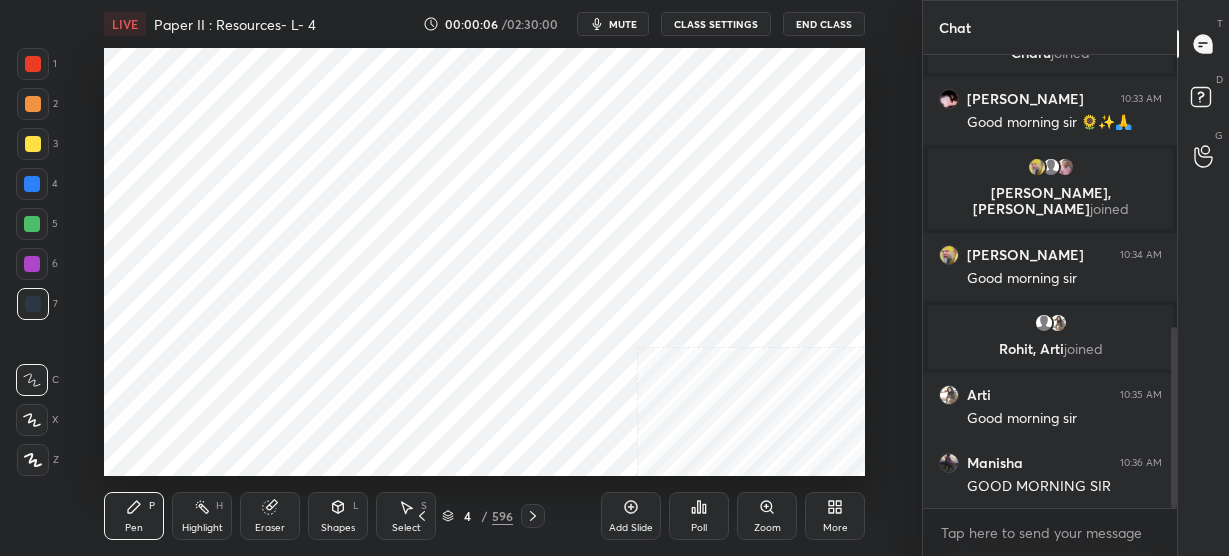click on "Upload File Video position Slide theme Light Mode Full screen F Live Support" at bounding box center [614, 278] 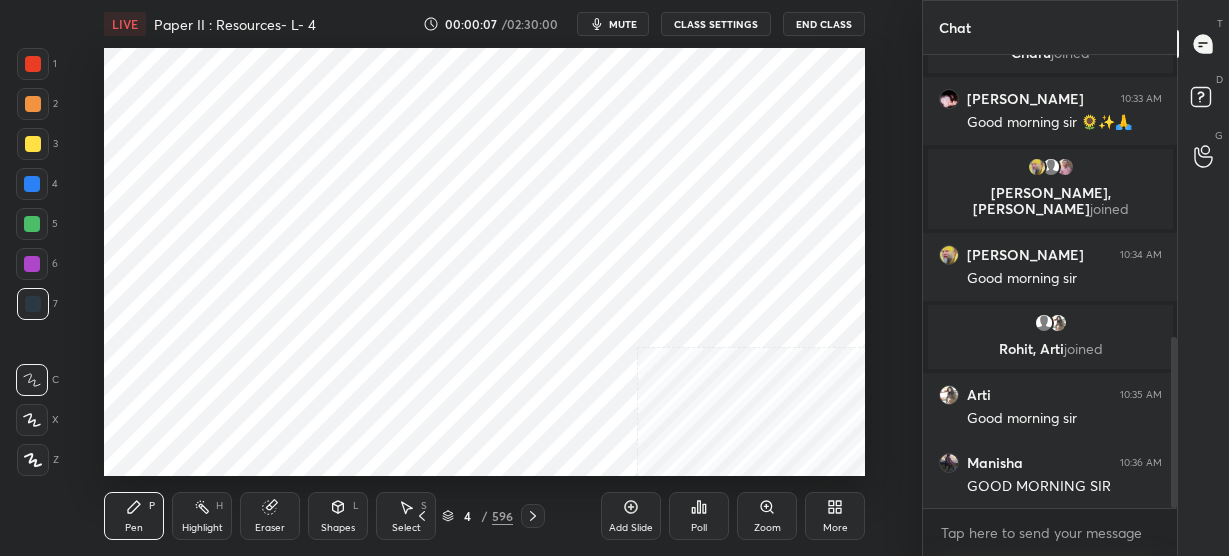 scroll, scrollTop: 750, scrollLeft: 0, axis: vertical 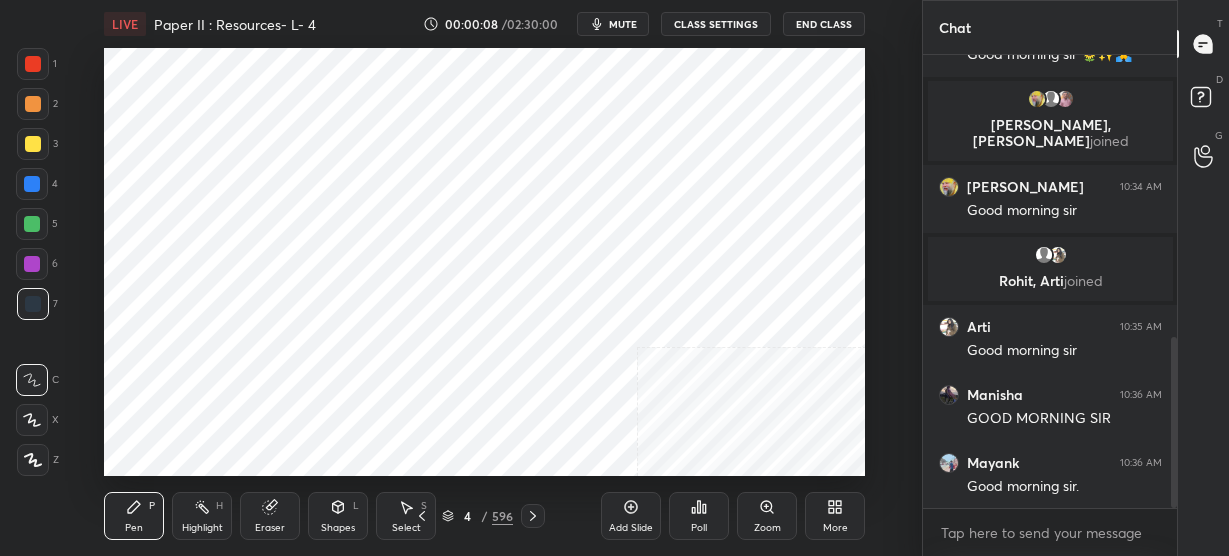click on "4 / 596" at bounding box center [477, 516] 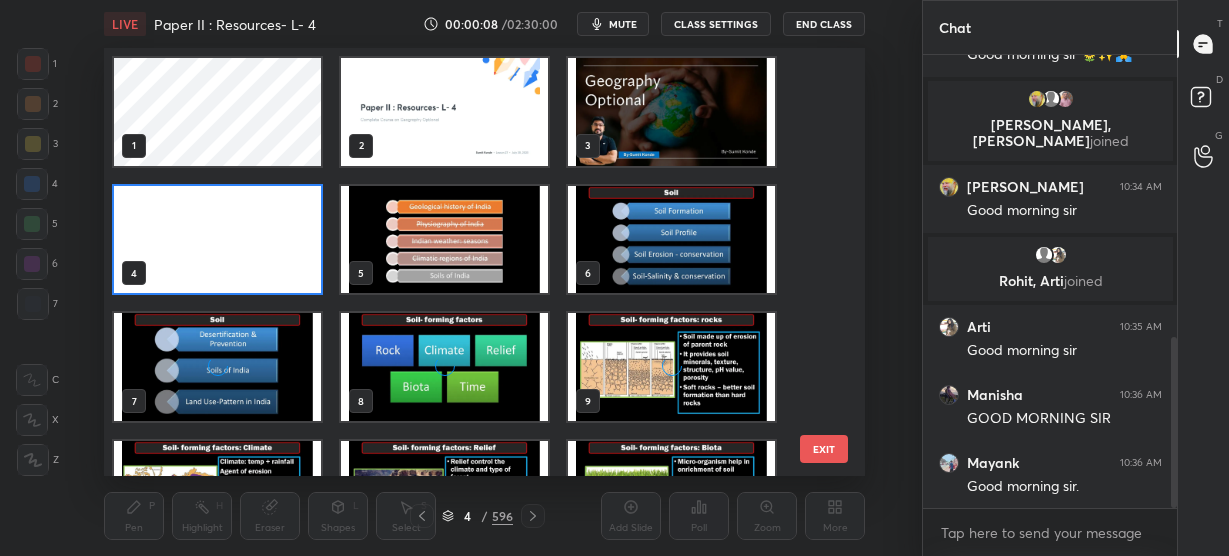scroll, scrollTop: 6, scrollLeft: 10, axis: both 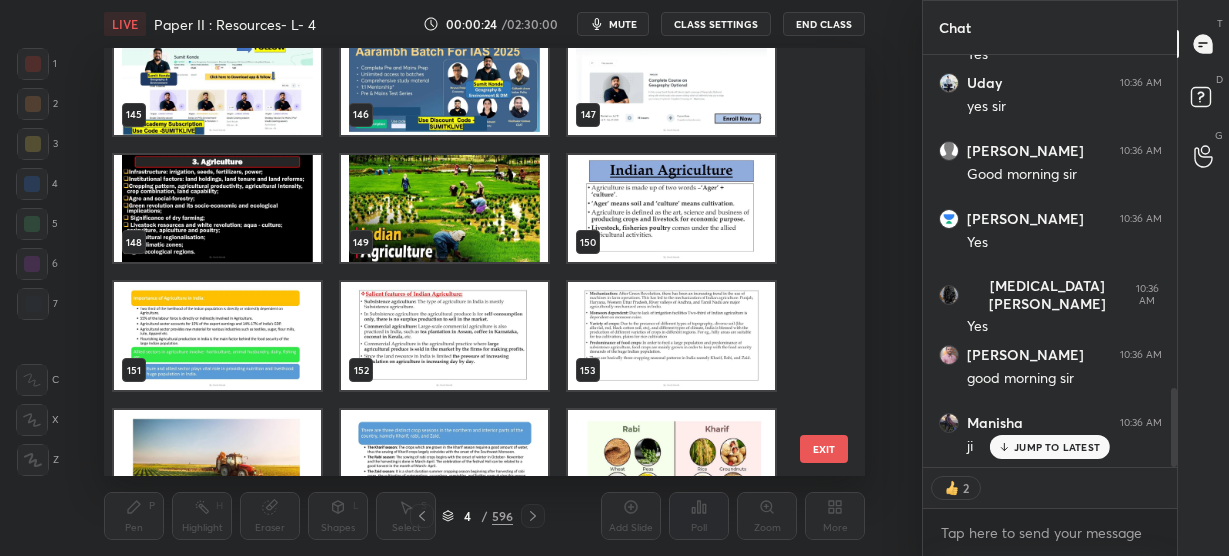 click at bounding box center (217, 209) 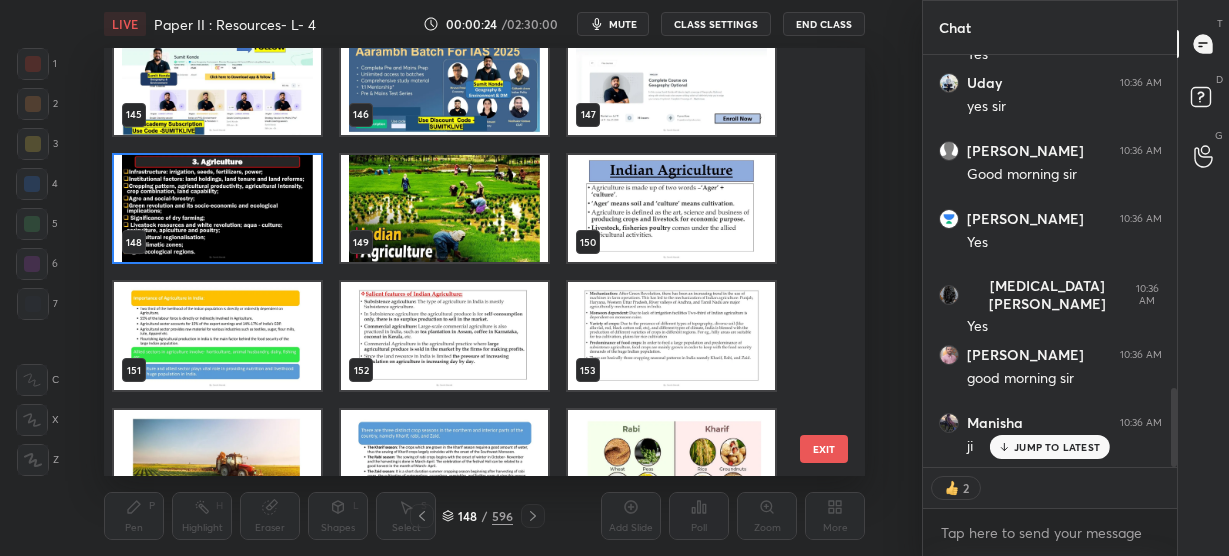 click at bounding box center (217, 209) 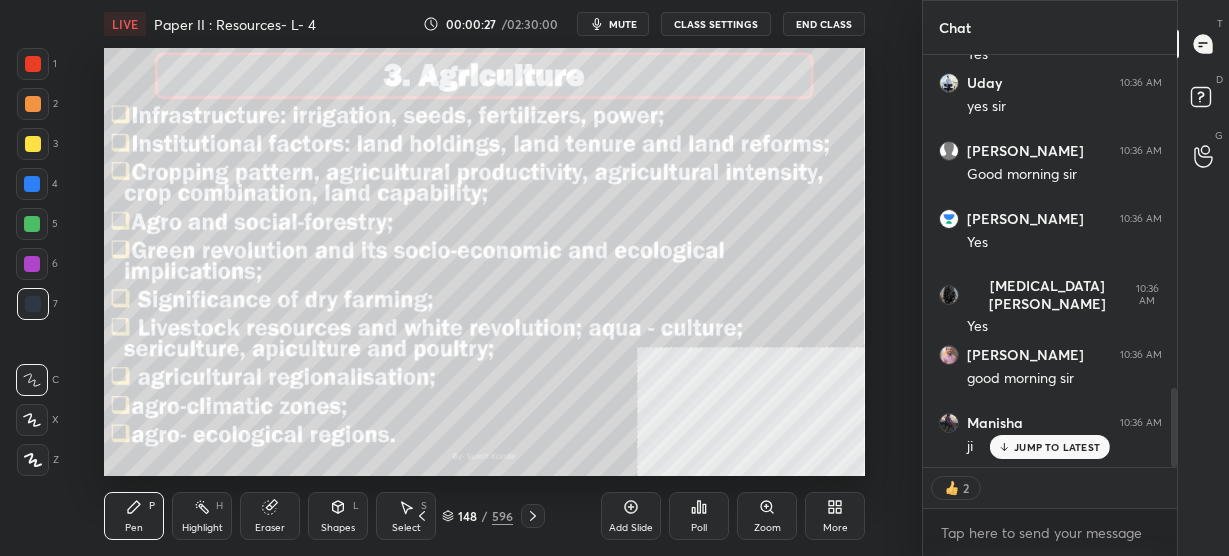 click on "148 / 596" at bounding box center [477, 516] 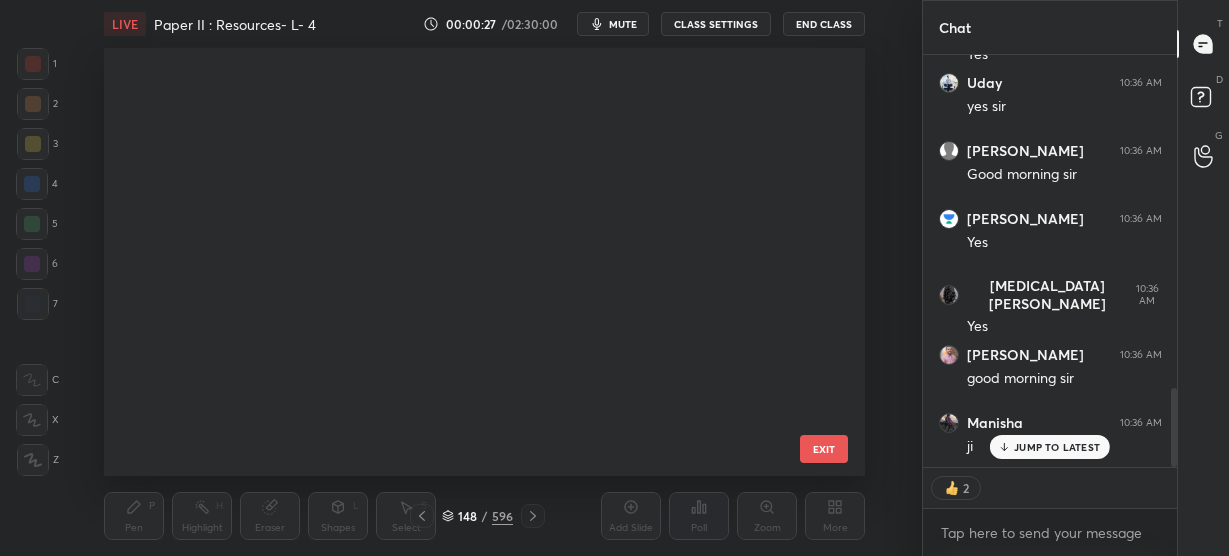 scroll, scrollTop: 5956, scrollLeft: 0, axis: vertical 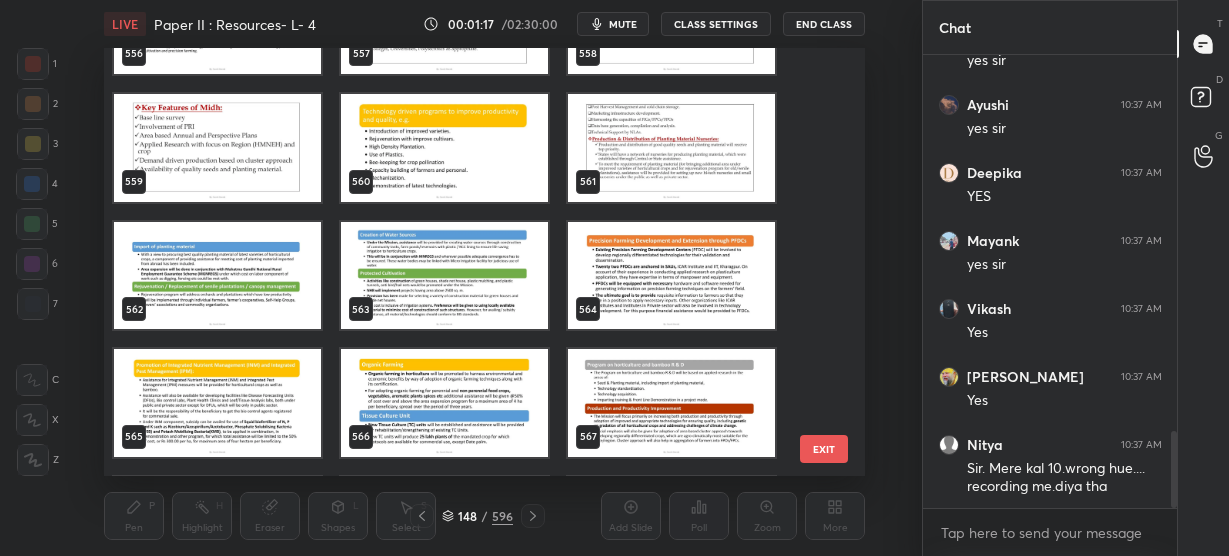 click on "EXIT" at bounding box center [824, 449] 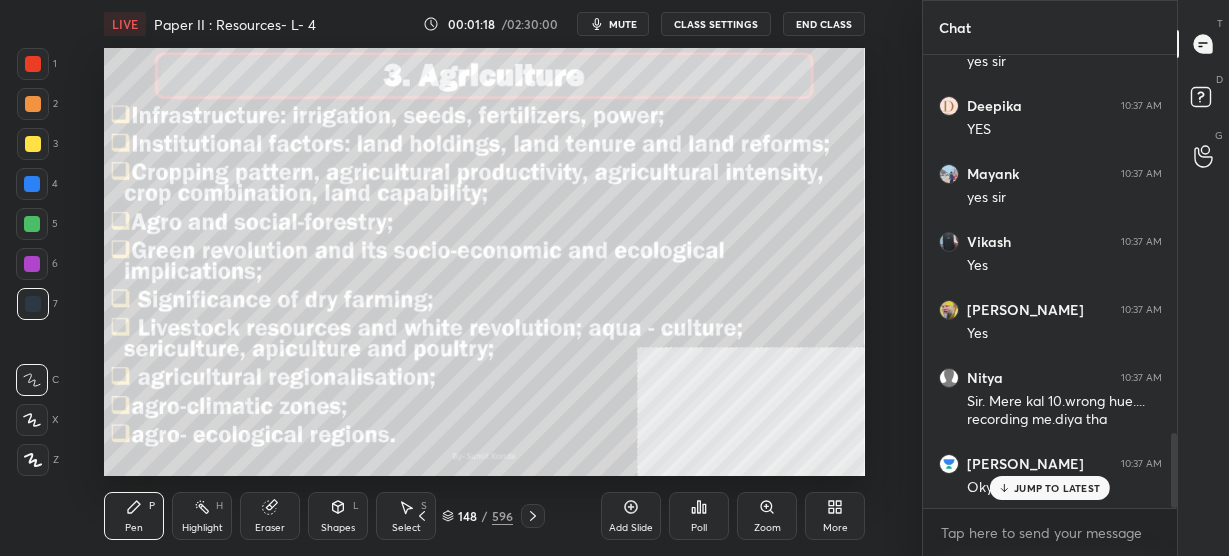 click on "JUMP TO LATEST" at bounding box center [1057, 488] 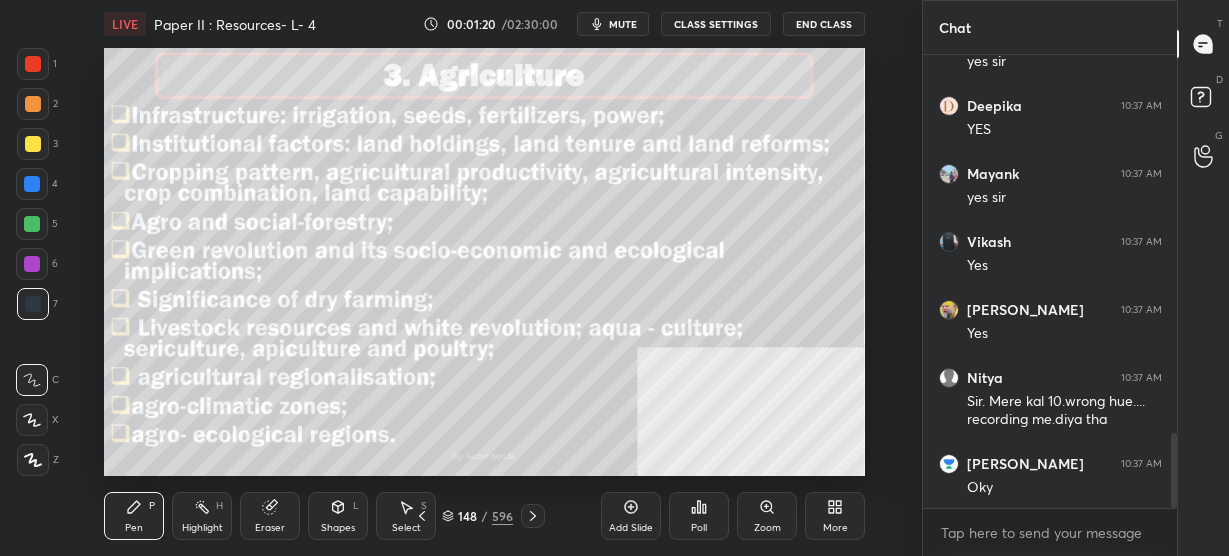 click 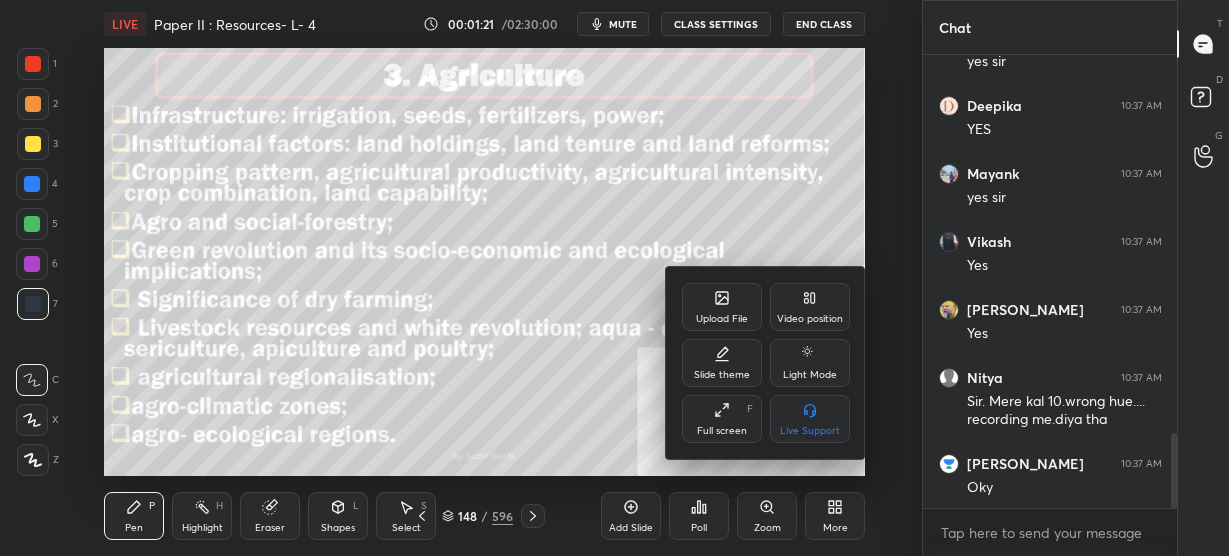 click on "Full screen" at bounding box center [722, 431] 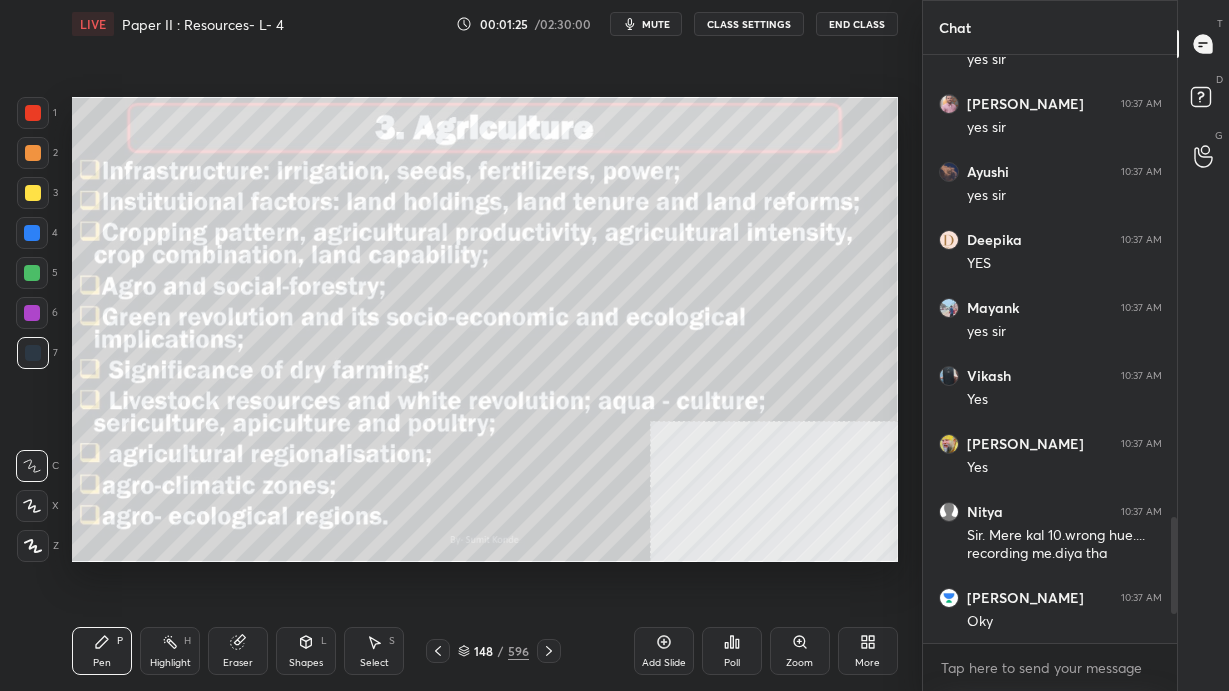 click 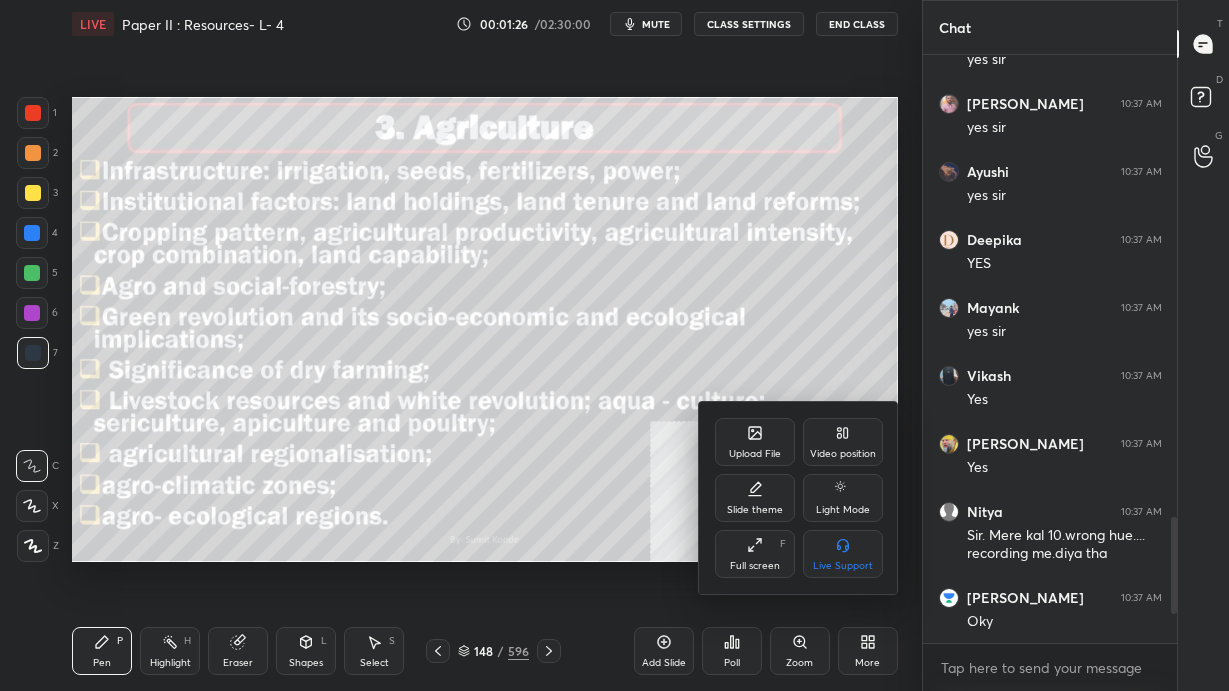 click on "Upload File" at bounding box center [755, 442] 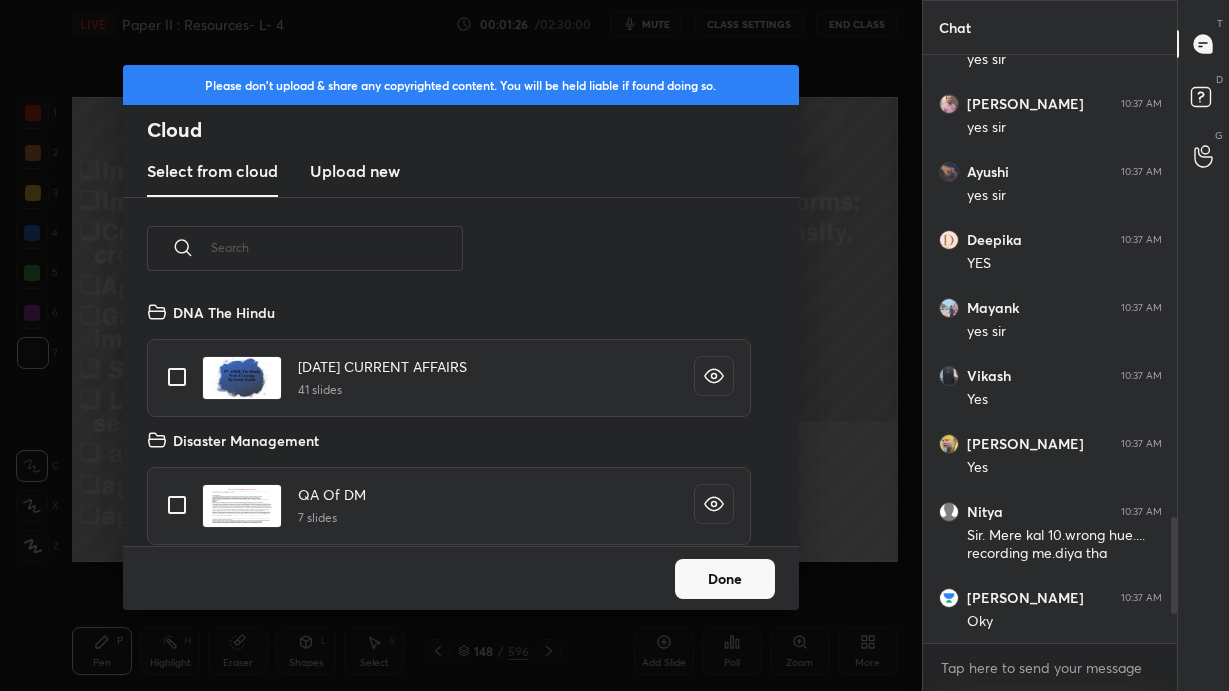 click on "Upload new" at bounding box center [355, 172] 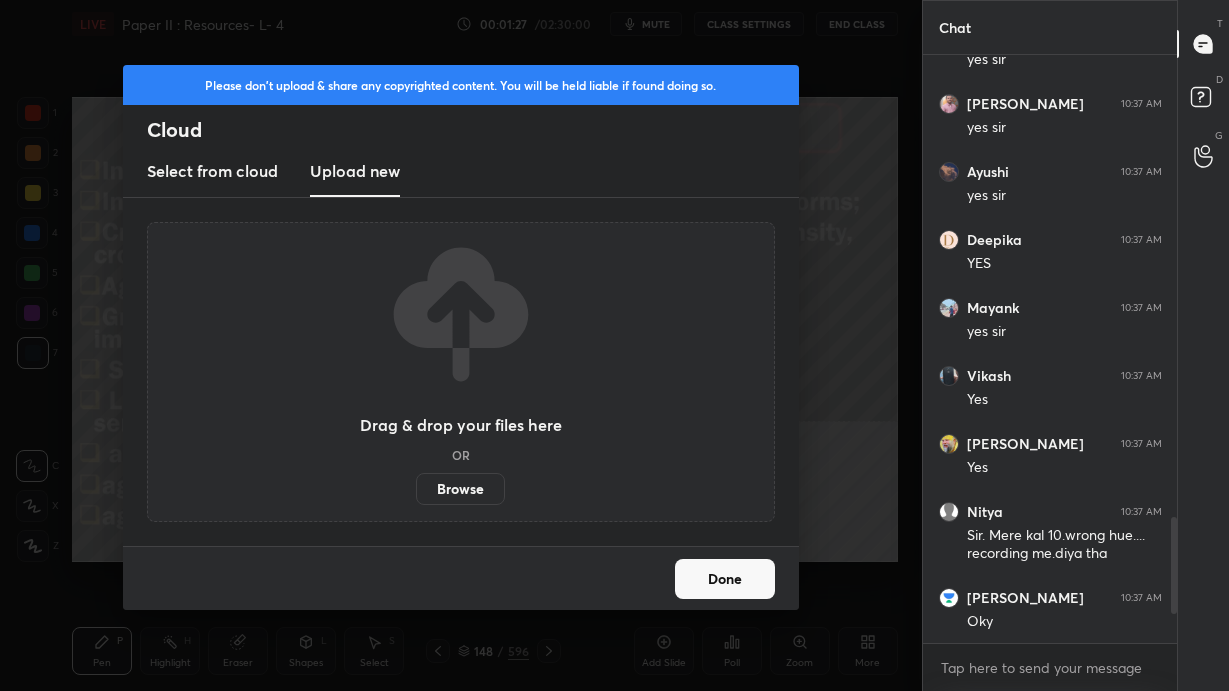 click on "Browse" at bounding box center (460, 489) 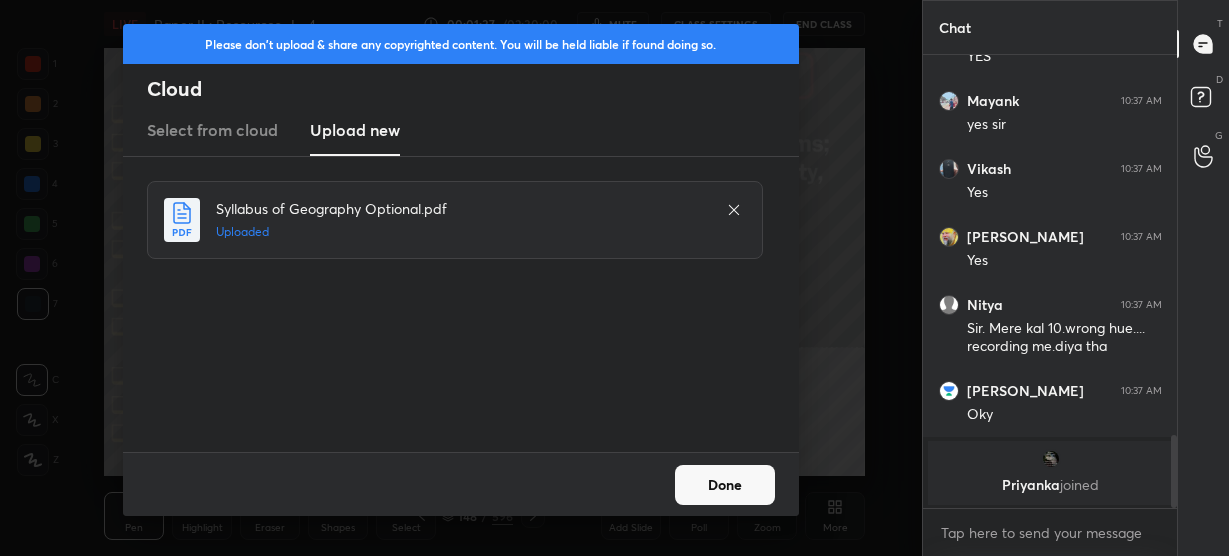 click on "Done" at bounding box center (725, 485) 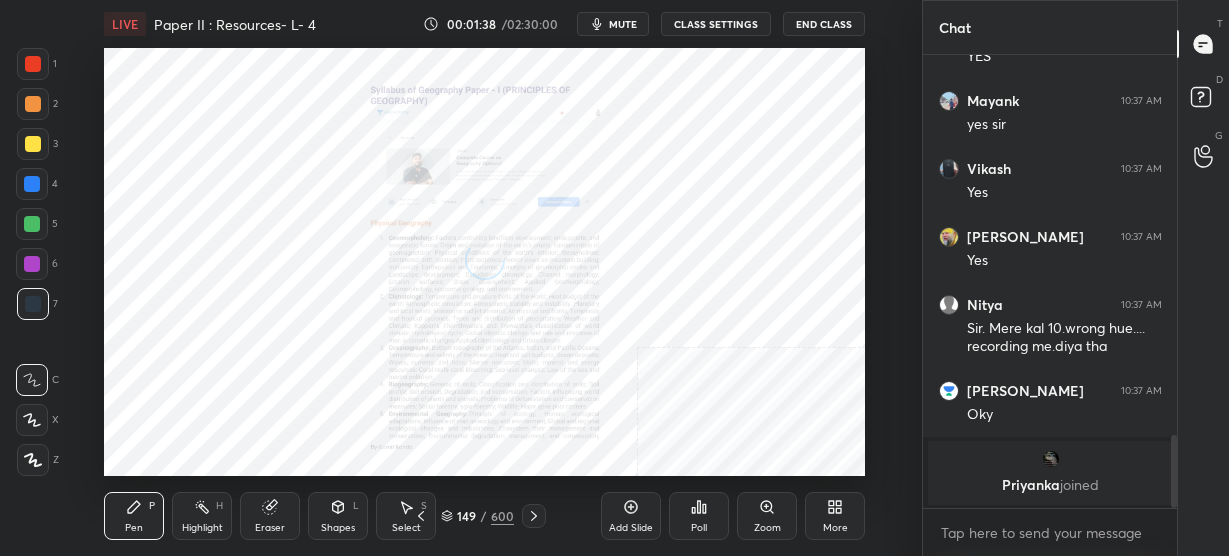 click on "More" at bounding box center [835, 516] 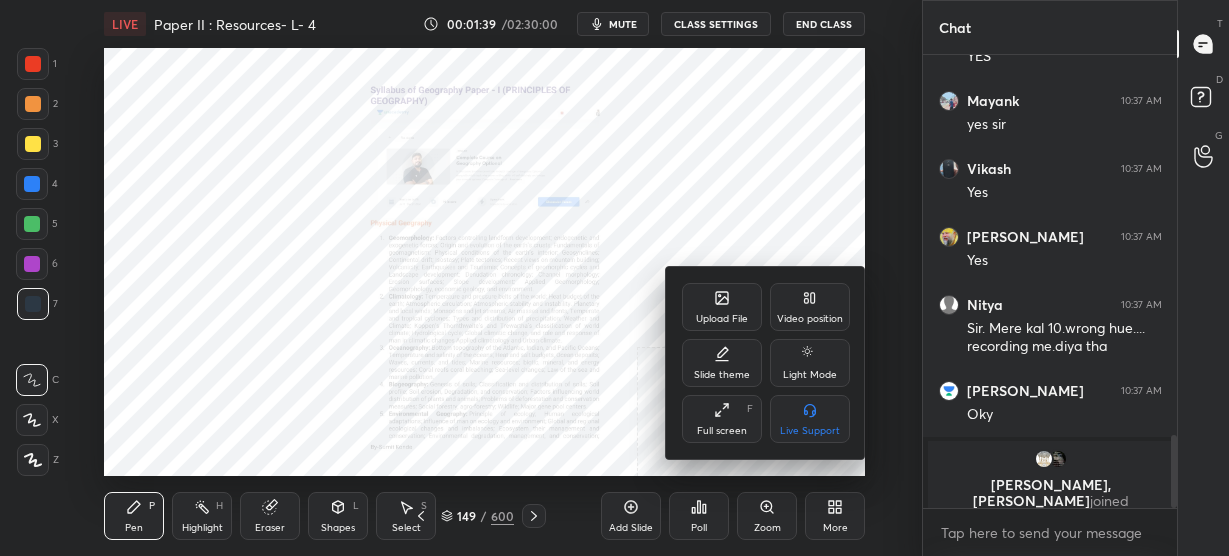 click on "Full screen" at bounding box center (722, 431) 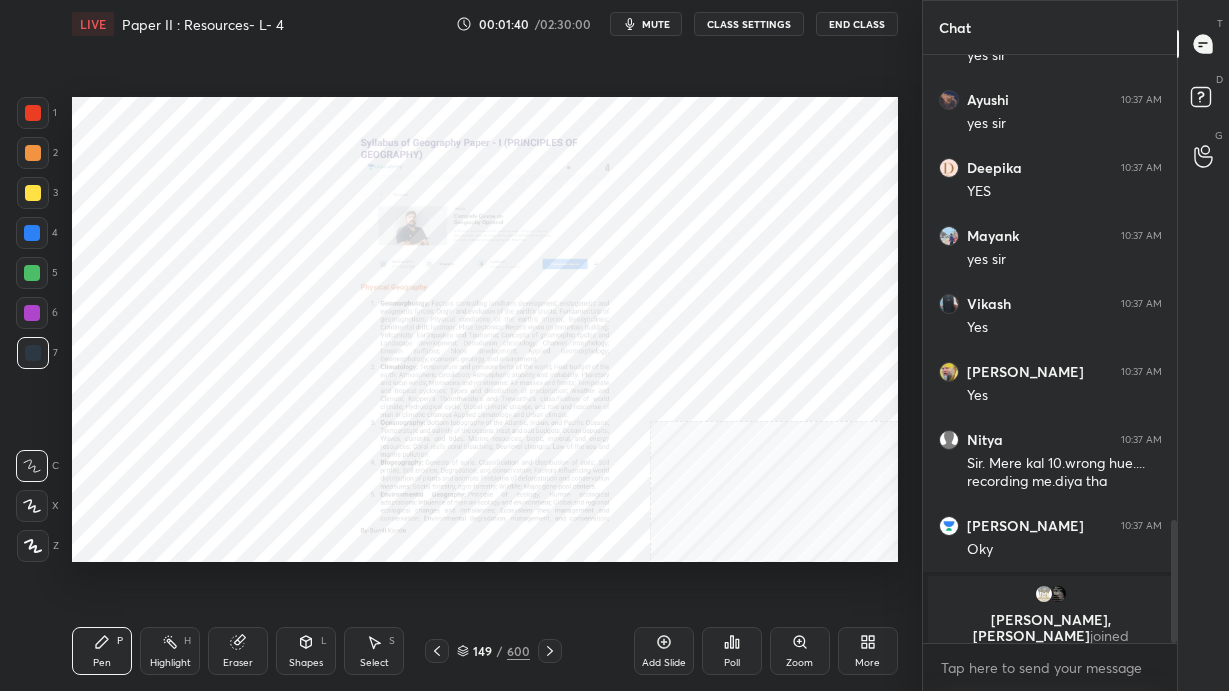 drag, startPoint x: 433, startPoint y: 646, endPoint x: 446, endPoint y: 643, distance: 13.341664 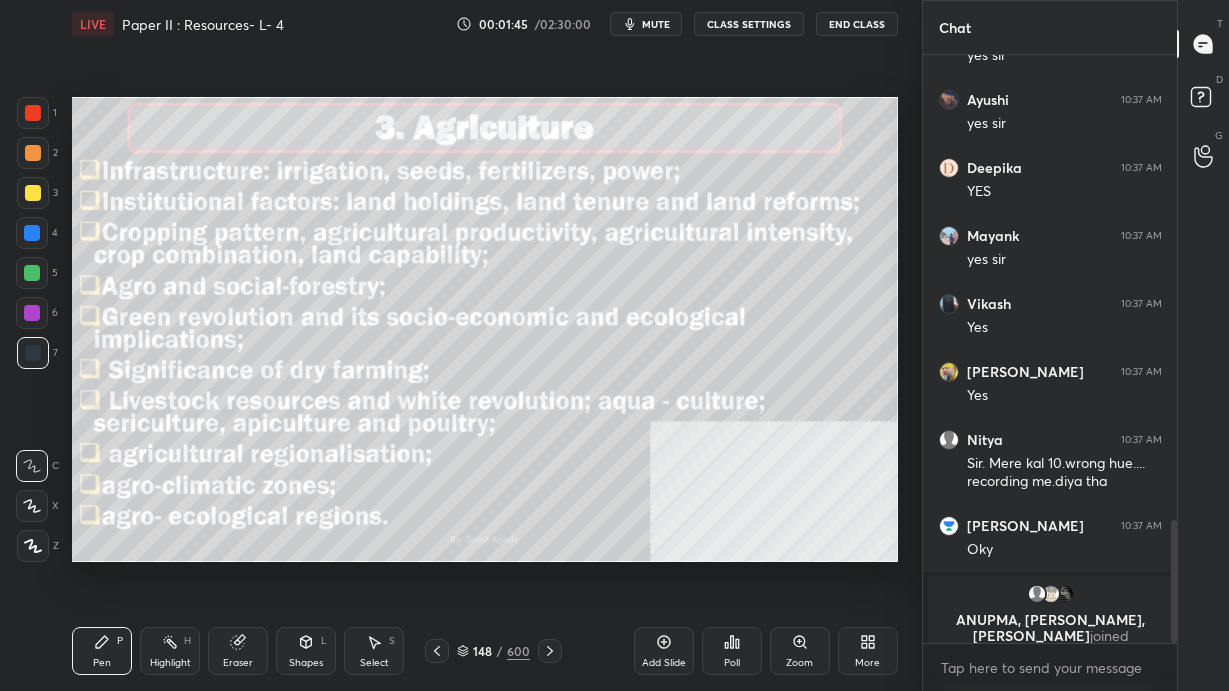 click at bounding box center [33, 193] 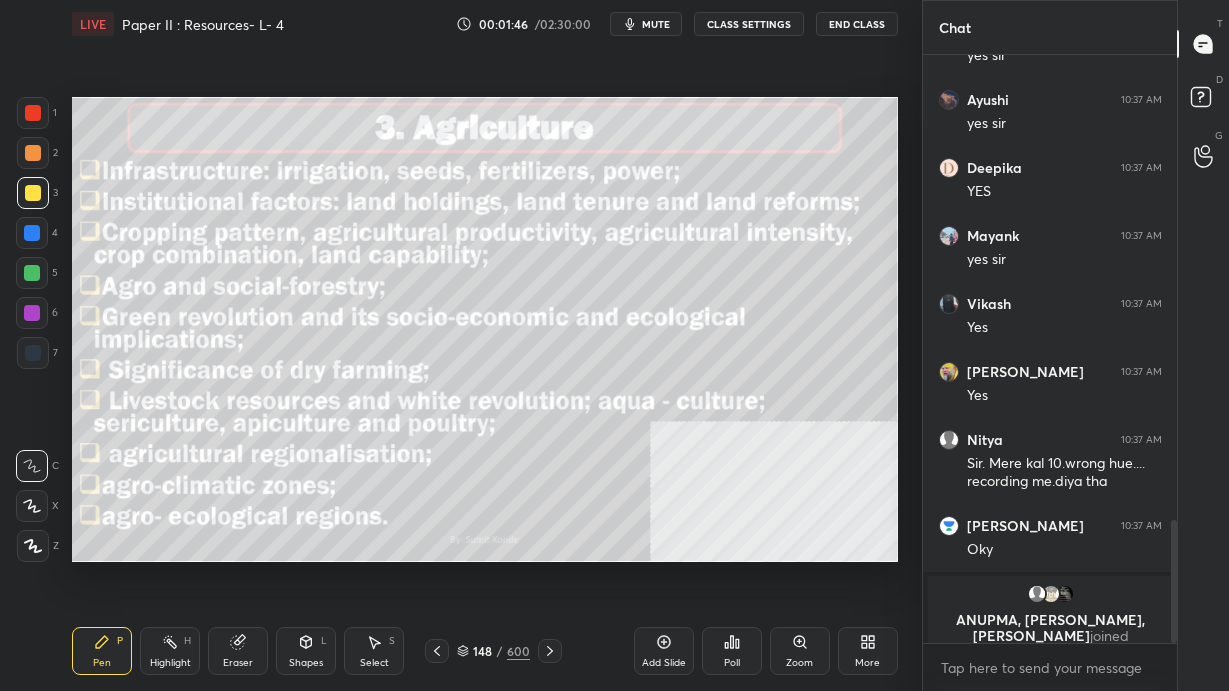 click at bounding box center [32, 506] 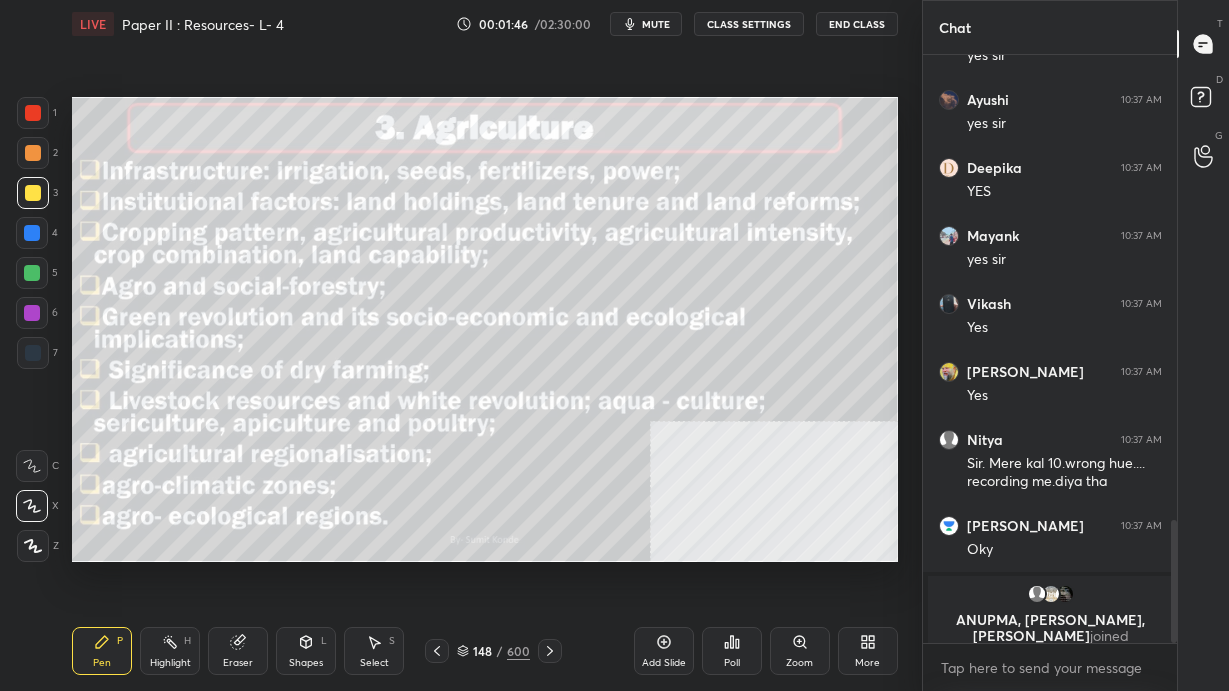 click 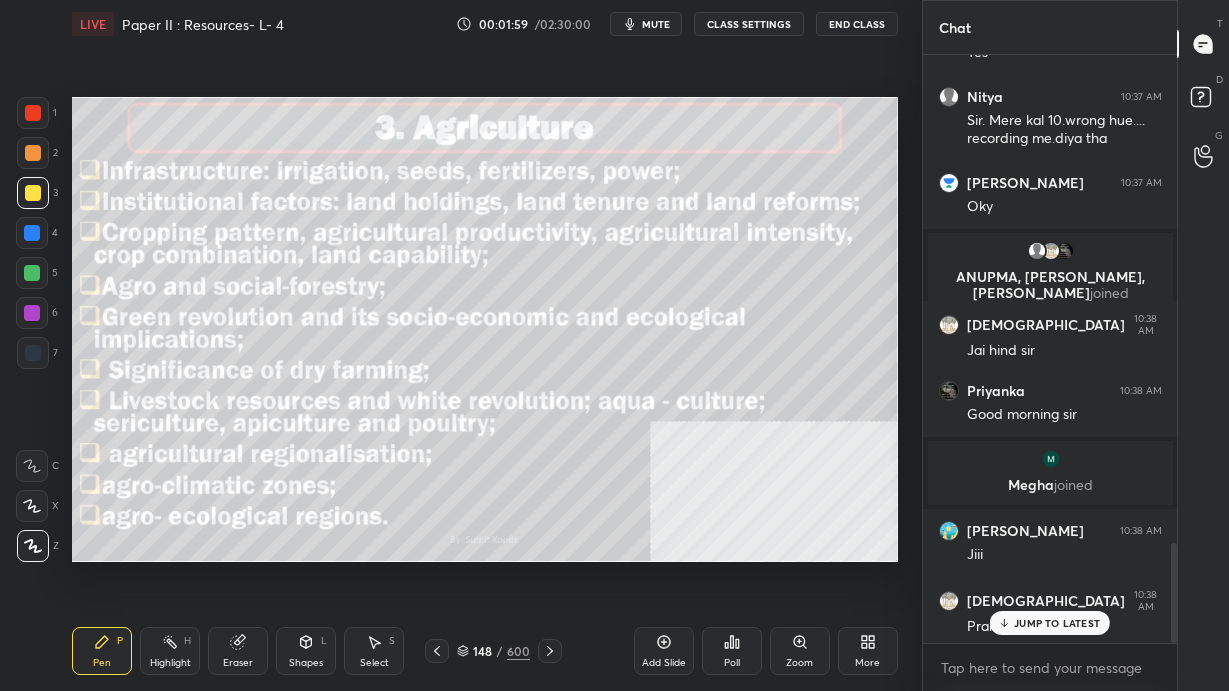 click on "JUMP TO LATEST" at bounding box center [1057, 623] 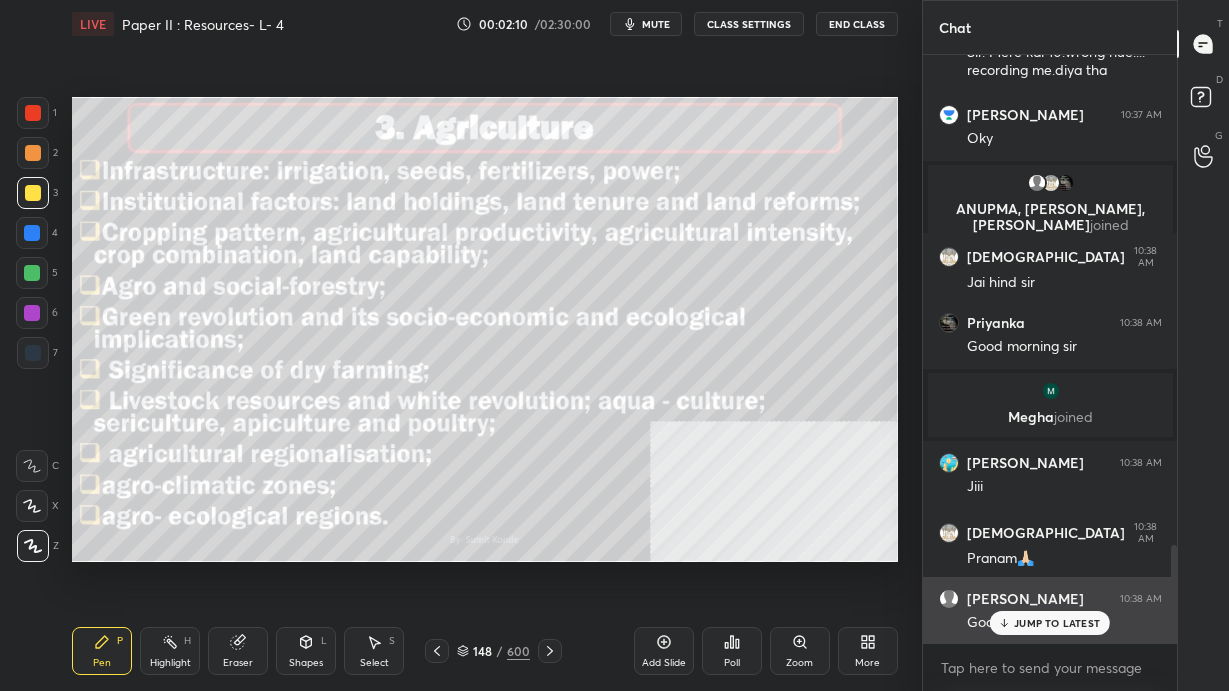 click on "JUMP TO LATEST" at bounding box center [1057, 623] 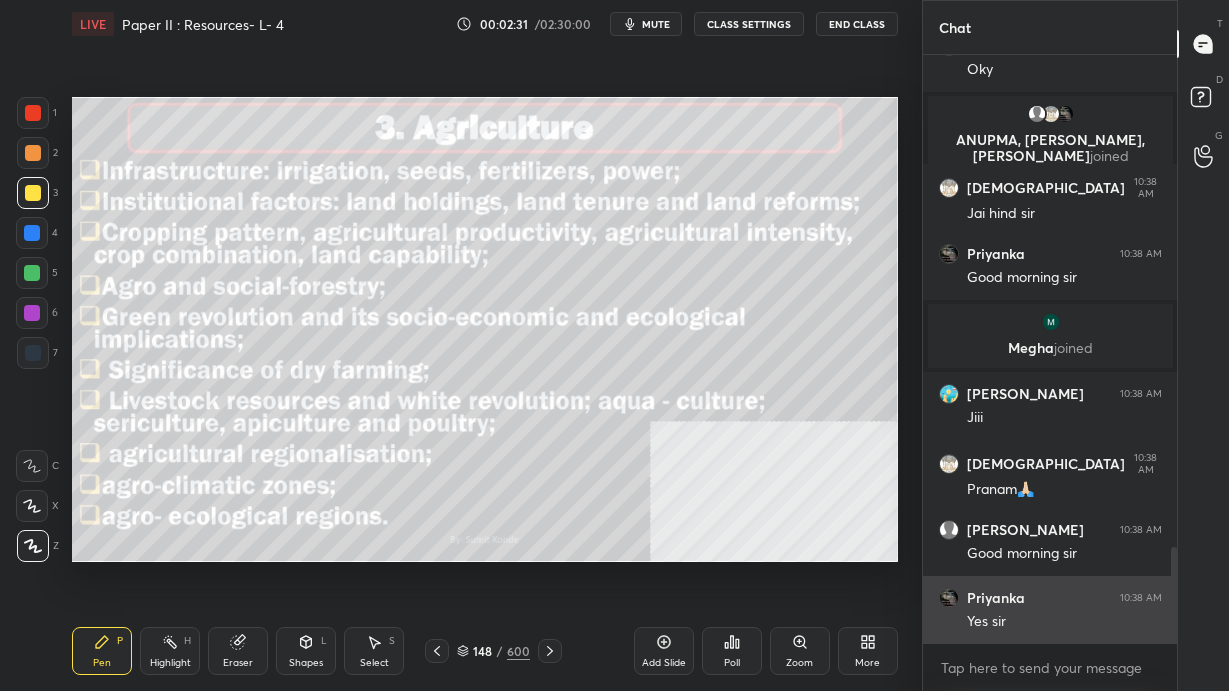 scroll, scrollTop: 3112, scrollLeft: 0, axis: vertical 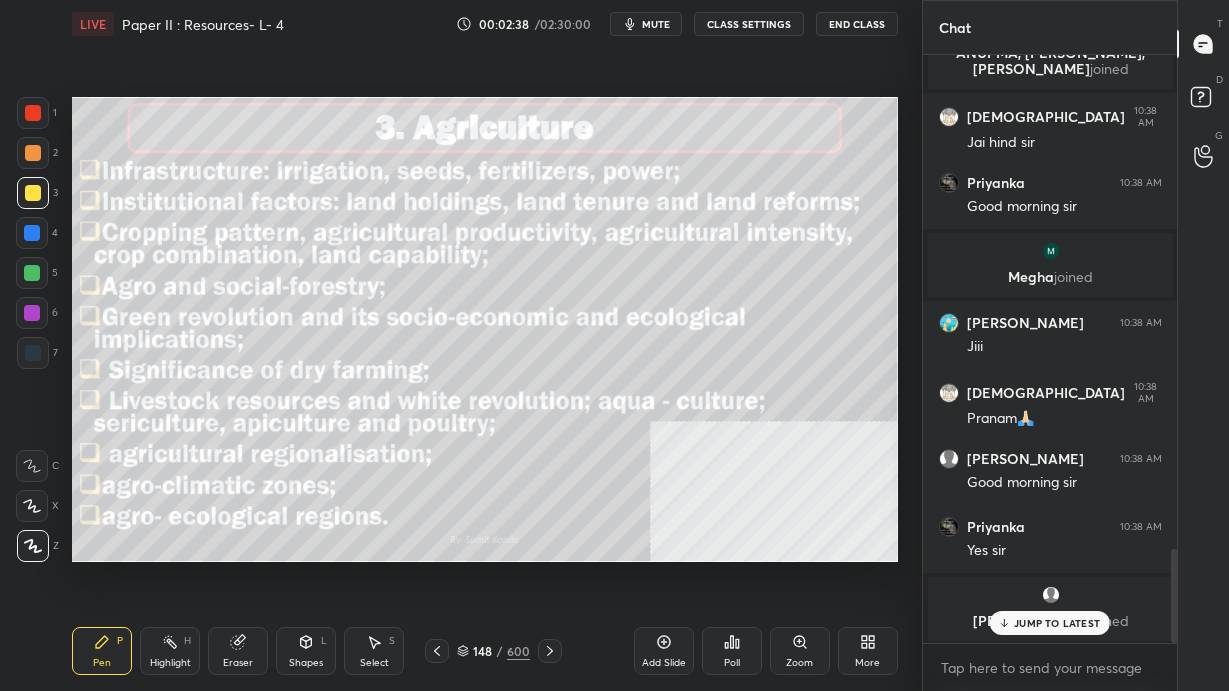 click on "JUMP TO LATEST" at bounding box center (1057, 623) 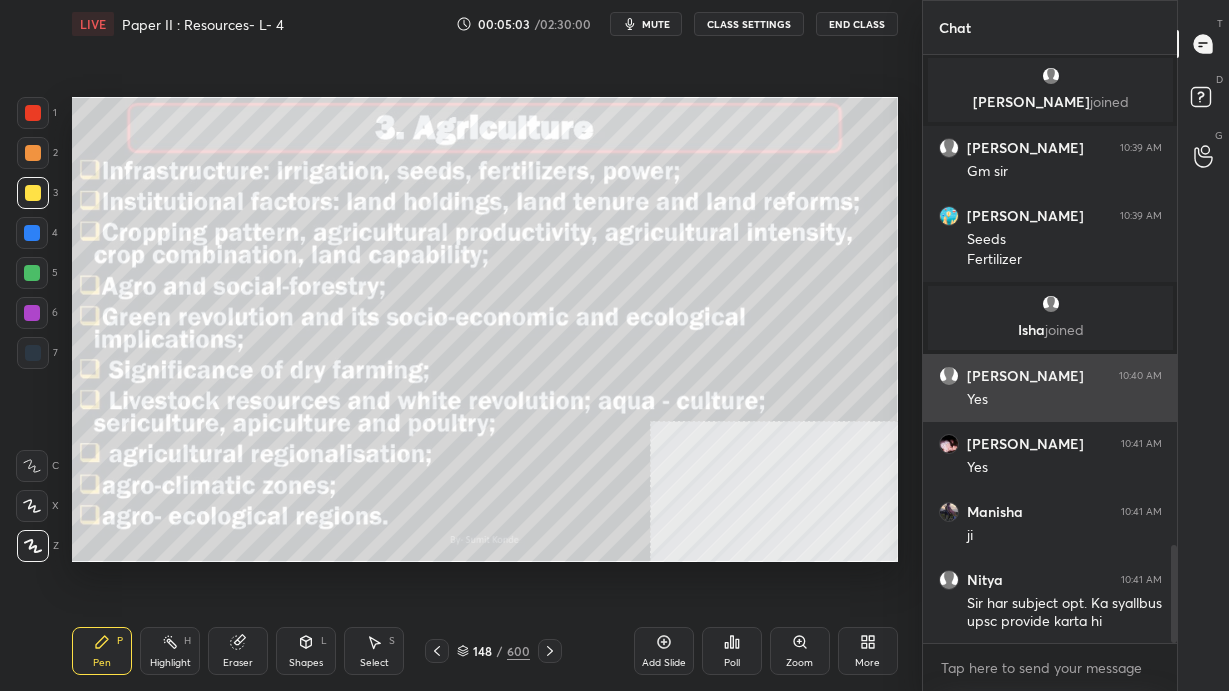 scroll, scrollTop: 3016, scrollLeft: 0, axis: vertical 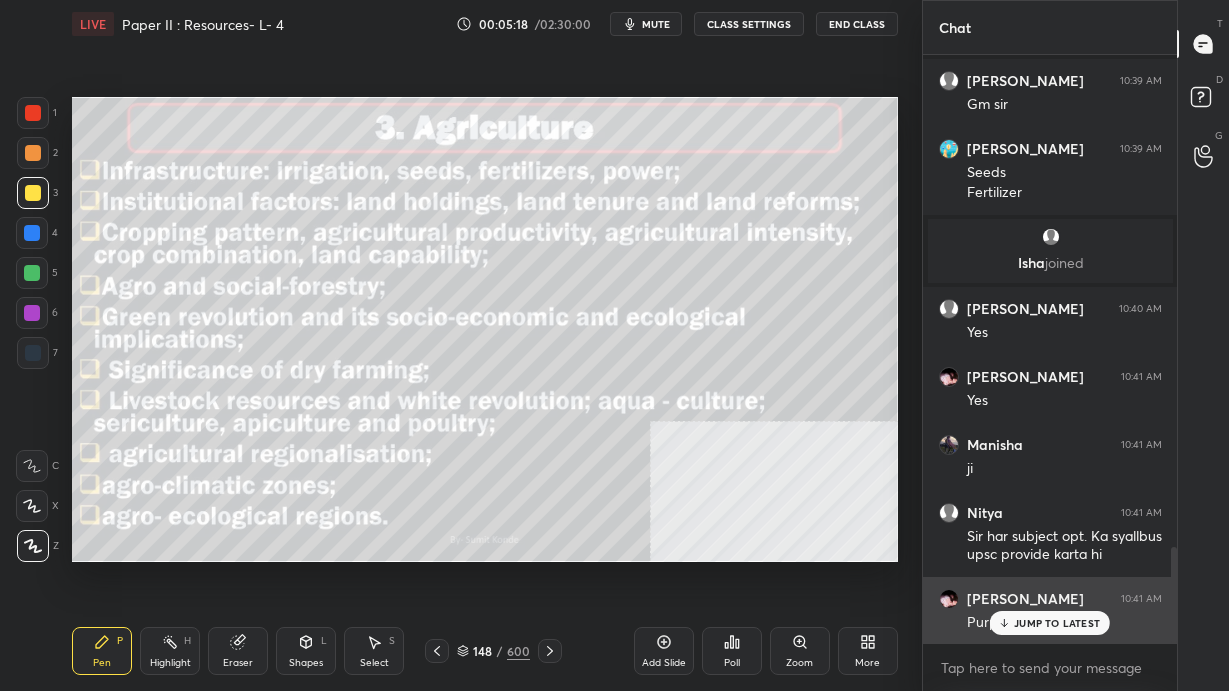 click on "JUMP TO LATEST" at bounding box center [1050, 623] 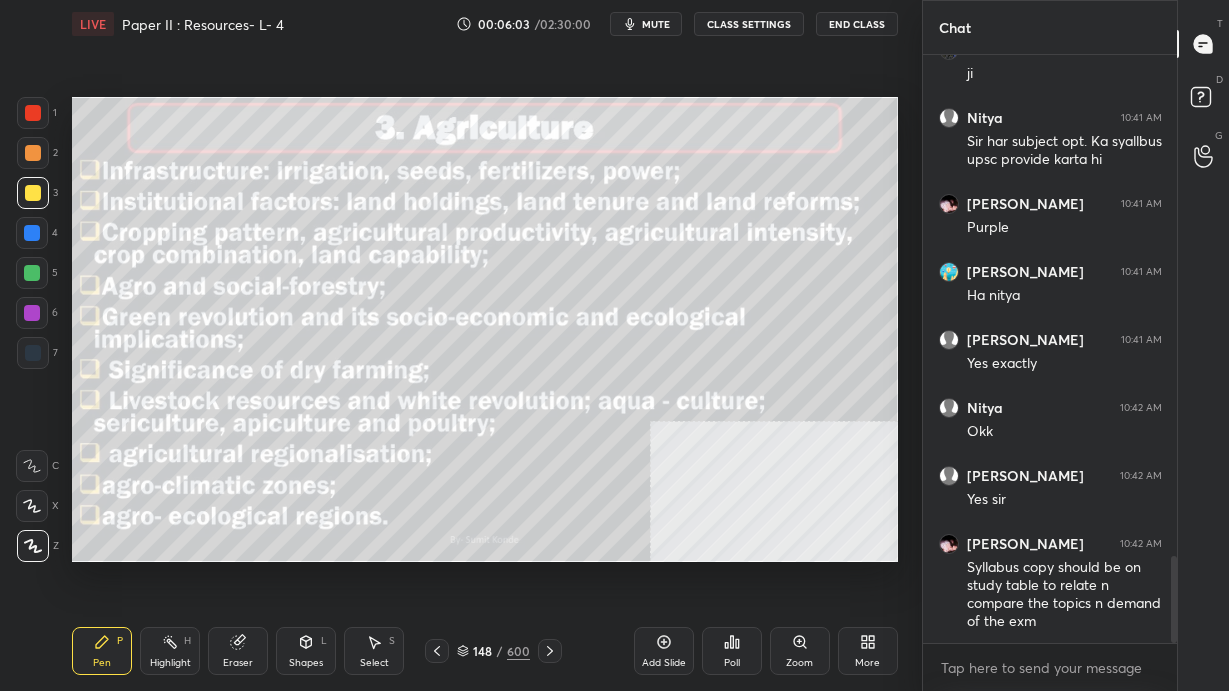 scroll, scrollTop: 3479, scrollLeft: 0, axis: vertical 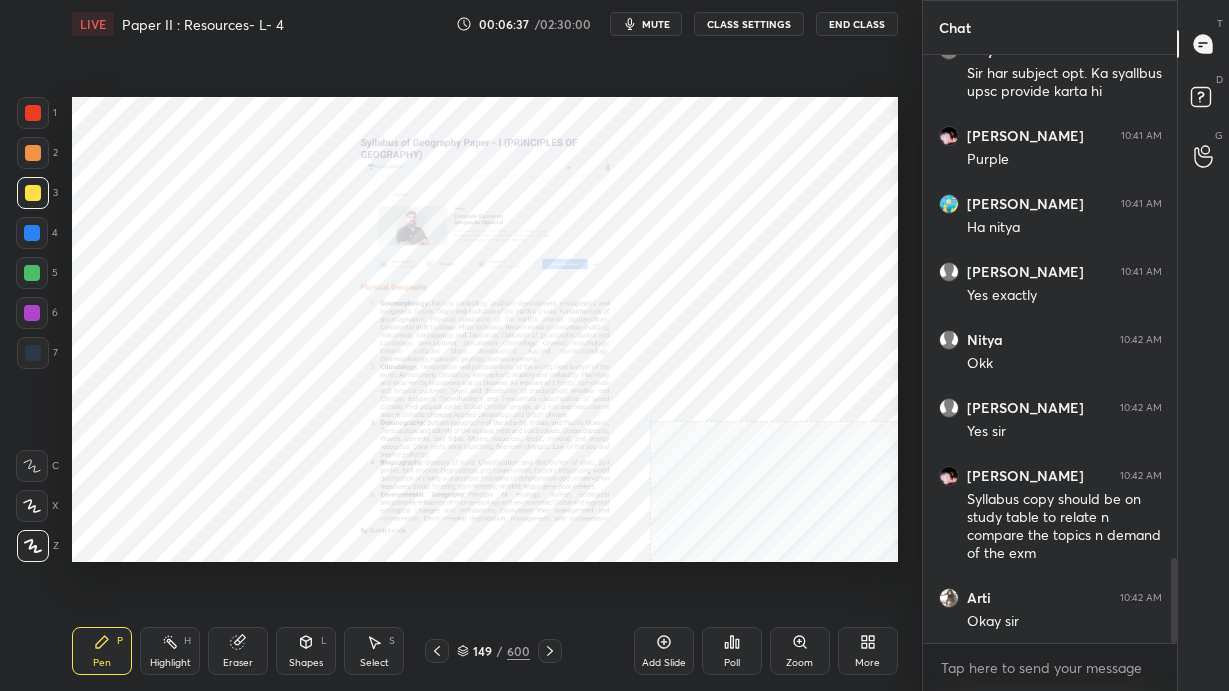 click 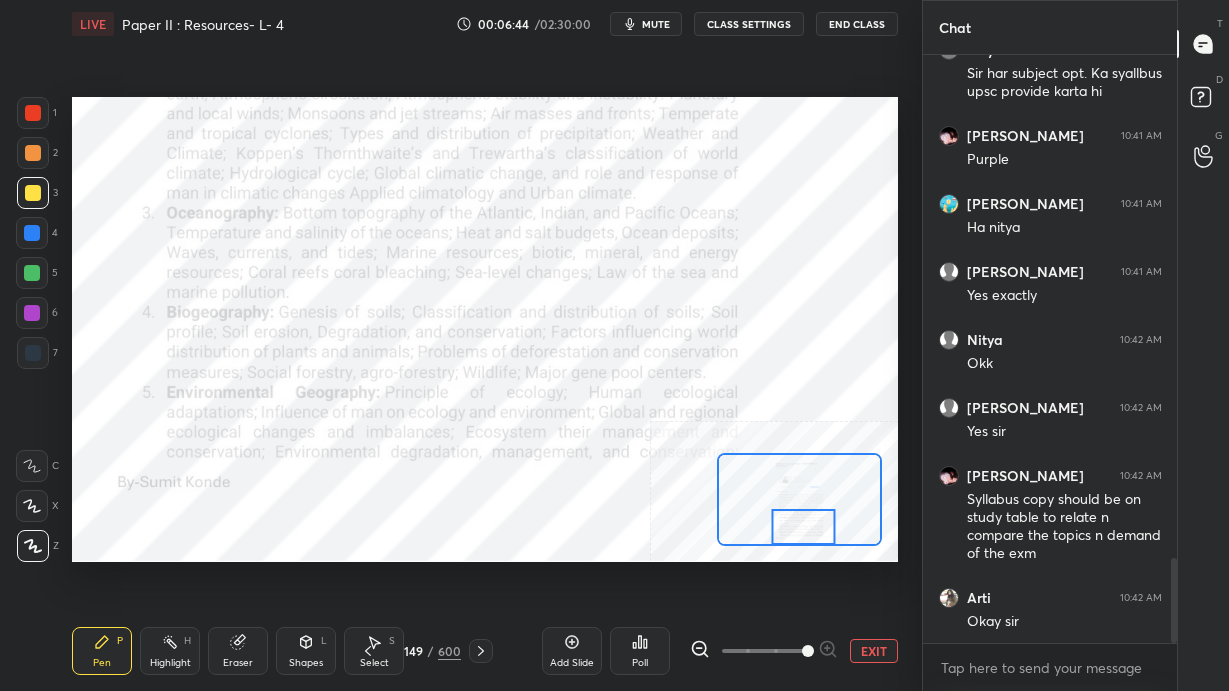 click at bounding box center (33, 113) 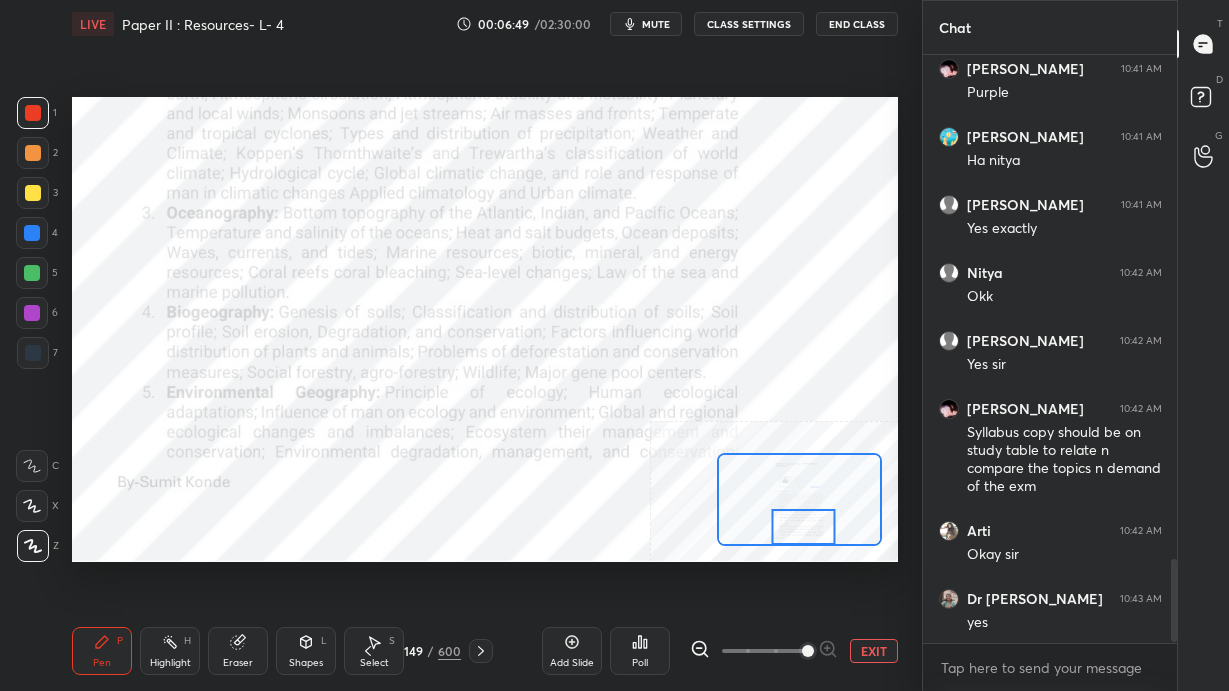 scroll, scrollTop: 3614, scrollLeft: 0, axis: vertical 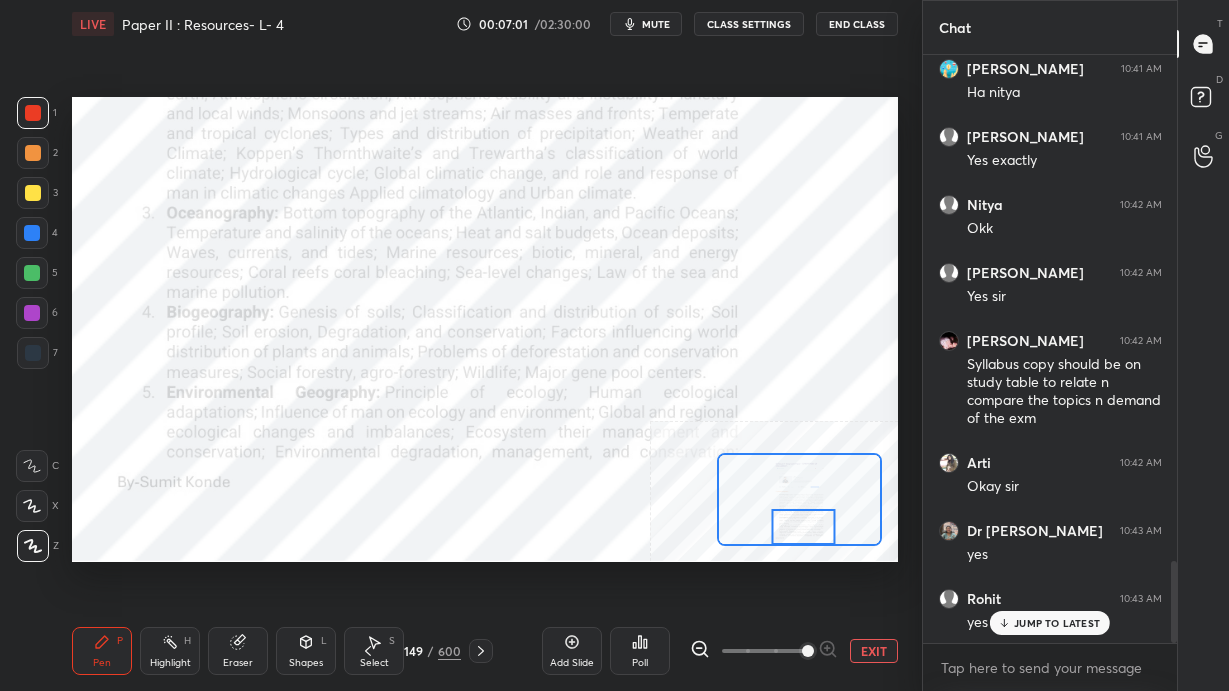 click 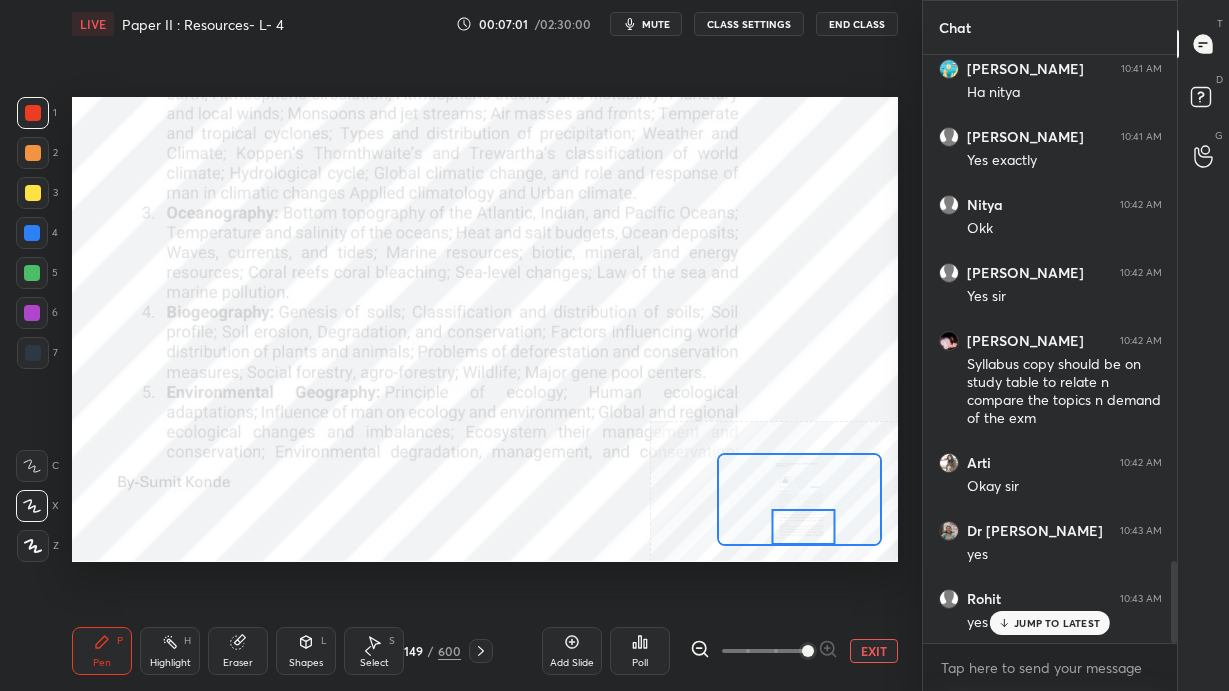 click at bounding box center (32, 466) 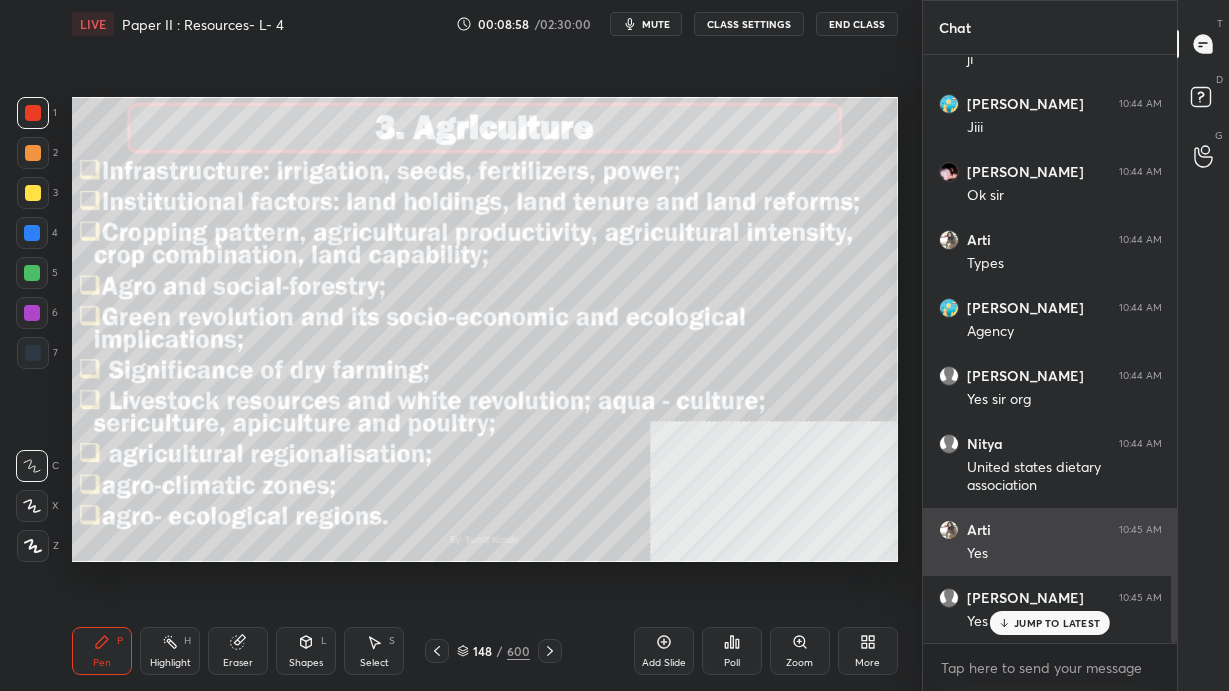 scroll, scrollTop: 4312, scrollLeft: 0, axis: vertical 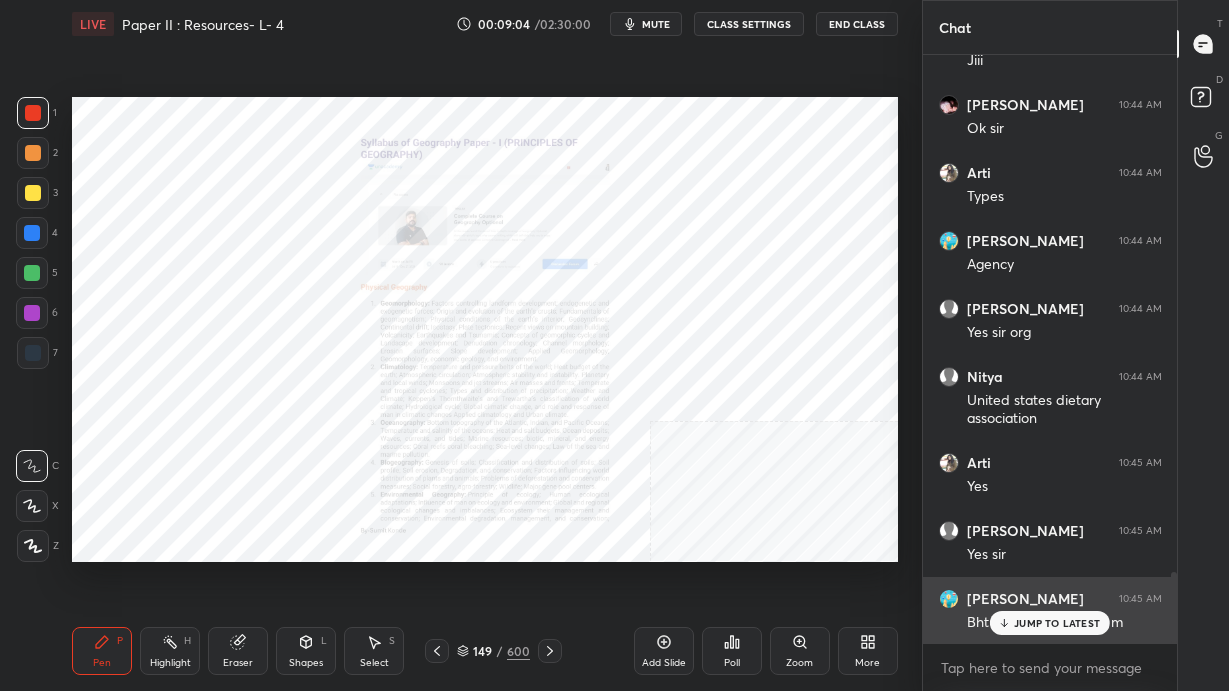 click on "JUMP TO LATEST" at bounding box center (1057, 623) 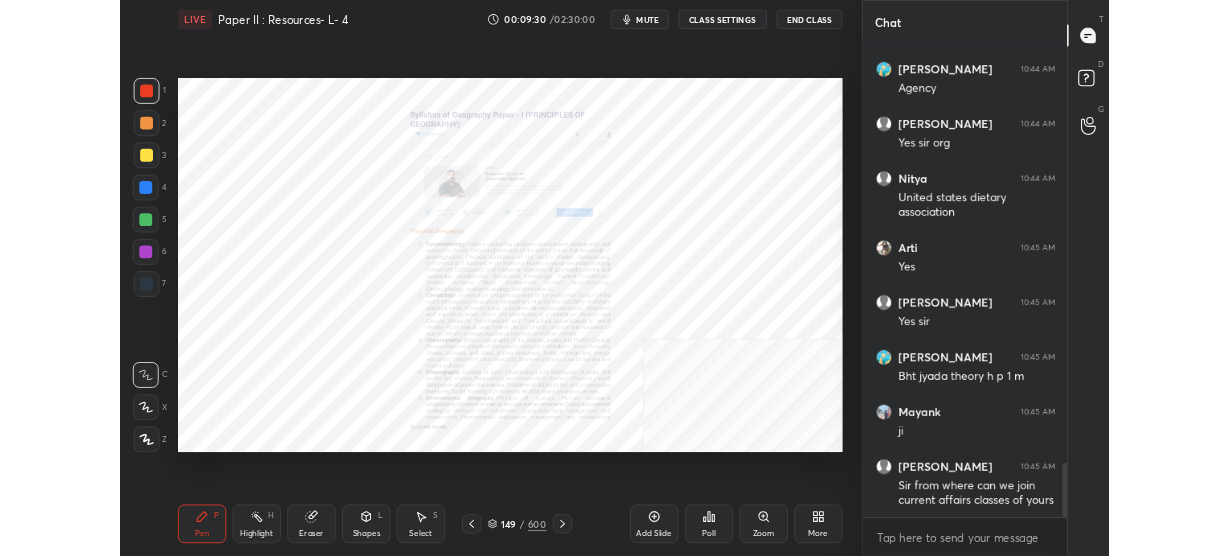 scroll, scrollTop: 4535, scrollLeft: 0, axis: vertical 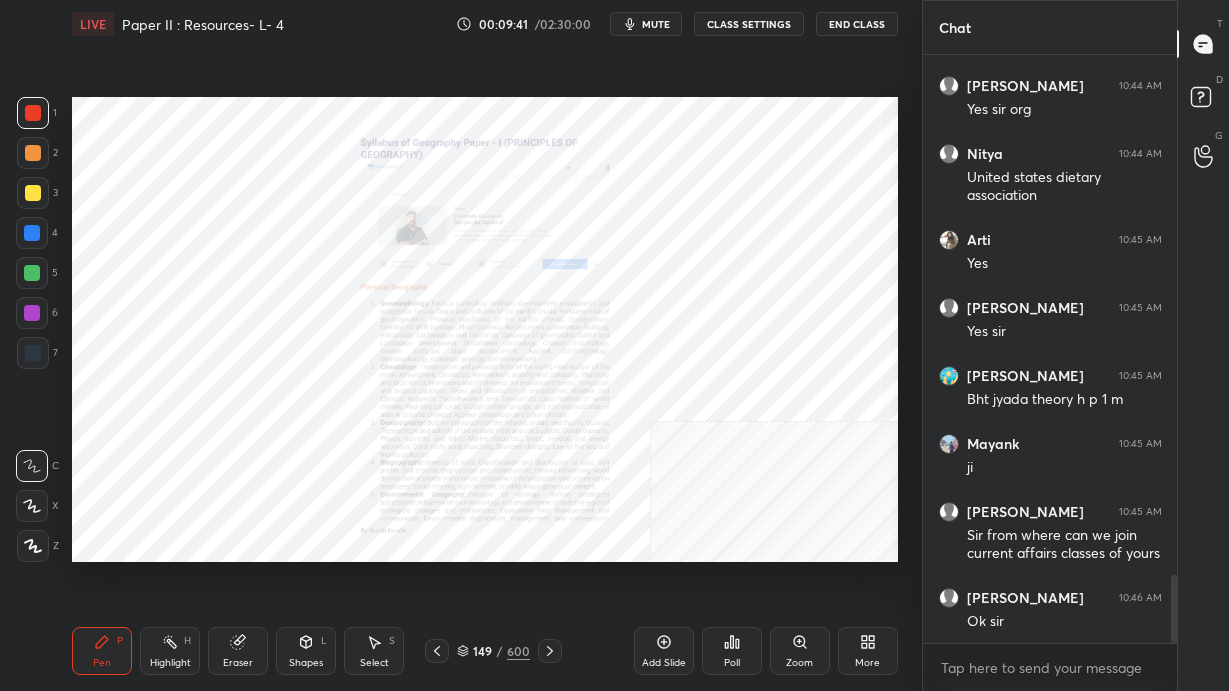 click on "More" at bounding box center [868, 651] 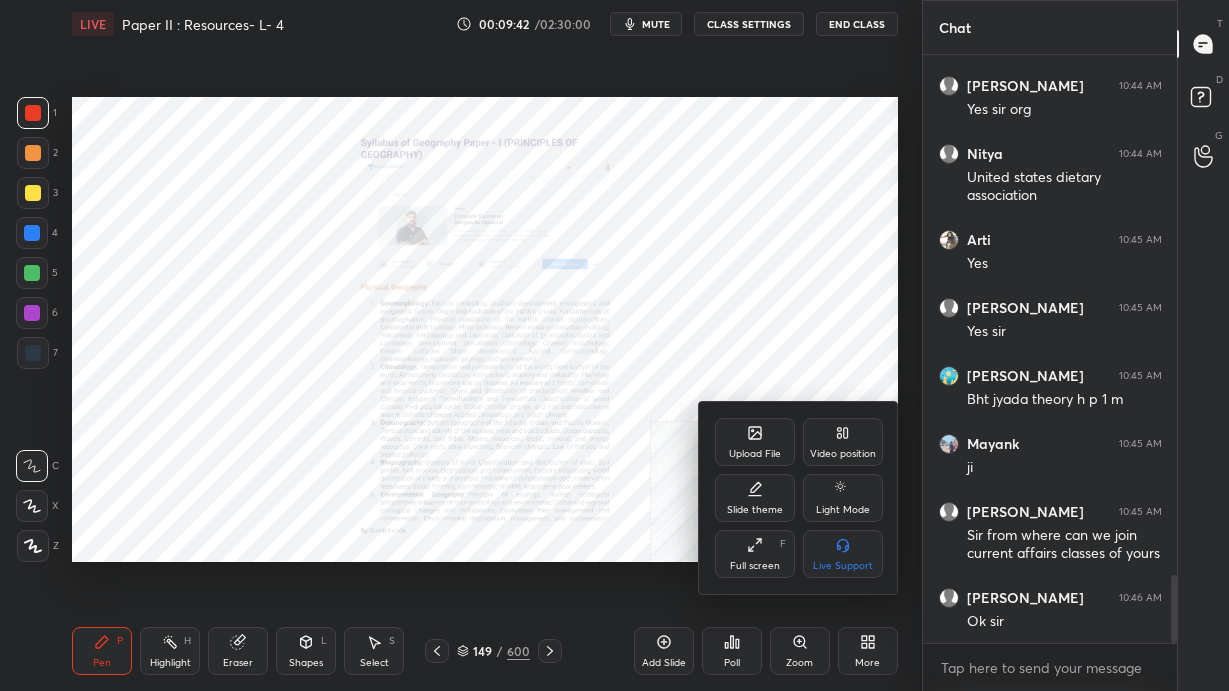 click on "Upload File" at bounding box center (755, 442) 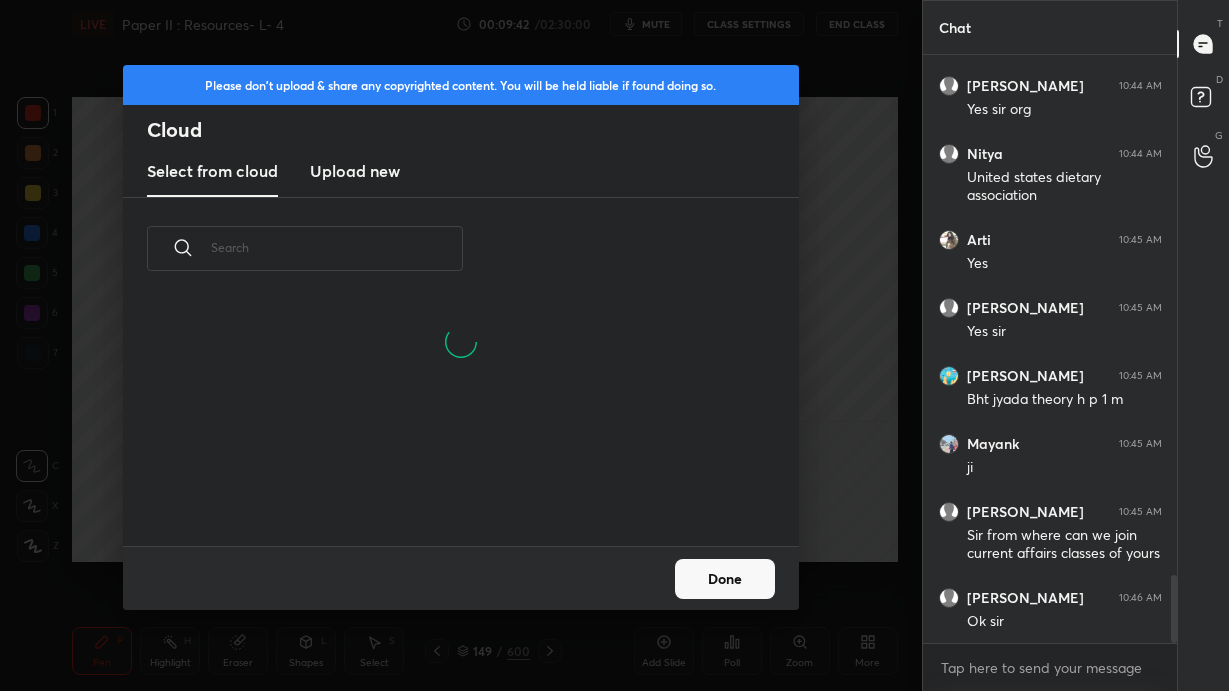 click on "Upload new" at bounding box center (355, 171) 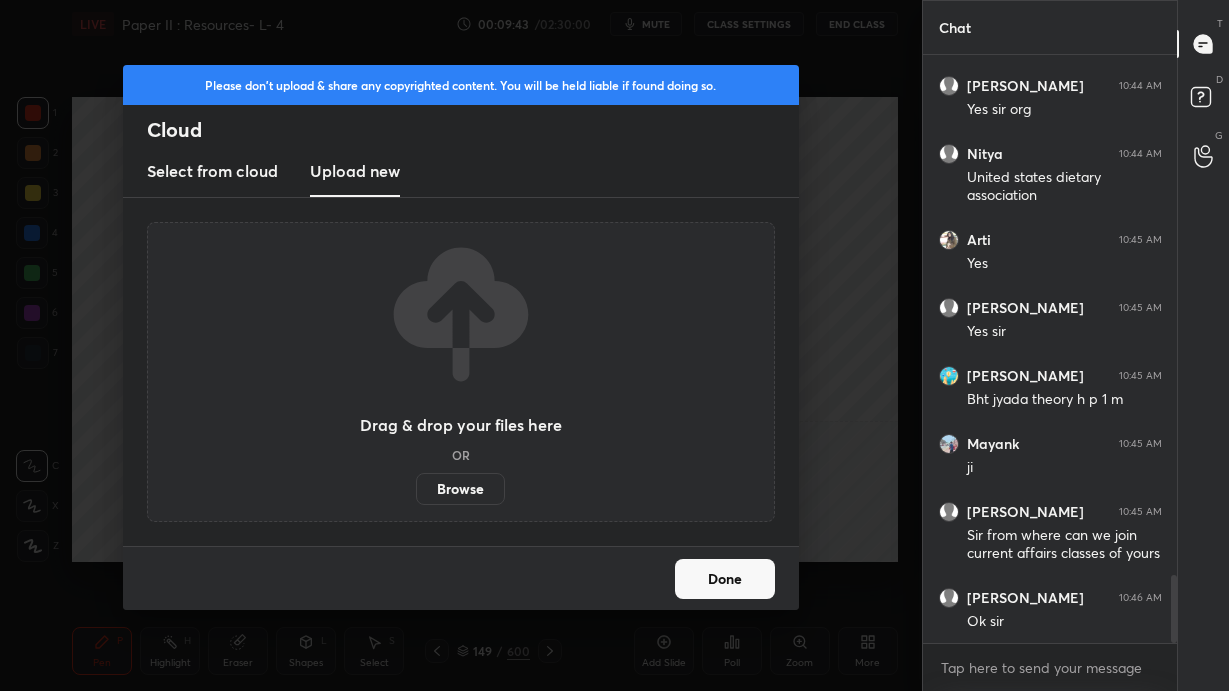 drag, startPoint x: 478, startPoint y: 478, endPoint x: 474, endPoint y: 381, distance: 97.082436 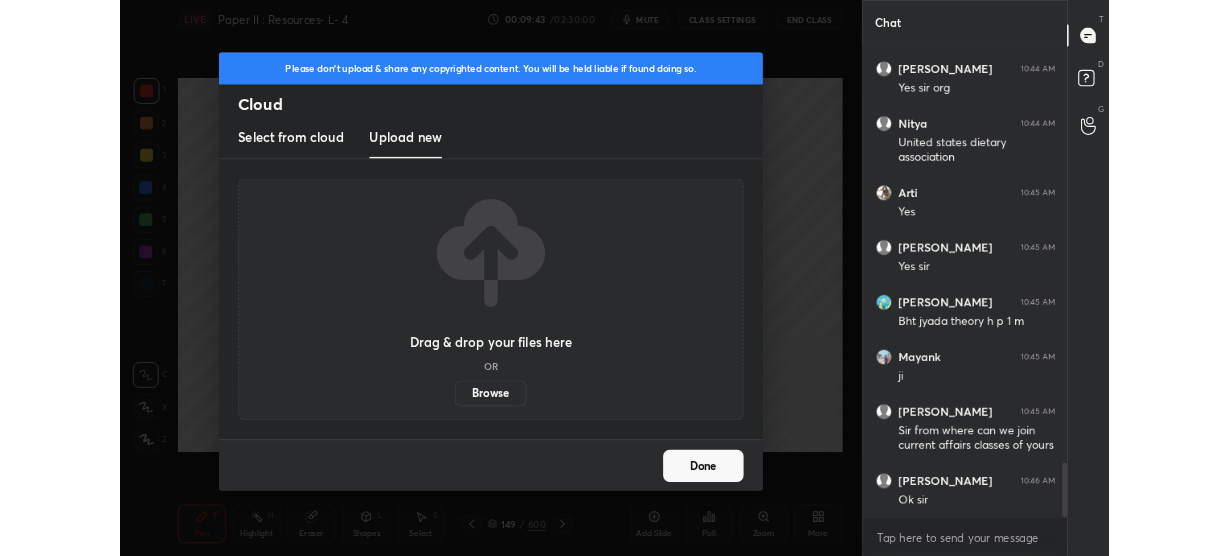 scroll, scrollTop: 428, scrollLeft: 841, axis: both 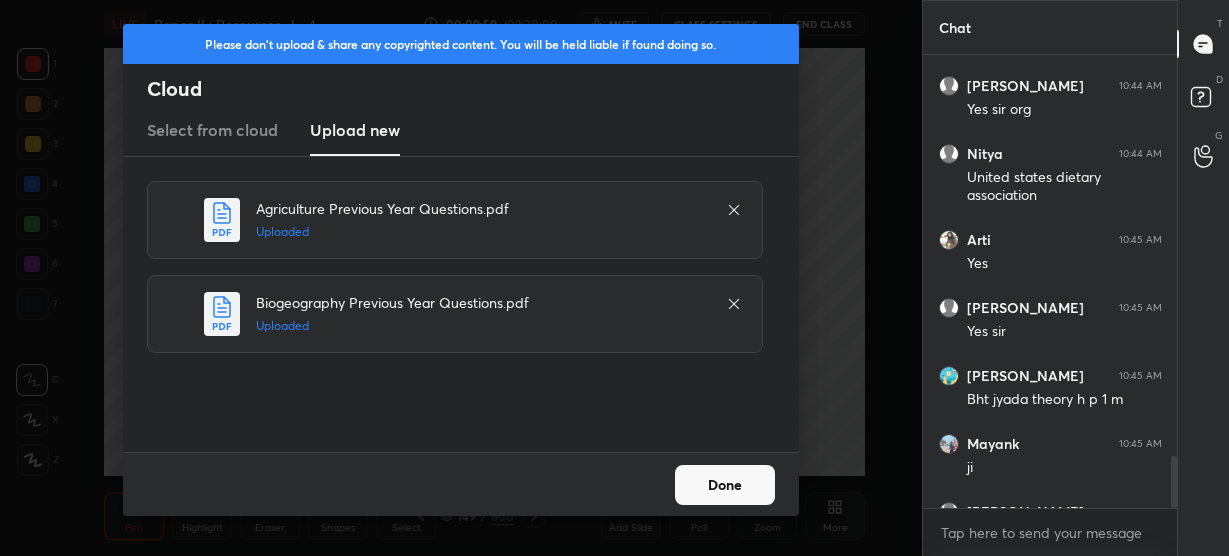 click on "Done" at bounding box center [725, 485] 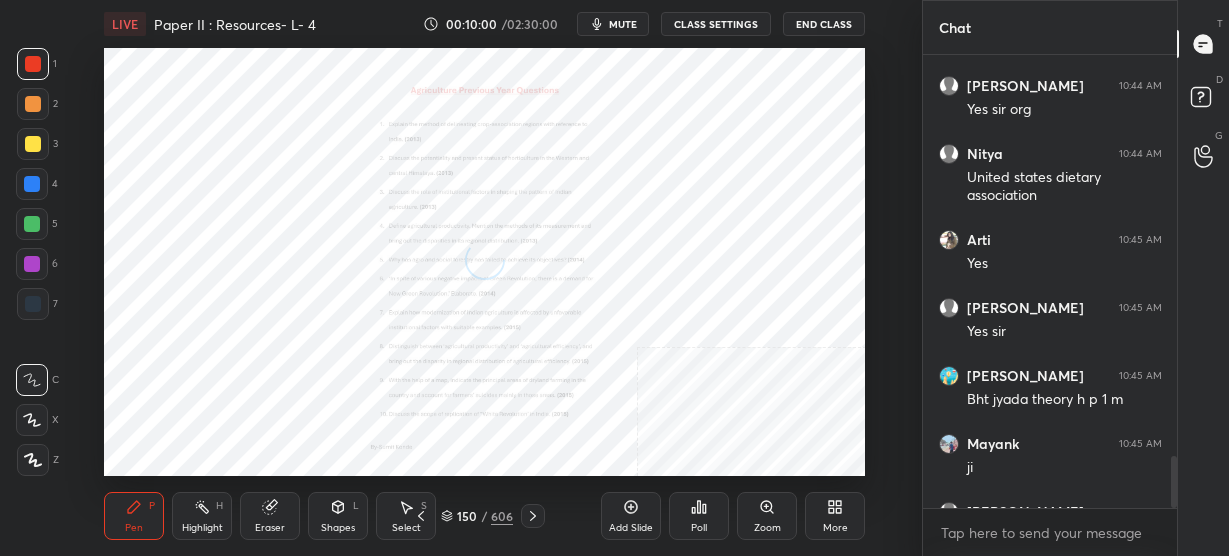 click on "More" at bounding box center (835, 516) 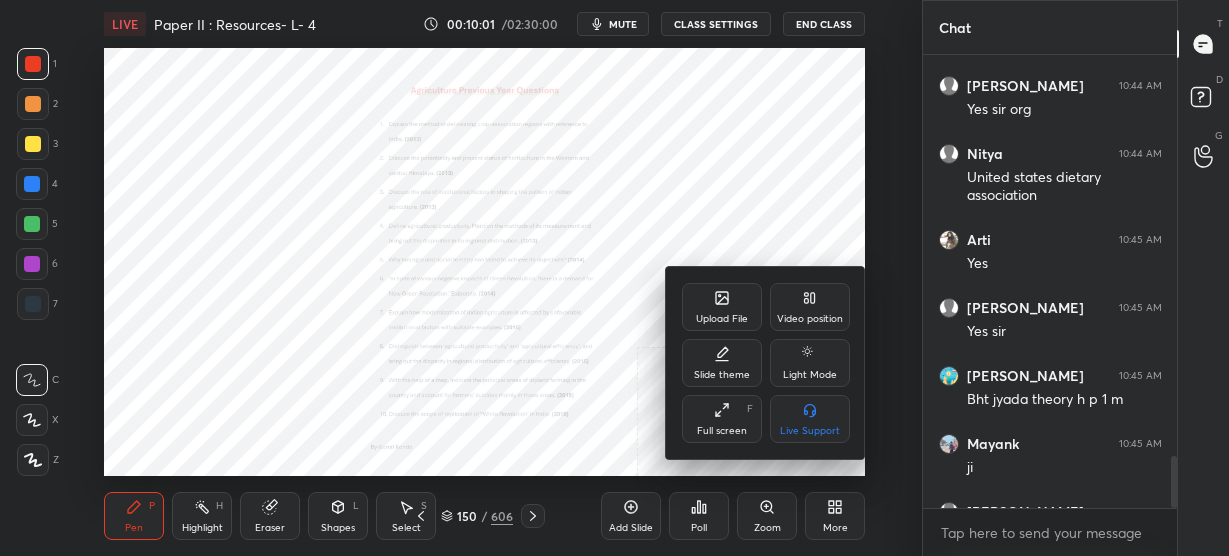 click on "Upload File Video position Slide theme Light Mode Full screen F Live Support" at bounding box center (766, 363) 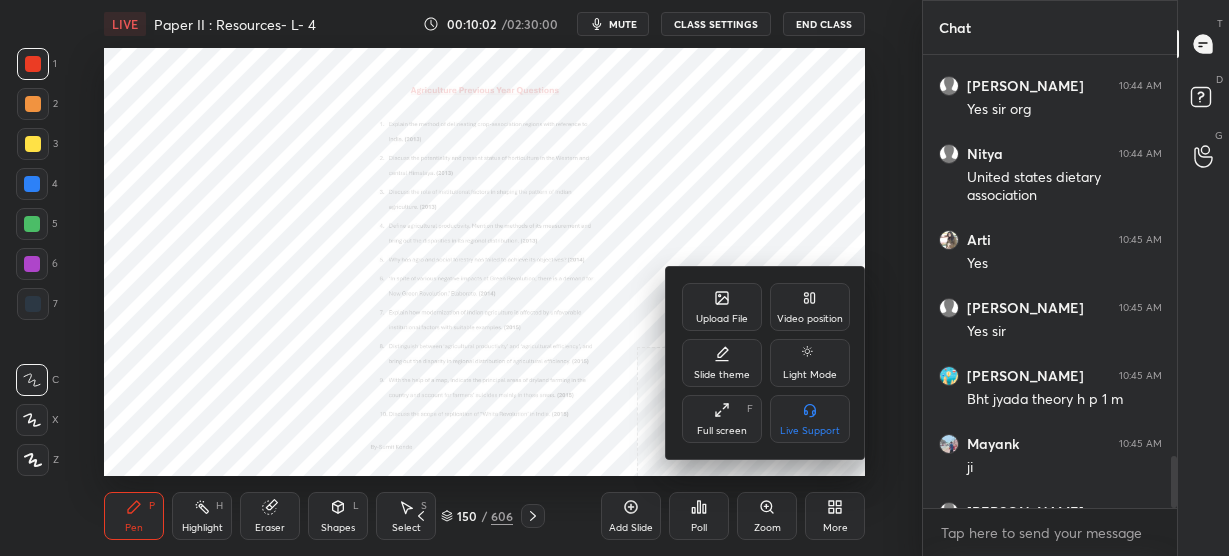 click on "Full screen" at bounding box center (722, 431) 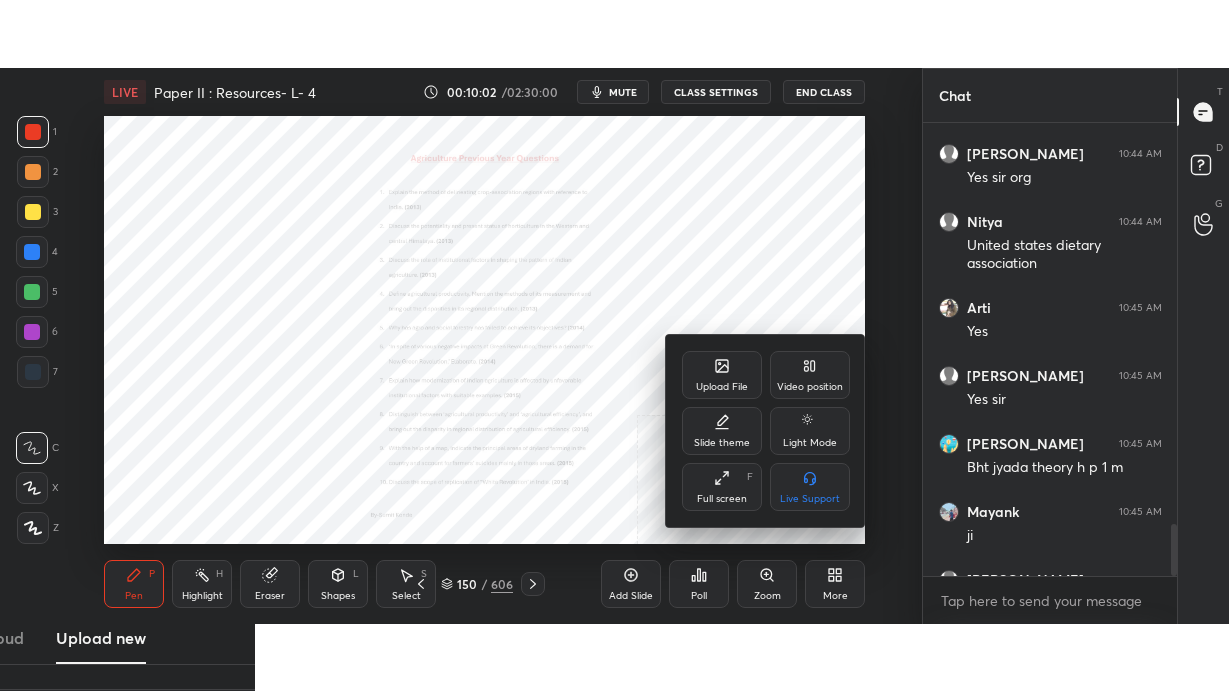 scroll, scrollTop: 99436, scrollLeft: 99158, axis: both 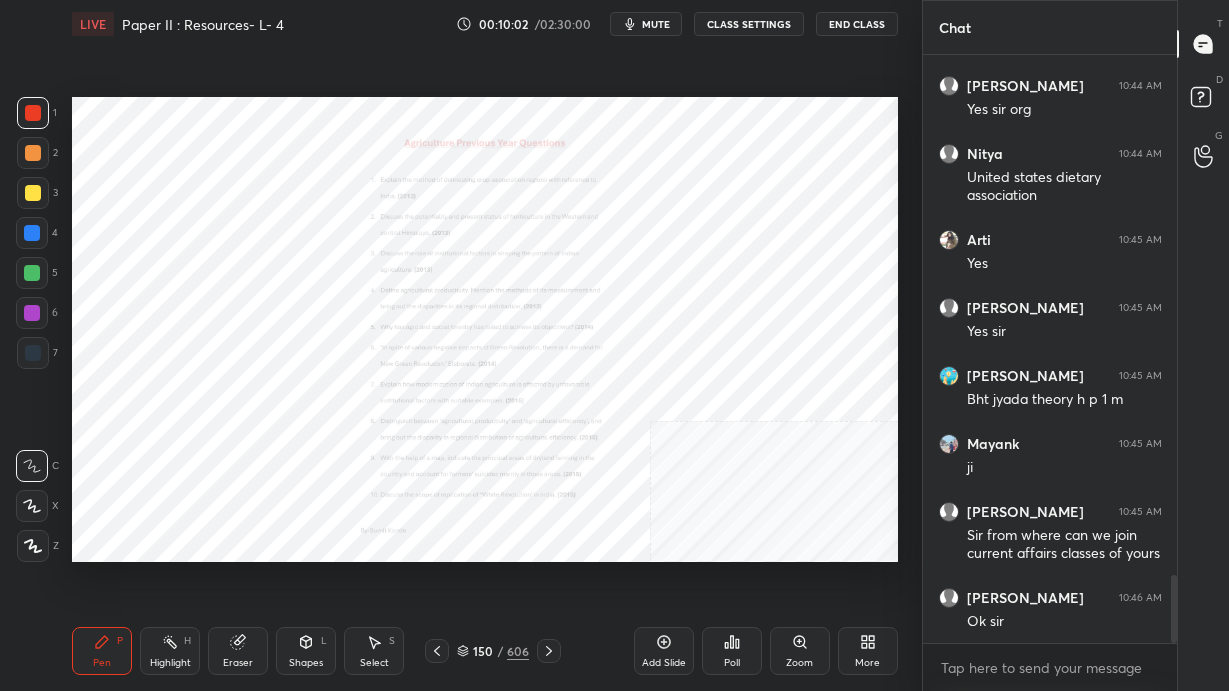 click on "Upload File Video position Slide theme Light Mode Full screen F Live Support" at bounding box center (614, 345) 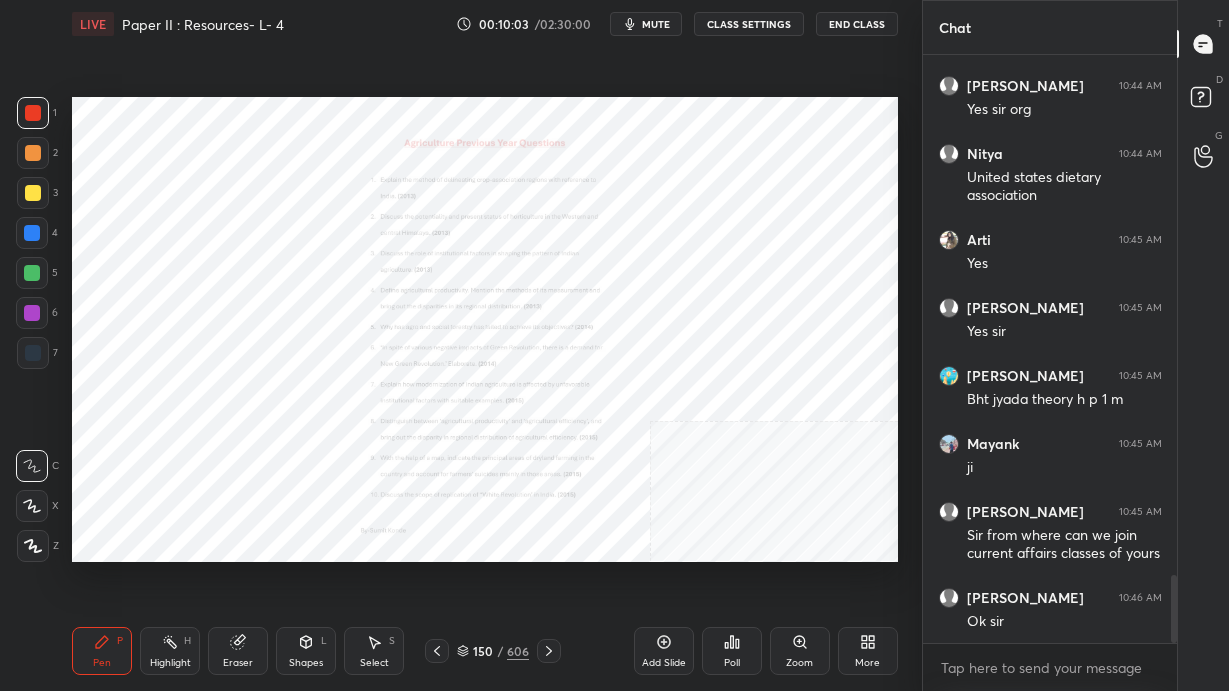 click 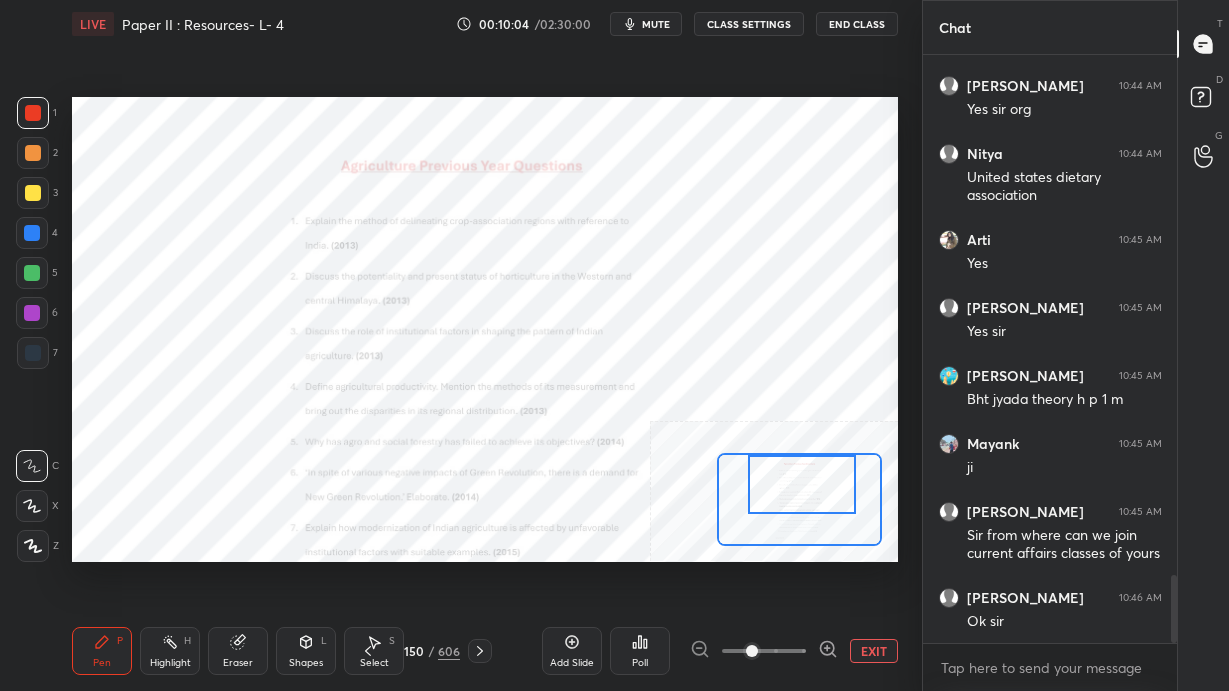 click on "Setting up your live class Poll for   secs No correct answer Start poll" at bounding box center [485, 329] 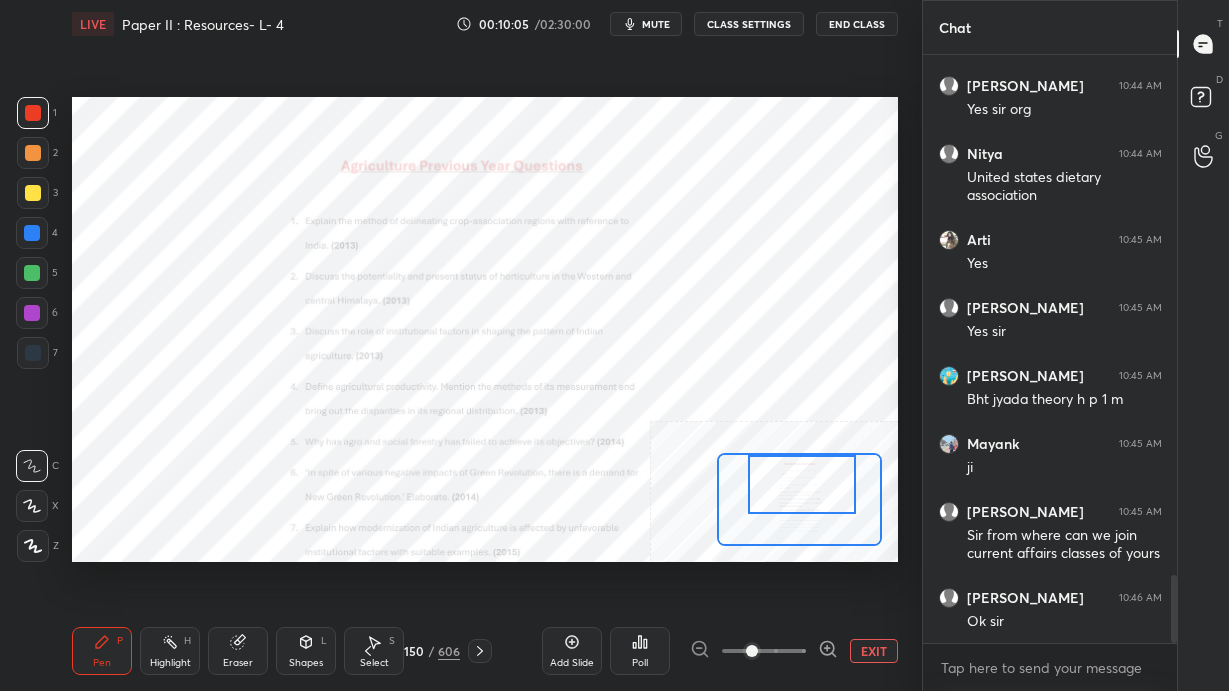 click 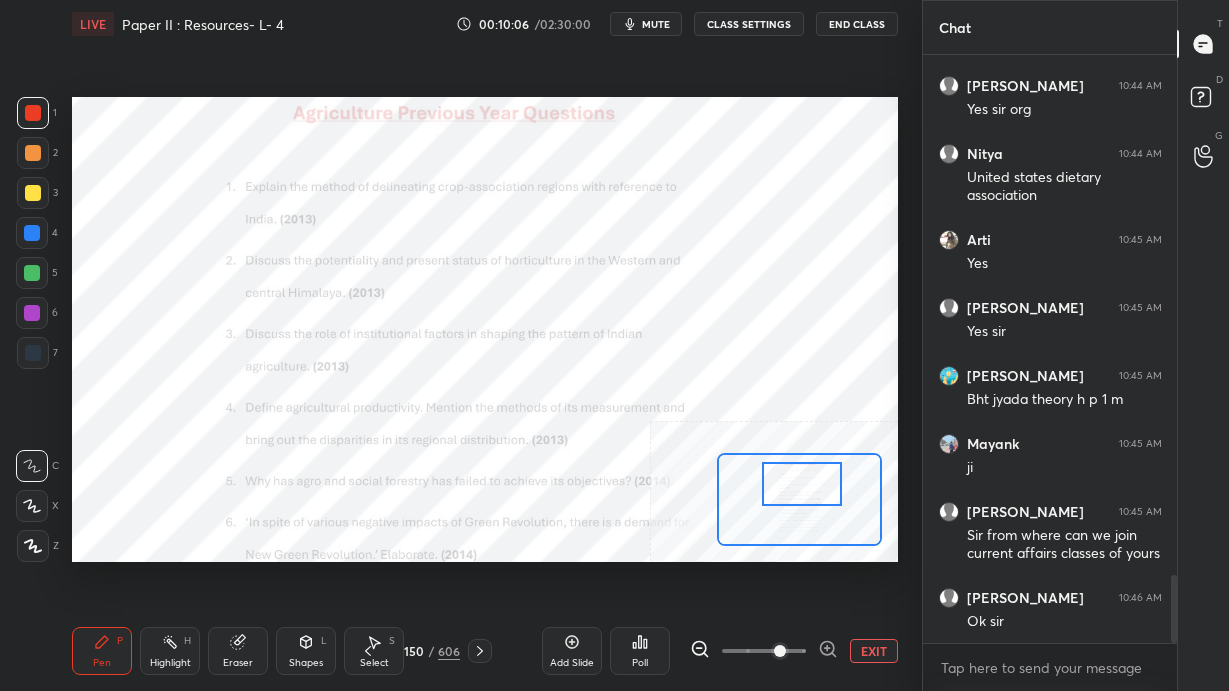 click at bounding box center [802, 484] 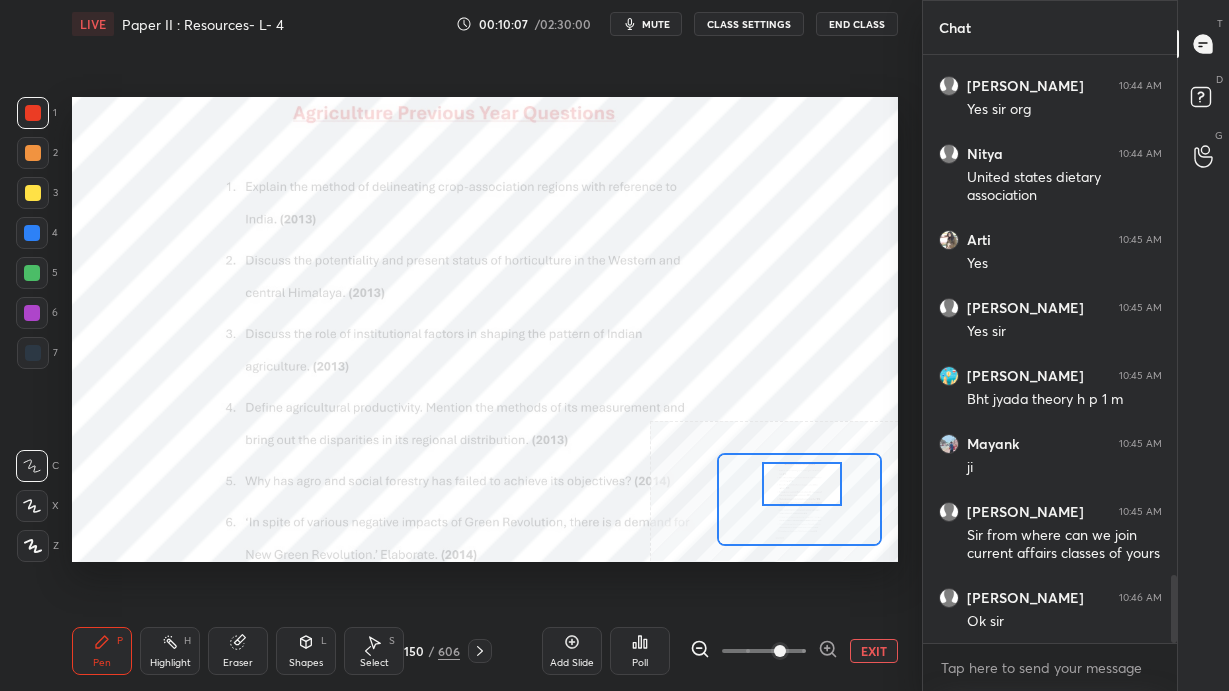 click at bounding box center (33, 113) 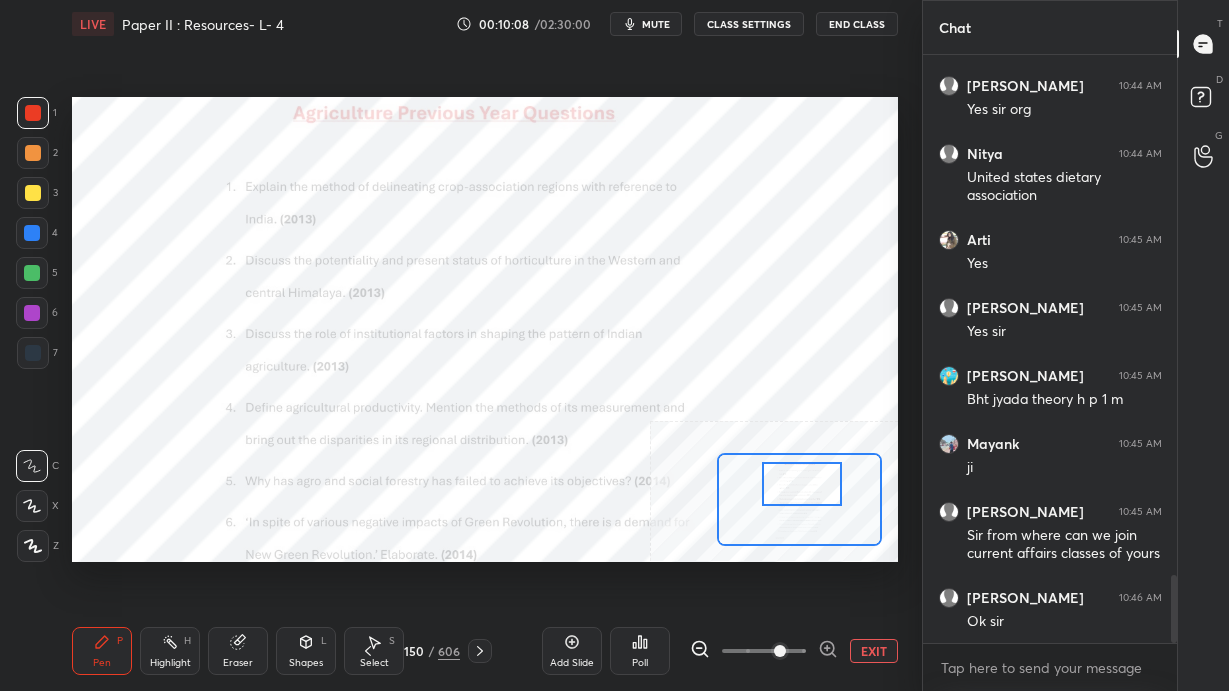 click at bounding box center [33, 353] 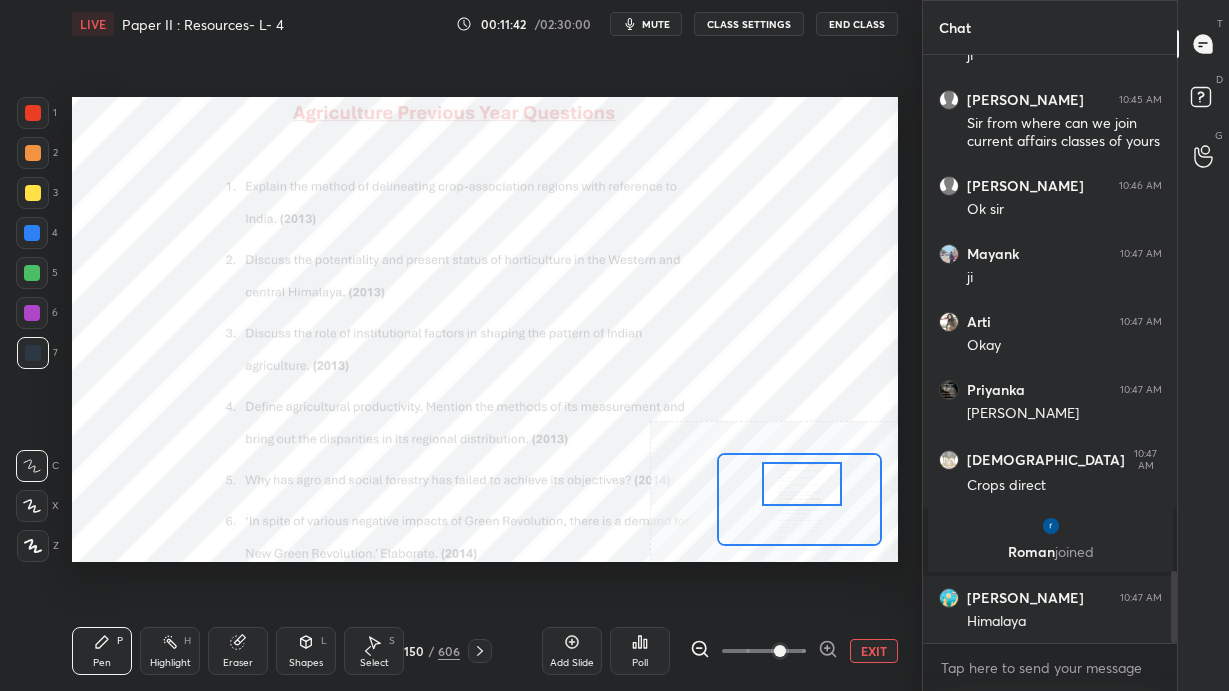 scroll, scrollTop: 4296, scrollLeft: 0, axis: vertical 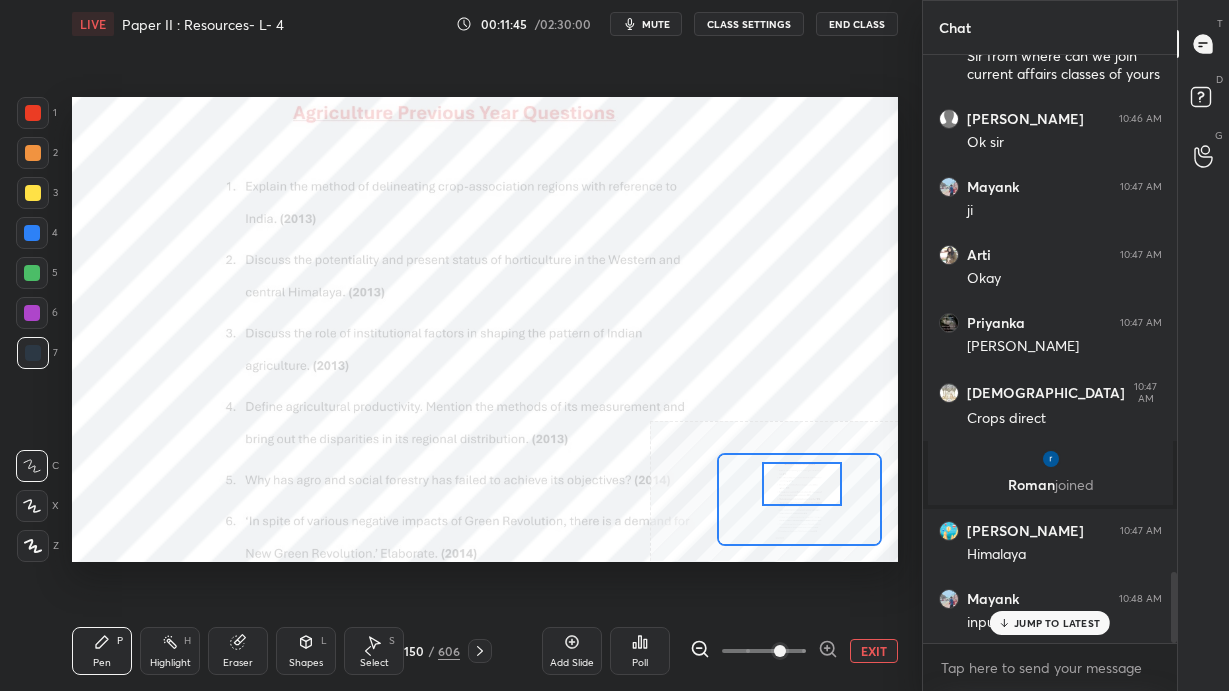 click on "JUMP TO LATEST" at bounding box center (1057, 623) 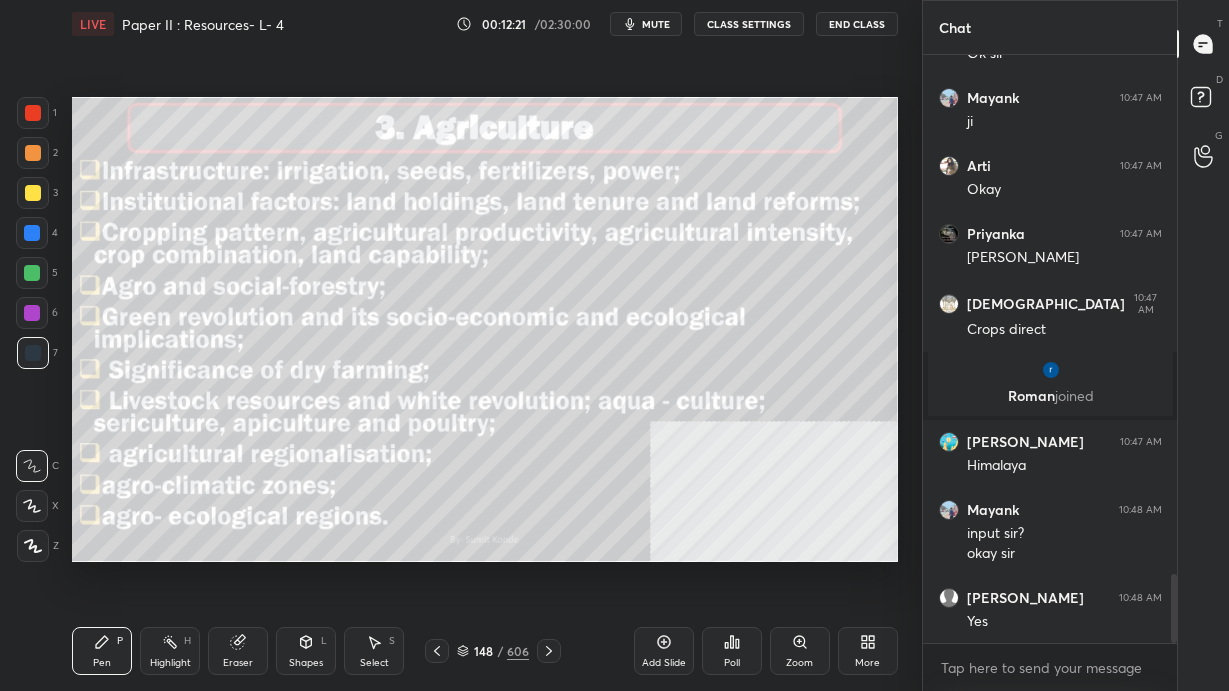 scroll, scrollTop: 4453, scrollLeft: 0, axis: vertical 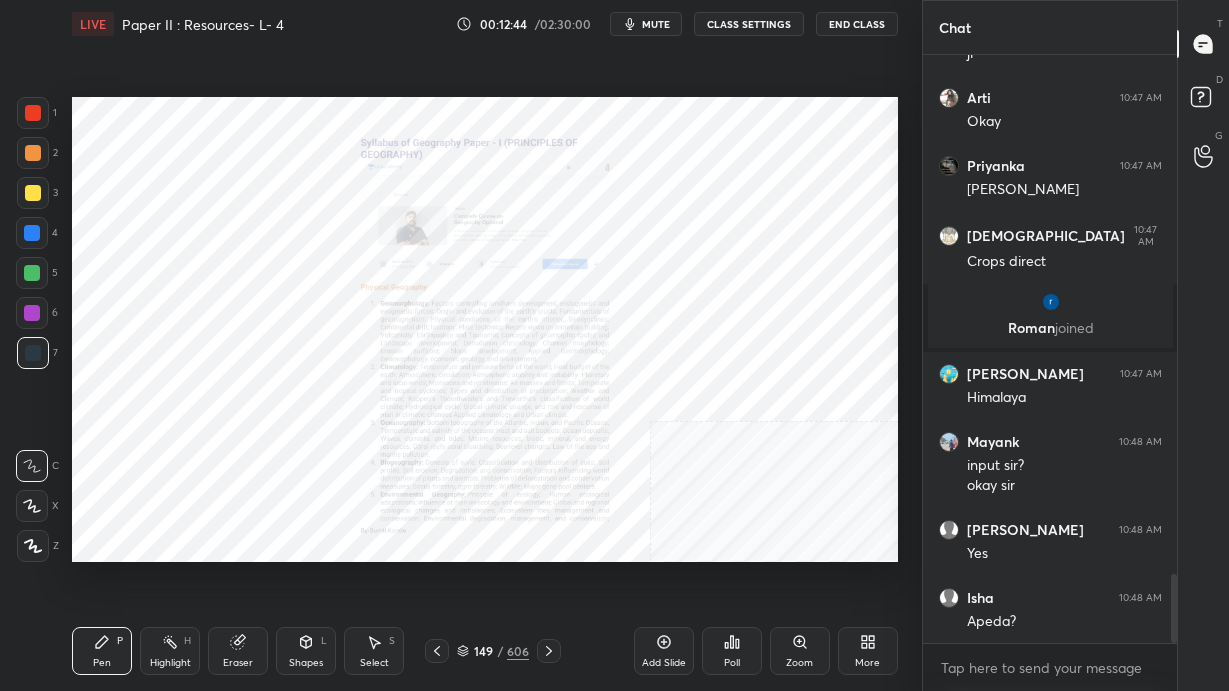 click 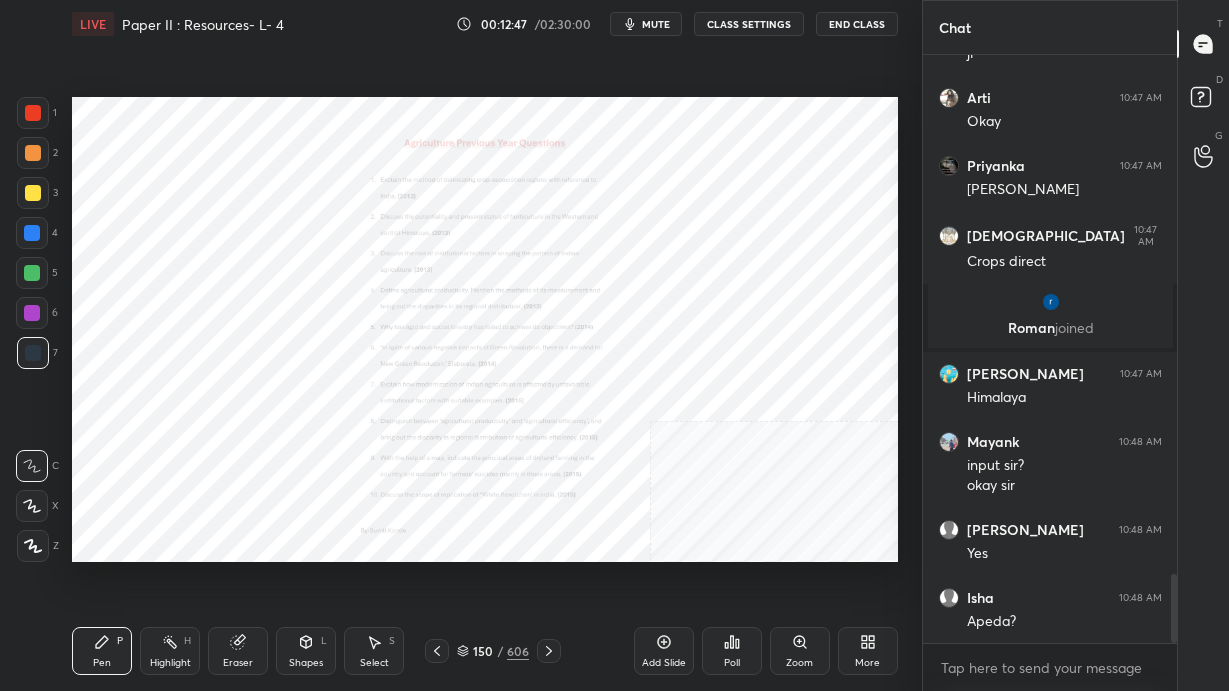 click on "Zoom" at bounding box center [800, 651] 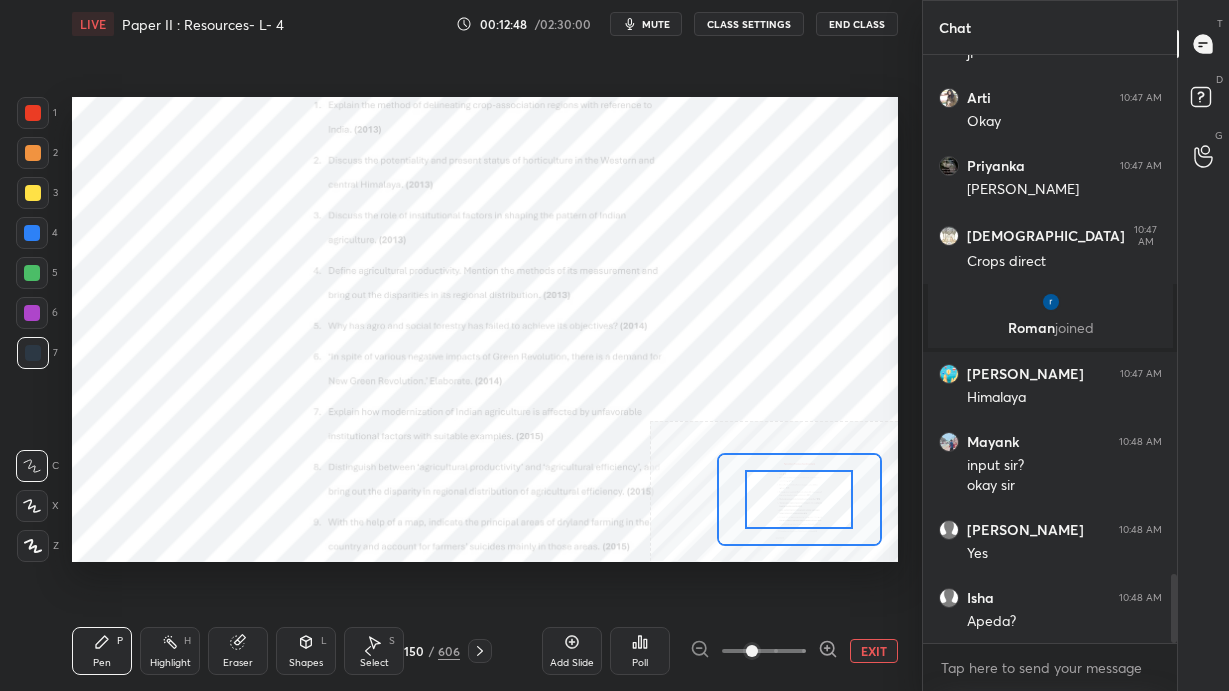 click 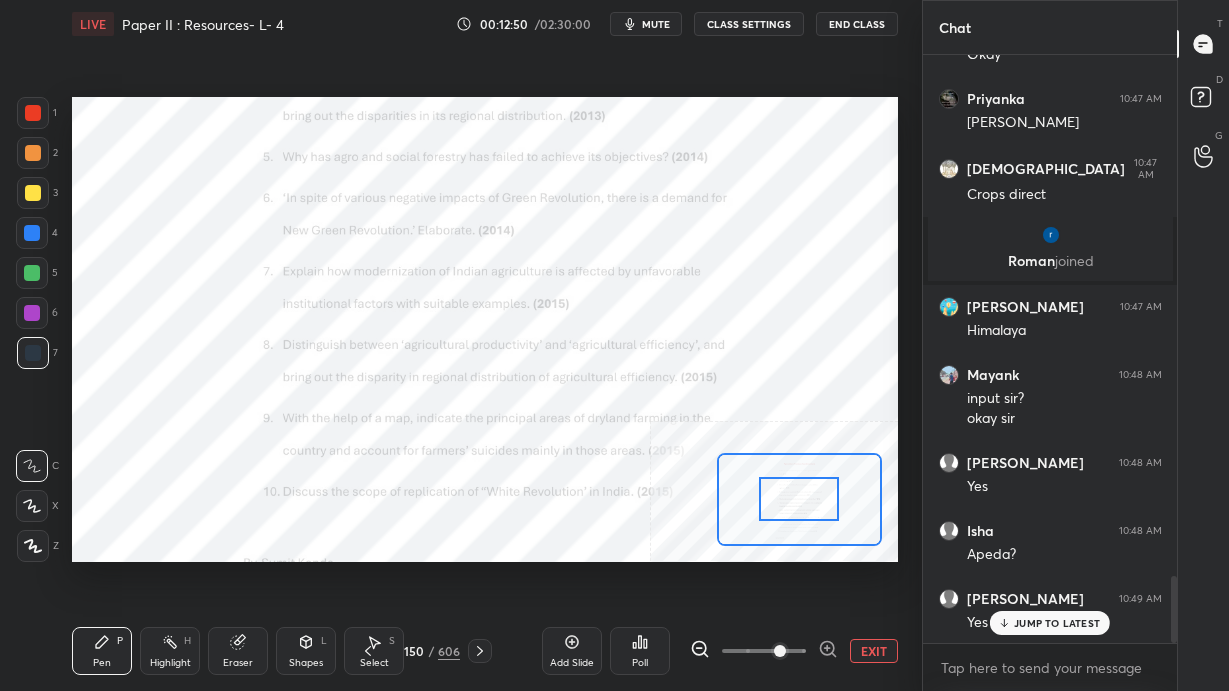 scroll, scrollTop: 4588, scrollLeft: 0, axis: vertical 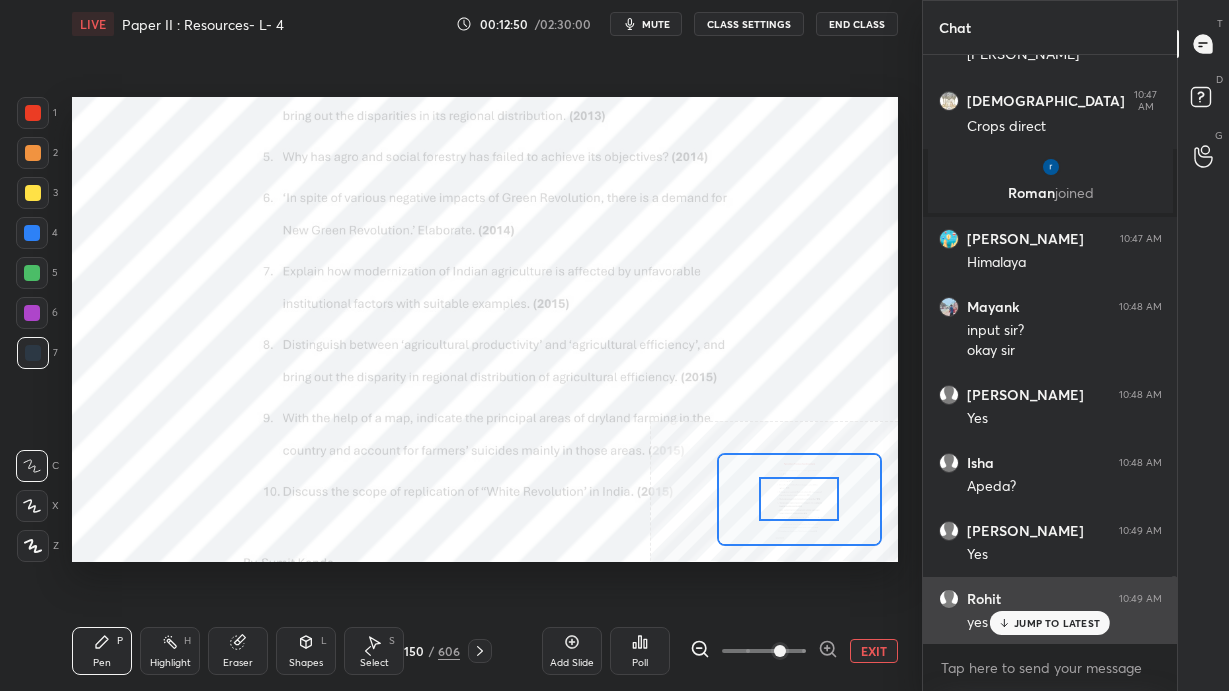 click on "JUMP TO LATEST" at bounding box center [1057, 623] 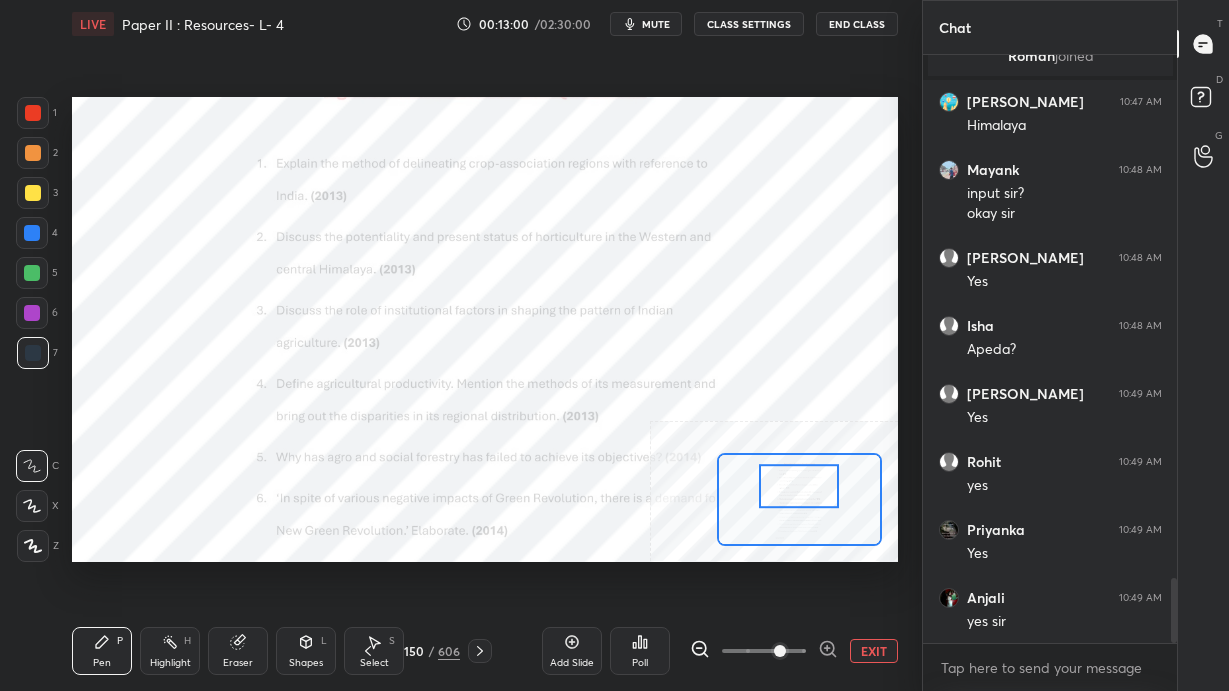 scroll, scrollTop: 4860, scrollLeft: 0, axis: vertical 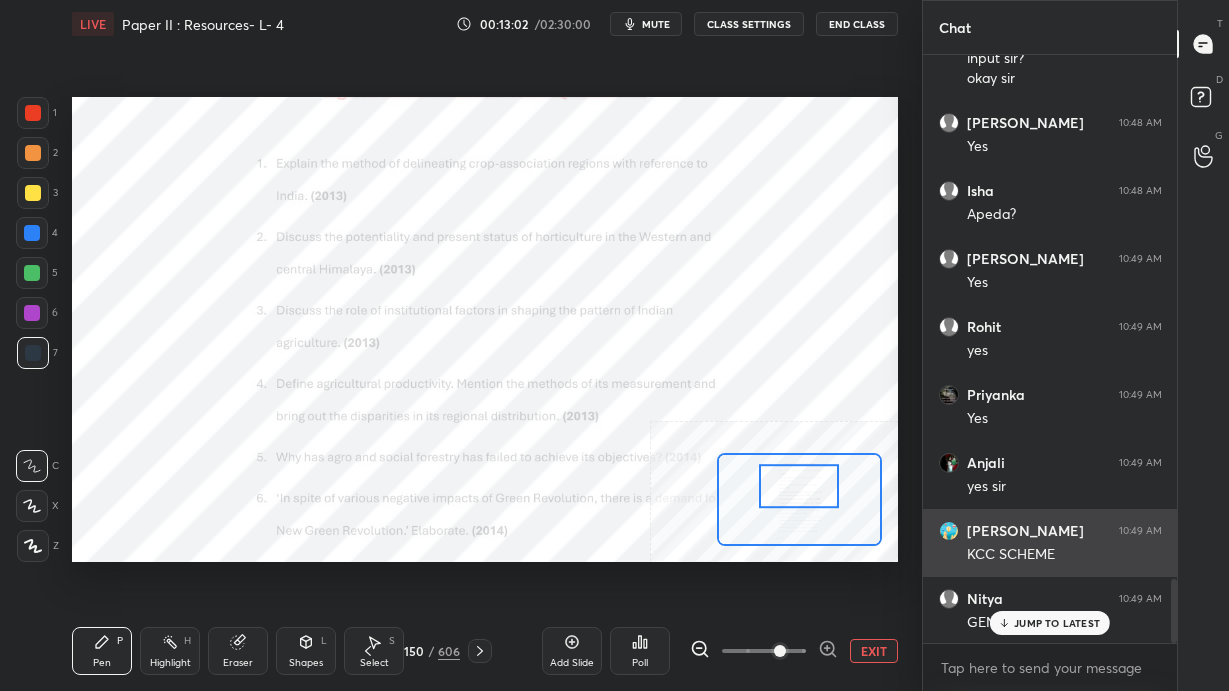 click on "JUMP TO LATEST" at bounding box center (1057, 623) 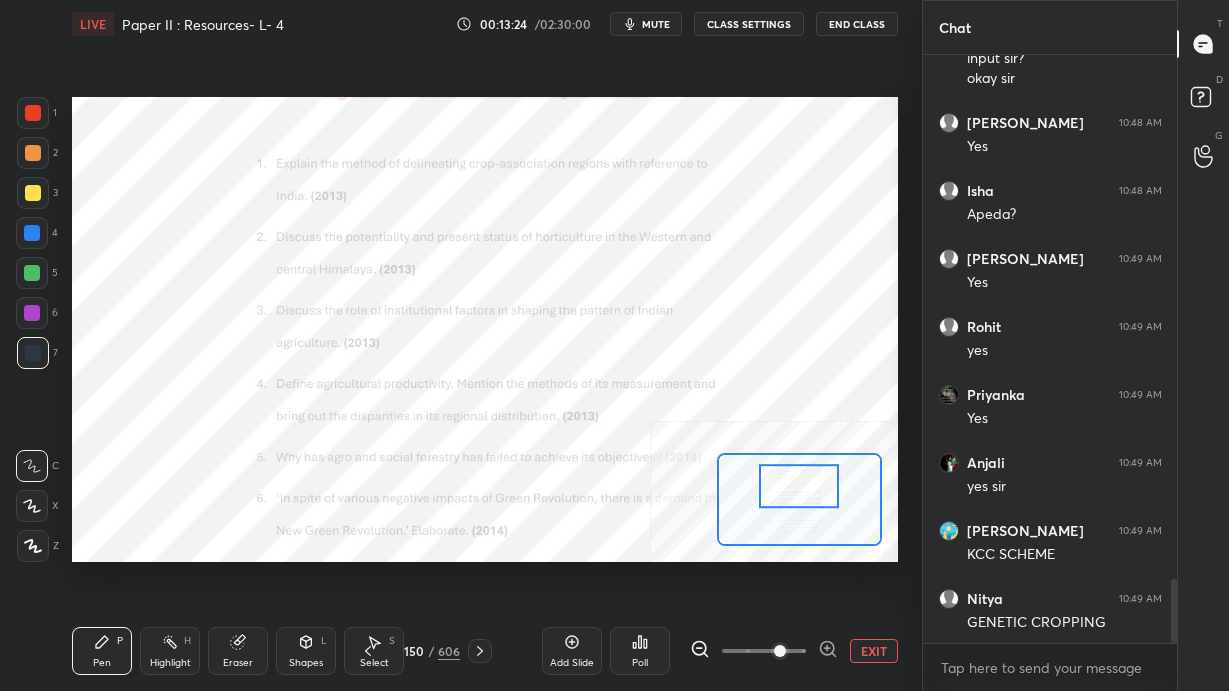 click at bounding box center [33, 113] 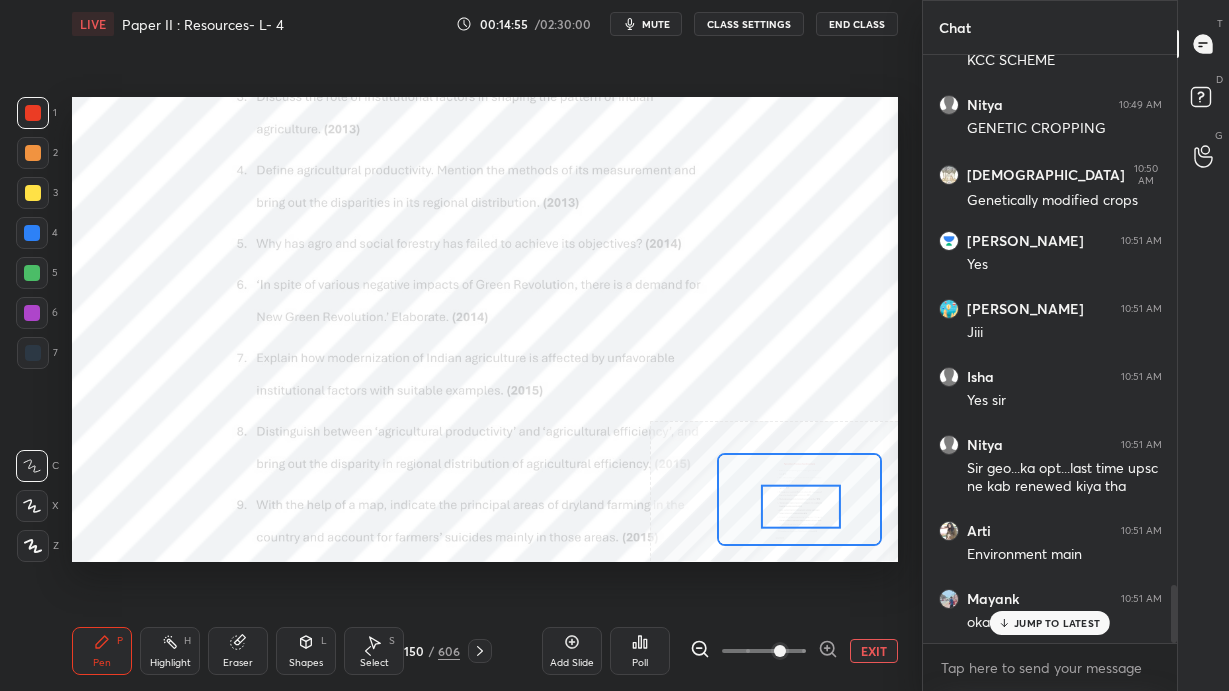 scroll, scrollTop: 5422, scrollLeft: 0, axis: vertical 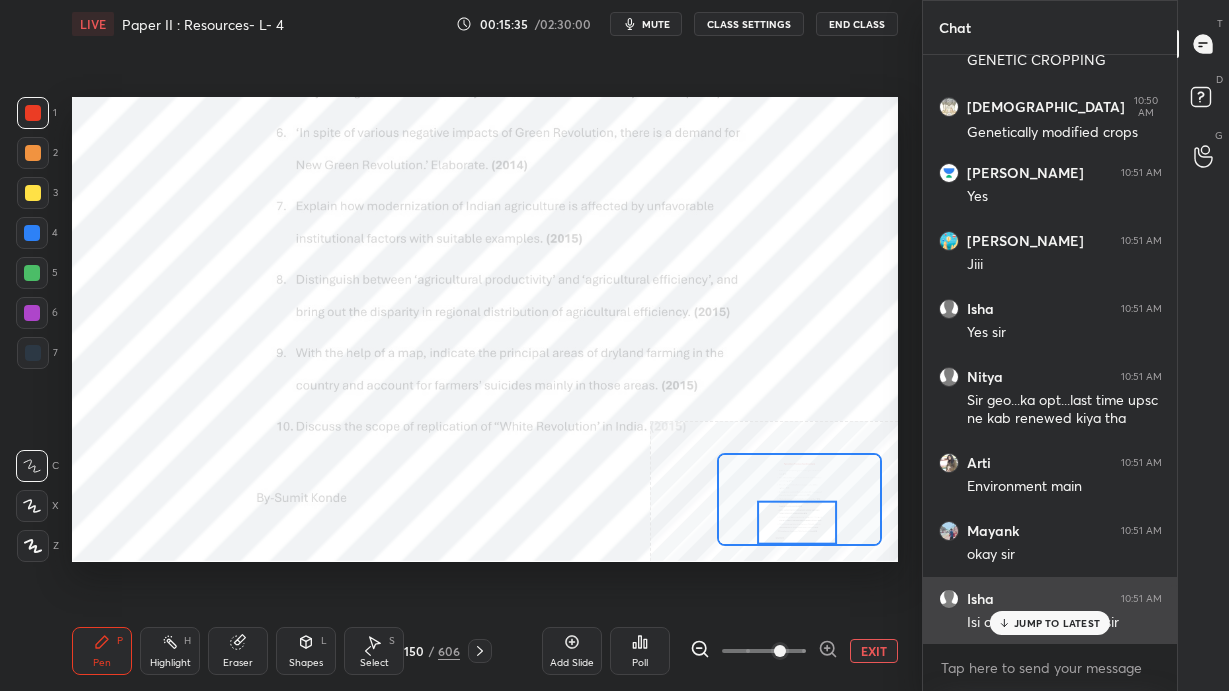 click on "JUMP TO LATEST" at bounding box center (1057, 623) 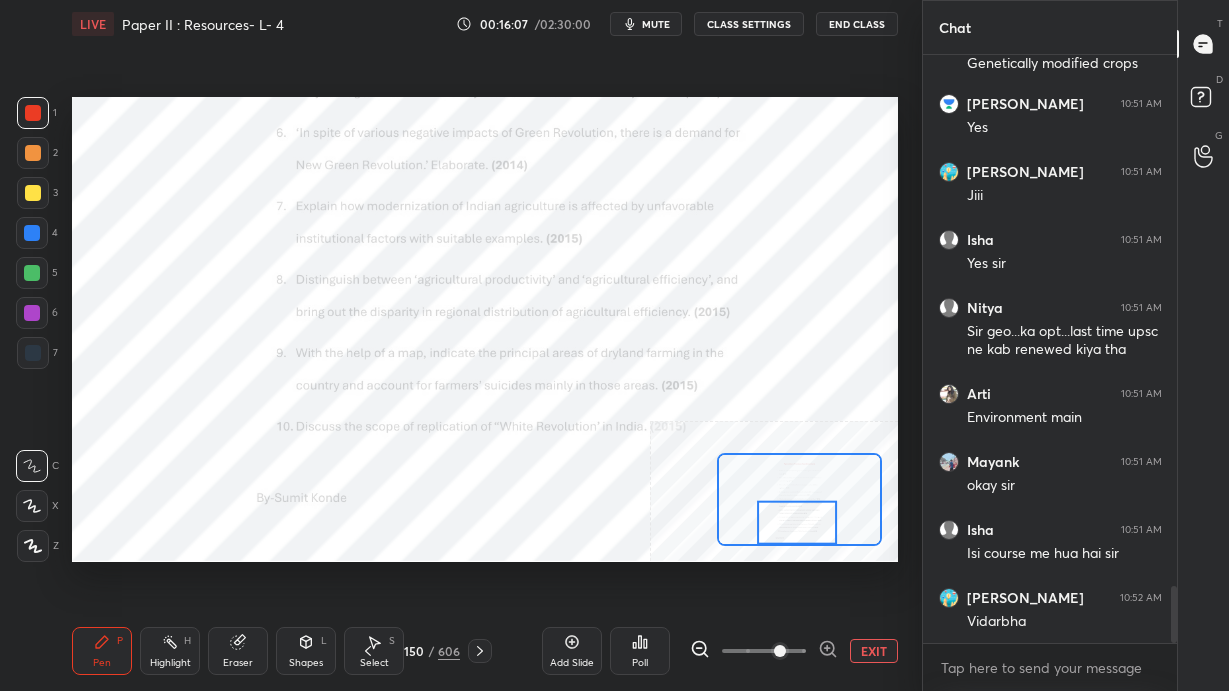 scroll, scrollTop: 5559, scrollLeft: 0, axis: vertical 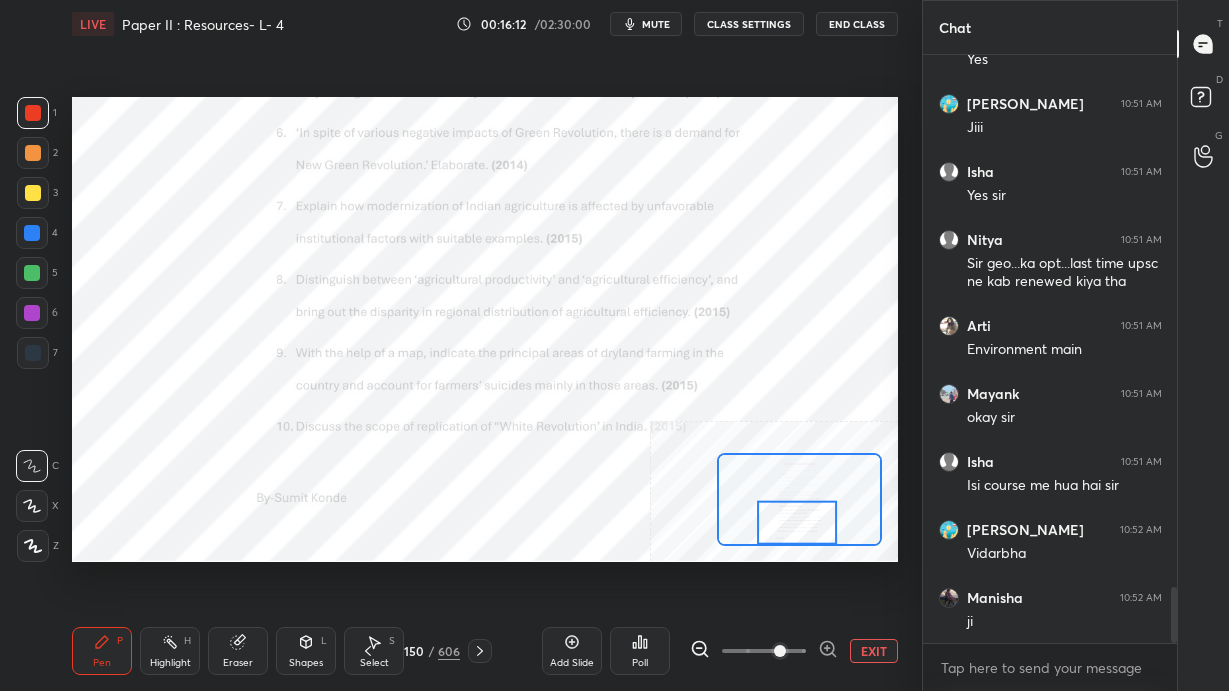 click 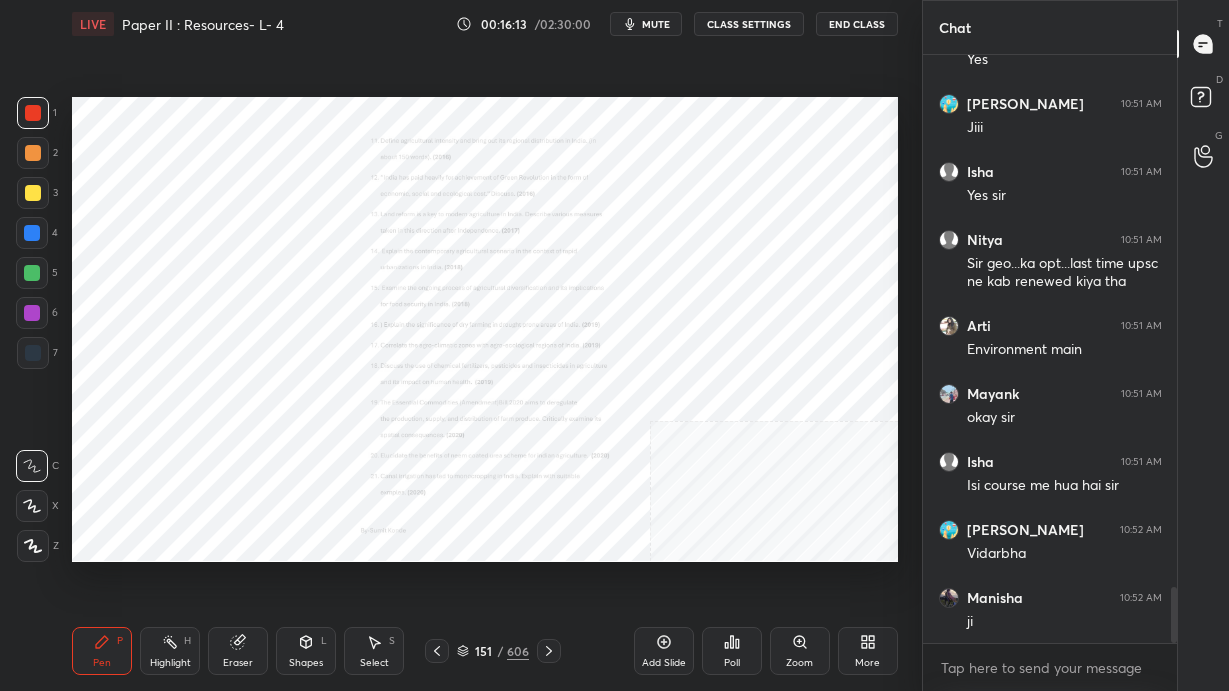 click on "Zoom" at bounding box center [800, 651] 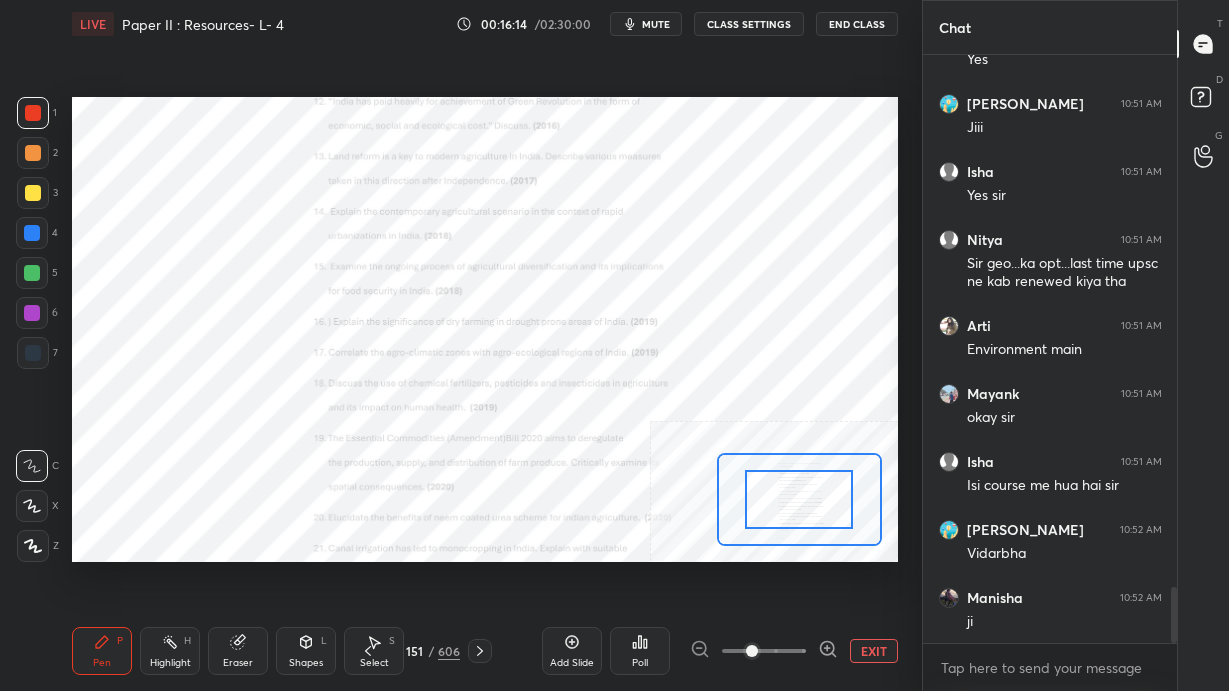 click 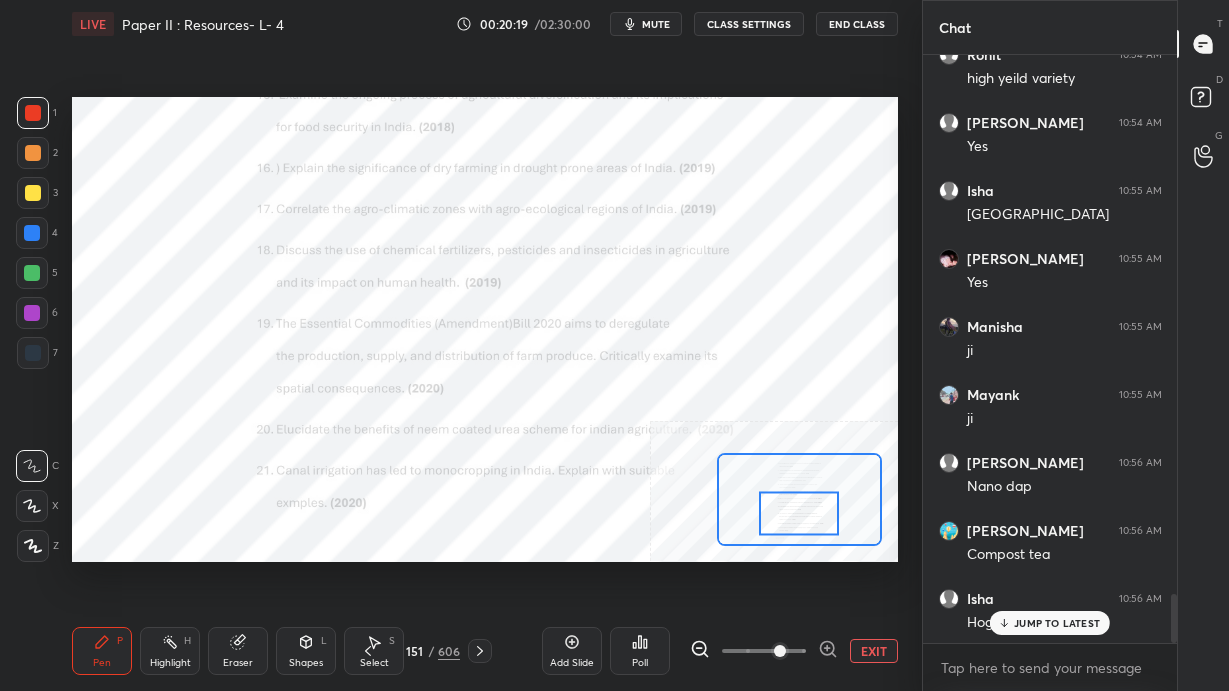 scroll, scrollTop: 6604, scrollLeft: 0, axis: vertical 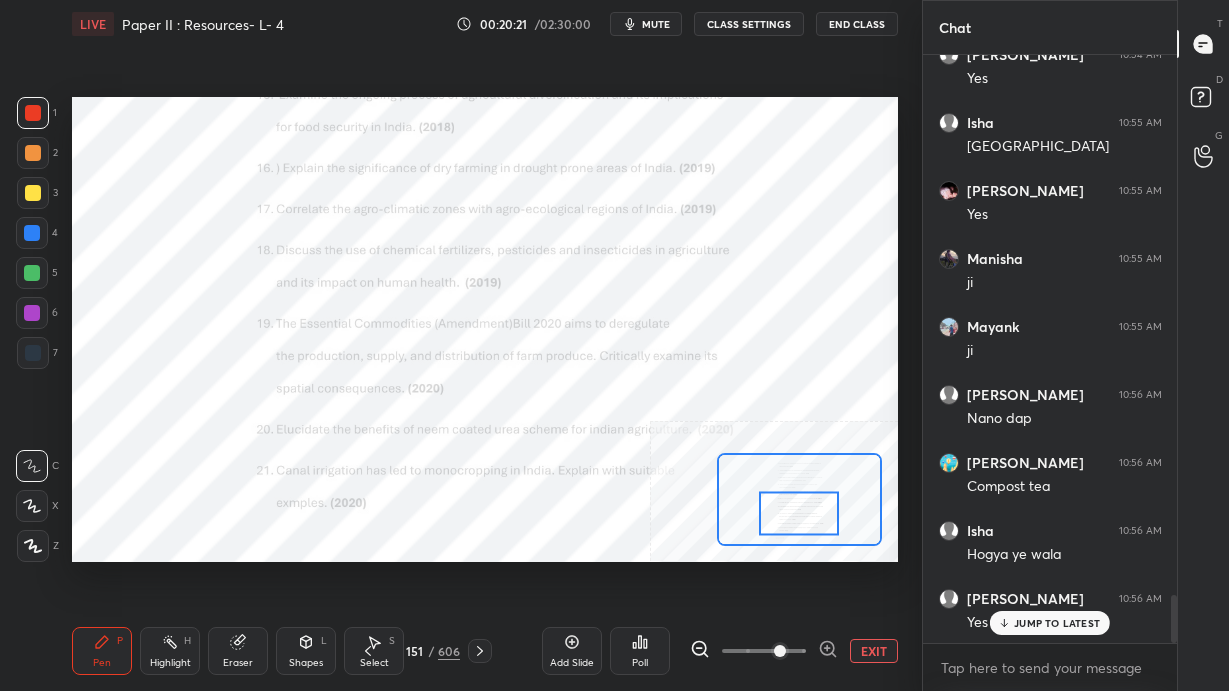 click 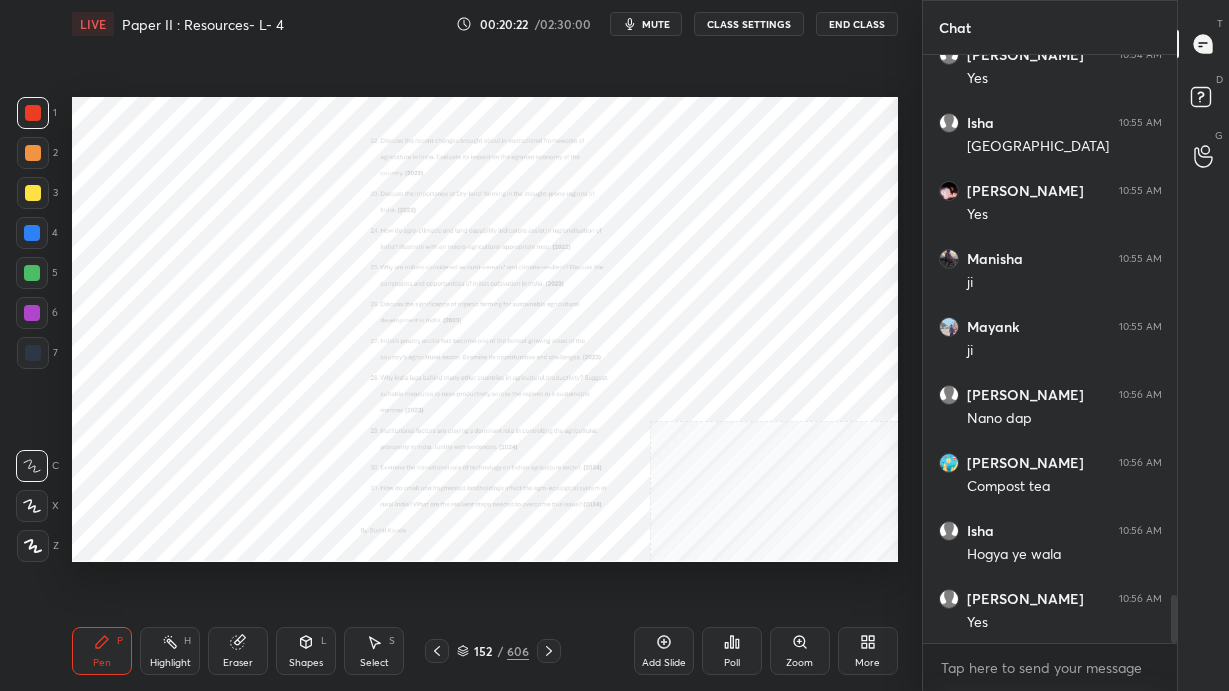scroll, scrollTop: 6673, scrollLeft: 0, axis: vertical 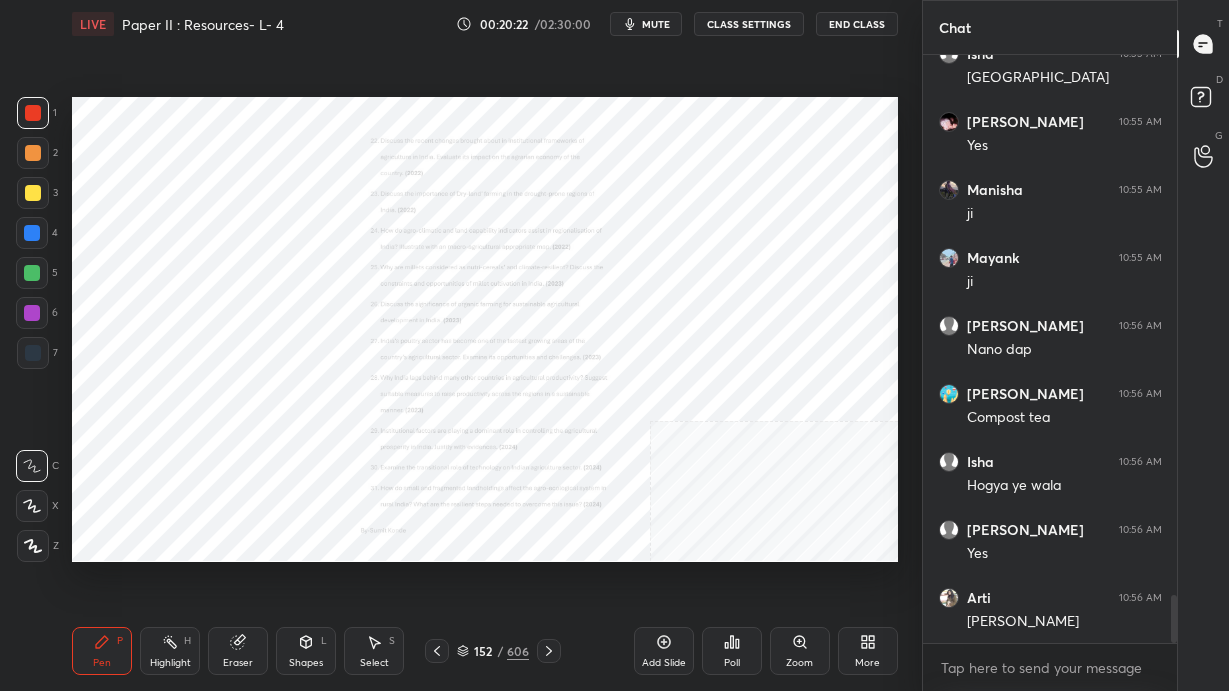 click 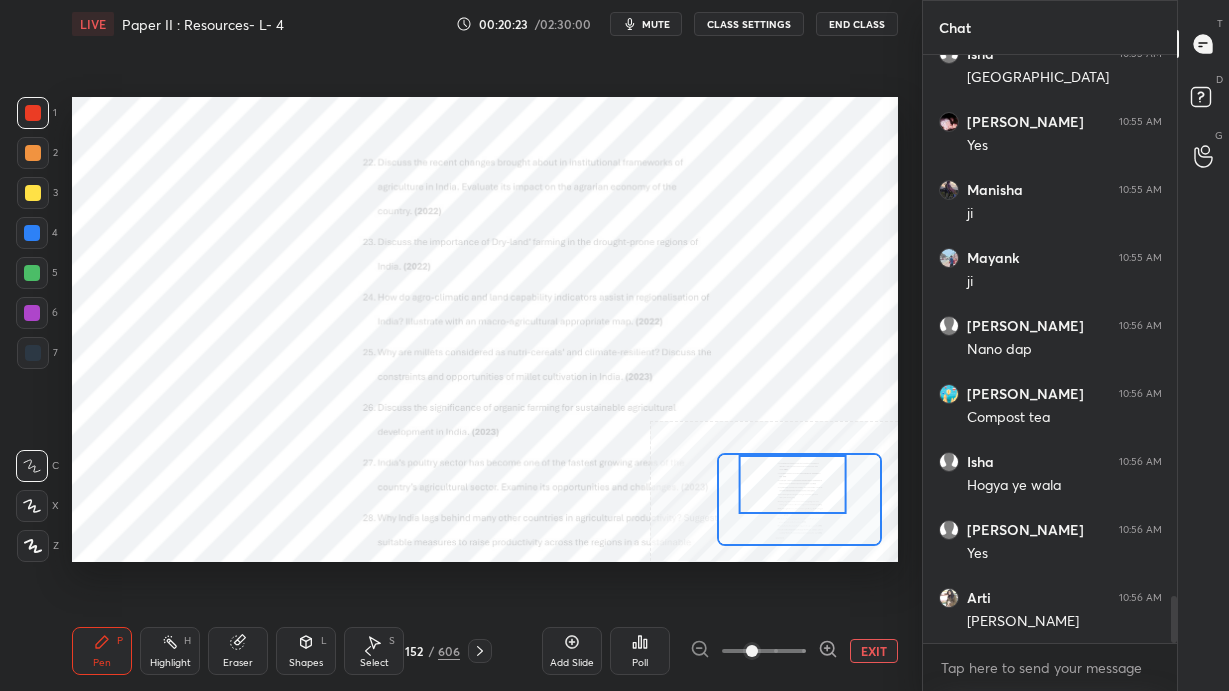 scroll, scrollTop: 6741, scrollLeft: 0, axis: vertical 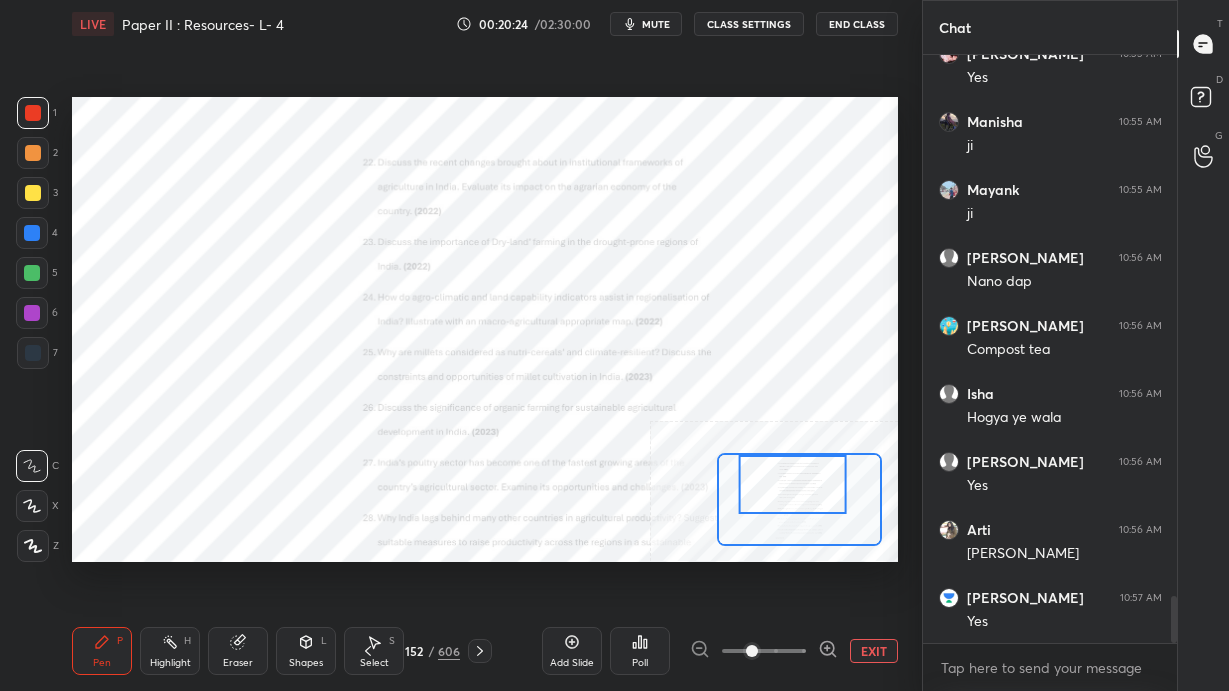 click 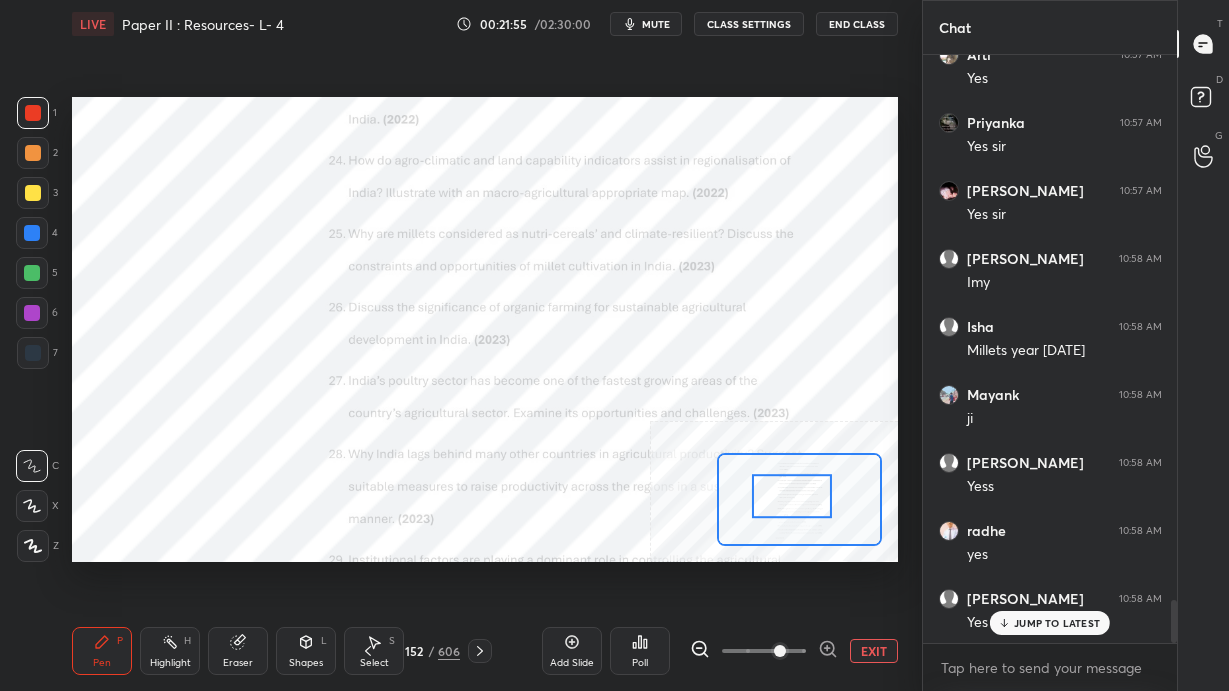 scroll, scrollTop: 7420, scrollLeft: 0, axis: vertical 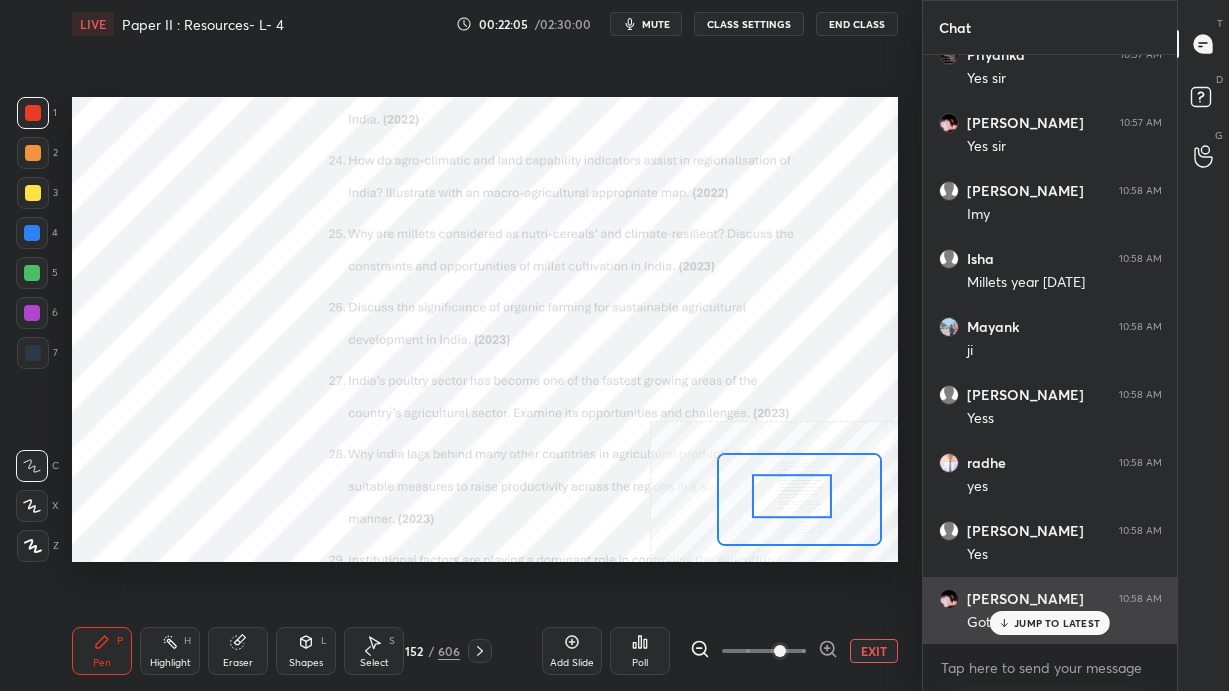 click on "JUMP TO LATEST" at bounding box center [1050, 623] 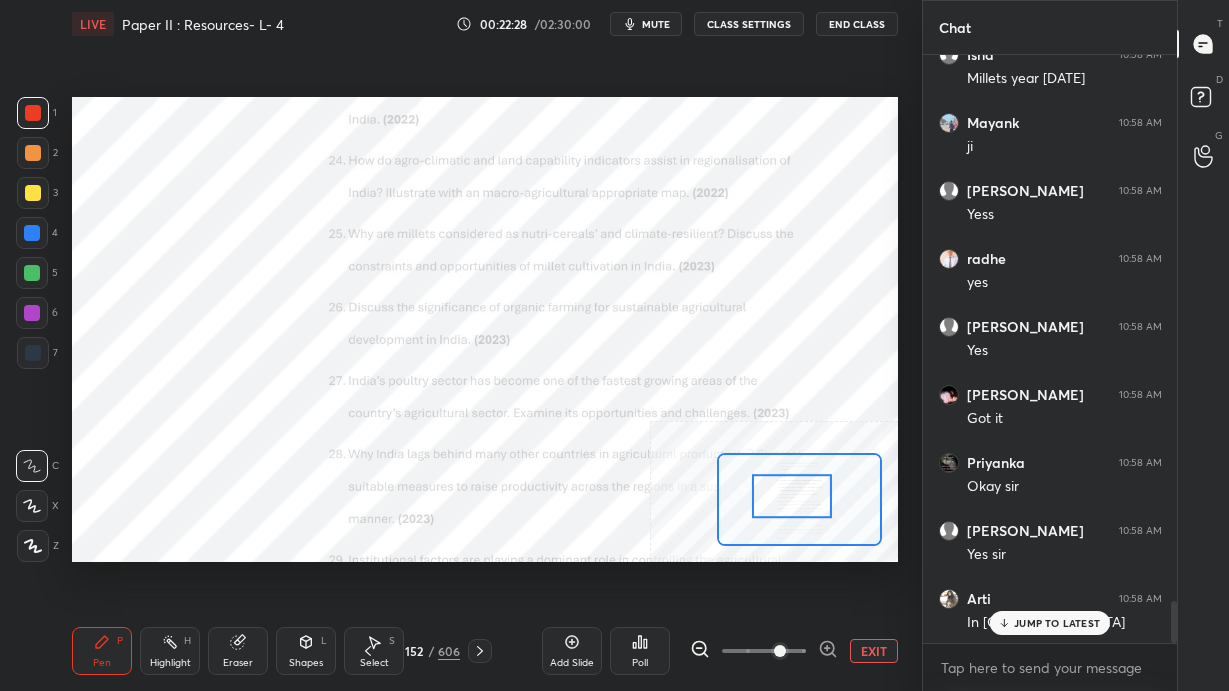 scroll, scrollTop: 7692, scrollLeft: 0, axis: vertical 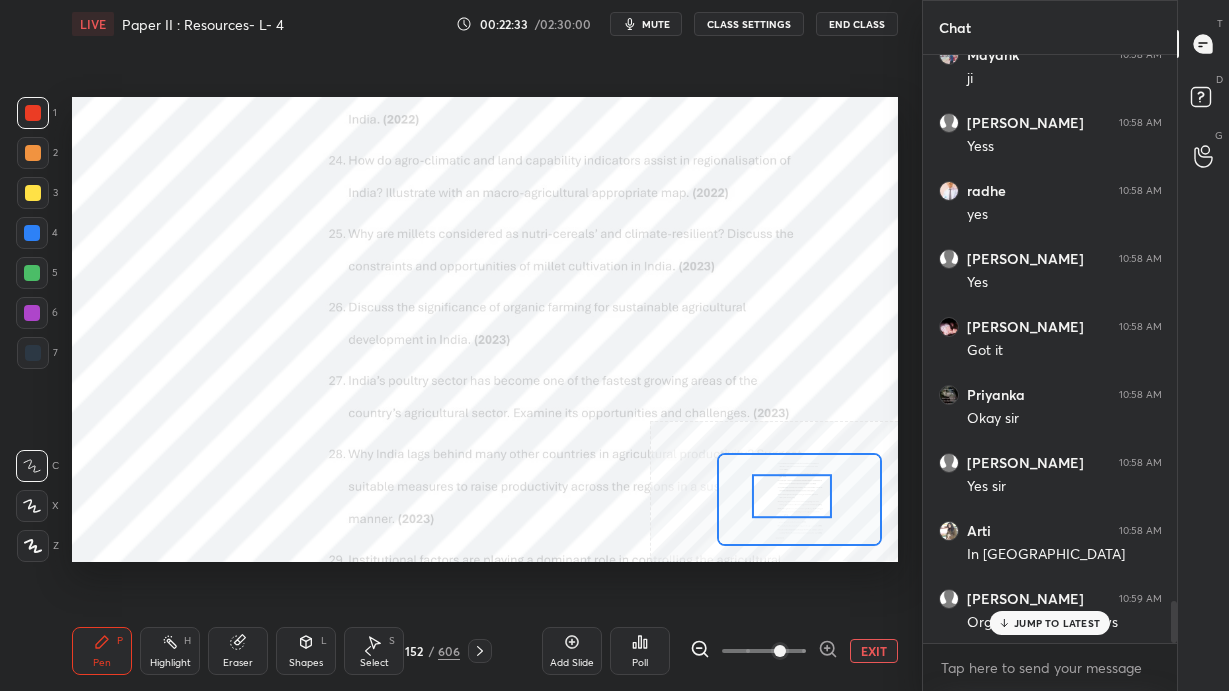 click on "JUMP TO LATEST" at bounding box center (1057, 623) 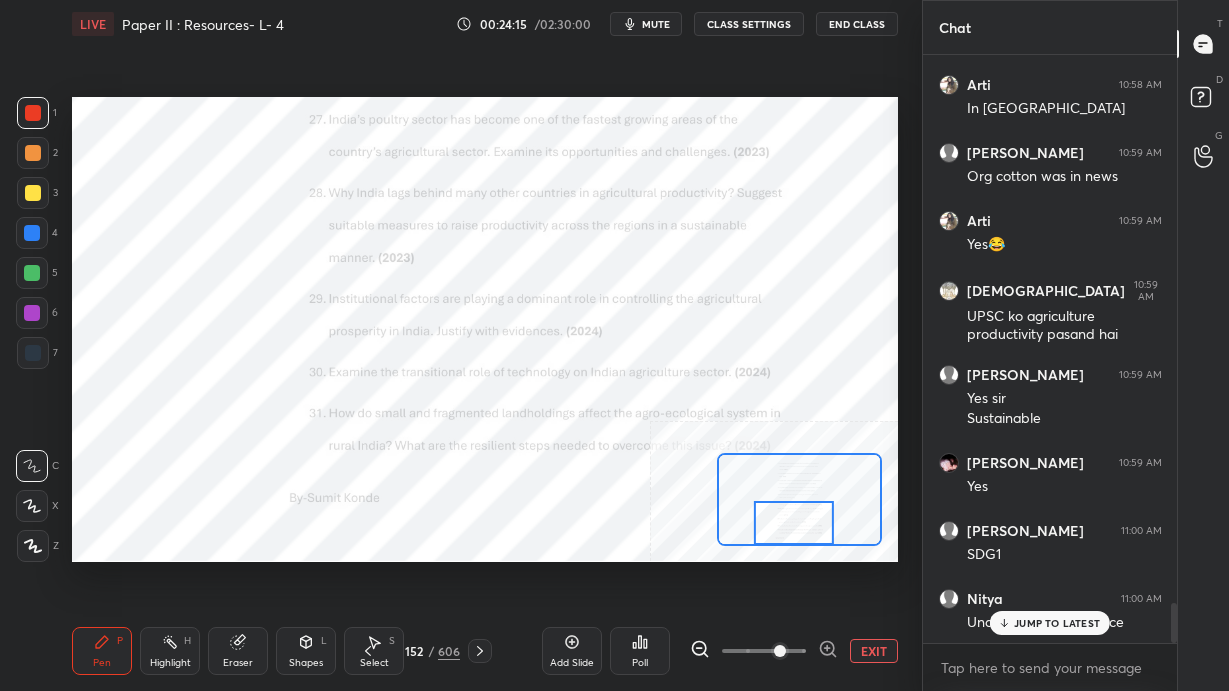 scroll, scrollTop: 8206, scrollLeft: 0, axis: vertical 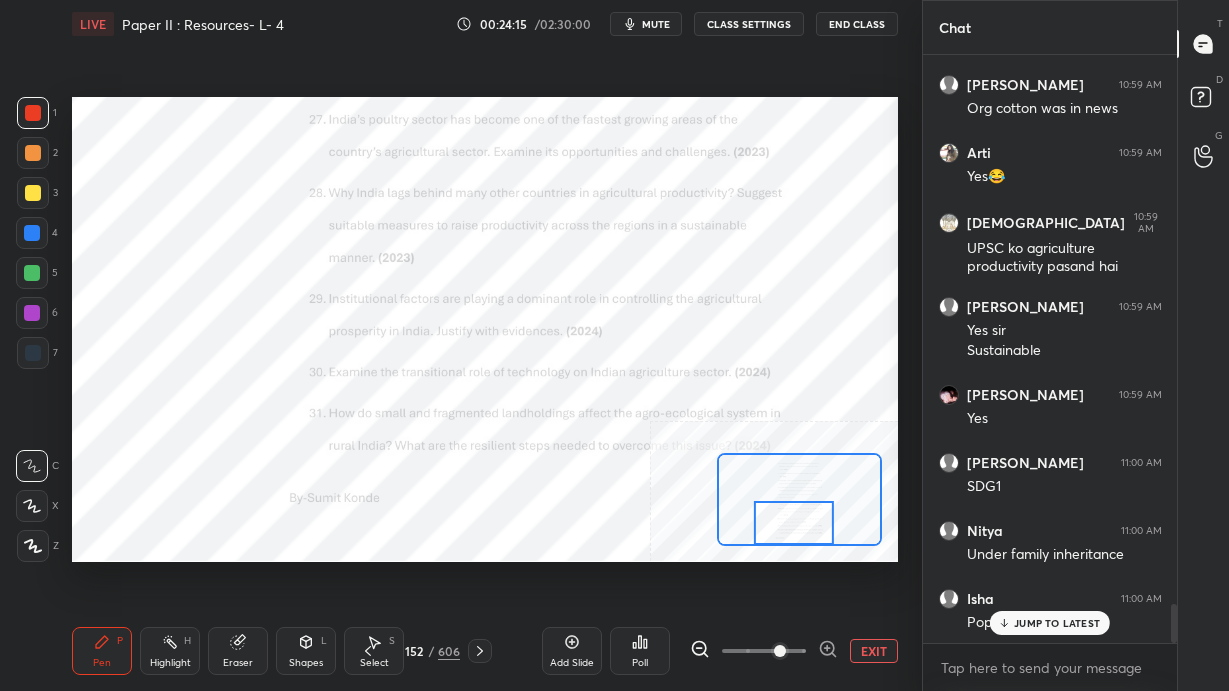 click on "JUMP TO LATEST" at bounding box center [1057, 623] 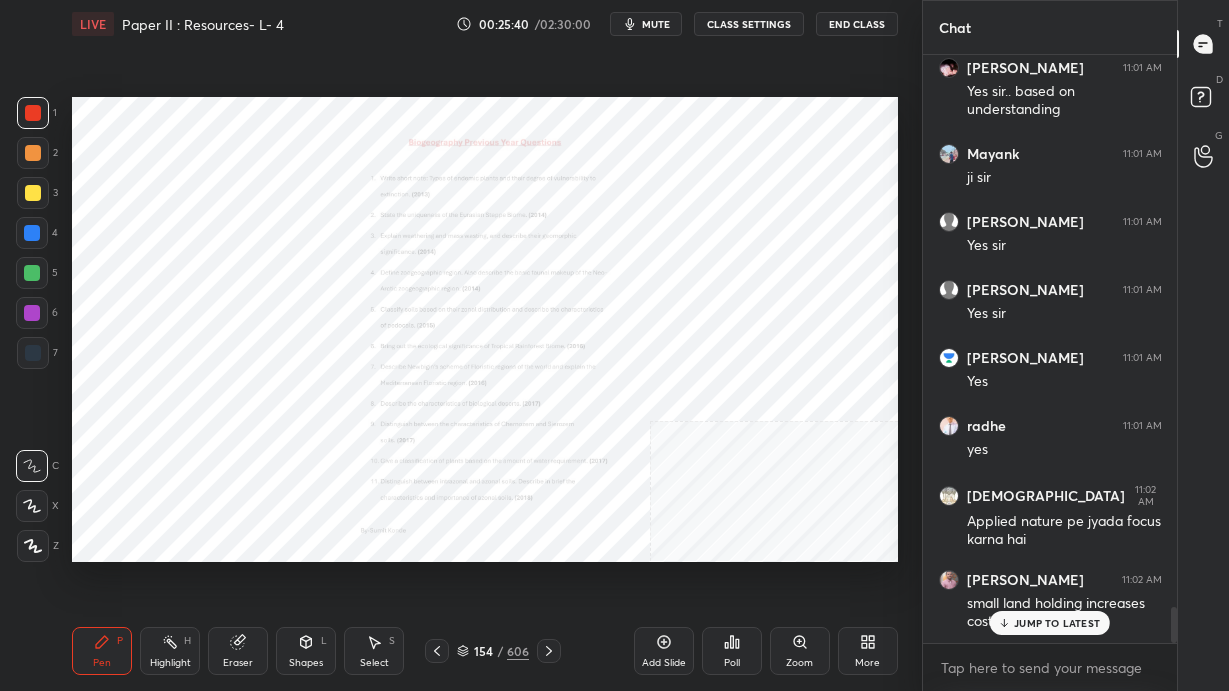 scroll, scrollTop: 9162, scrollLeft: 0, axis: vertical 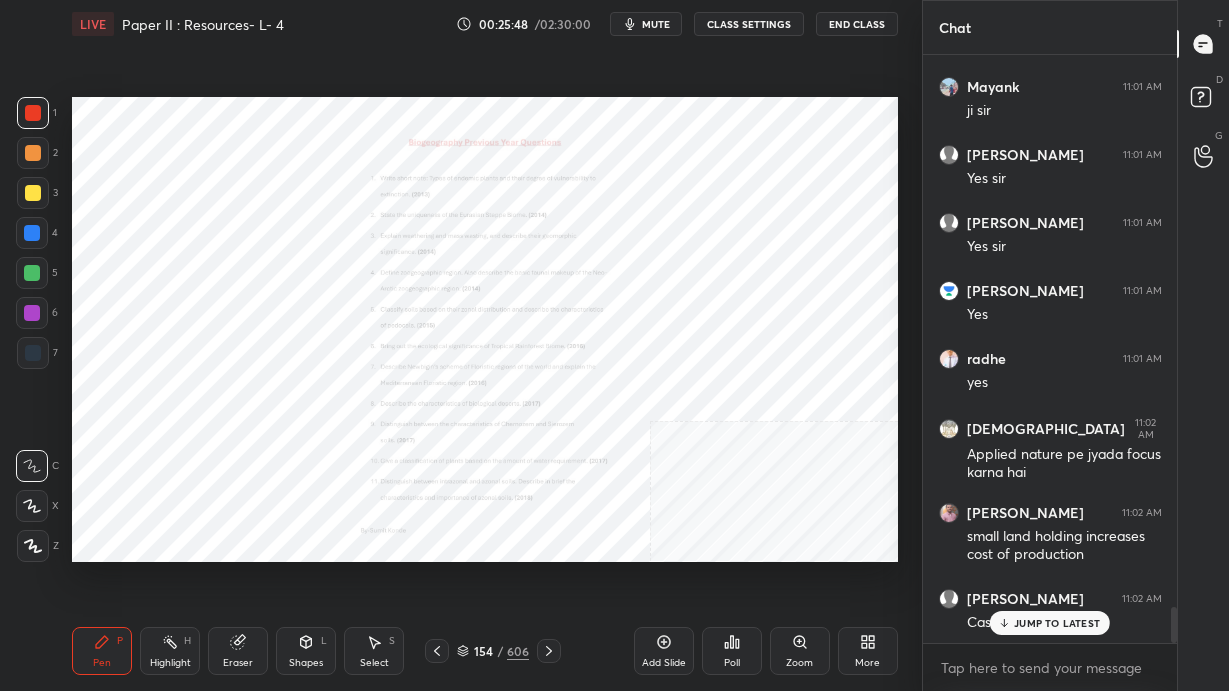 click on "Zoom" at bounding box center (800, 651) 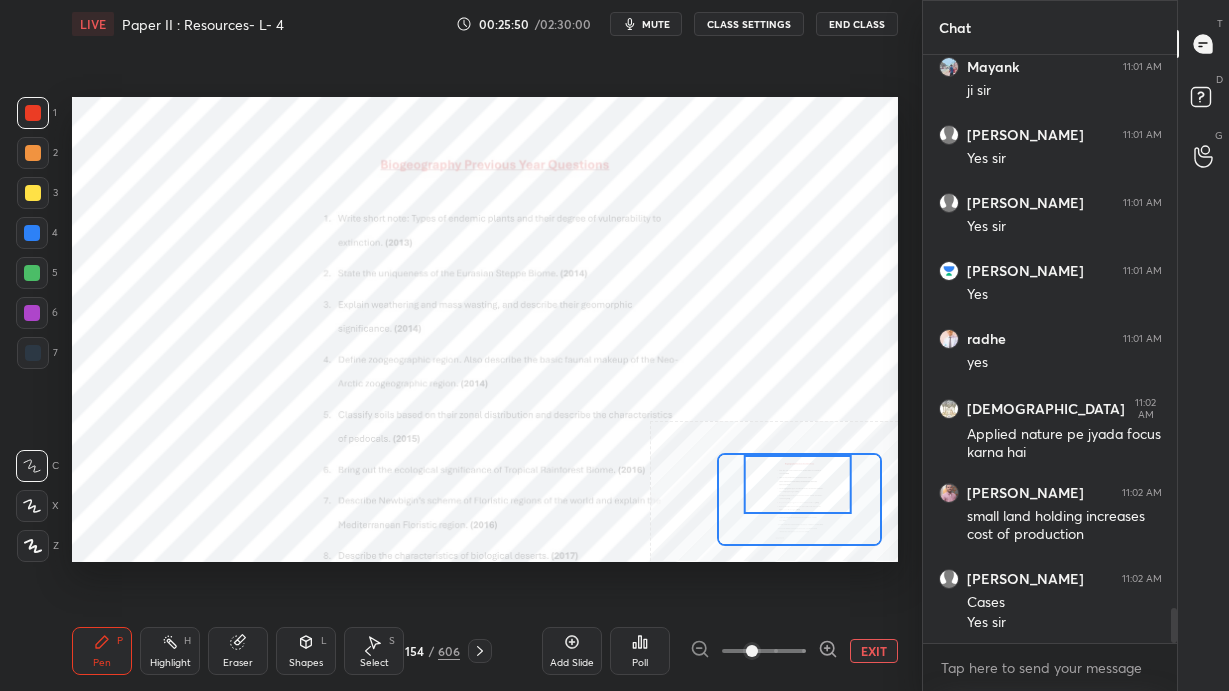 scroll, scrollTop: 9251, scrollLeft: 0, axis: vertical 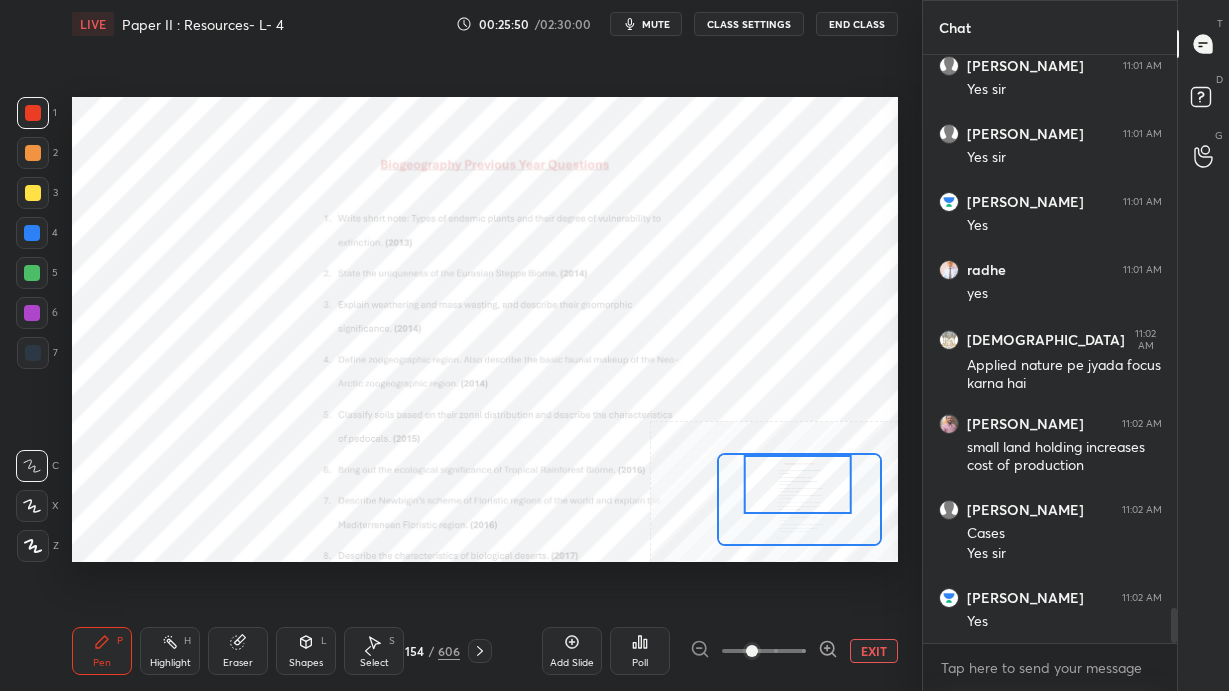 click 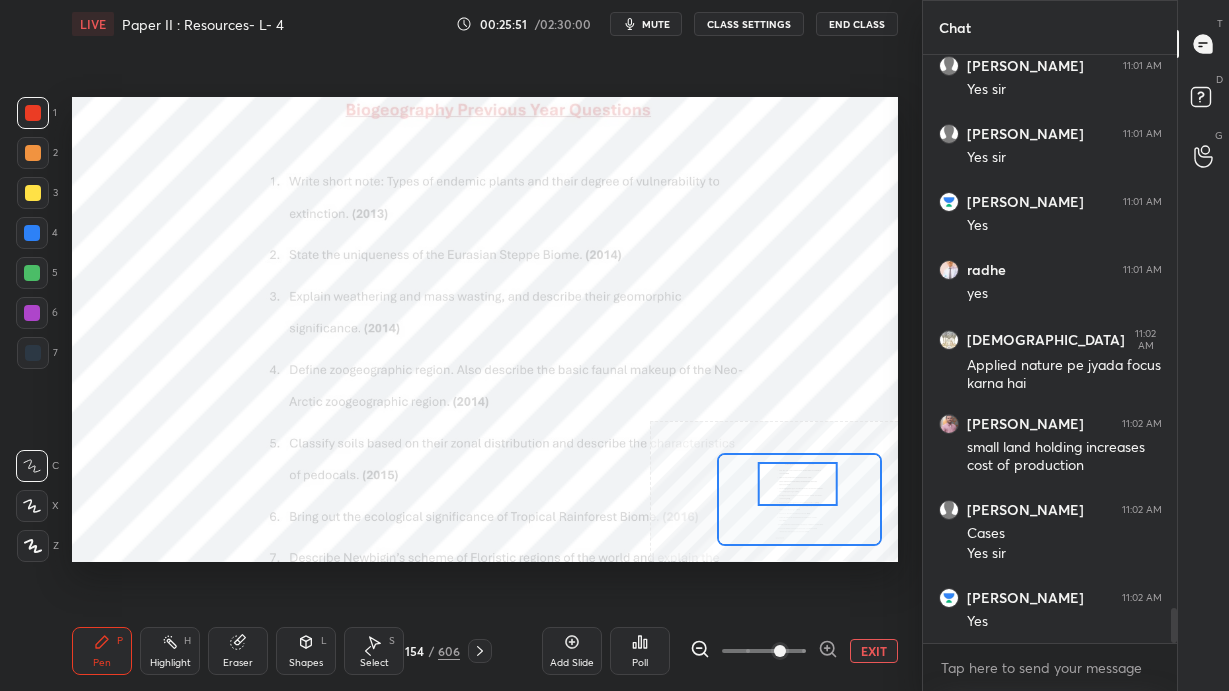 scroll, scrollTop: 9386, scrollLeft: 0, axis: vertical 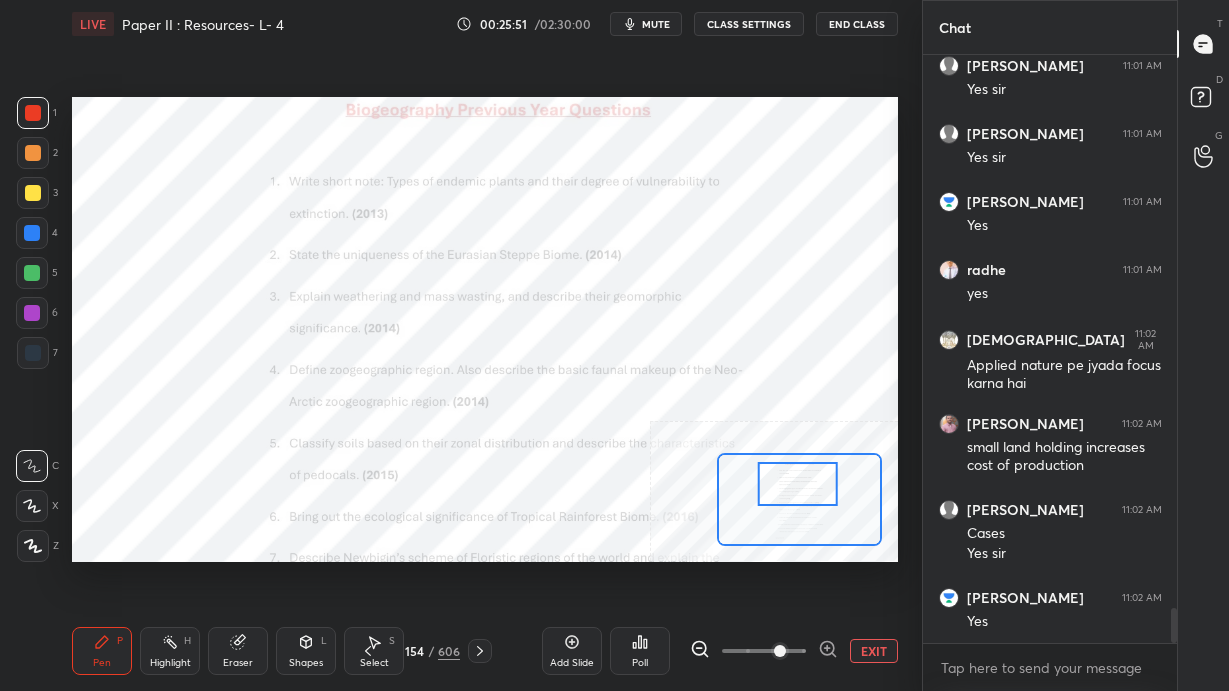 click at bounding box center (798, 484) 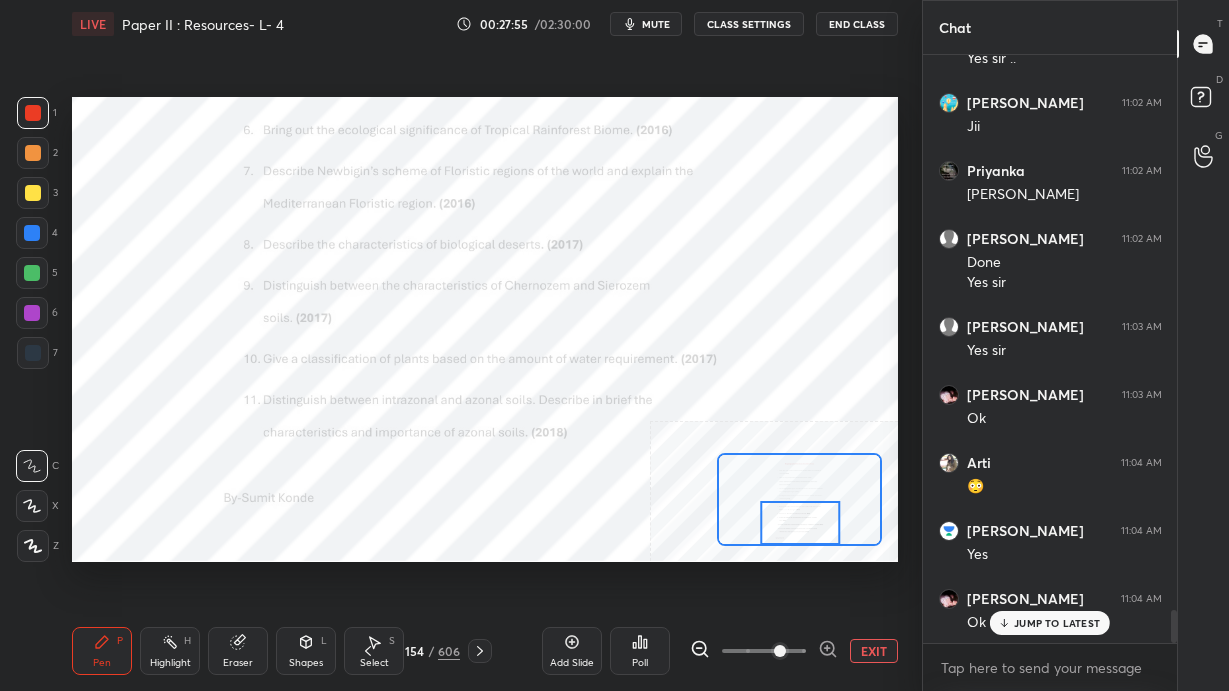 scroll, scrollTop: 10037, scrollLeft: 0, axis: vertical 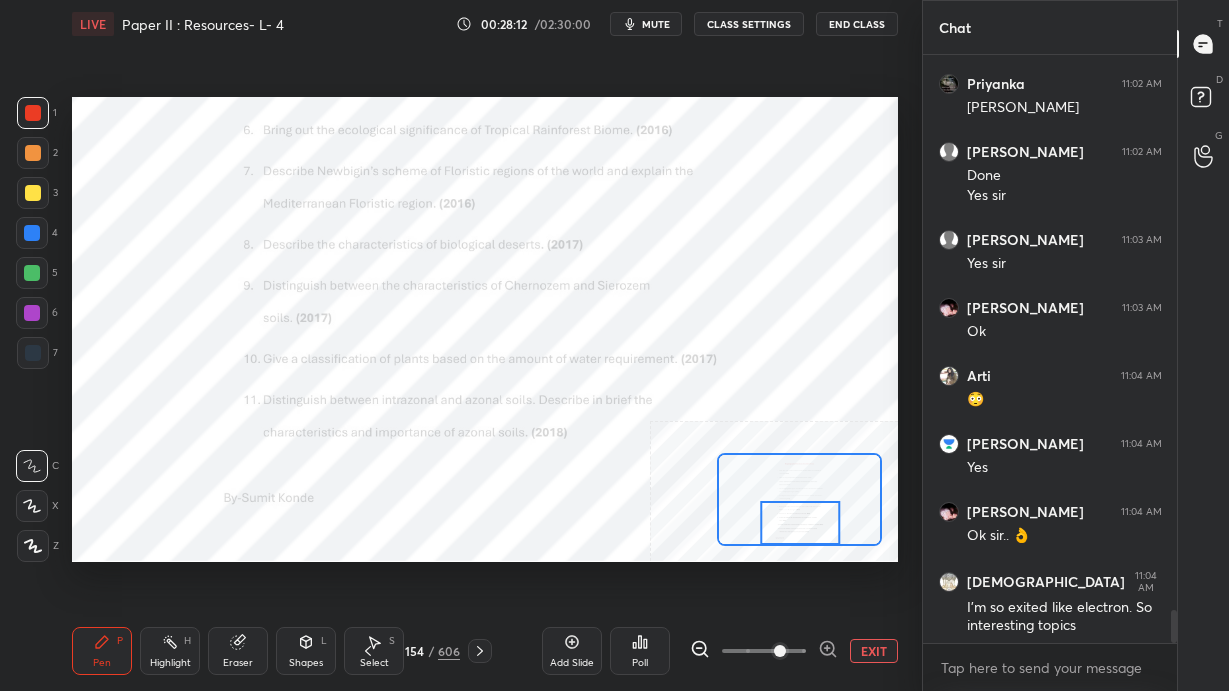 click 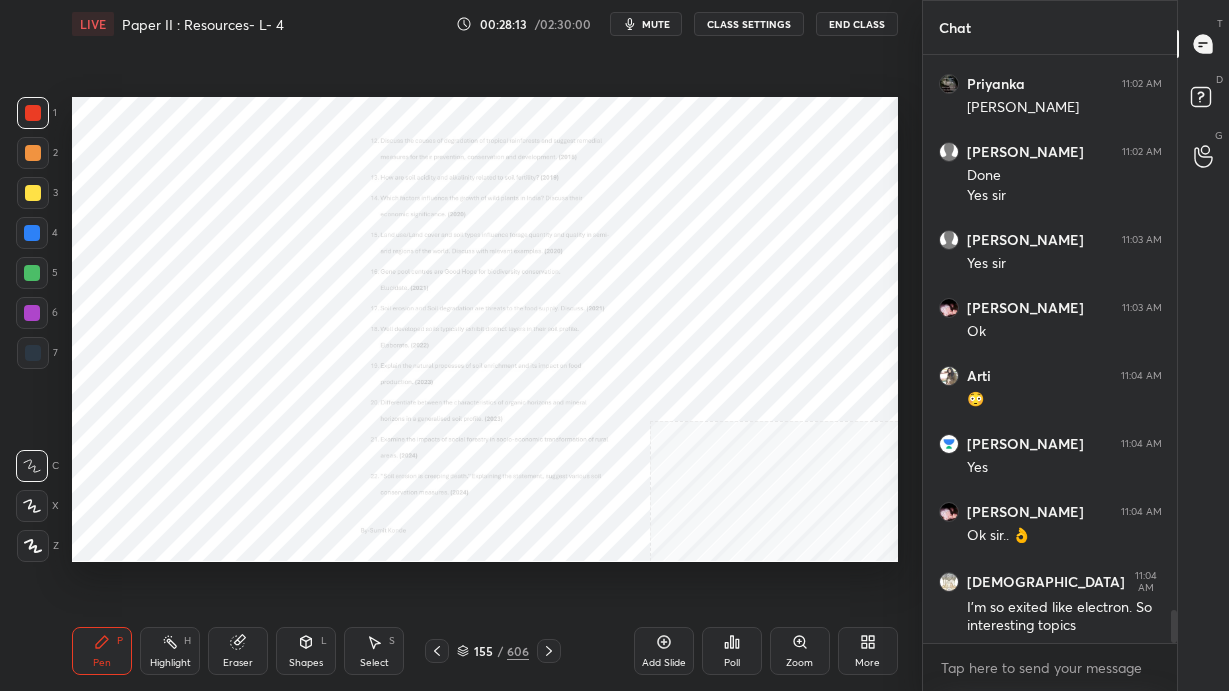 click on "Zoom" at bounding box center (800, 651) 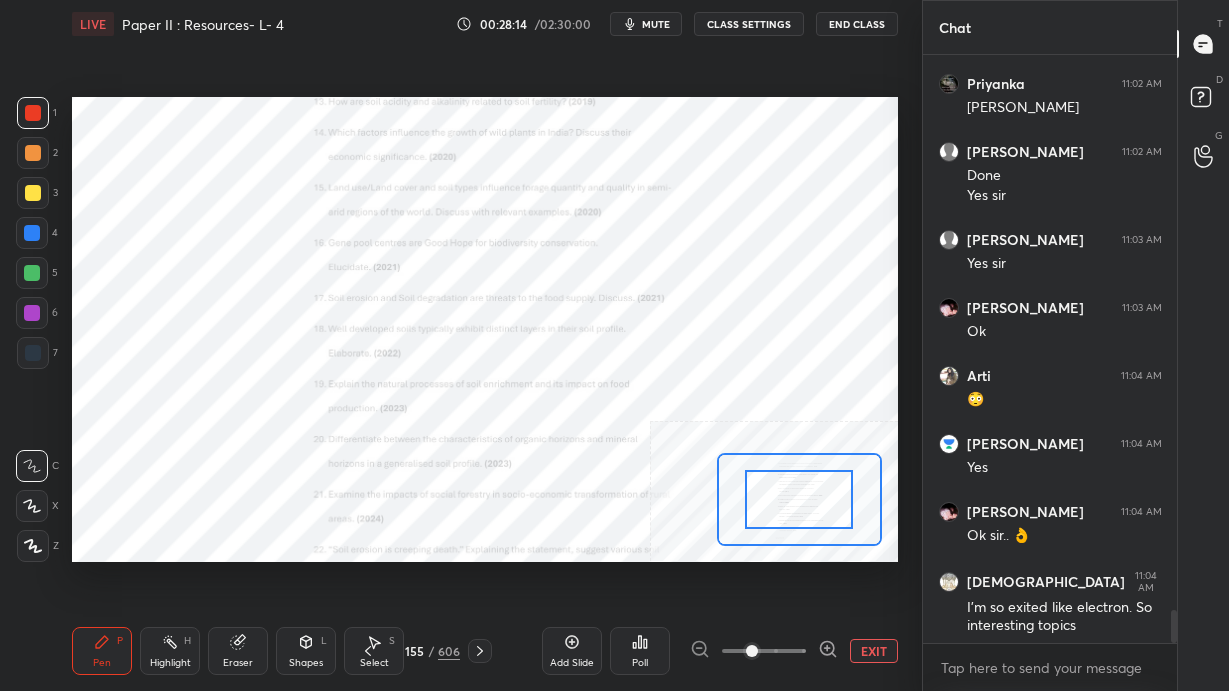 click on "Add Slide Poll EXIT" at bounding box center (720, 651) 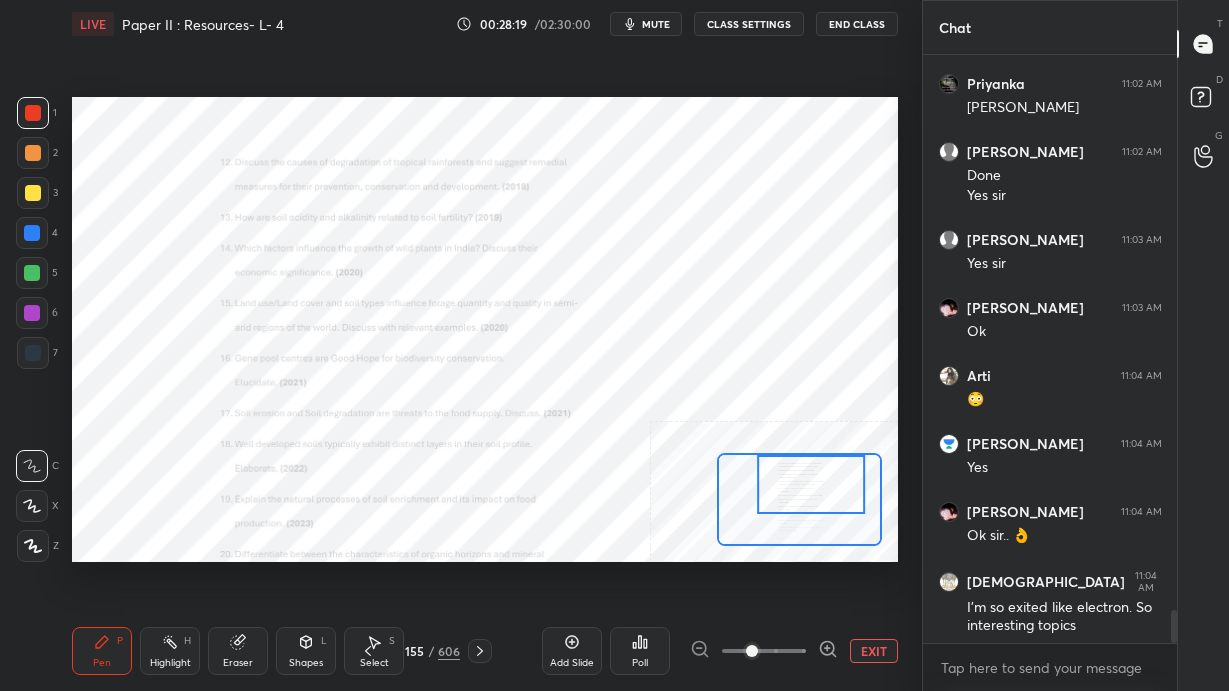 click 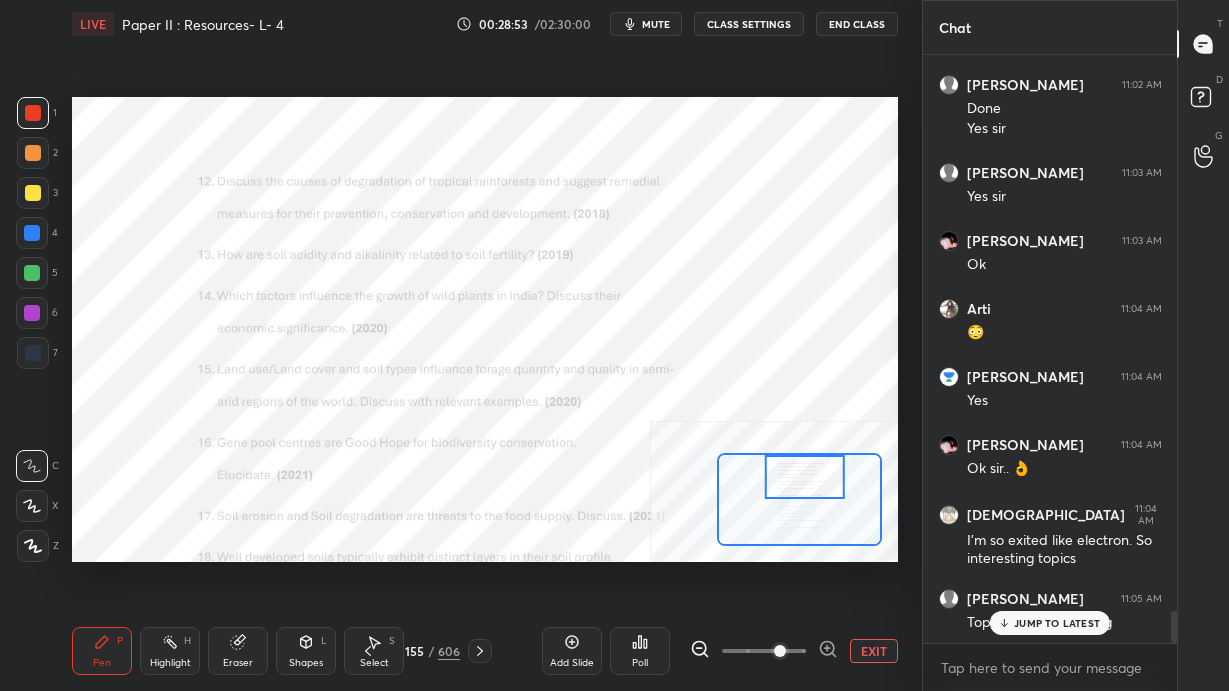 scroll, scrollTop: 10172, scrollLeft: 0, axis: vertical 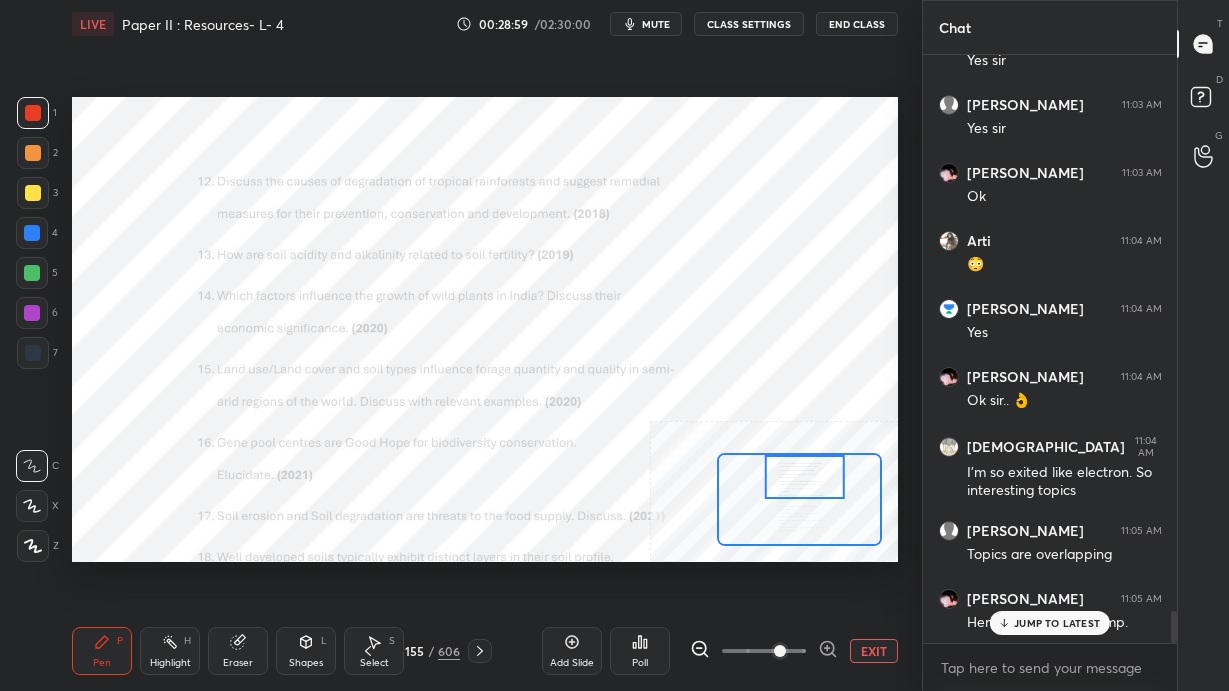 click on "JUMP TO LATEST" at bounding box center (1057, 623) 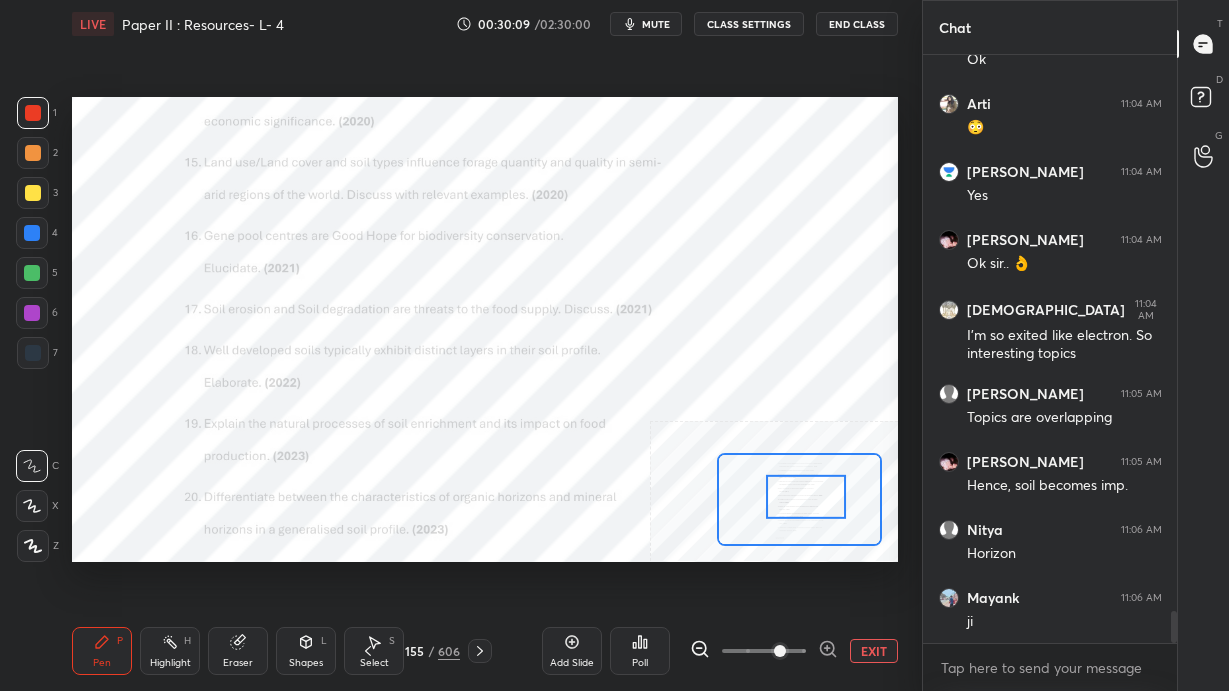 scroll, scrollTop: 10376, scrollLeft: 0, axis: vertical 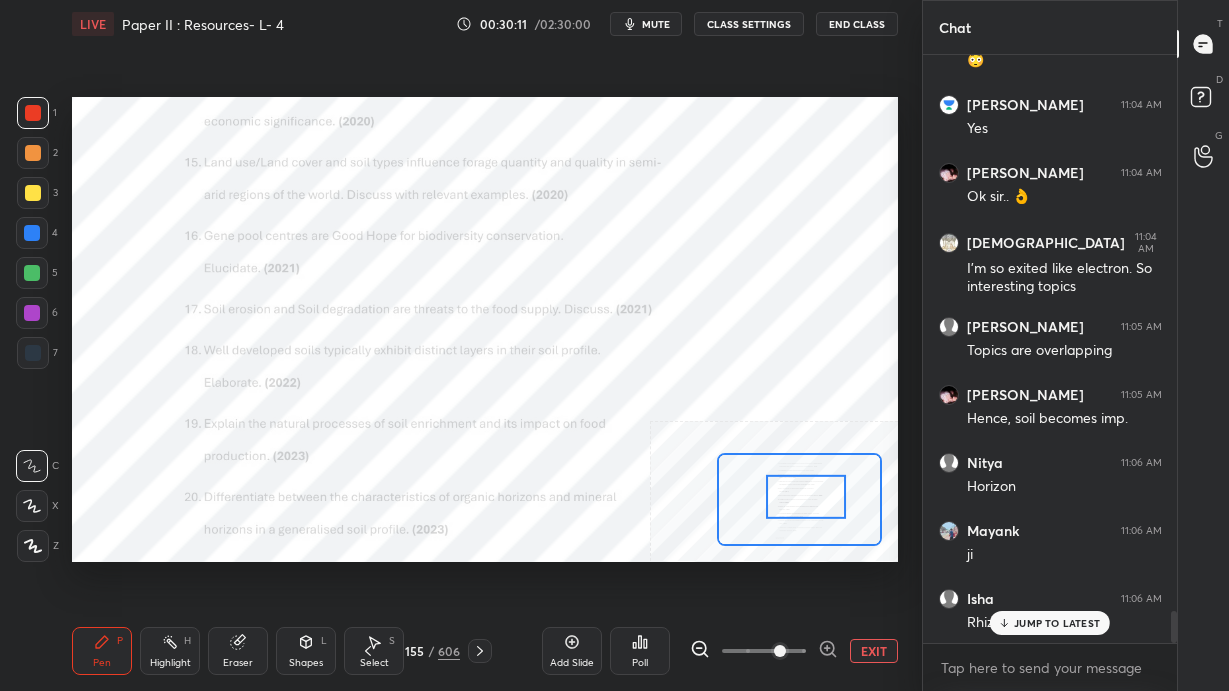 click on "JUMP TO LATEST" at bounding box center (1057, 623) 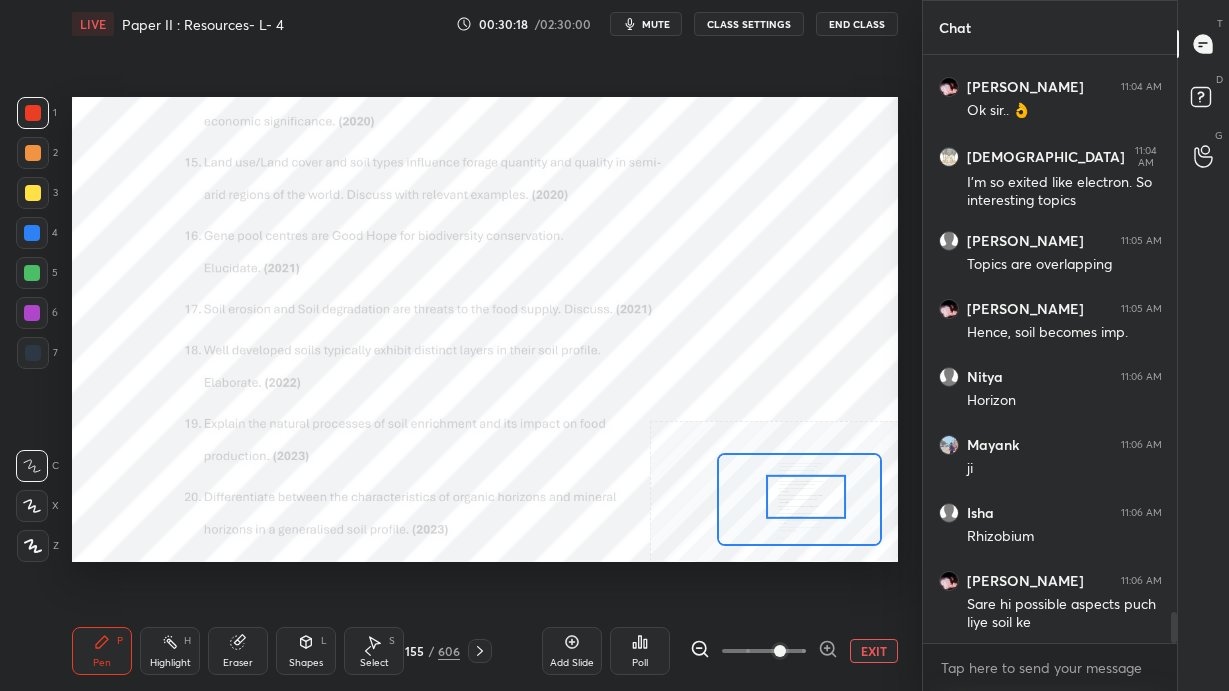 scroll, scrollTop: 10531, scrollLeft: 0, axis: vertical 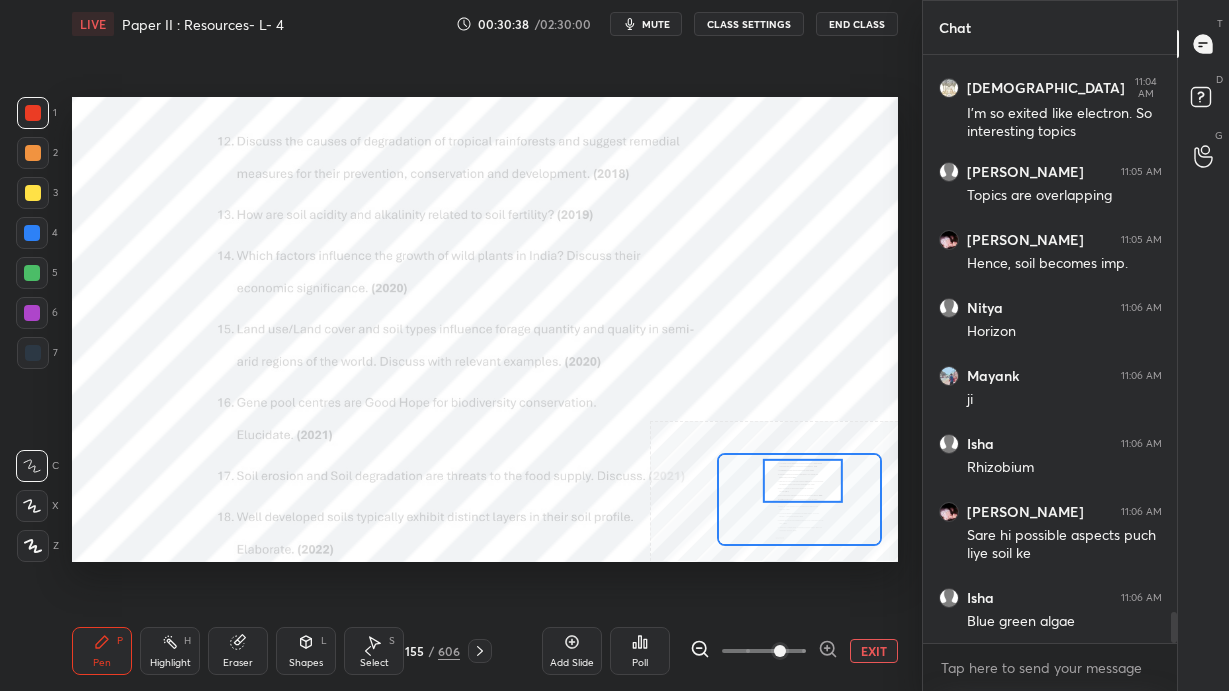 click 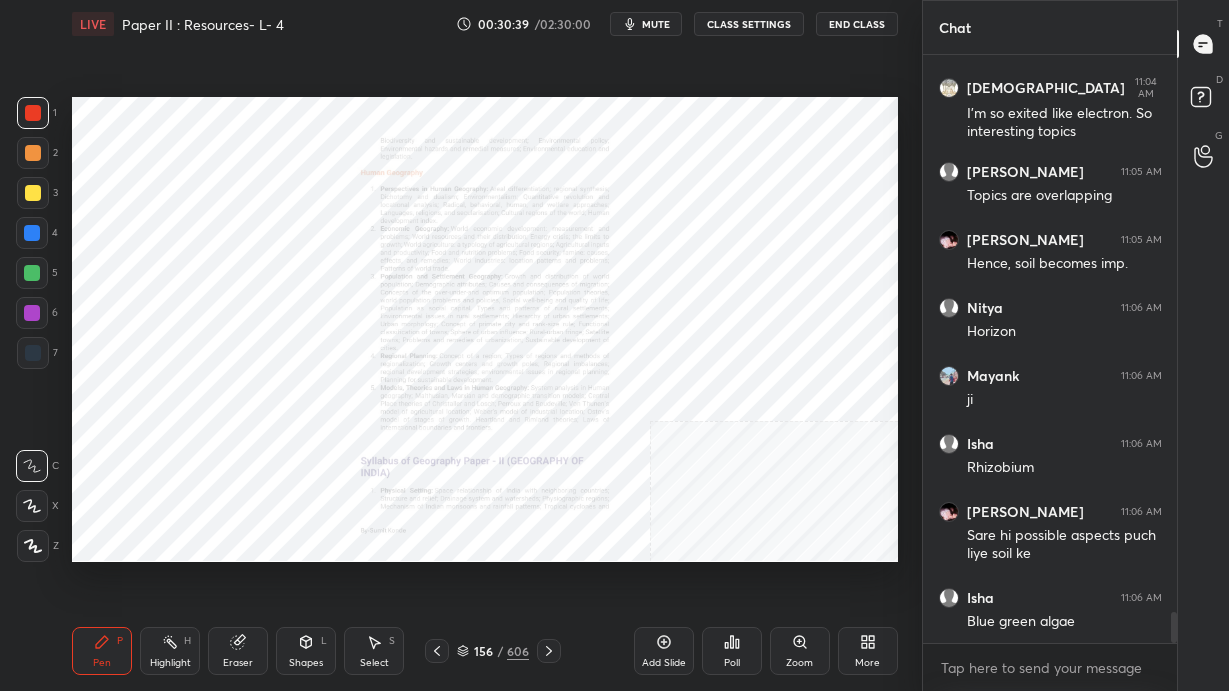 click on "Zoom" at bounding box center [800, 651] 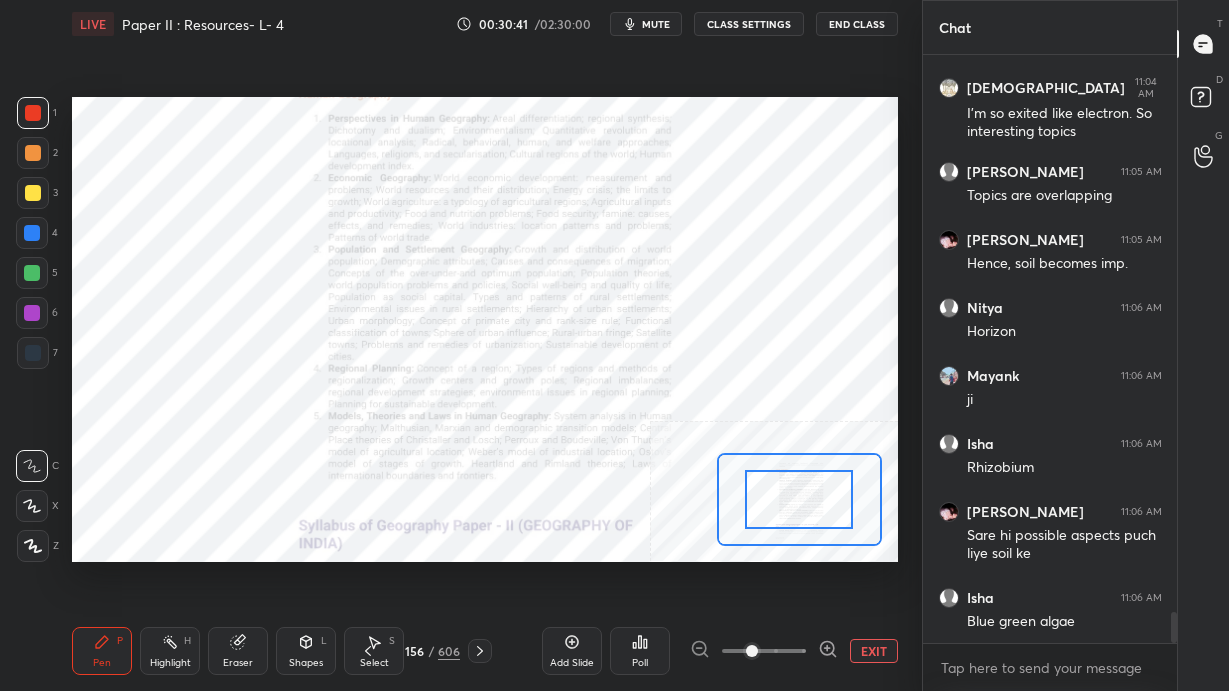 click on "EXIT" at bounding box center (874, 651) 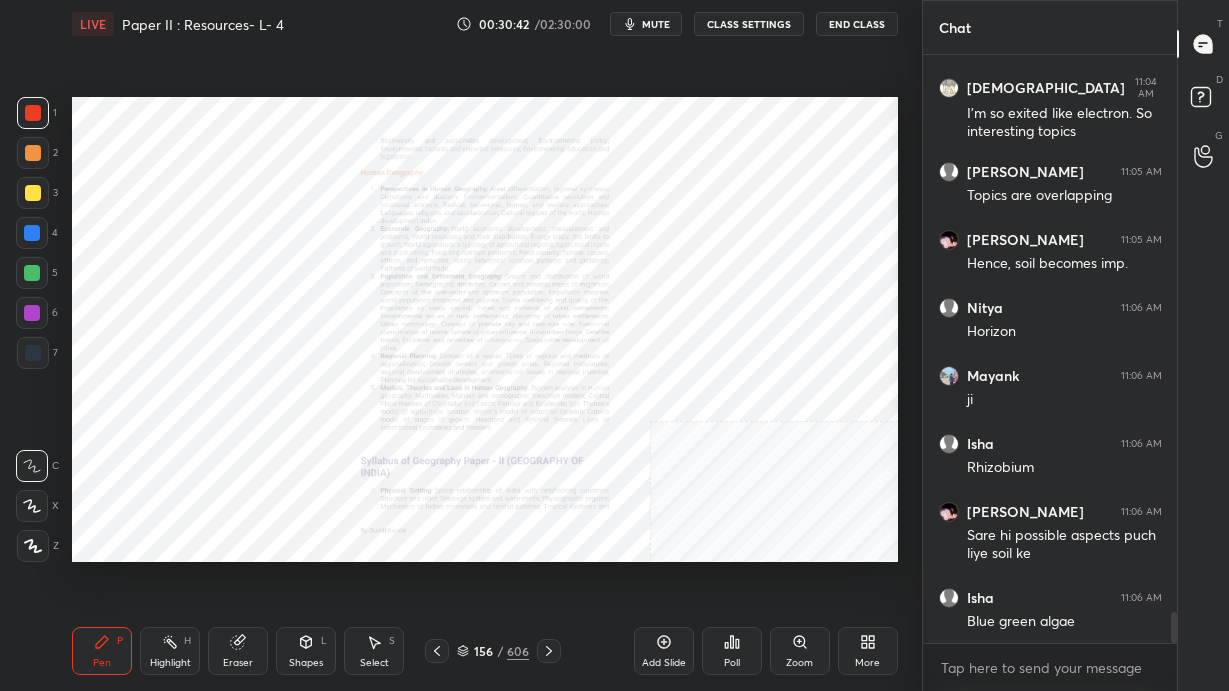 click 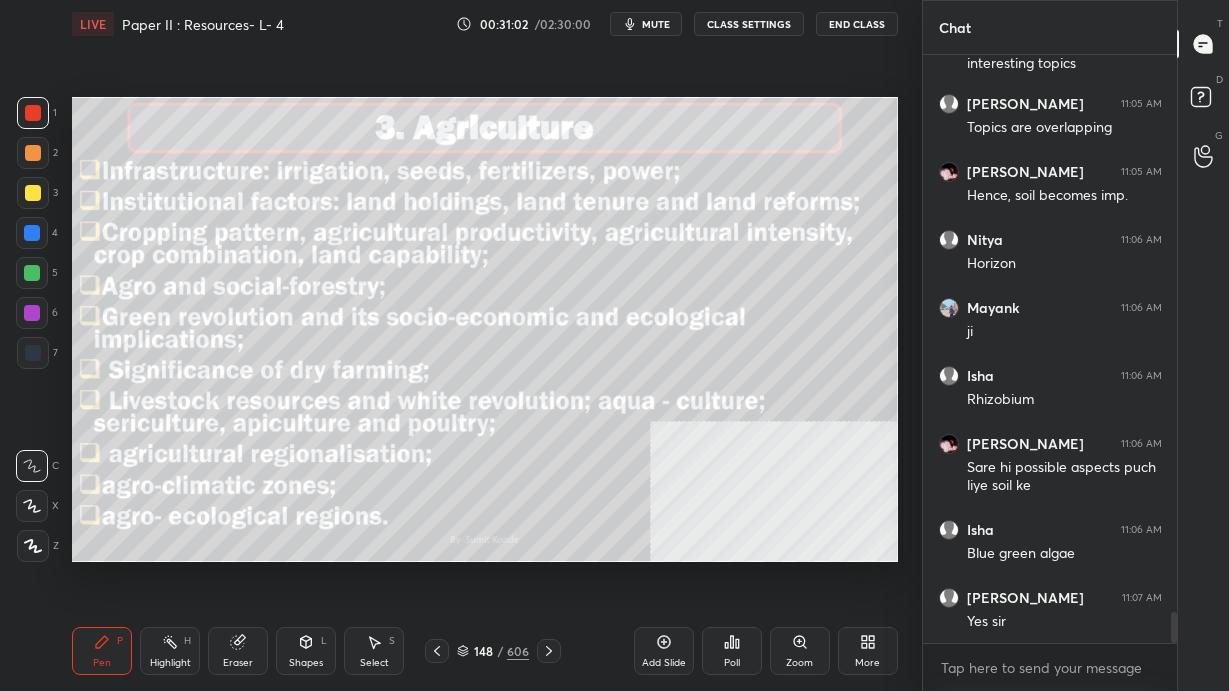 scroll, scrollTop: 10666, scrollLeft: 0, axis: vertical 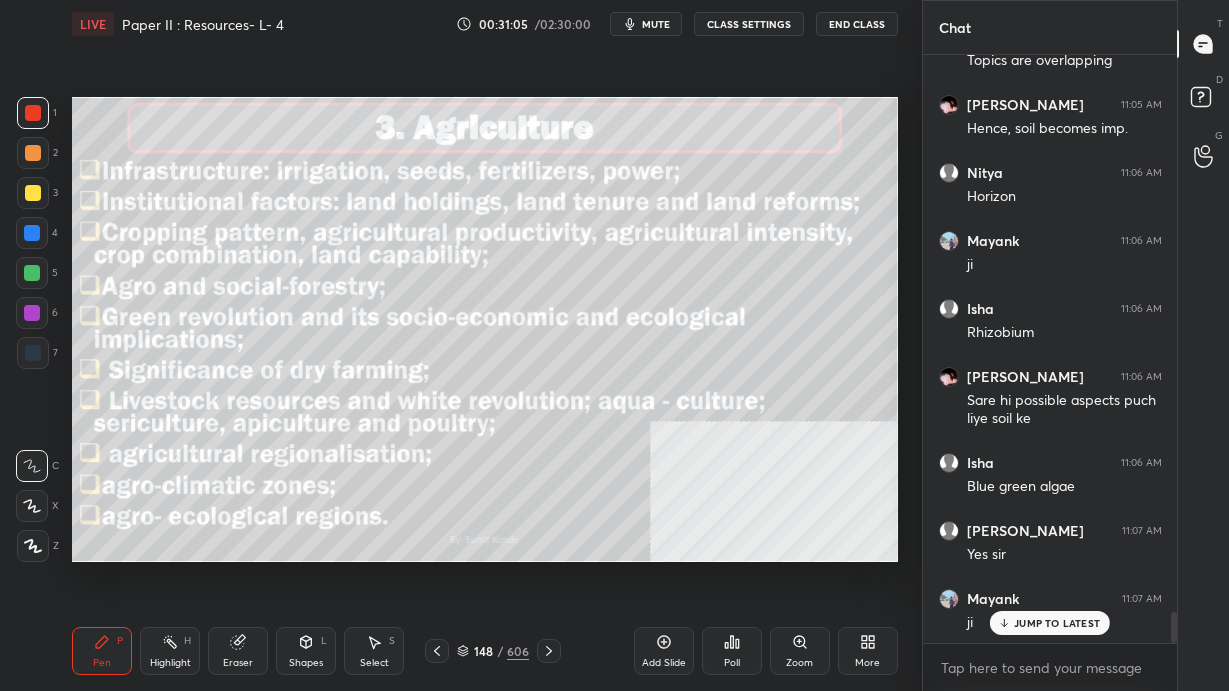 click on "1 2 3 4 5 6 7 C X Z C X Z E E Erase all   H H" at bounding box center (32, 329) 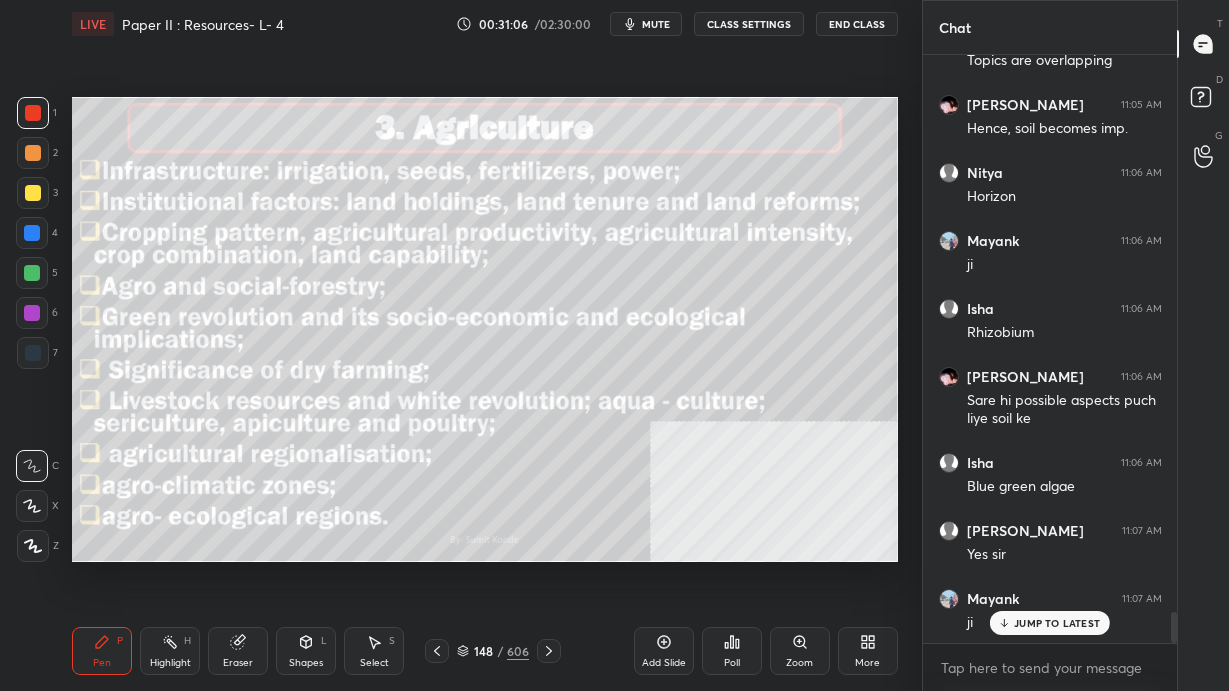scroll, scrollTop: 10734, scrollLeft: 0, axis: vertical 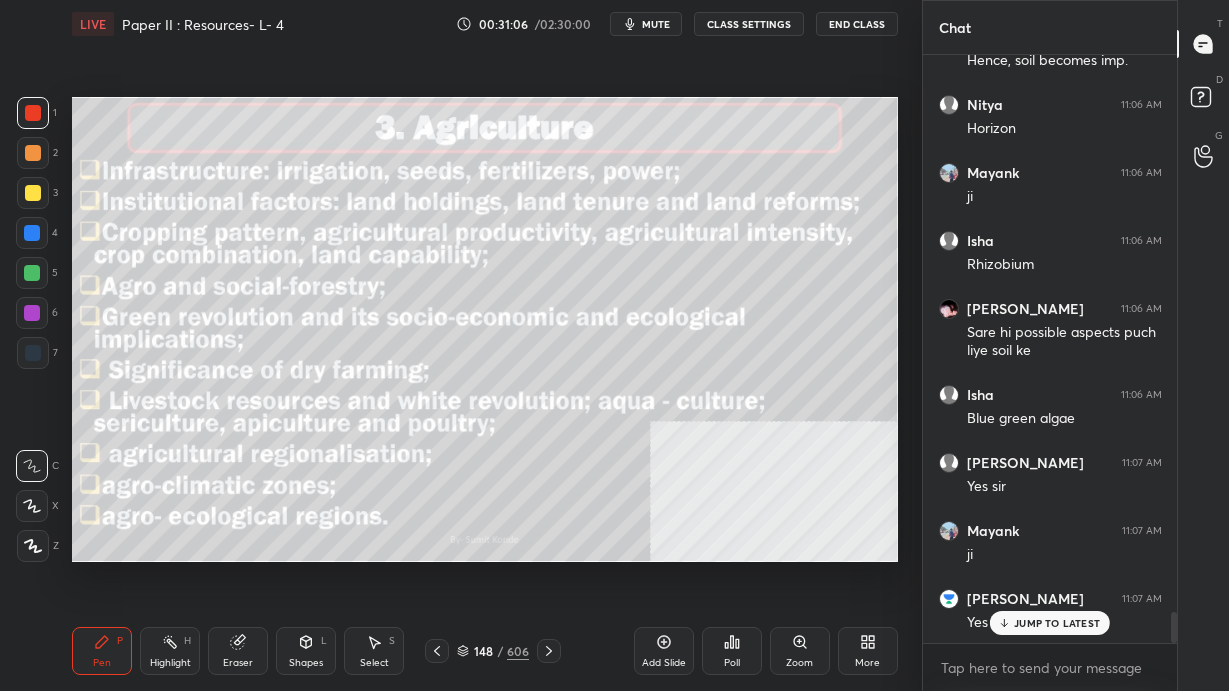 click 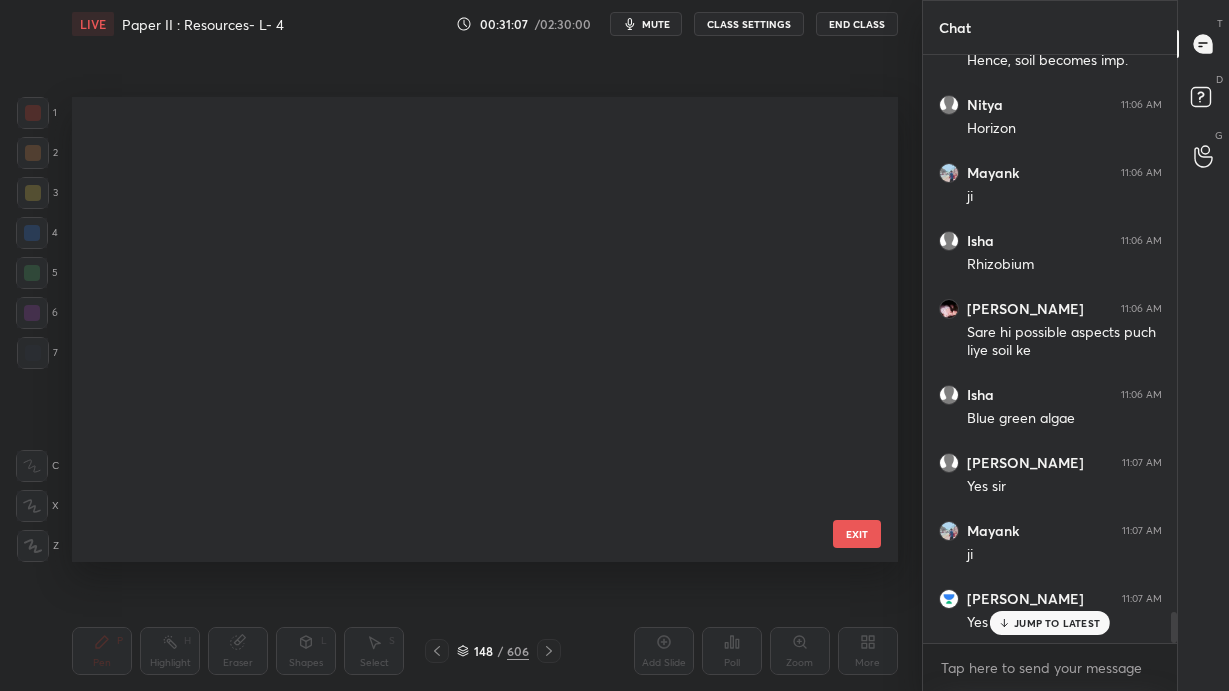 scroll, scrollTop: 6529, scrollLeft: 0, axis: vertical 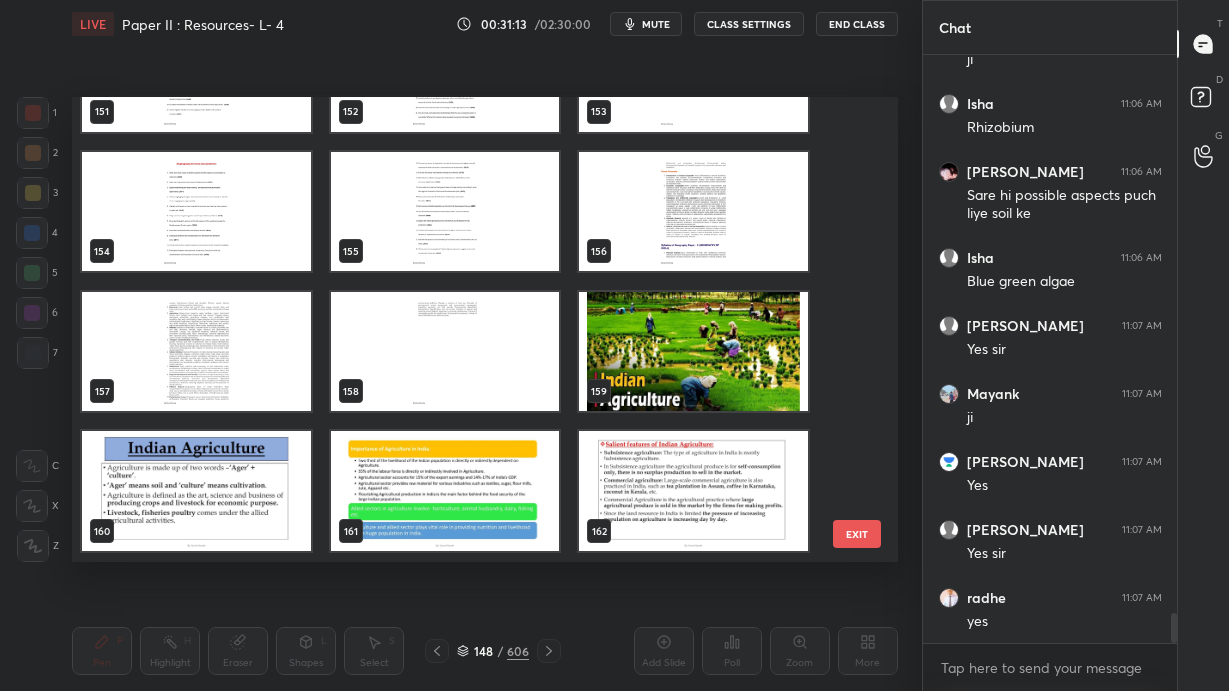 click at bounding box center [693, 352] 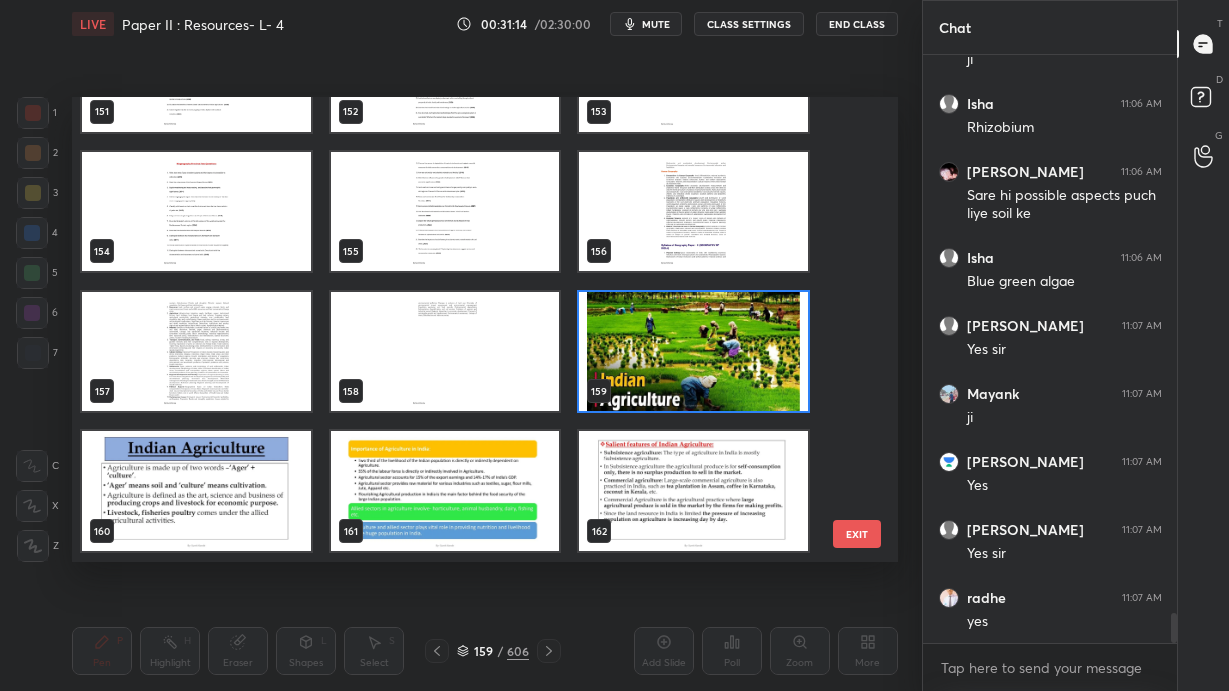 click at bounding box center [693, 352] 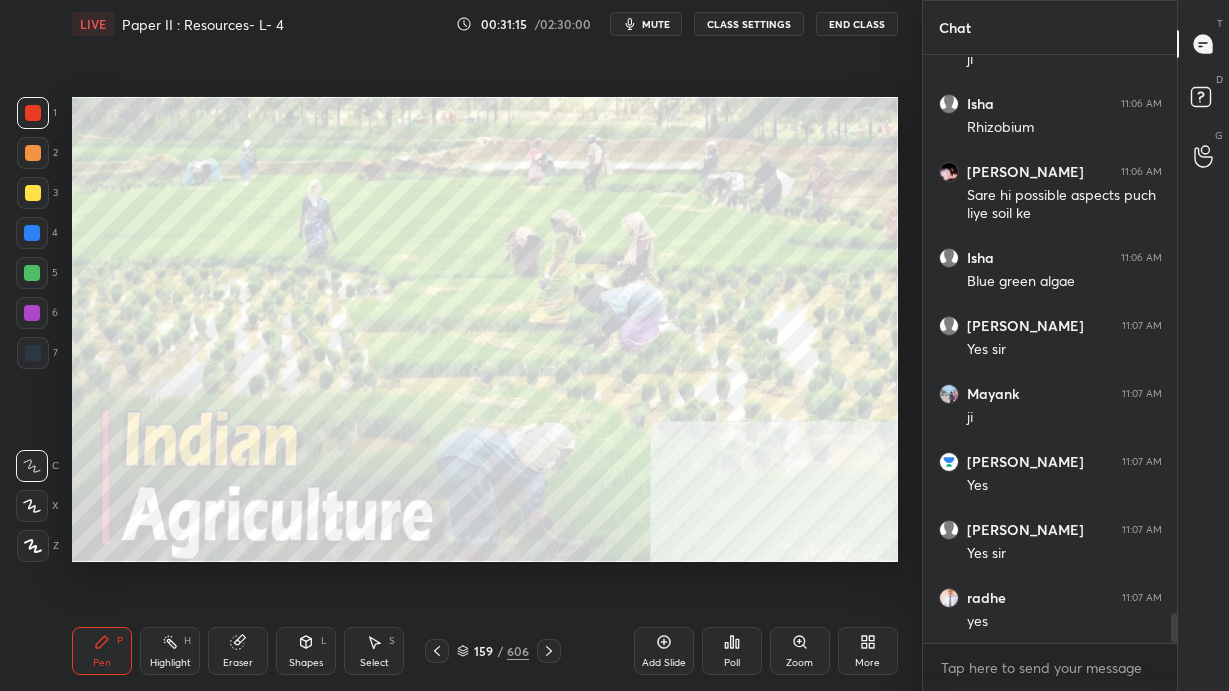 scroll, scrollTop: 10938, scrollLeft: 0, axis: vertical 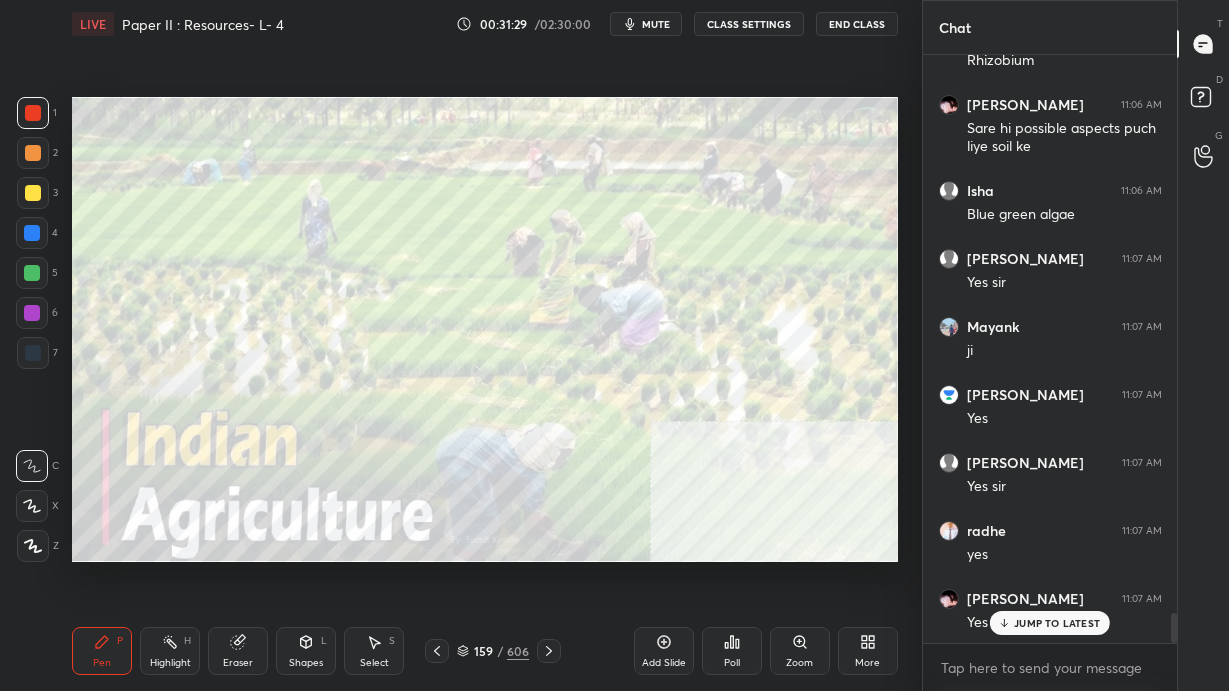 click on "159 / 606" at bounding box center [493, 651] 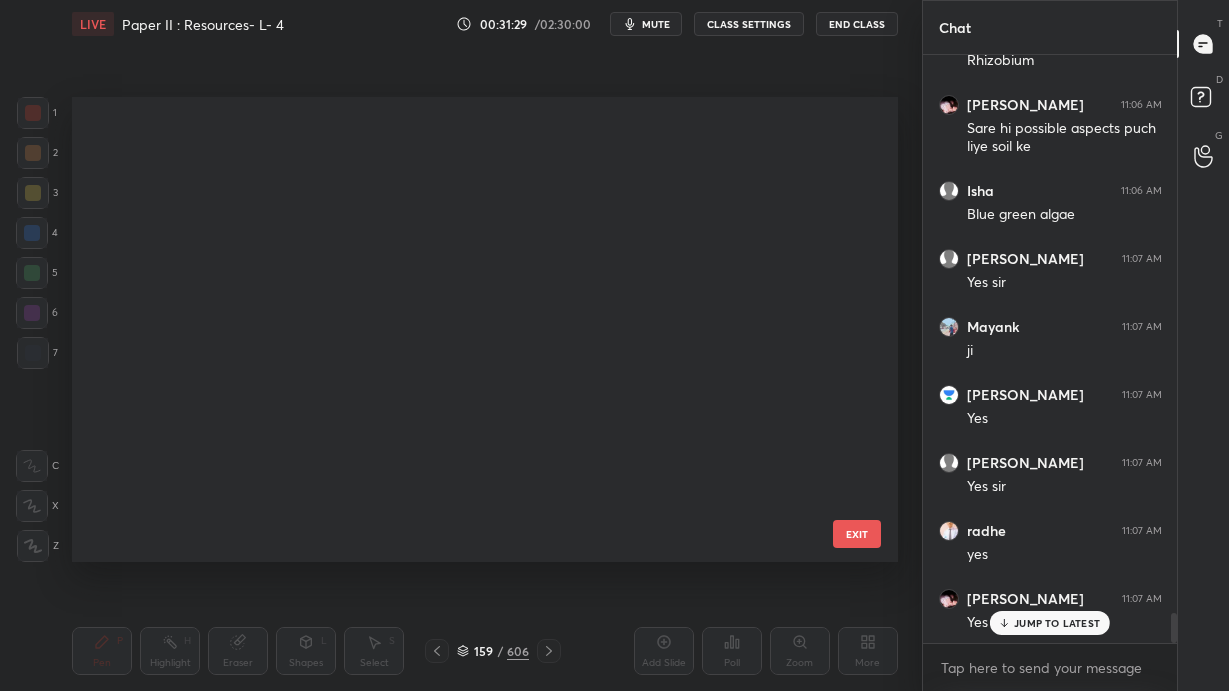 scroll, scrollTop: 6949, scrollLeft: 0, axis: vertical 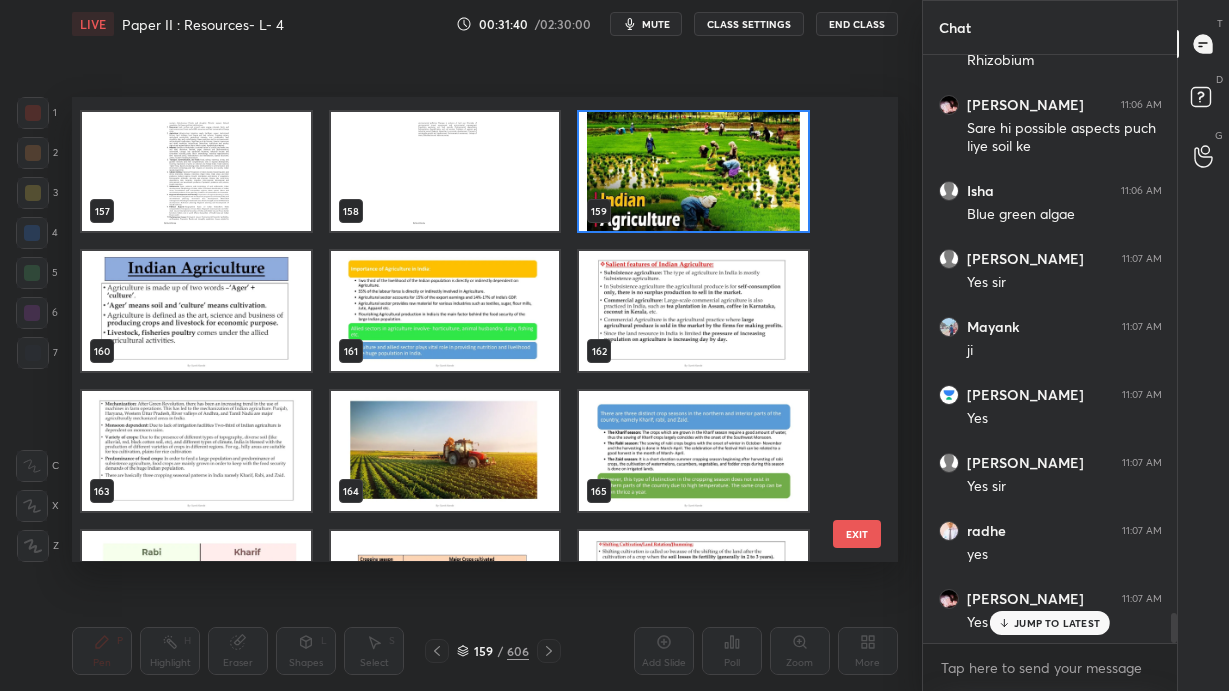 click at bounding box center [693, 172] 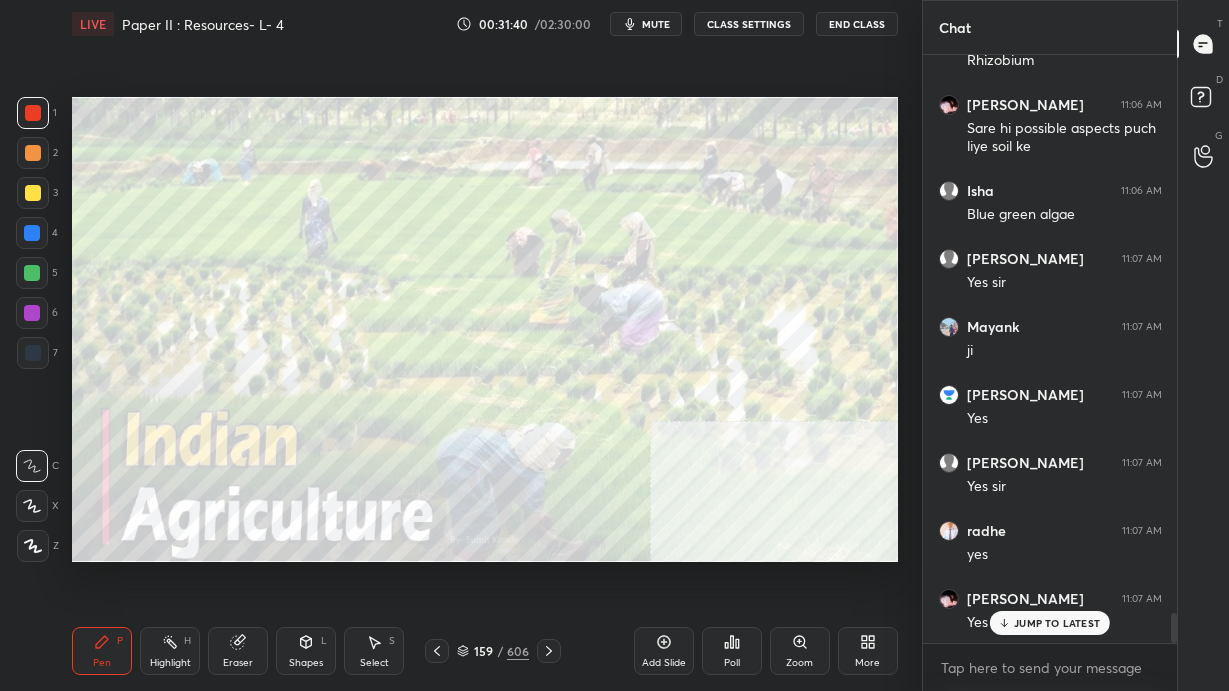 click at bounding box center [693, 172] 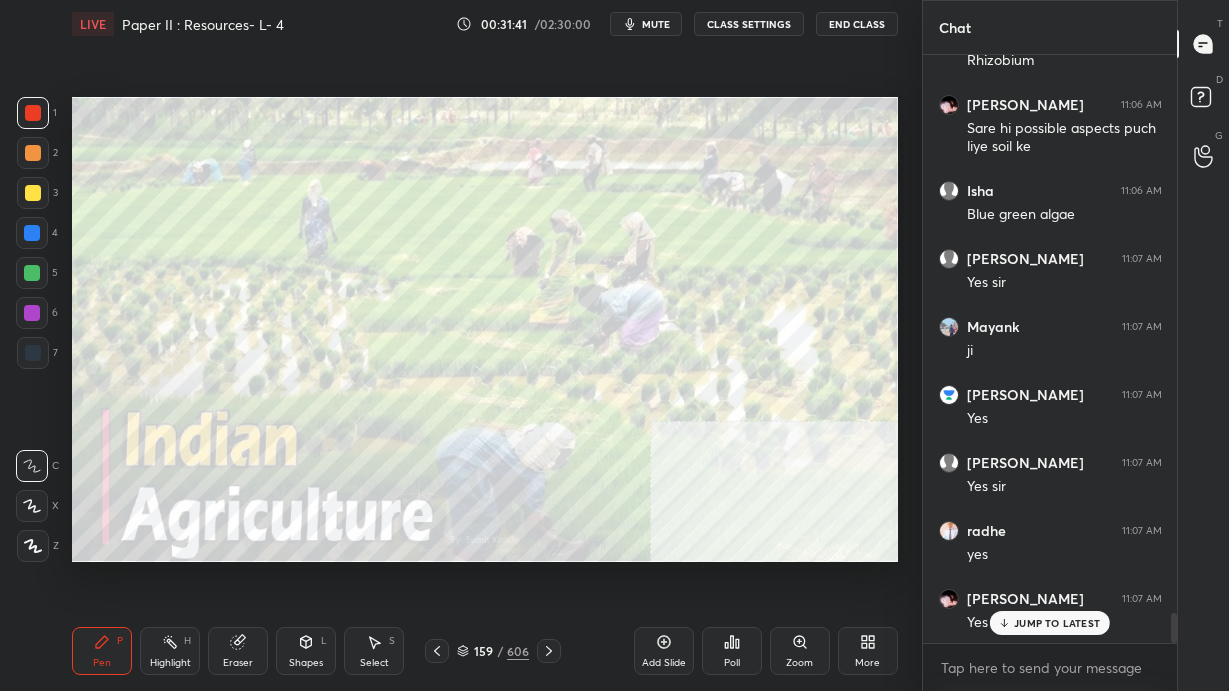 click on "JUMP TO LATEST" at bounding box center [1057, 623] 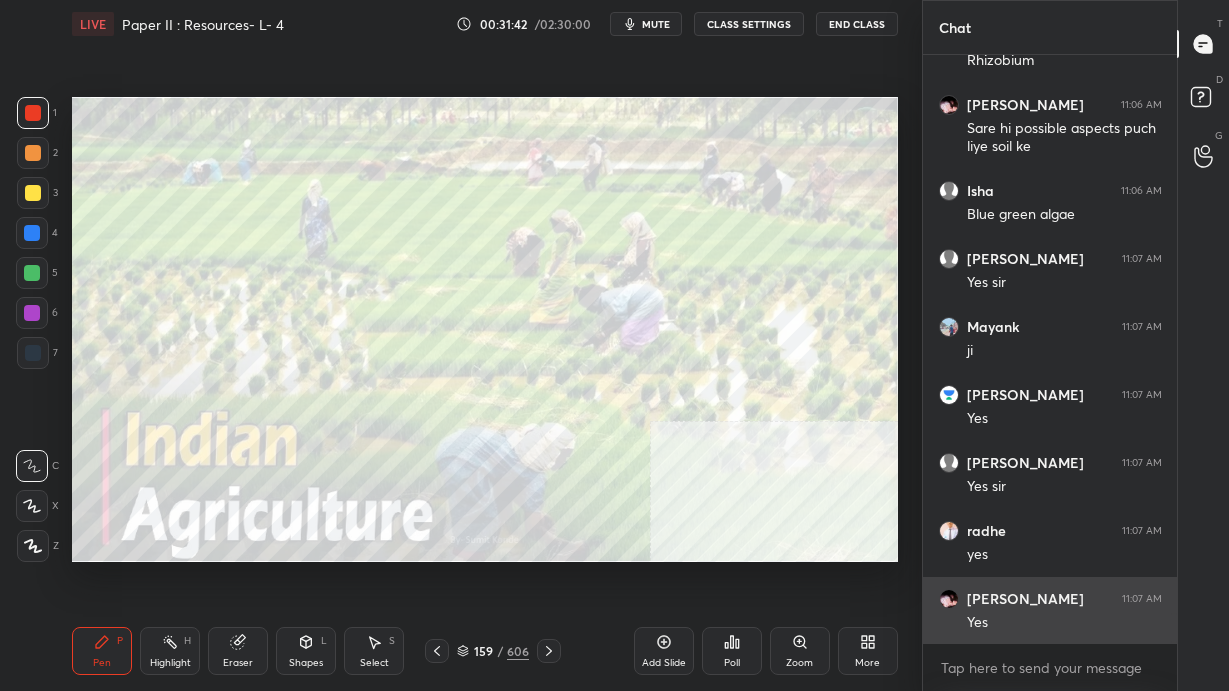 scroll, scrollTop: 11006, scrollLeft: 0, axis: vertical 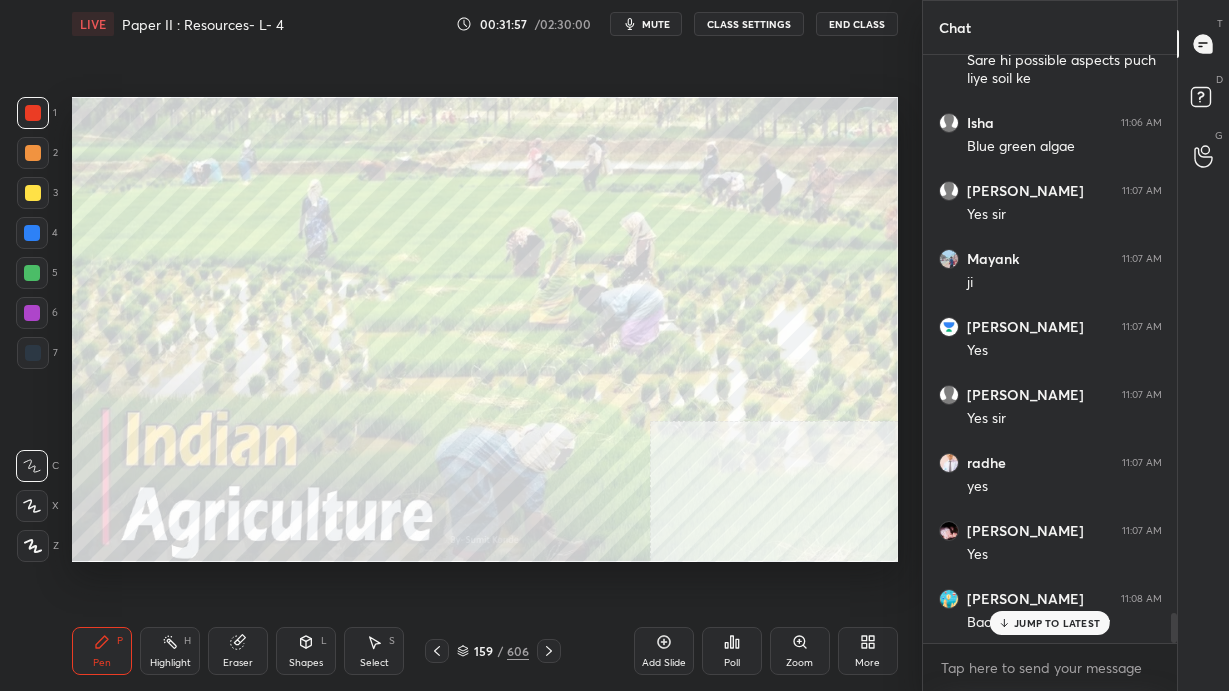 click on "JUMP TO LATEST" at bounding box center [1057, 623] 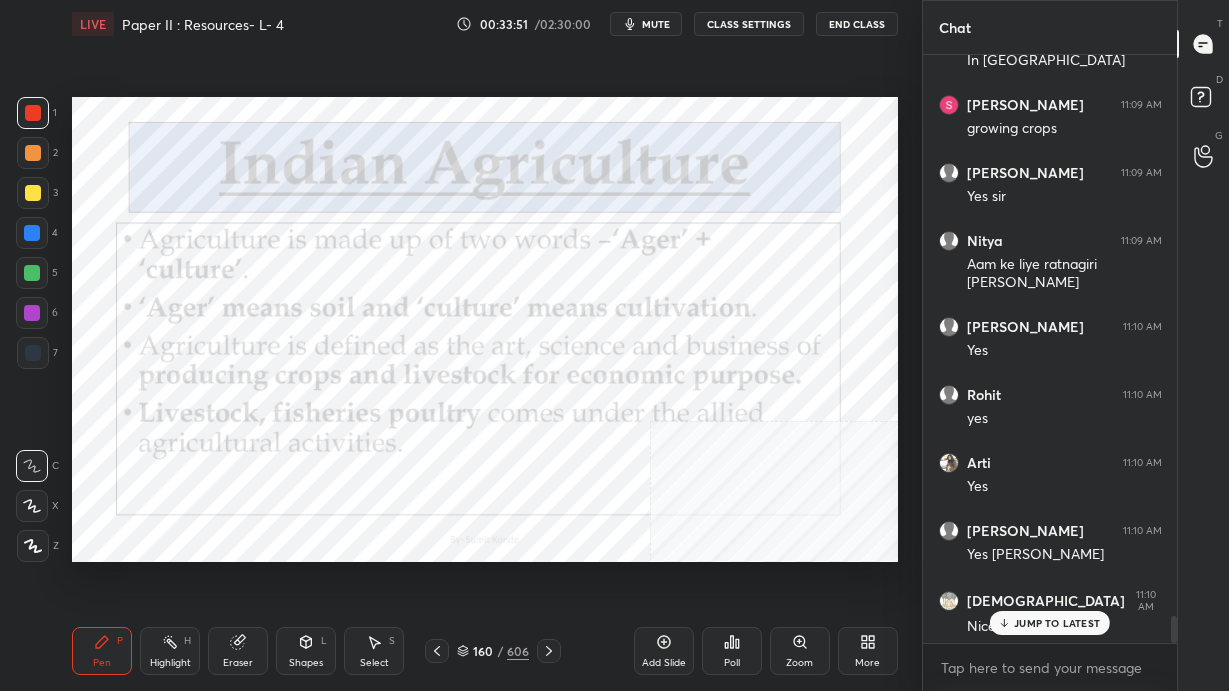 scroll, scrollTop: 12014, scrollLeft: 0, axis: vertical 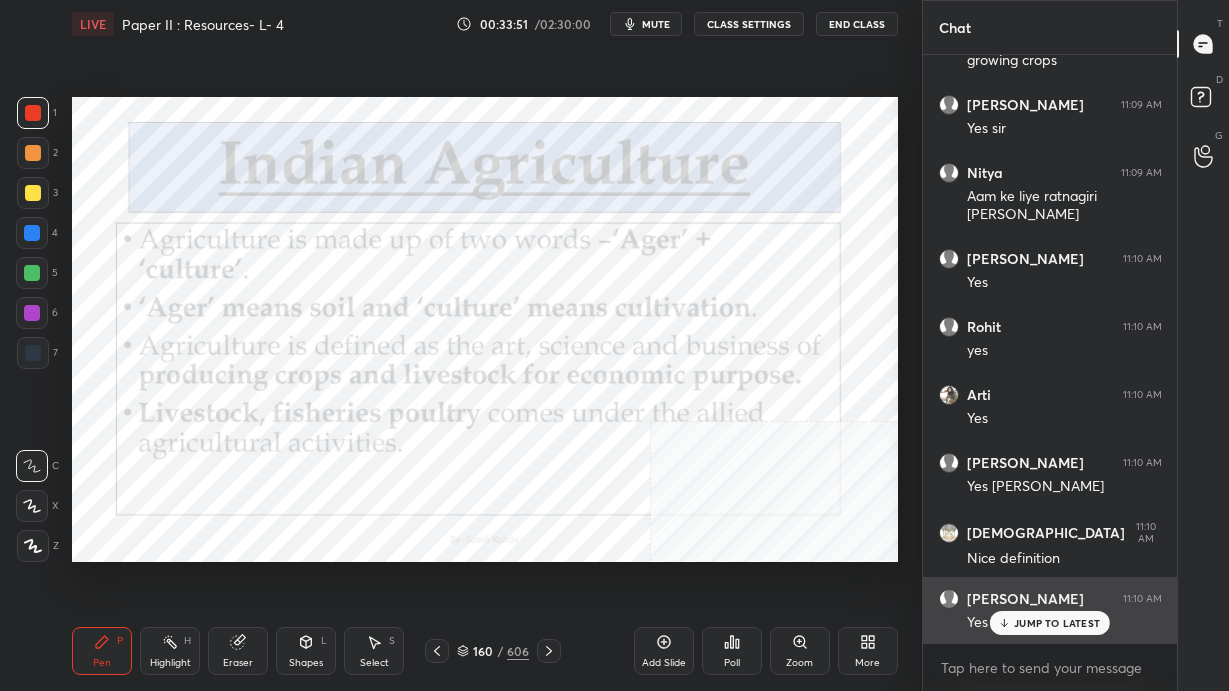 click on "JUMP TO LATEST" at bounding box center [1057, 623] 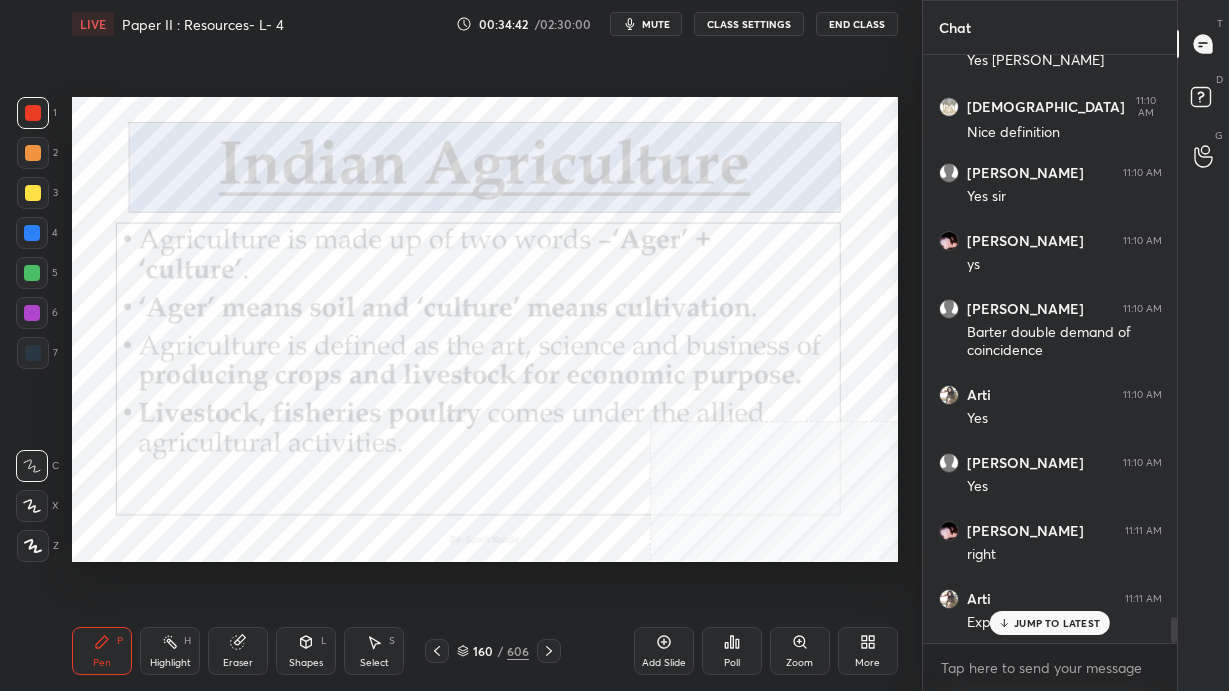 scroll, scrollTop: 12508, scrollLeft: 0, axis: vertical 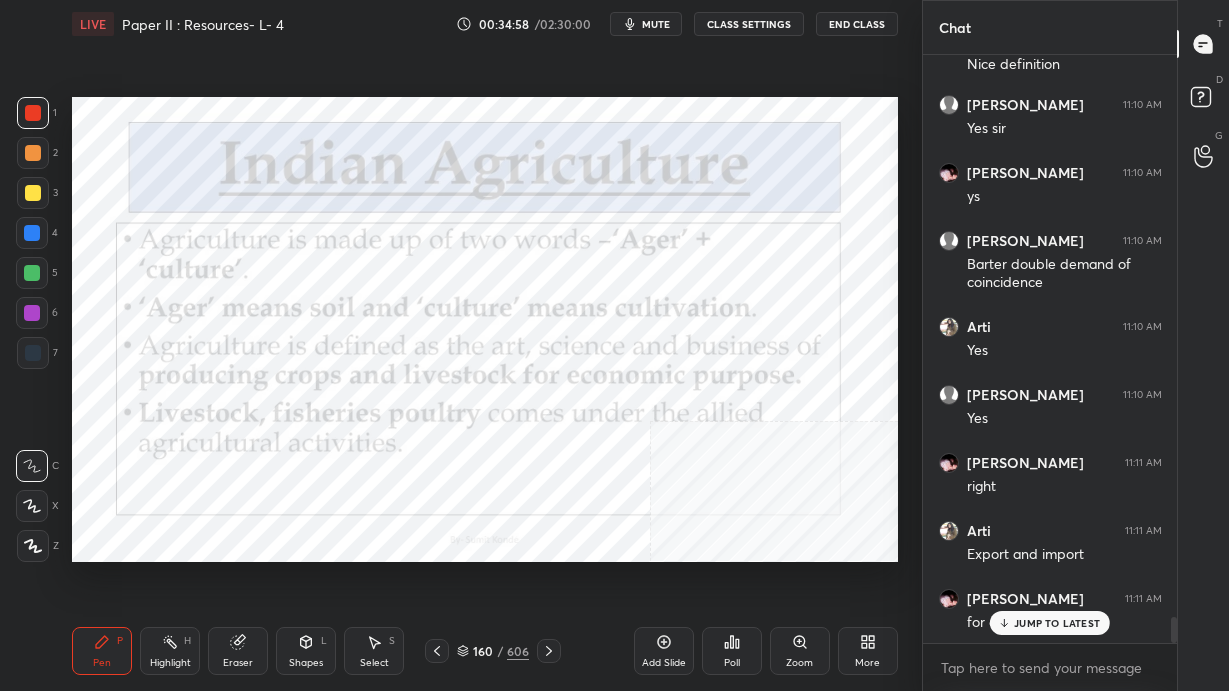 click on "JUMP TO LATEST" at bounding box center [1050, 623] 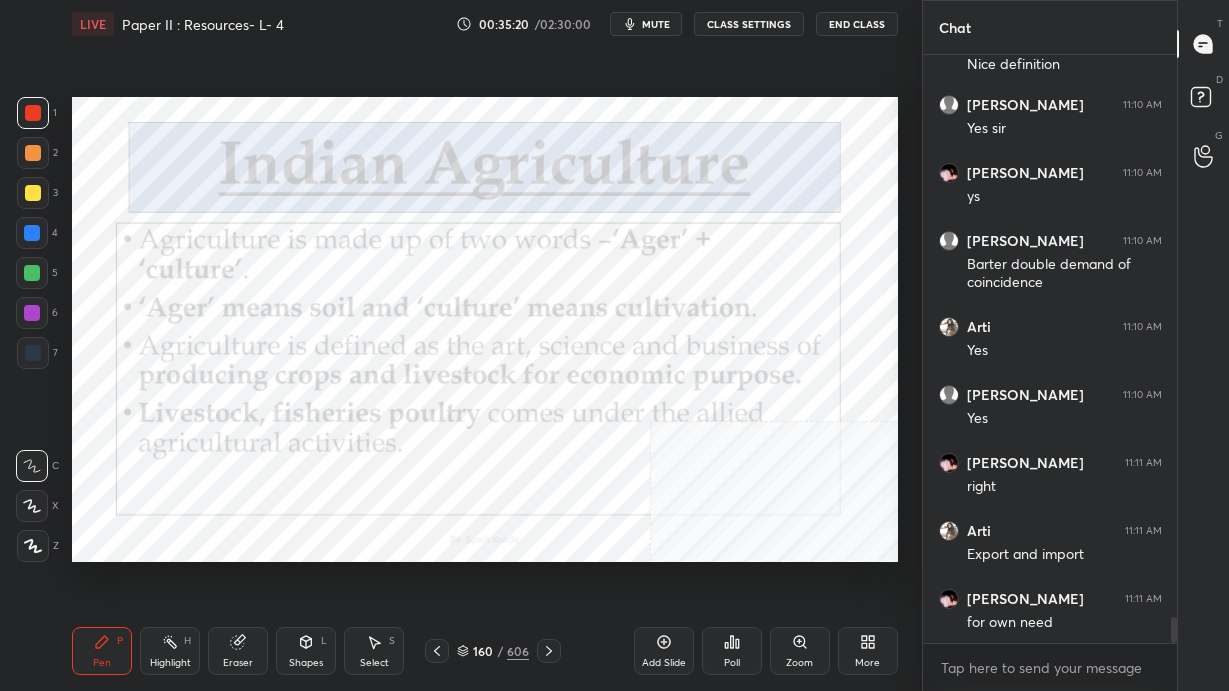 click 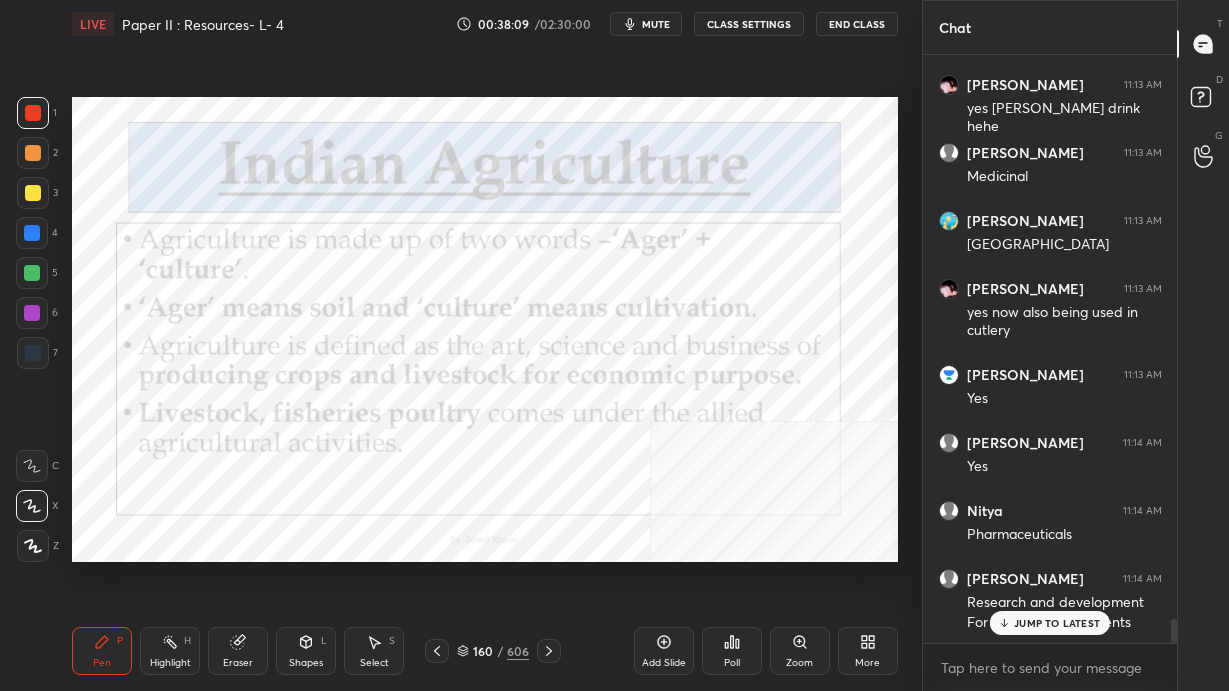 scroll, scrollTop: 14179, scrollLeft: 0, axis: vertical 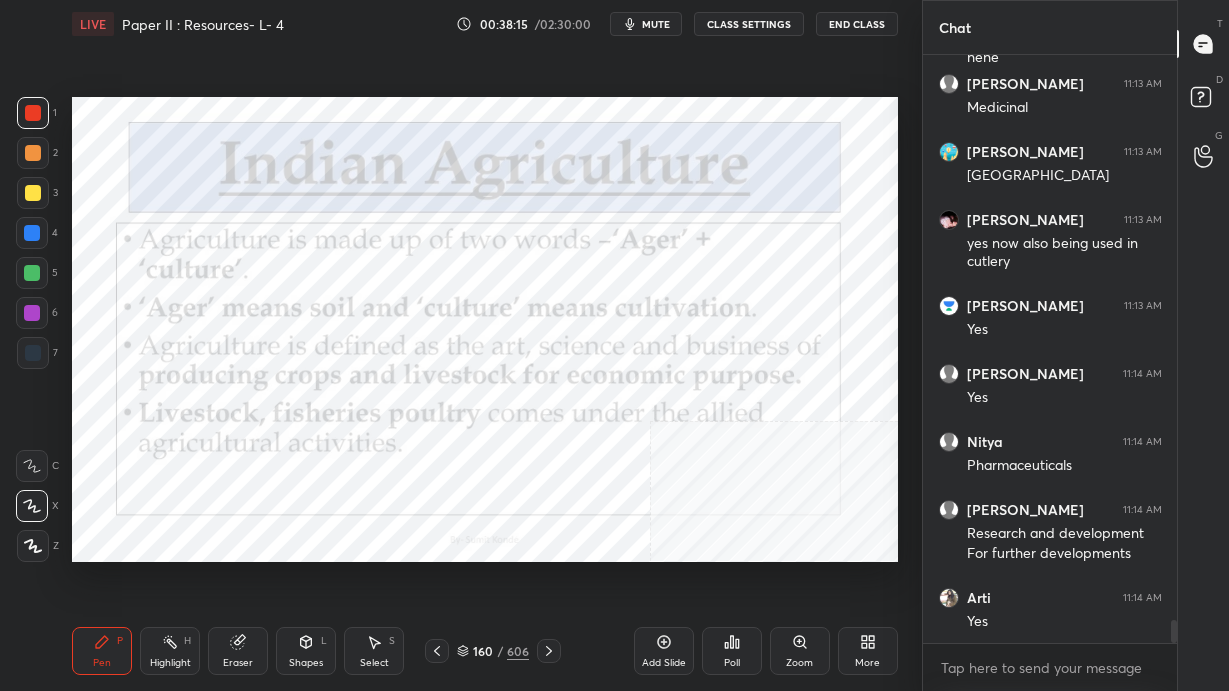 click 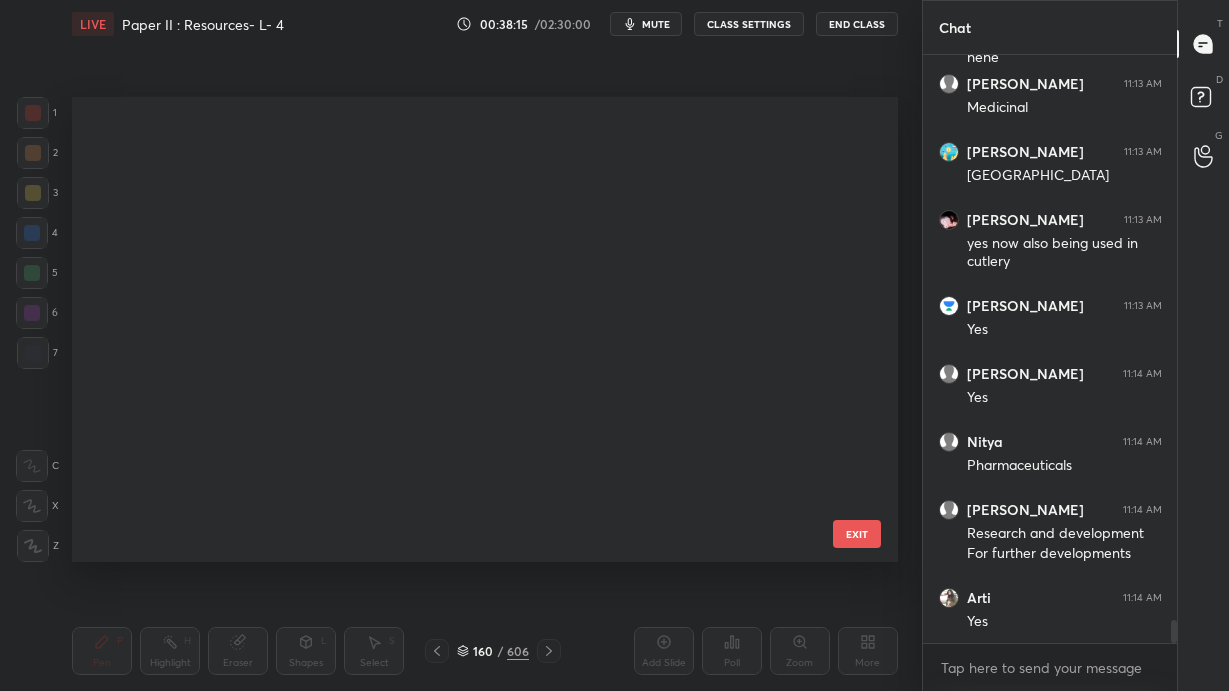 scroll, scrollTop: 7089, scrollLeft: 0, axis: vertical 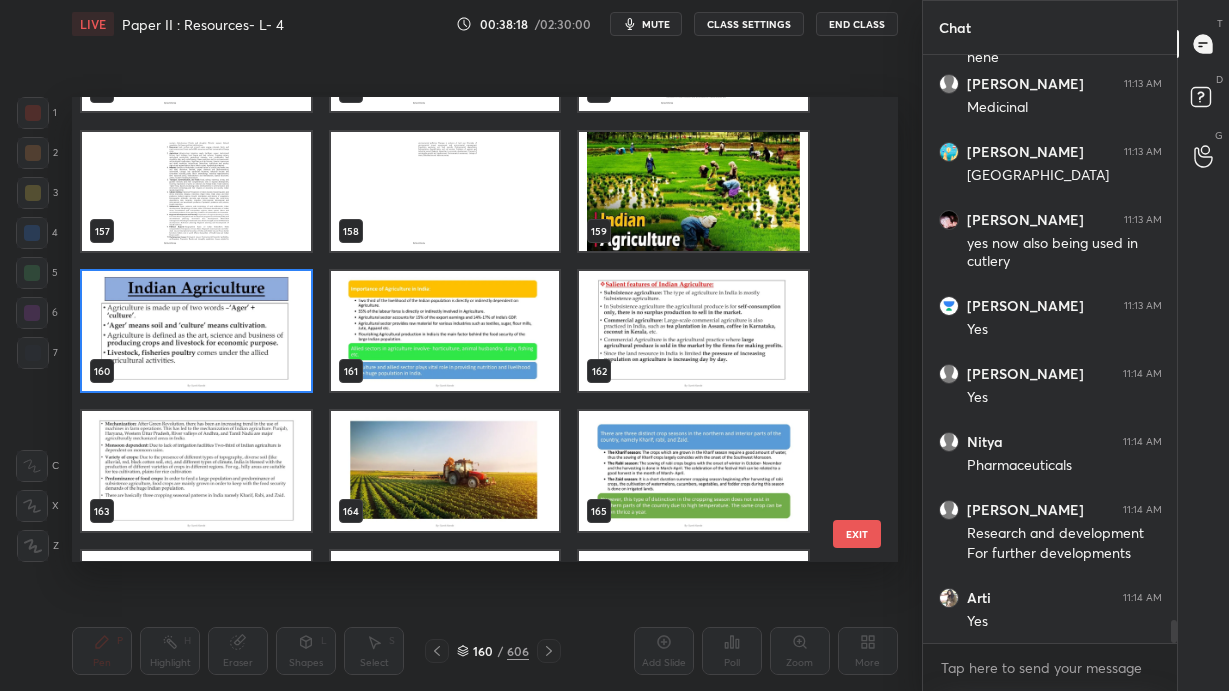 click at bounding box center [445, 332] 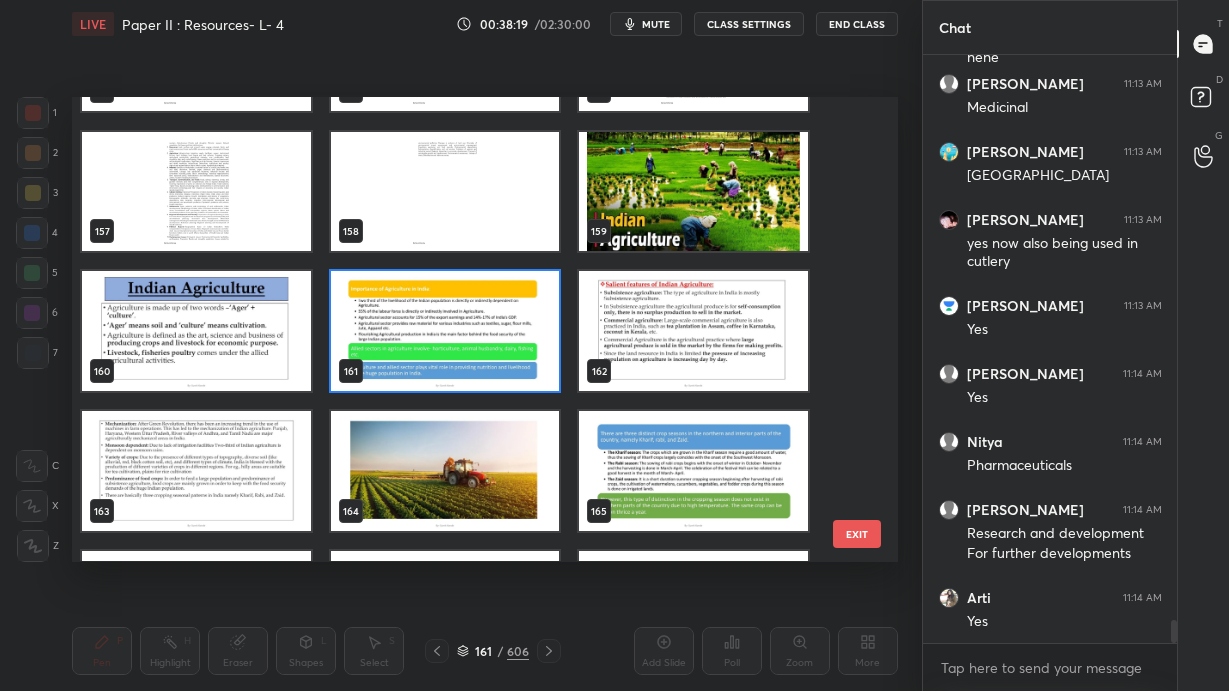 click at bounding box center (445, 332) 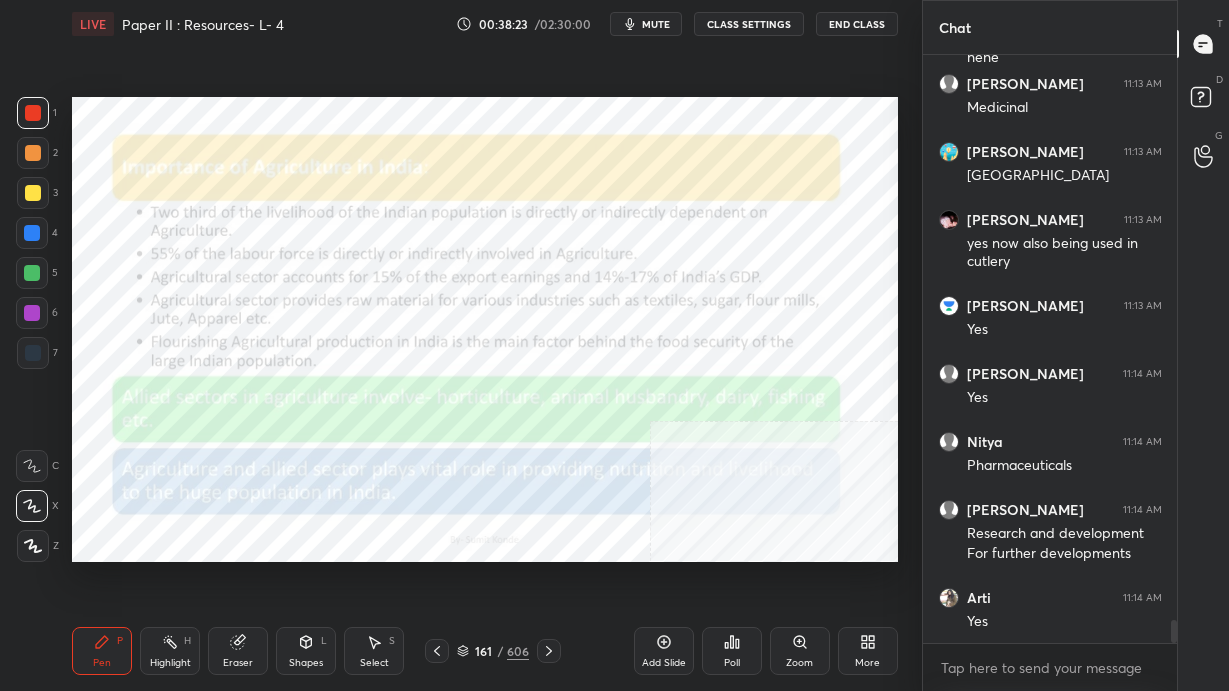 scroll, scrollTop: 14247, scrollLeft: 0, axis: vertical 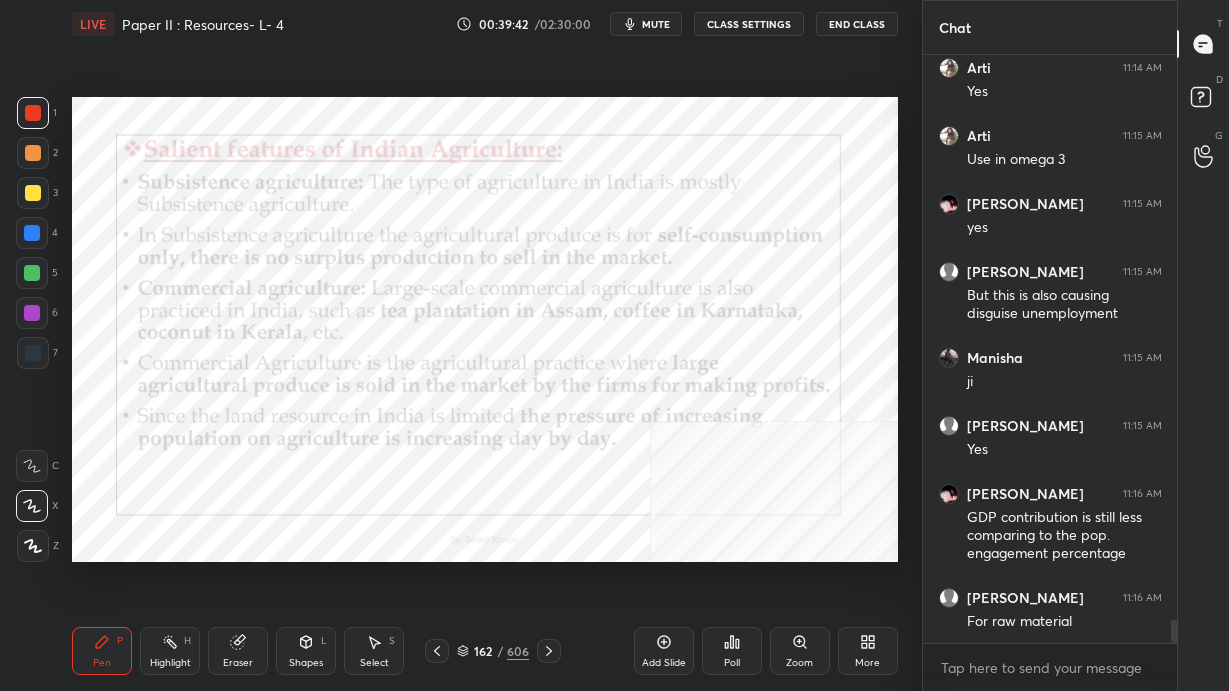 click on "Add Slide" at bounding box center [664, 651] 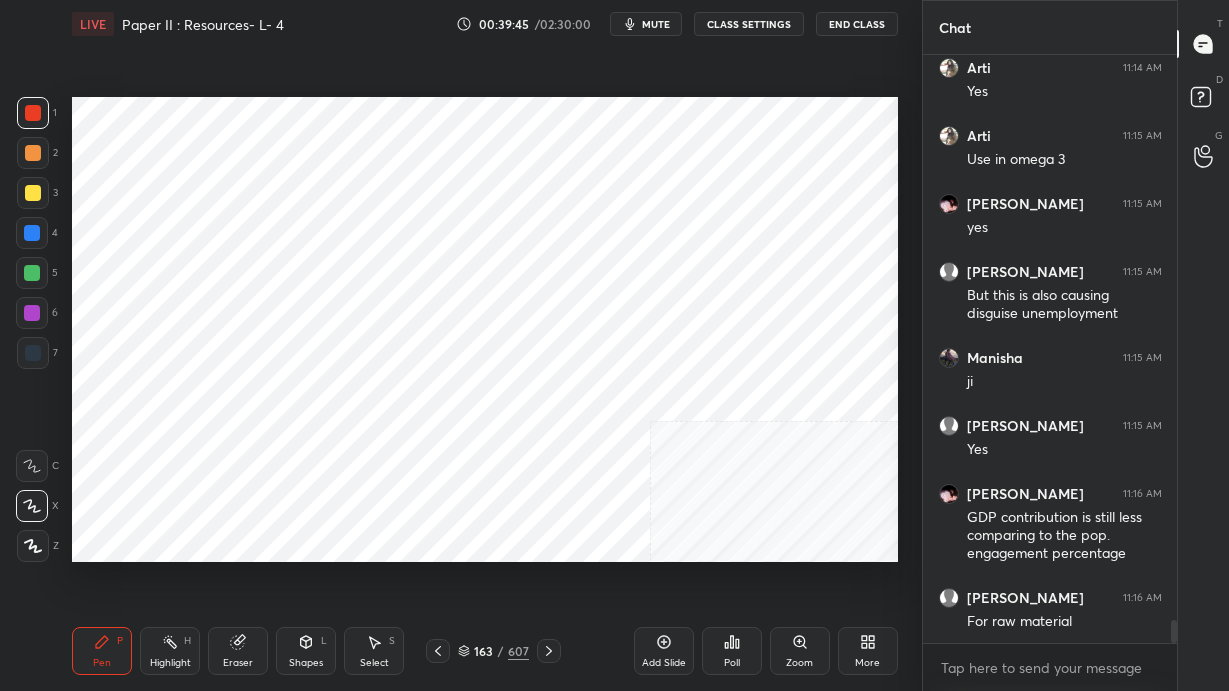 click 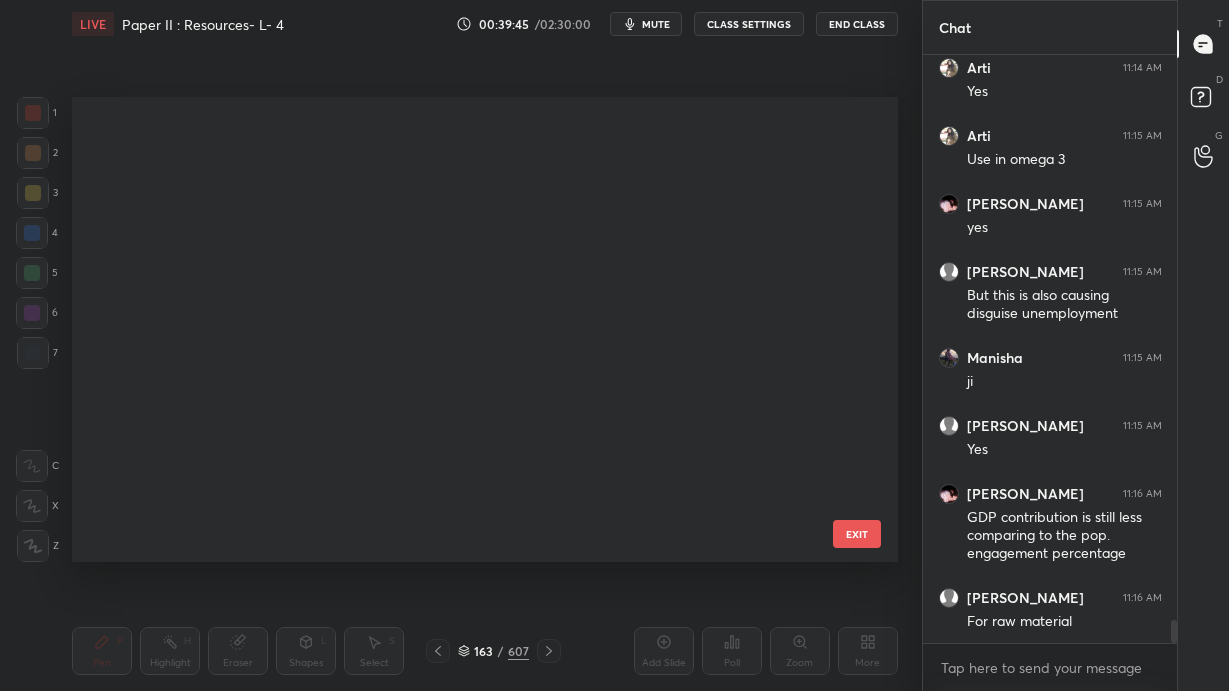 scroll, scrollTop: 7229, scrollLeft: 0, axis: vertical 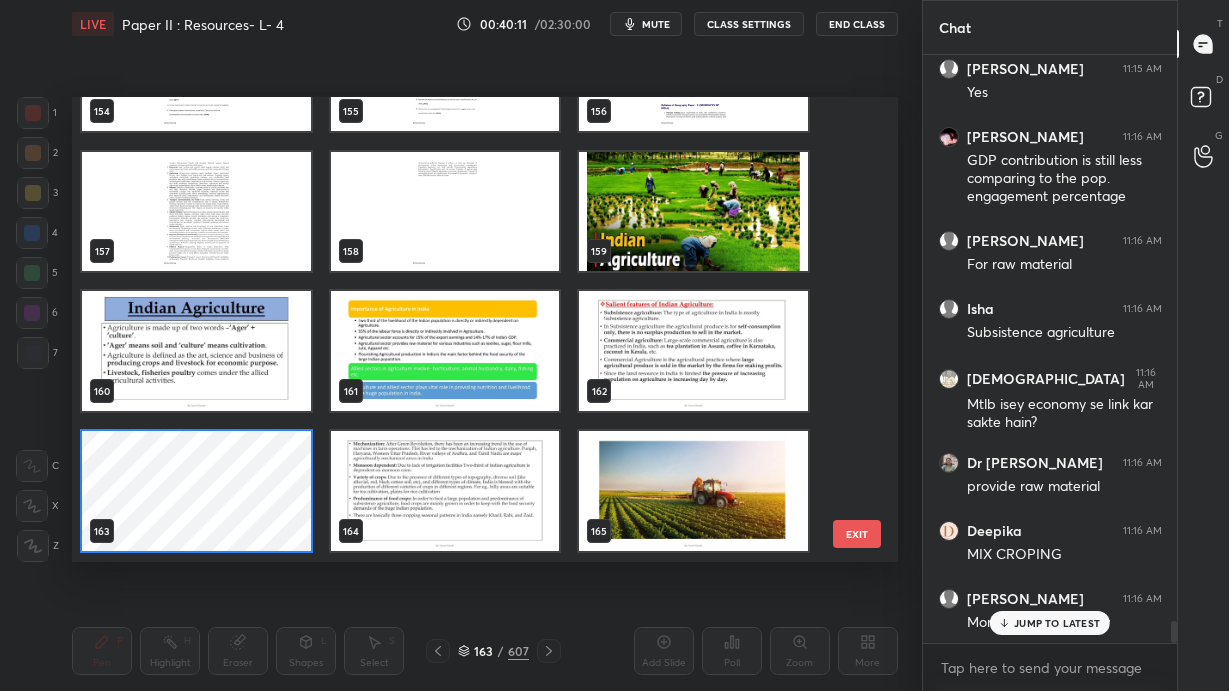 click on "EXIT" at bounding box center (857, 534) 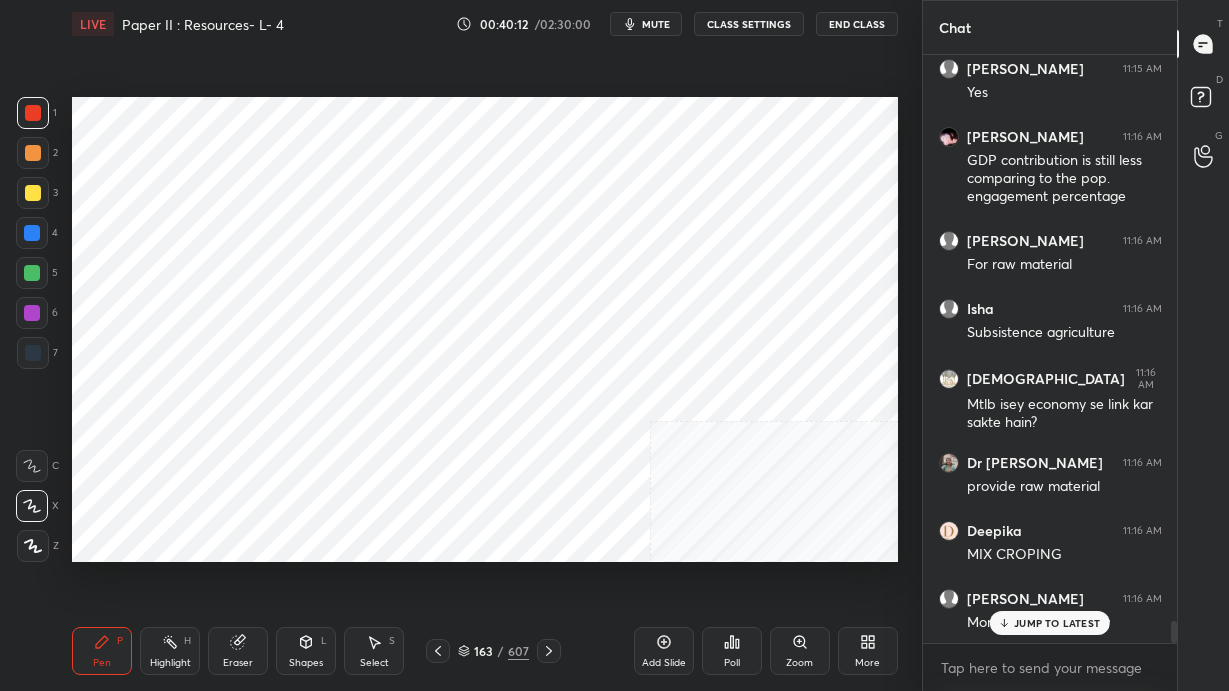 scroll, scrollTop: 0, scrollLeft: 0, axis: both 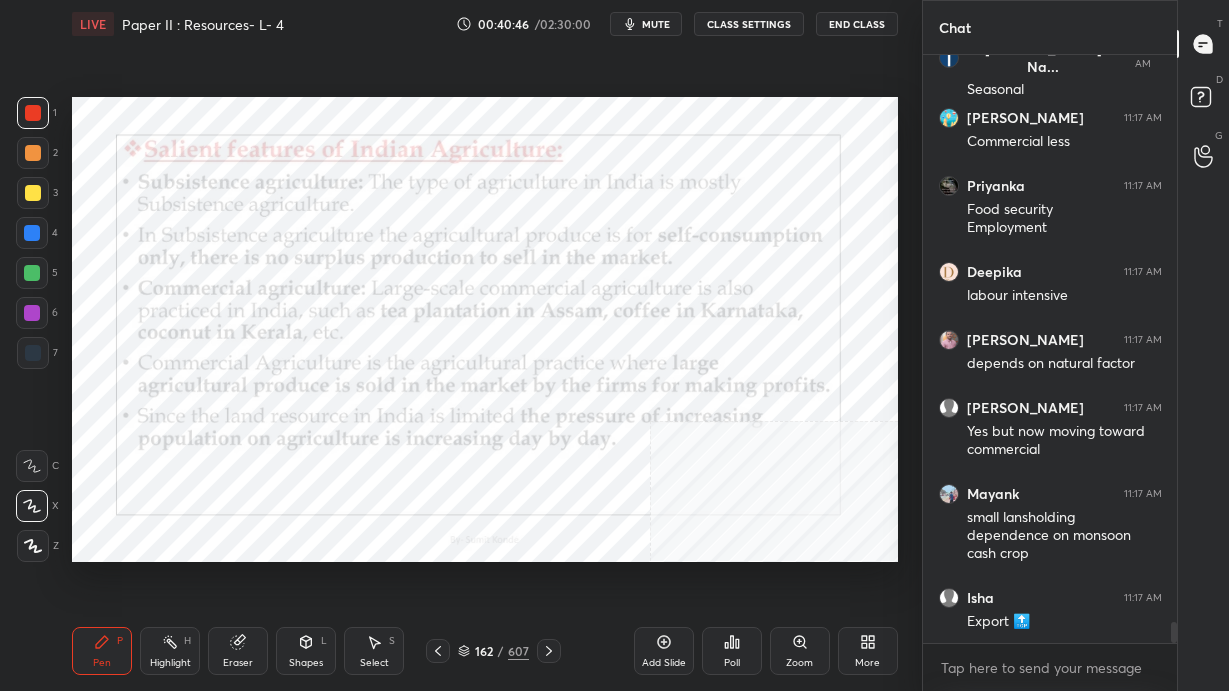 click 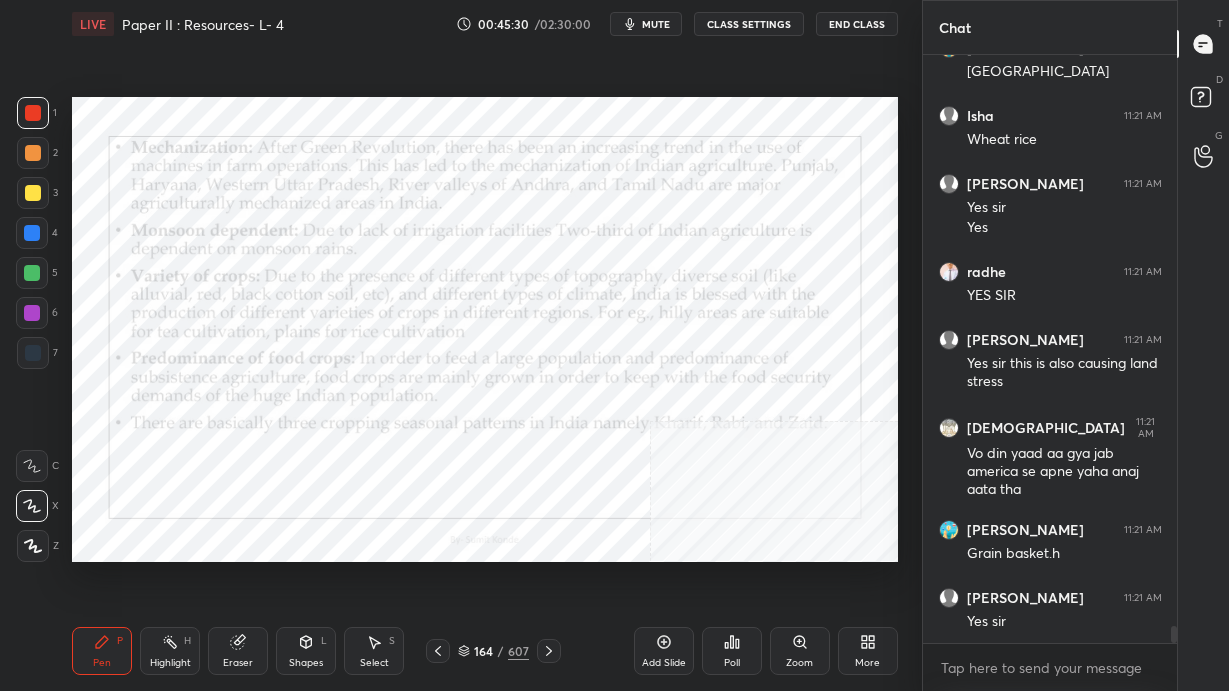 scroll, scrollTop: 19319, scrollLeft: 0, axis: vertical 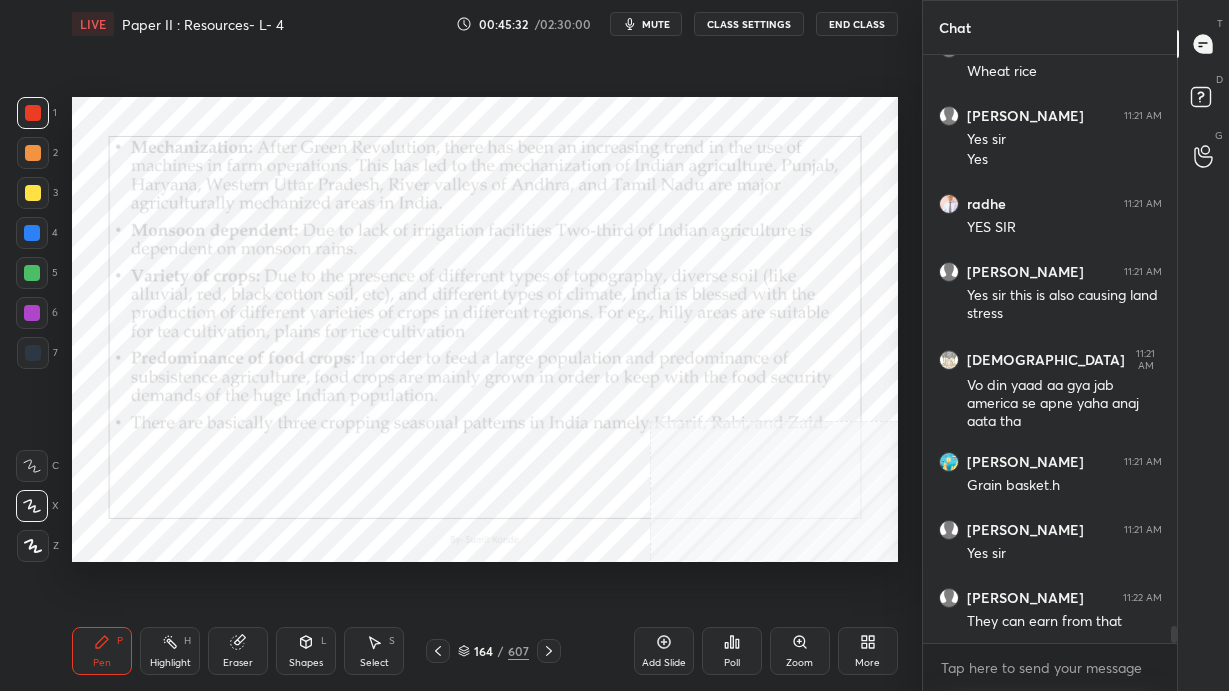 drag, startPoint x: 467, startPoint y: 648, endPoint x: 515, endPoint y: 592, distance: 73.756355 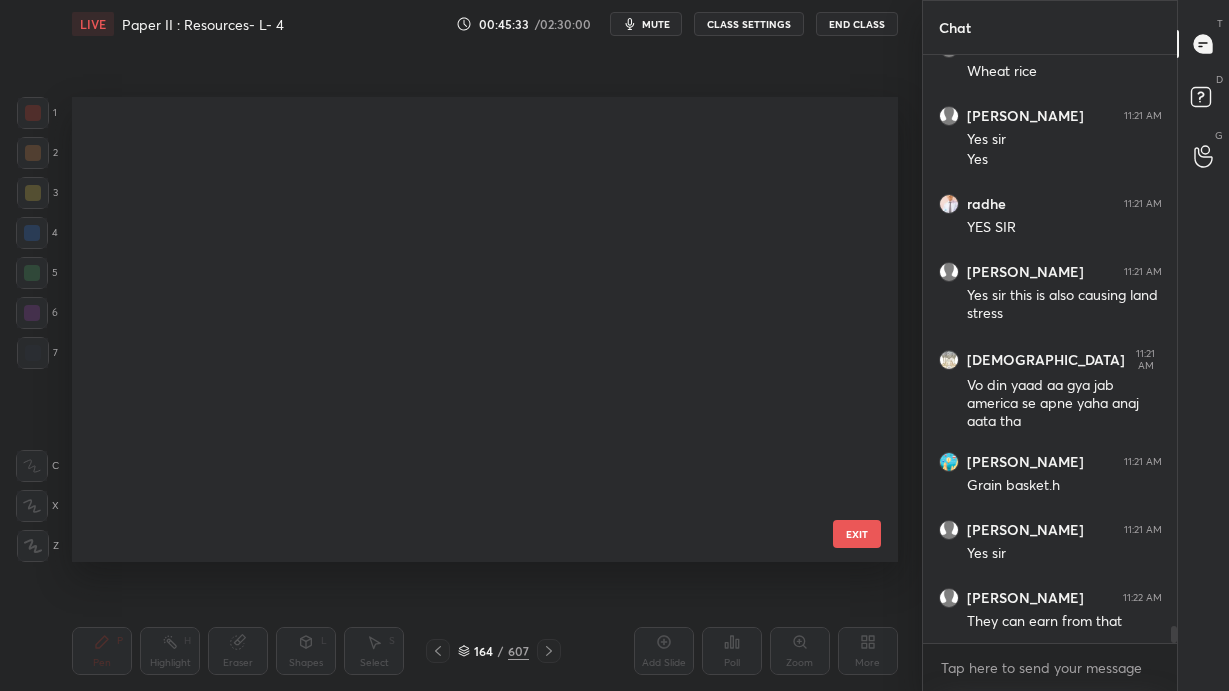 scroll, scrollTop: 7229, scrollLeft: 0, axis: vertical 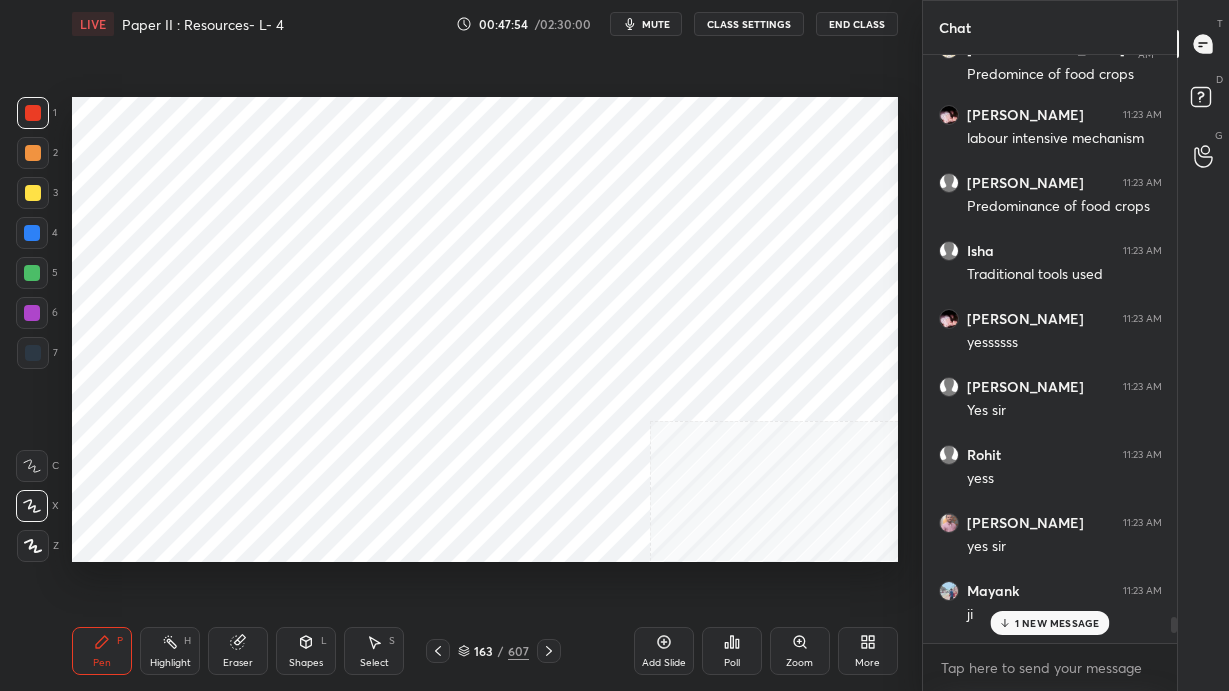click on "1 NEW MESSAGE" at bounding box center (1057, 623) 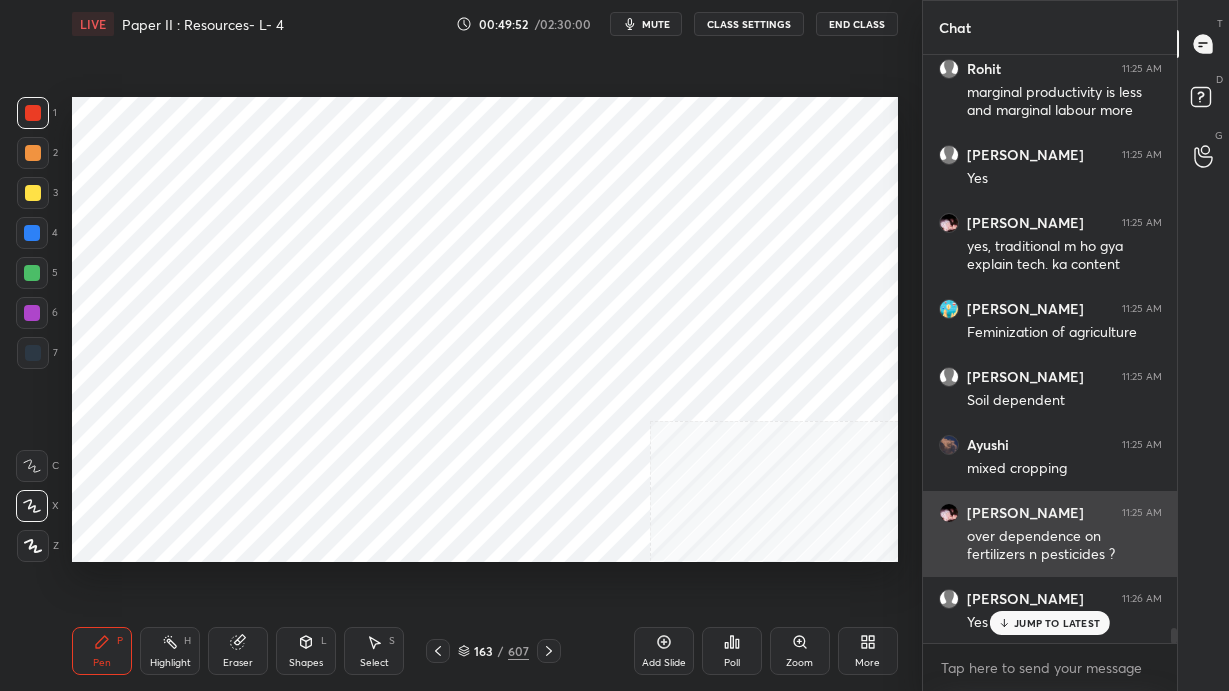 scroll, scrollTop: 22284, scrollLeft: 0, axis: vertical 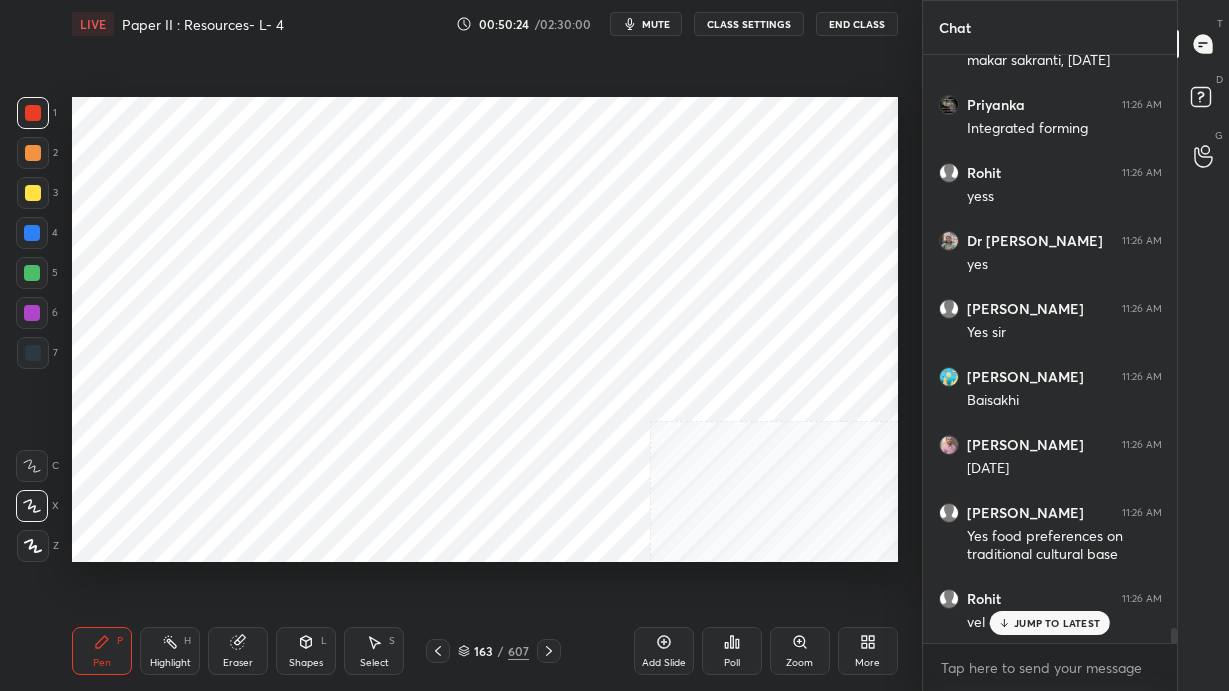 click on "Add Slide" at bounding box center (664, 651) 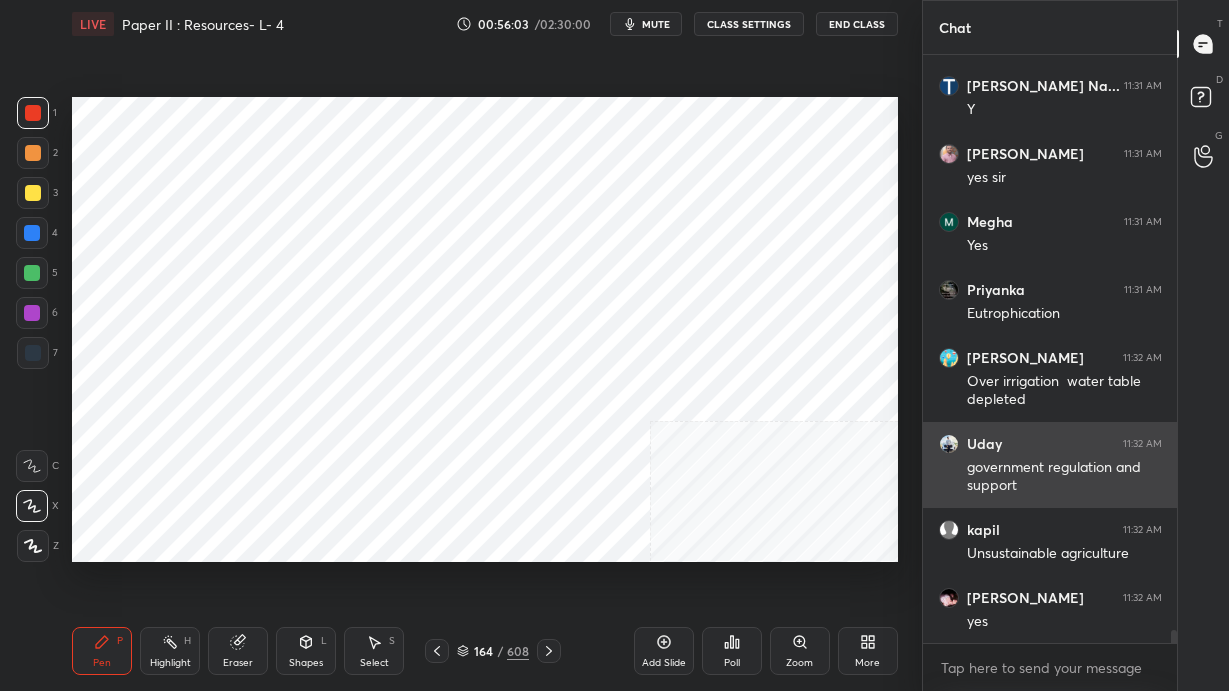 scroll, scrollTop: 26090, scrollLeft: 0, axis: vertical 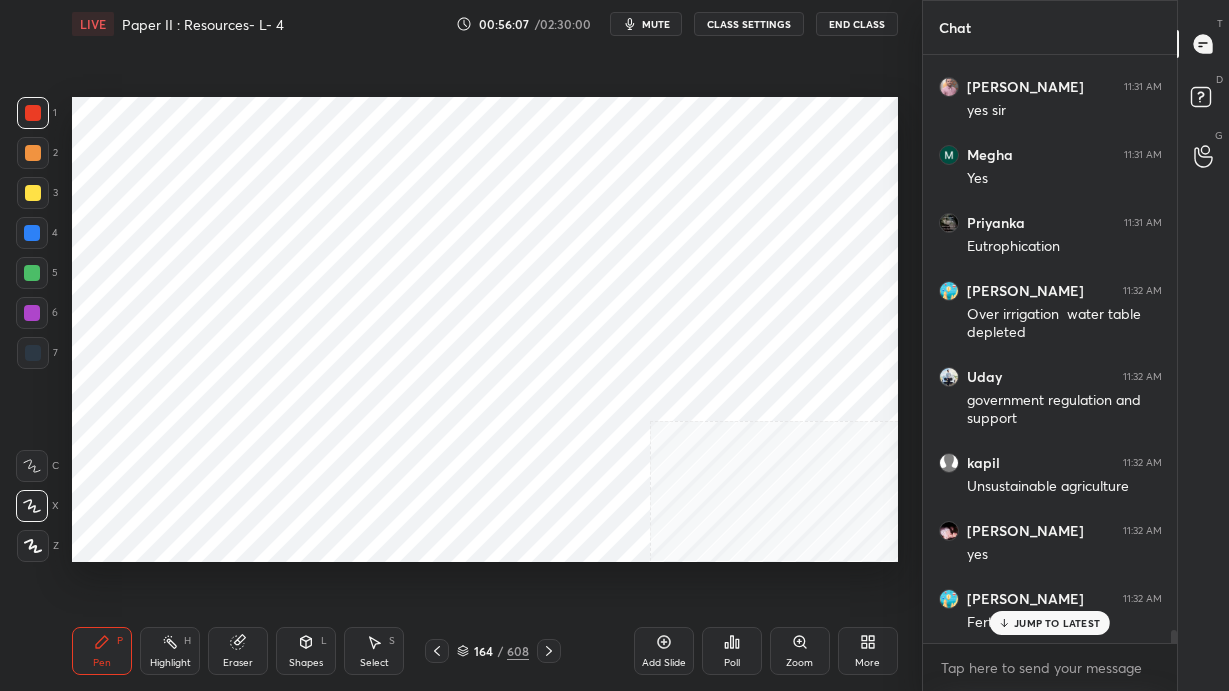 click on "More" at bounding box center [868, 651] 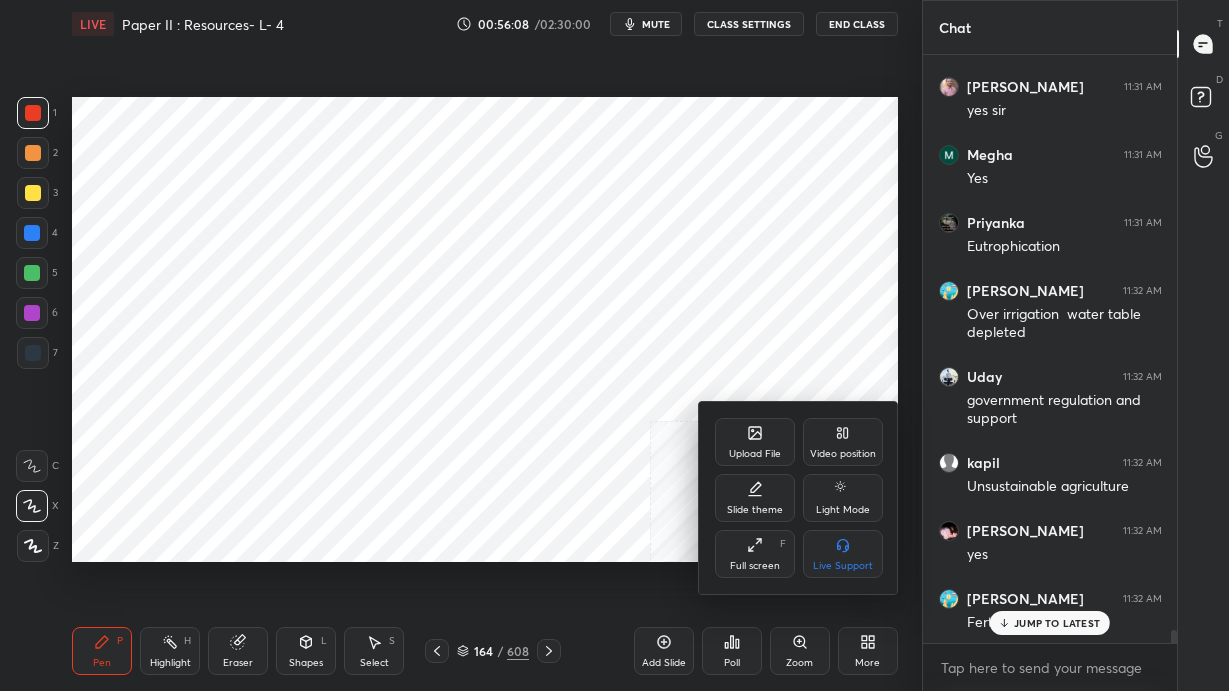 click on "Video position" at bounding box center (843, 442) 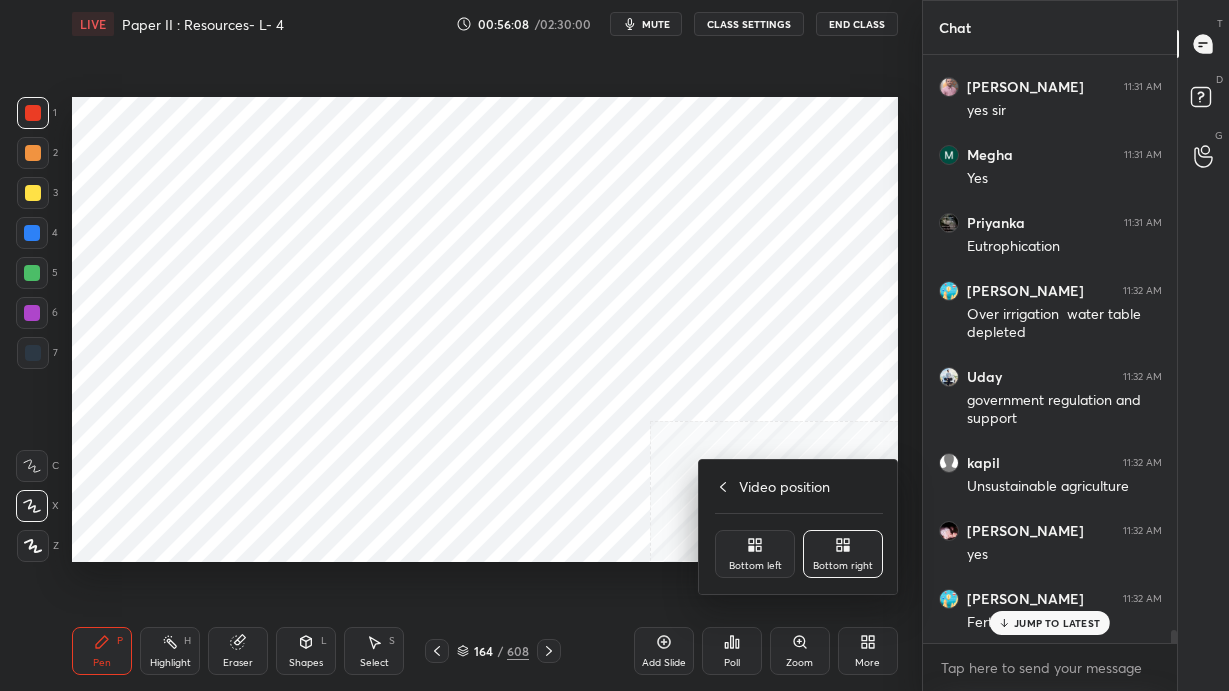 click on "Bottom left" at bounding box center [755, 554] 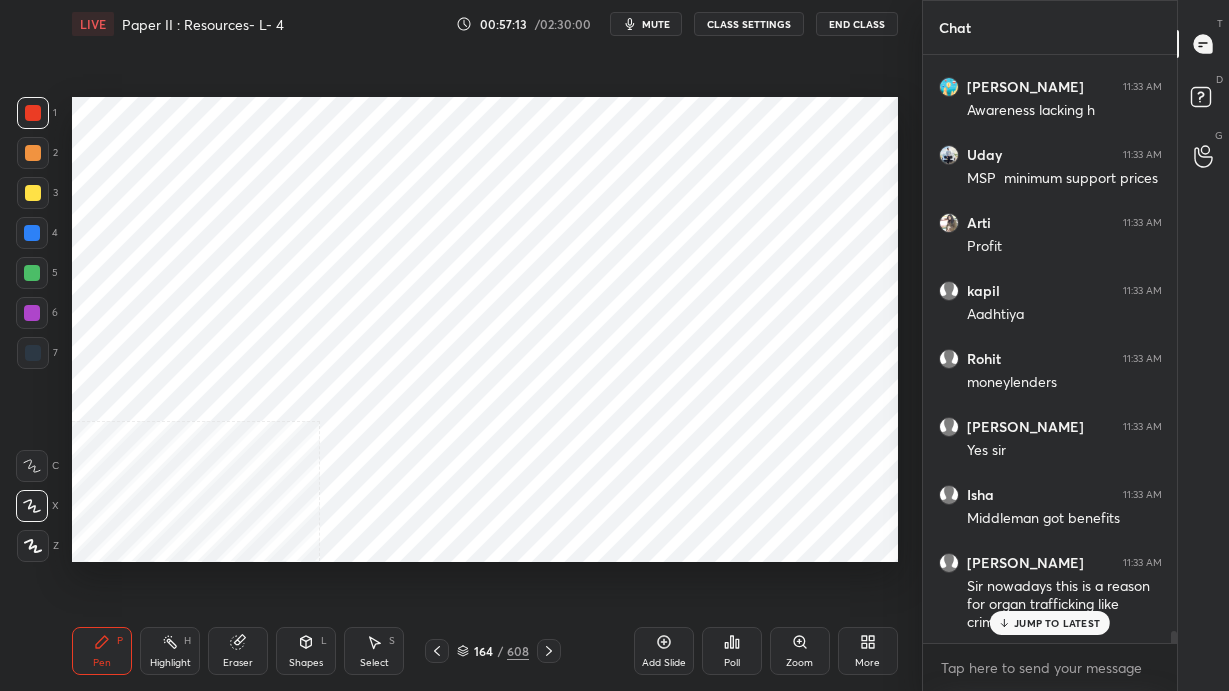 scroll, scrollTop: 27237, scrollLeft: 0, axis: vertical 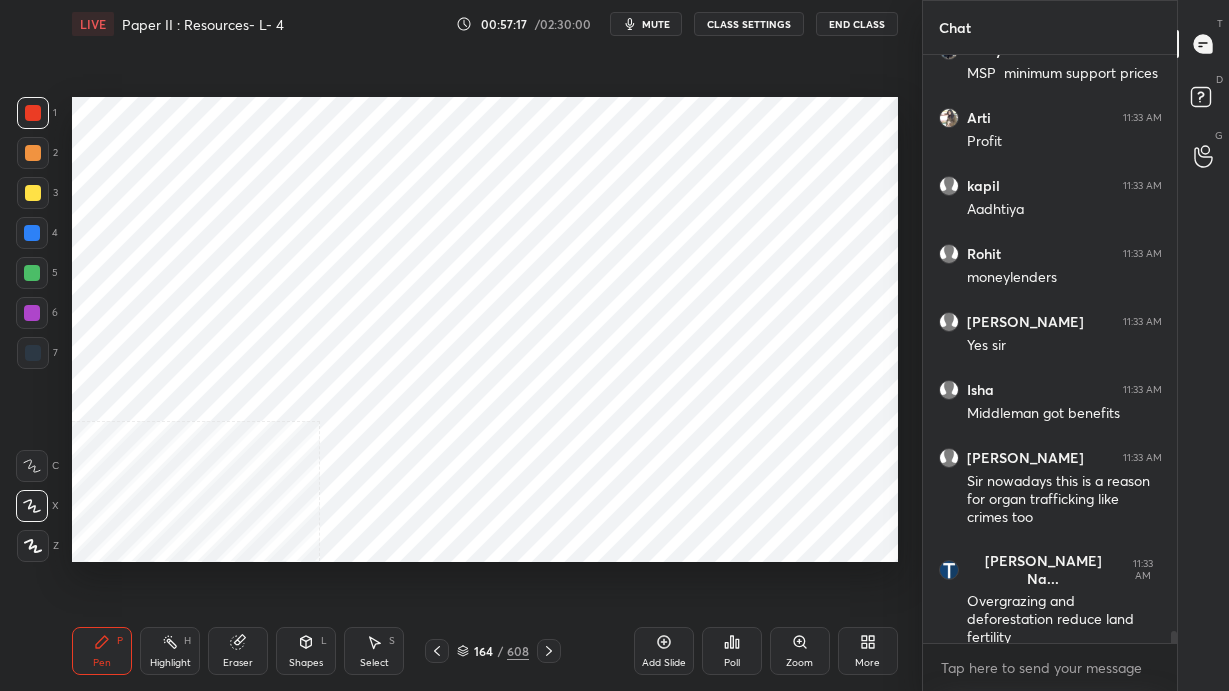 click 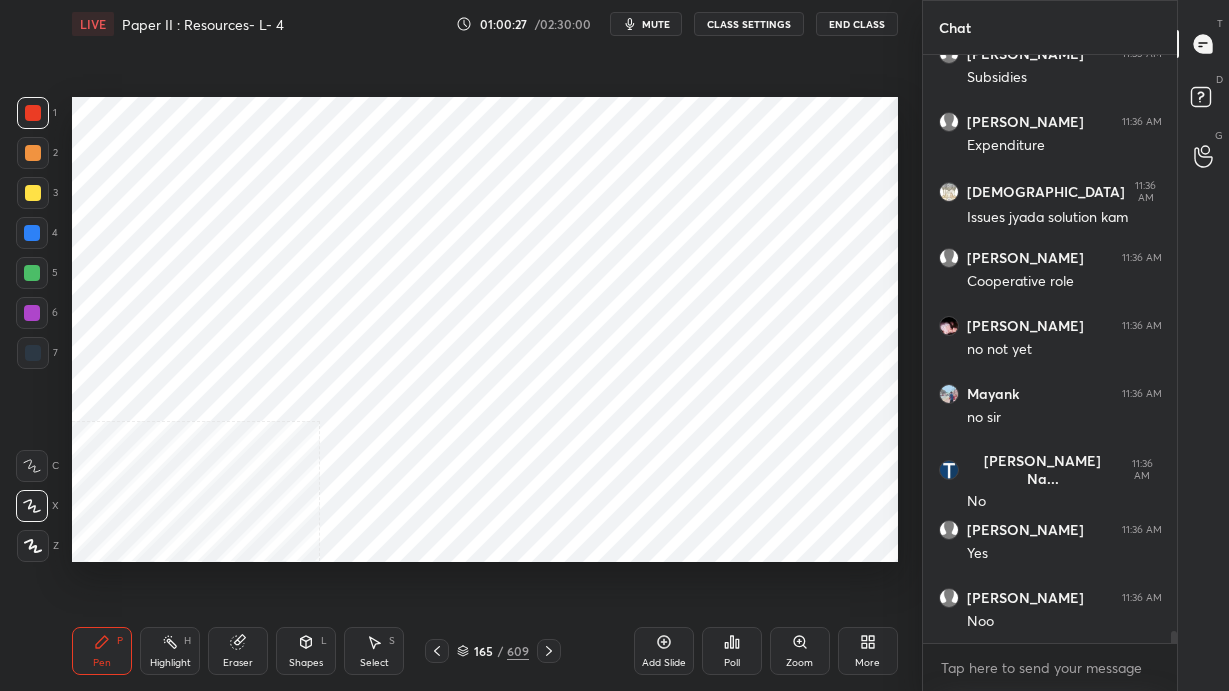 scroll, scrollTop: 28936, scrollLeft: 0, axis: vertical 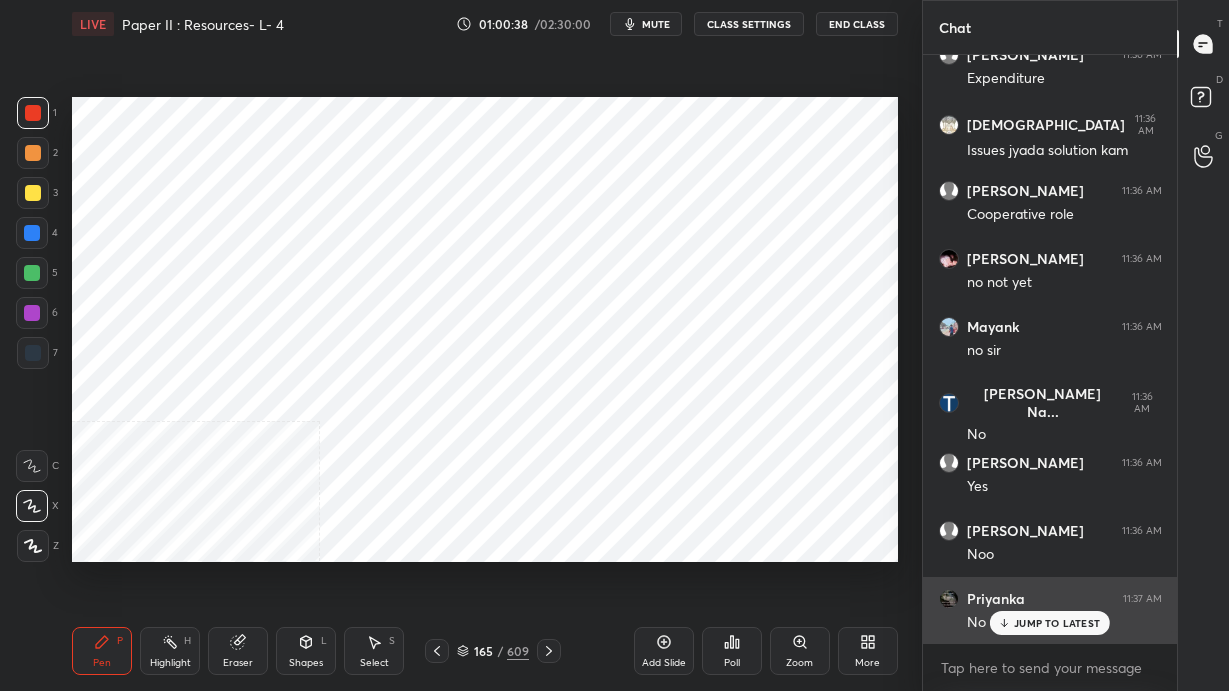 click on "JUMP TO LATEST" at bounding box center [1057, 623] 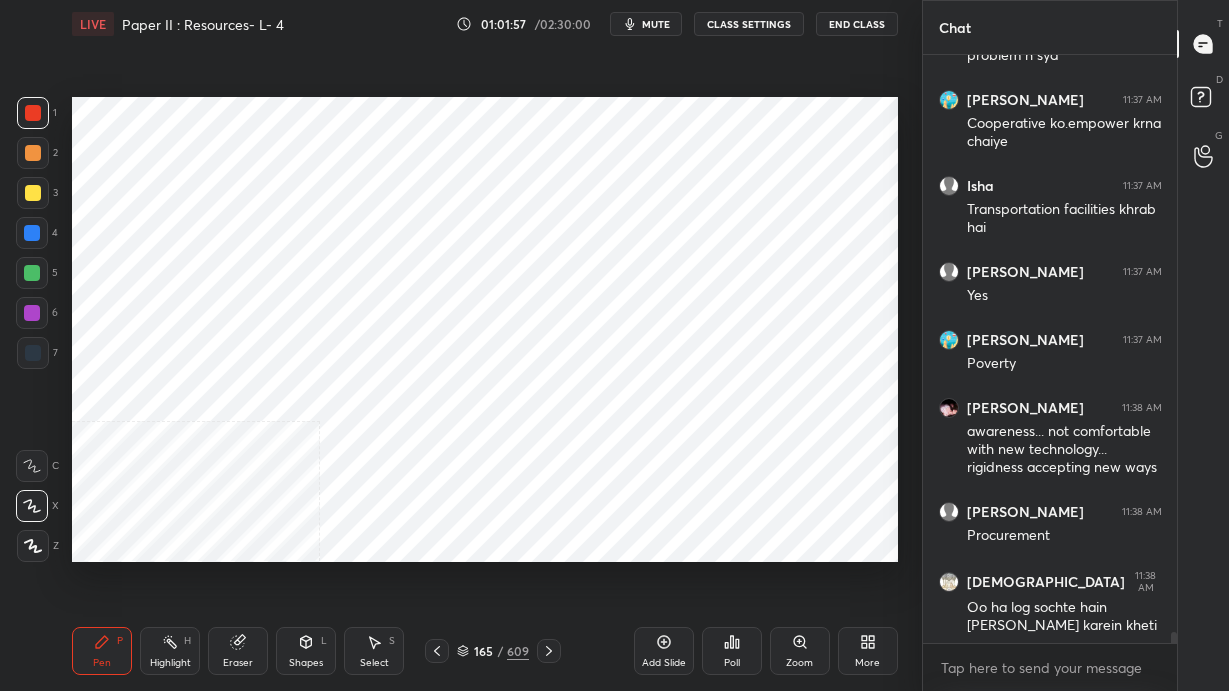 scroll, scrollTop: 29847, scrollLeft: 0, axis: vertical 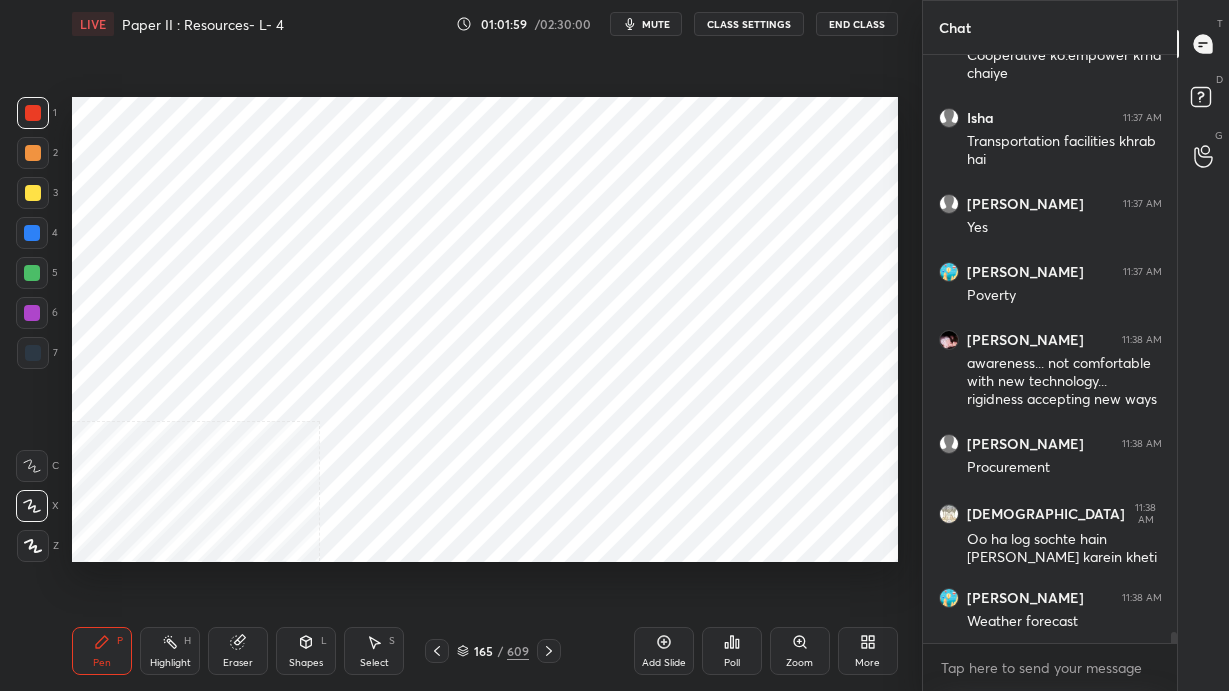 click 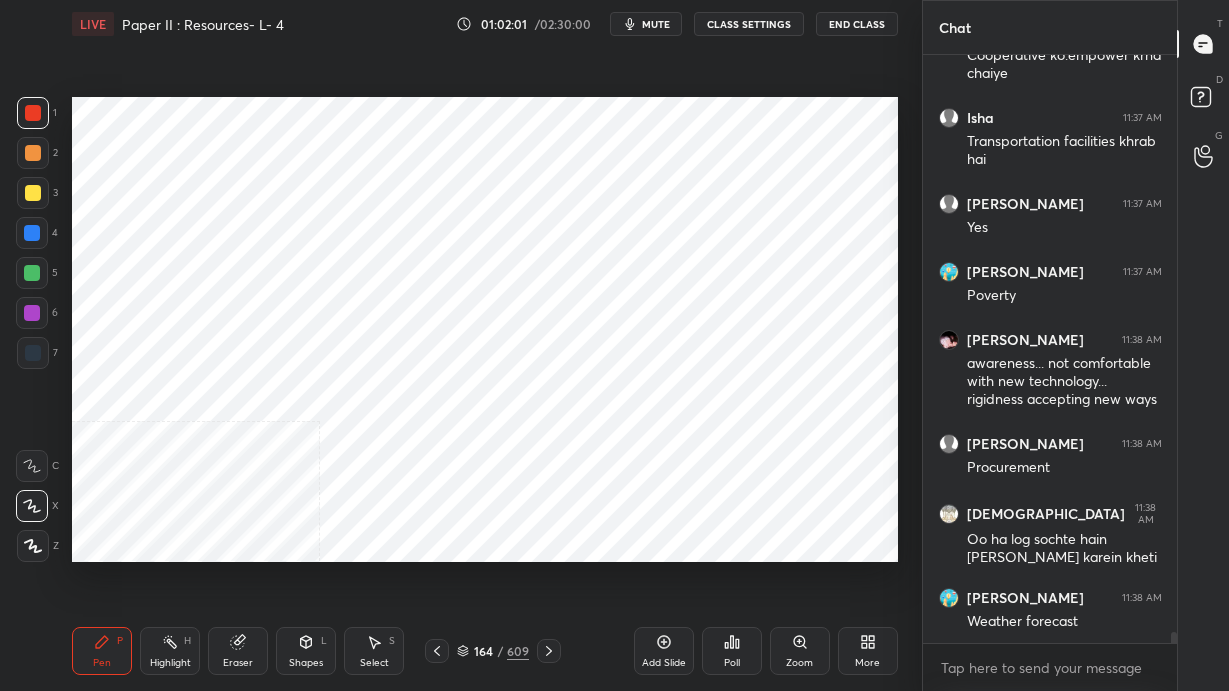 click 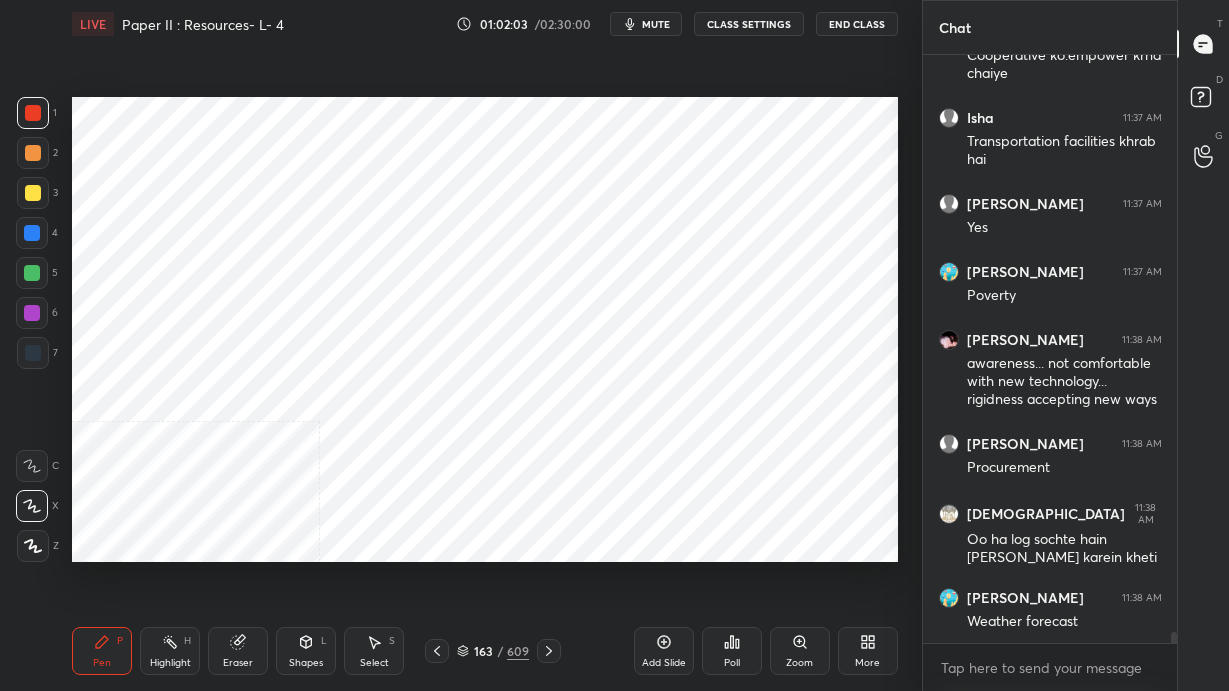 click 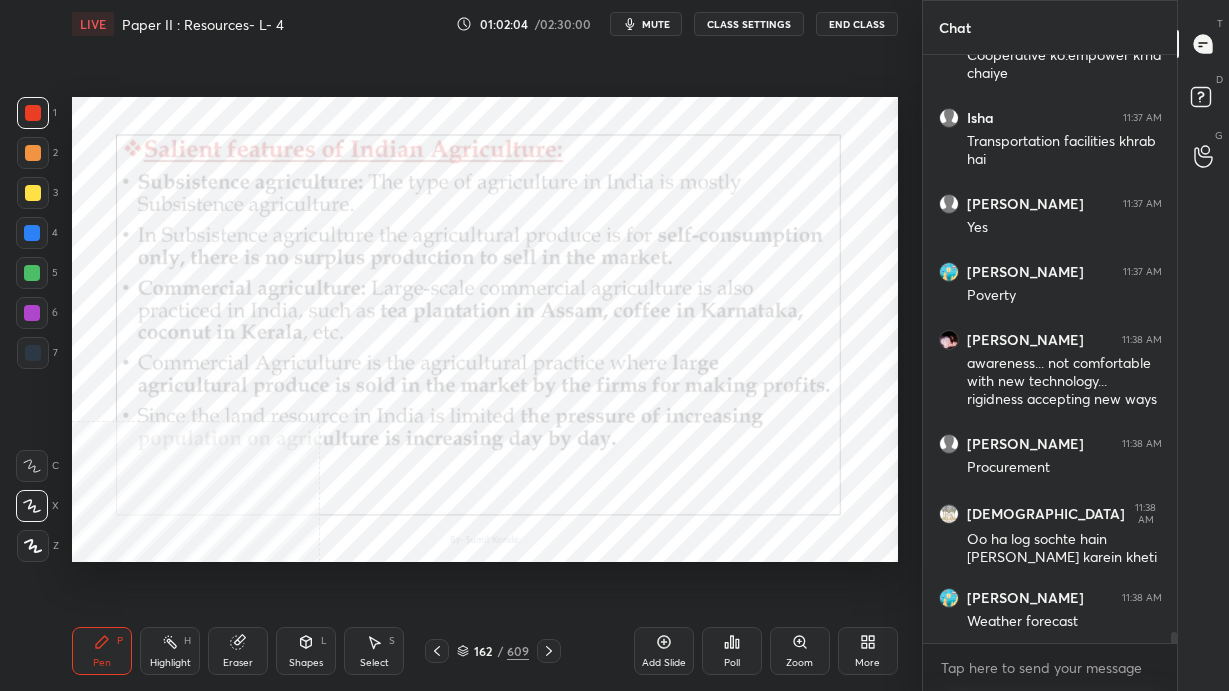 click on "162 / 609" at bounding box center [493, 651] 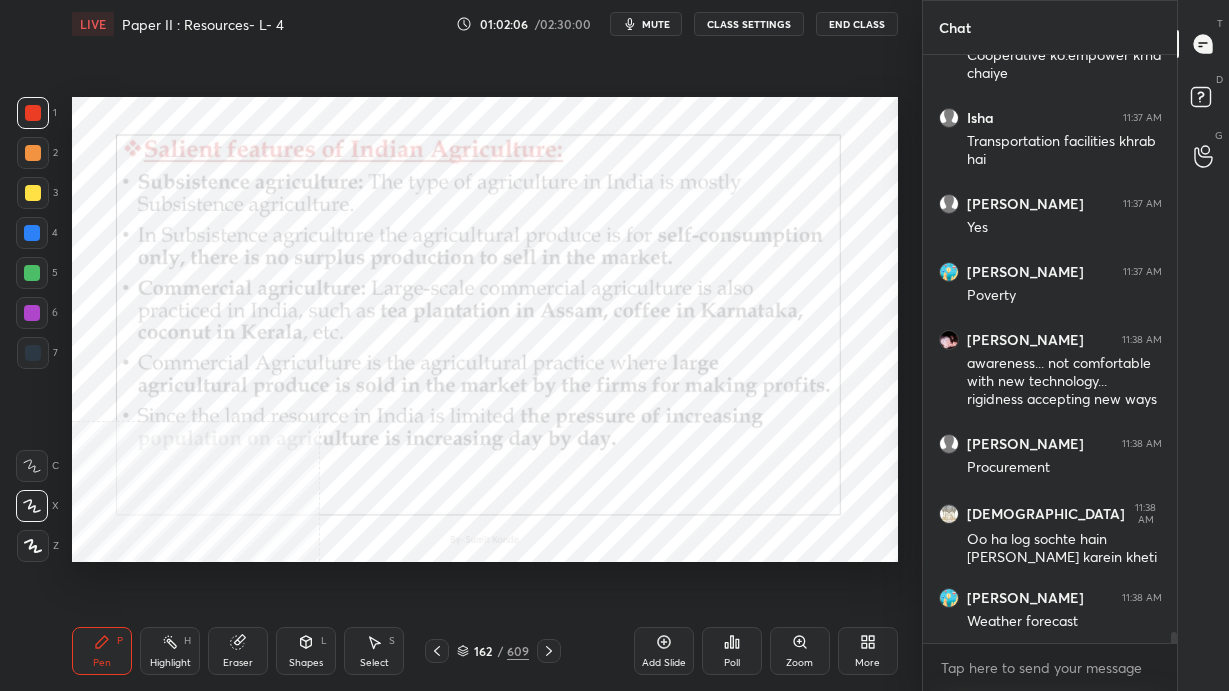 click on "162 / 609" at bounding box center [493, 651] 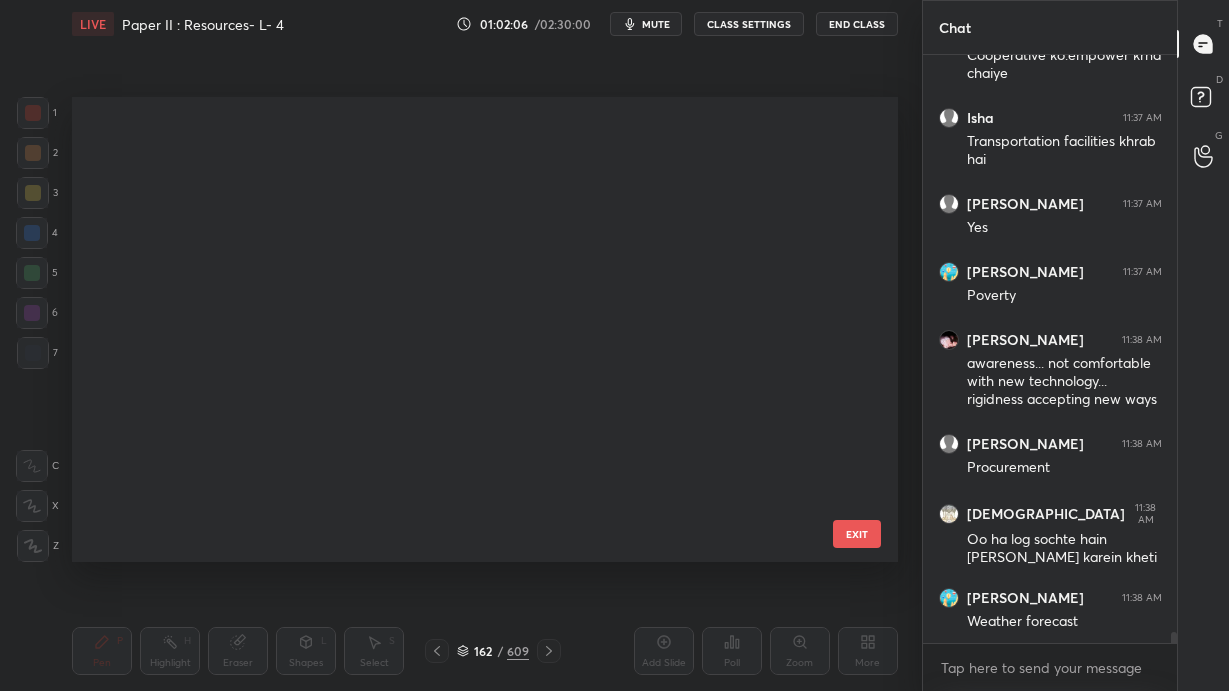 scroll, scrollTop: 7089, scrollLeft: 0, axis: vertical 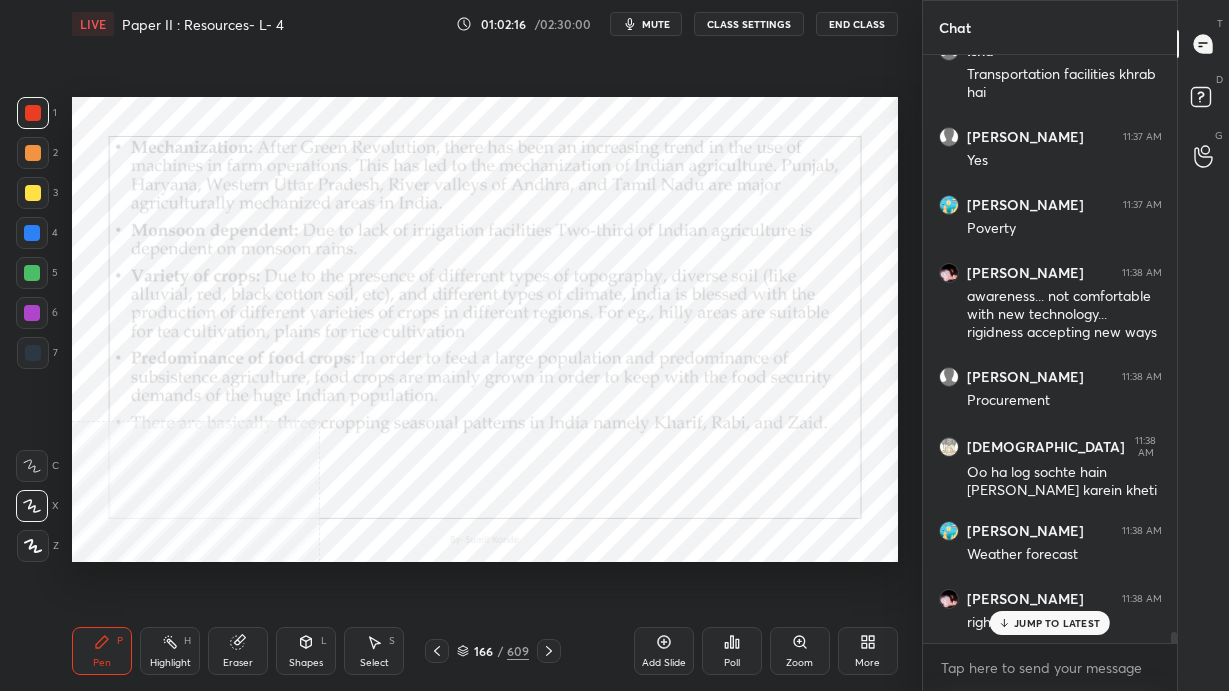 click 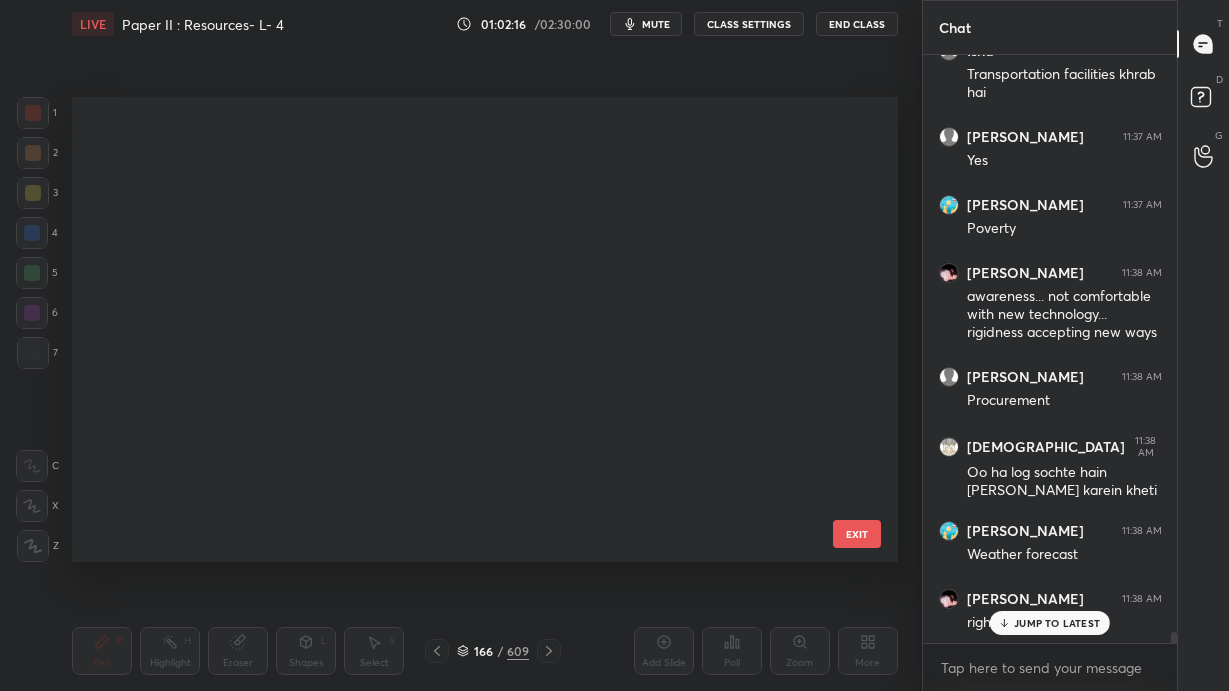 scroll, scrollTop: 7368, scrollLeft: 0, axis: vertical 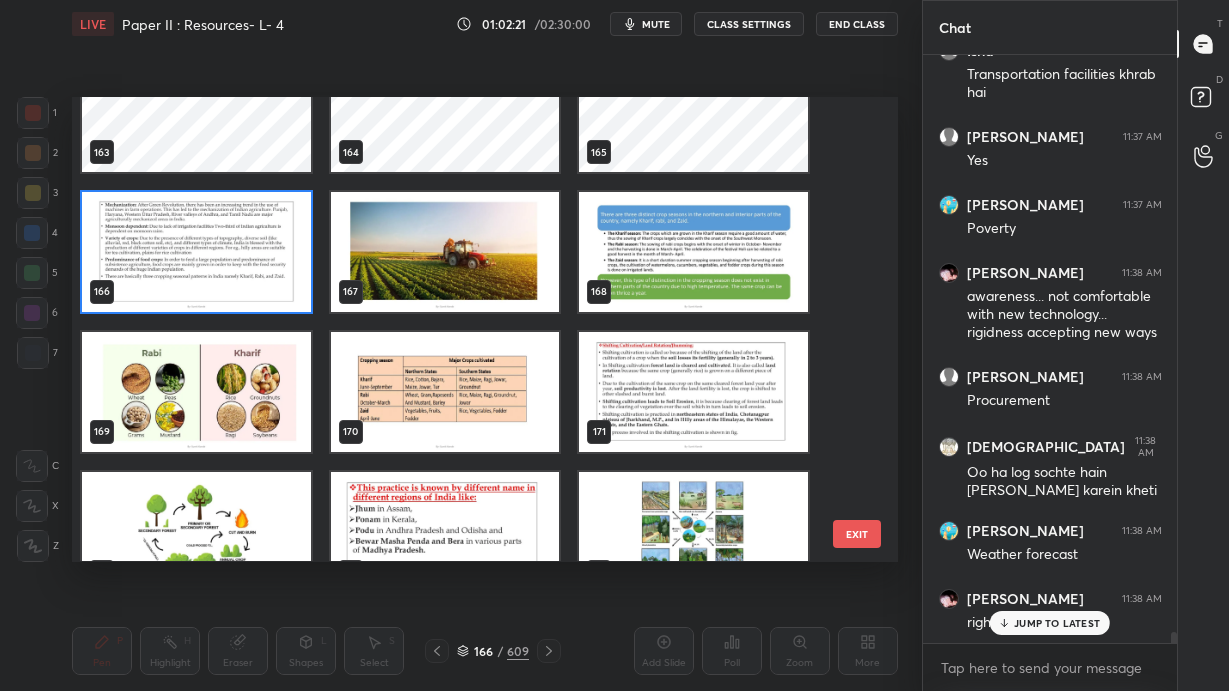 click at bounding box center (693, 252) 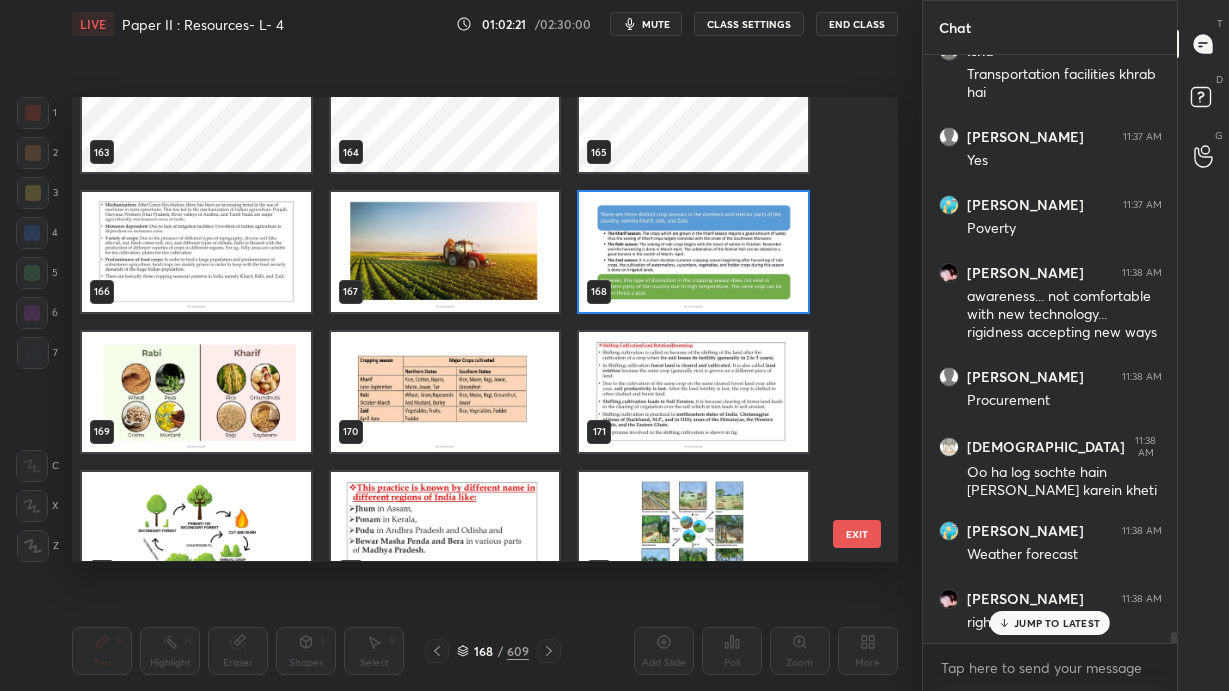 click at bounding box center [693, 252] 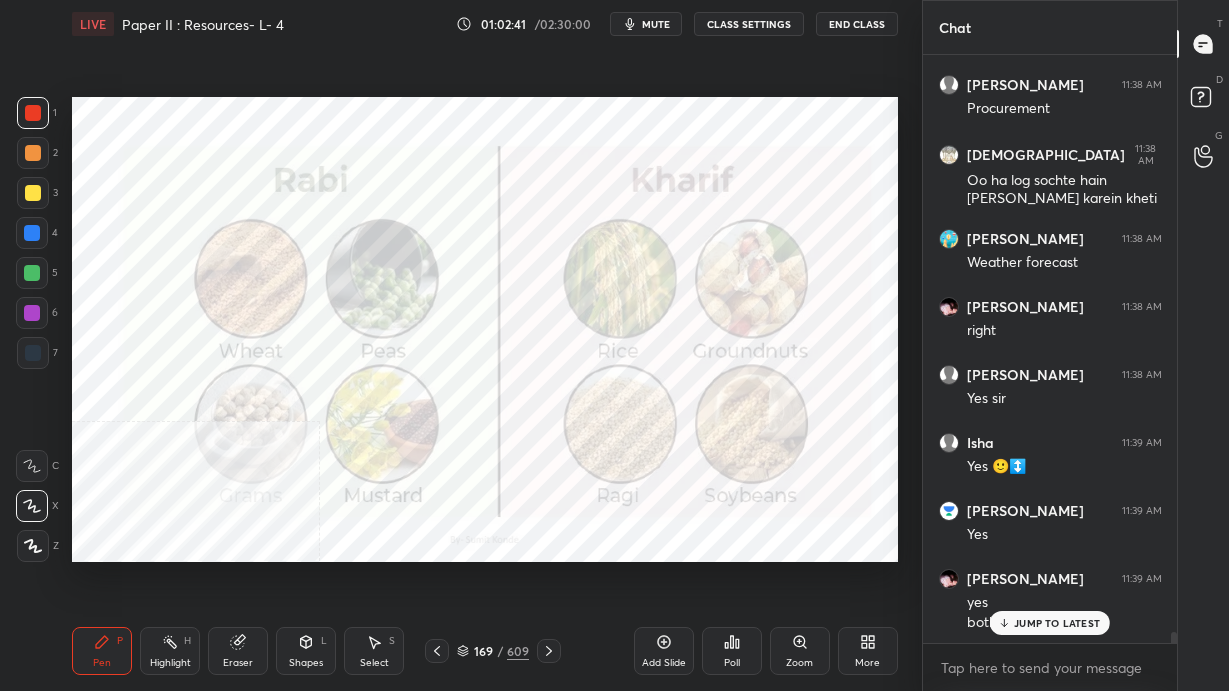 scroll, scrollTop: 30275, scrollLeft: 0, axis: vertical 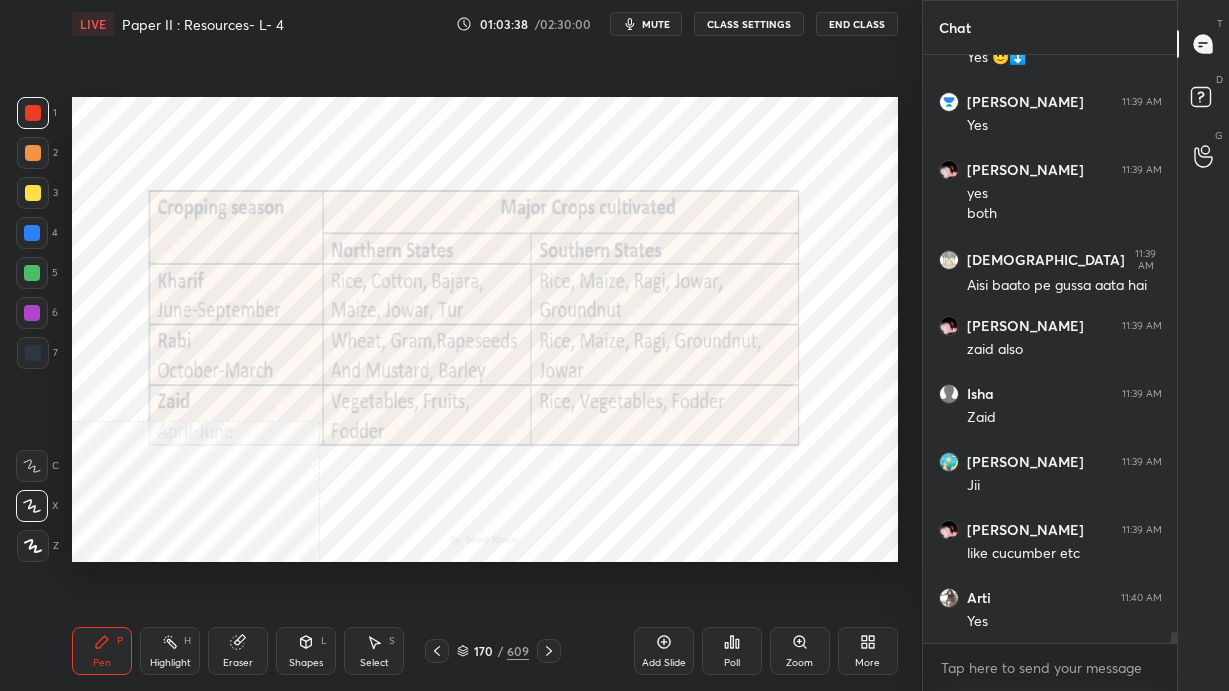 click on "170 / 609" at bounding box center (493, 651) 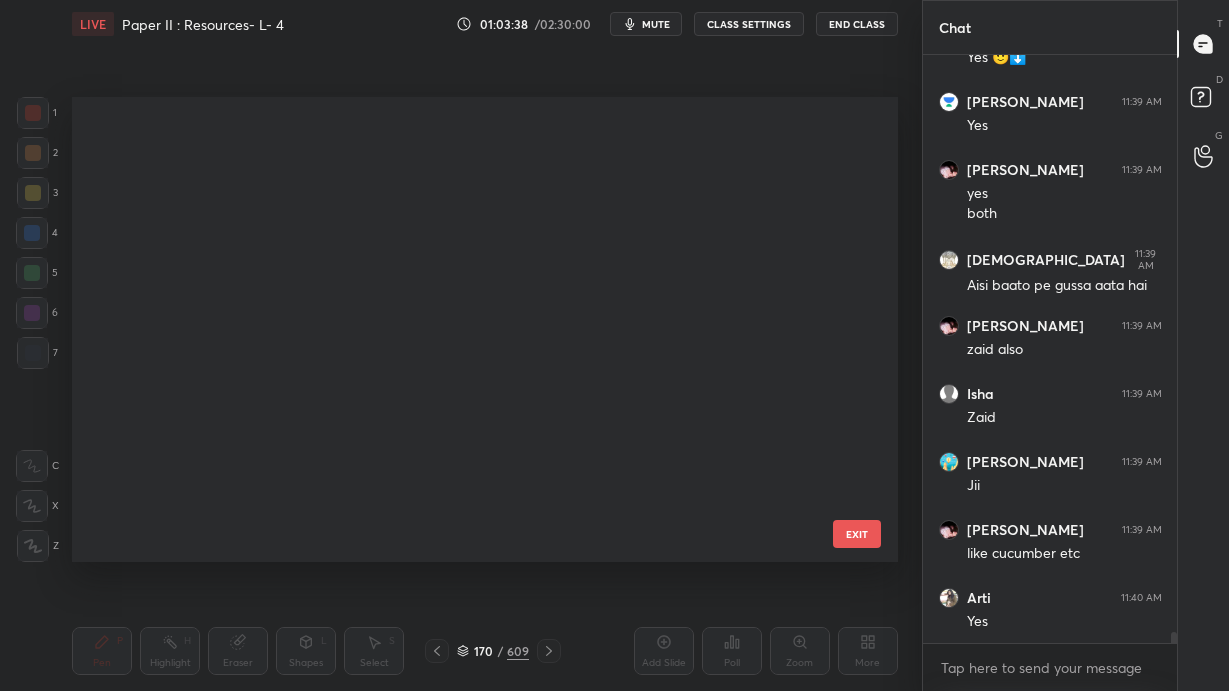 scroll, scrollTop: 458, scrollLeft: 816, axis: both 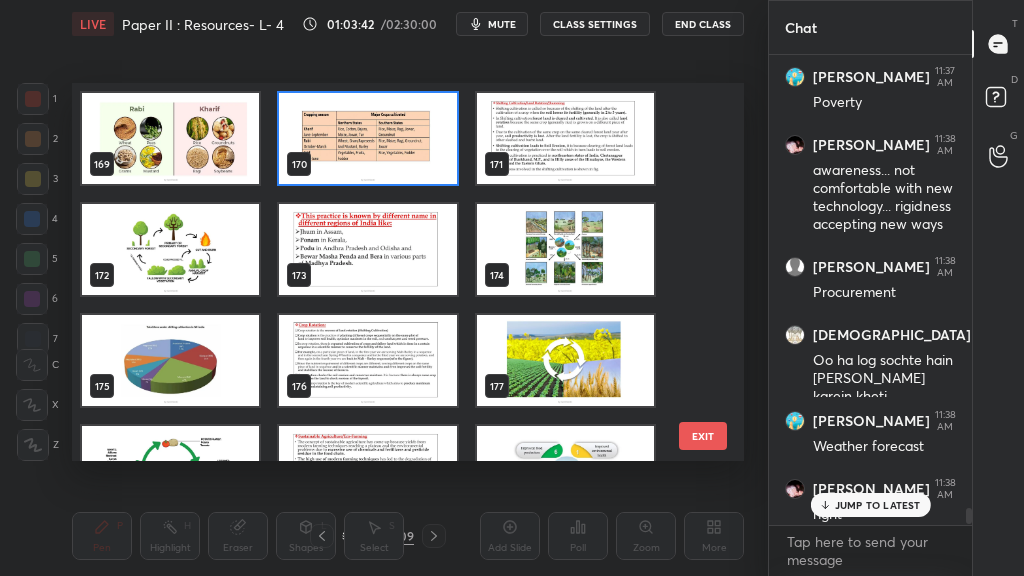 click on "EXIT" at bounding box center [703, 436] 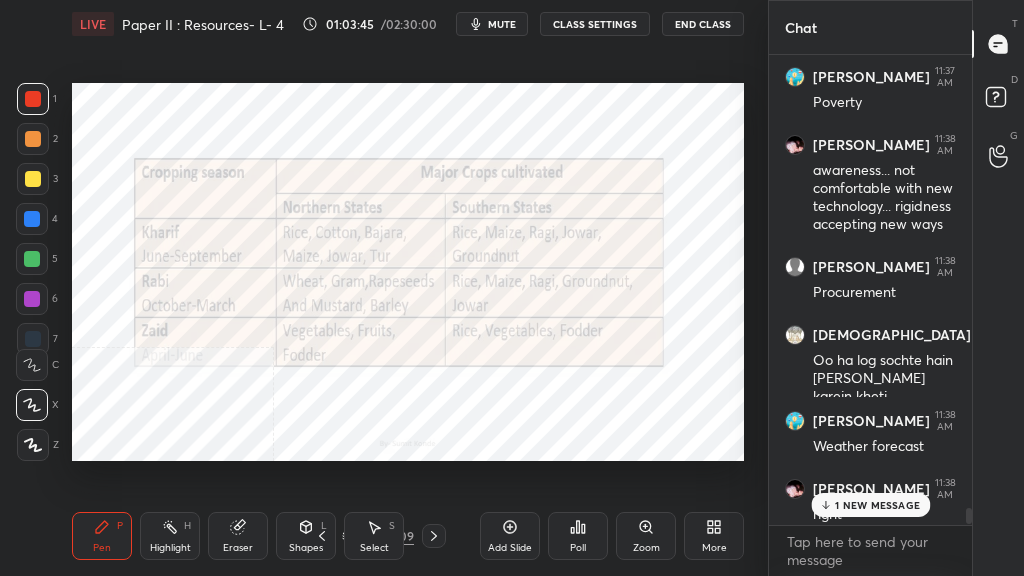 click on "More" at bounding box center [714, 536] 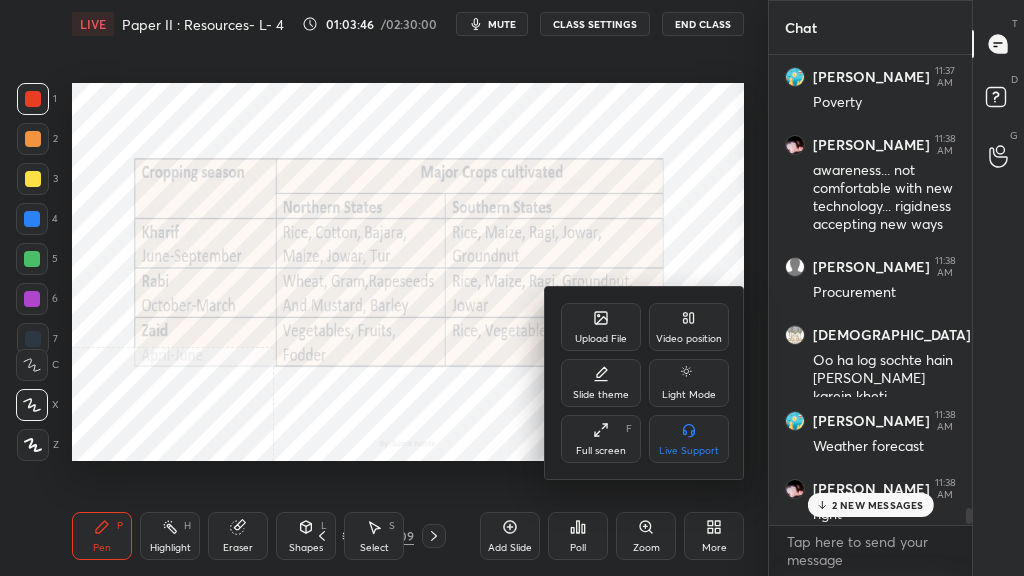 click at bounding box center (512, 288) 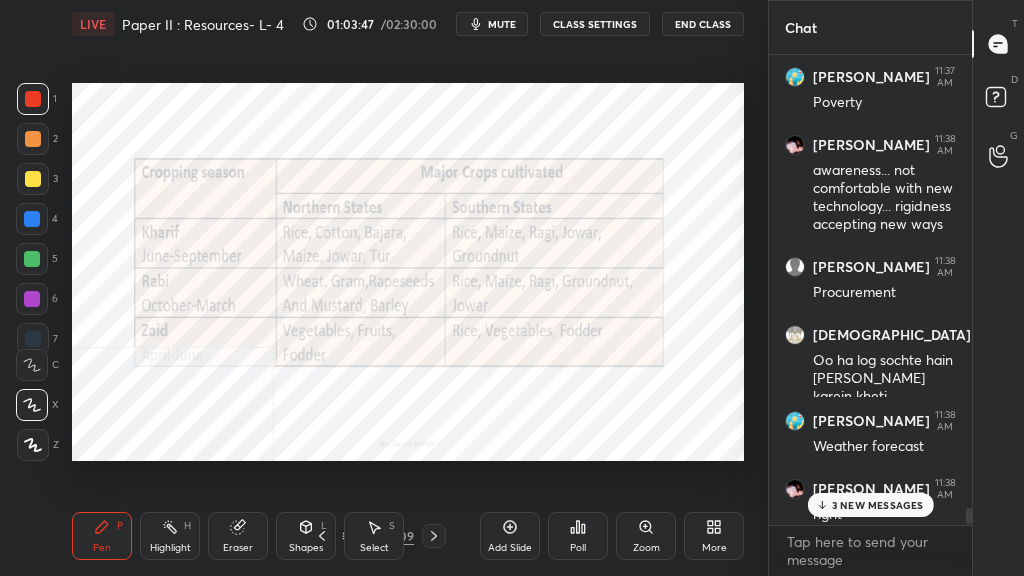 click 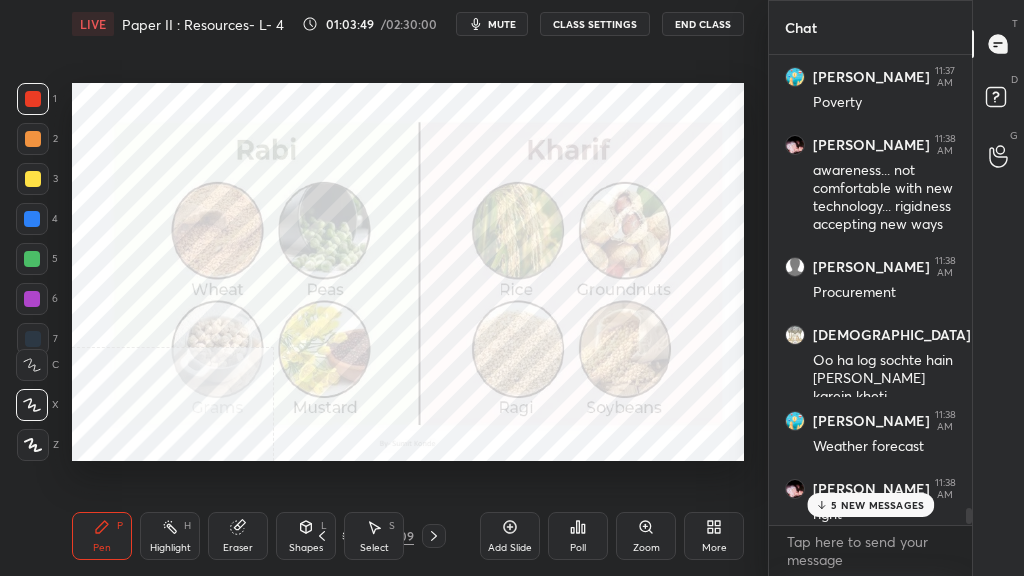 click on "169 / 609" at bounding box center [378, 536] 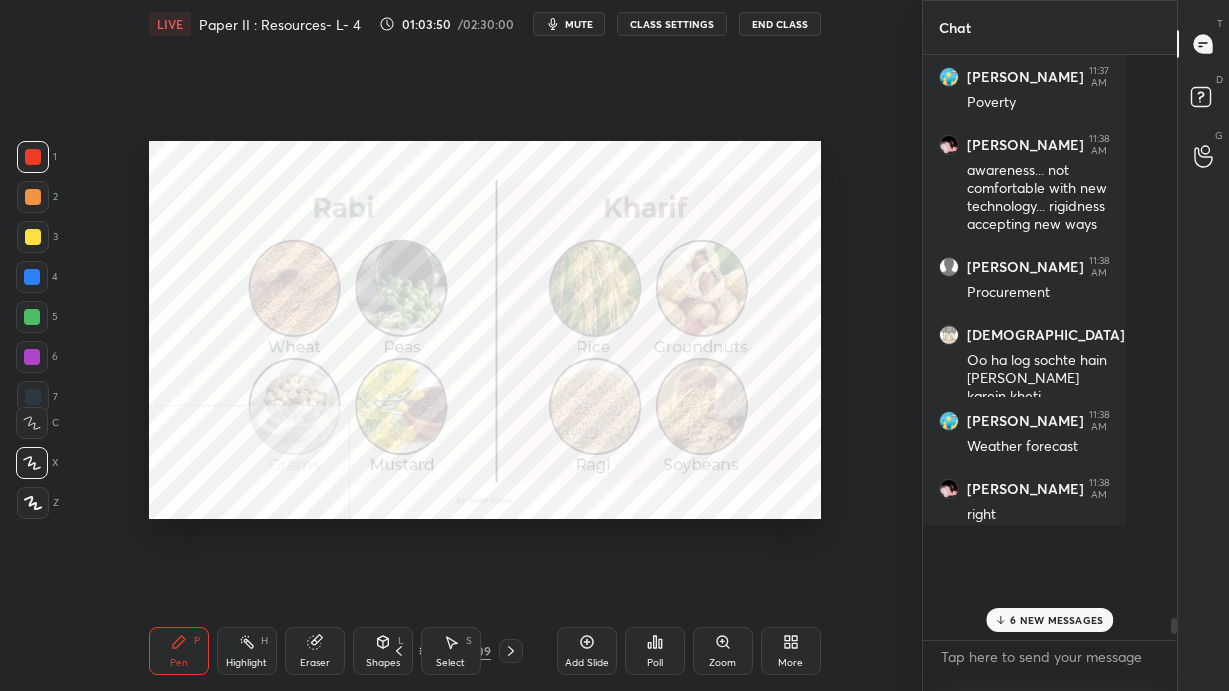 scroll, scrollTop: 99436, scrollLeft: 99158, axis: both 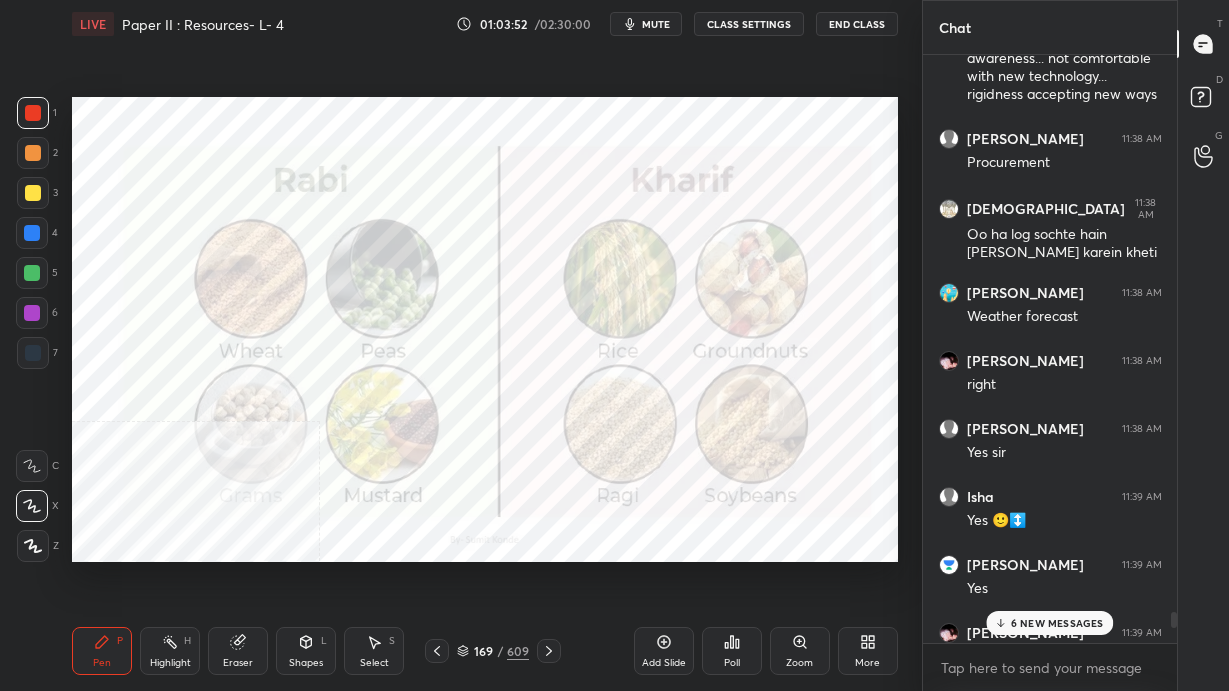 click on "6 NEW MESSAGES" at bounding box center [1057, 623] 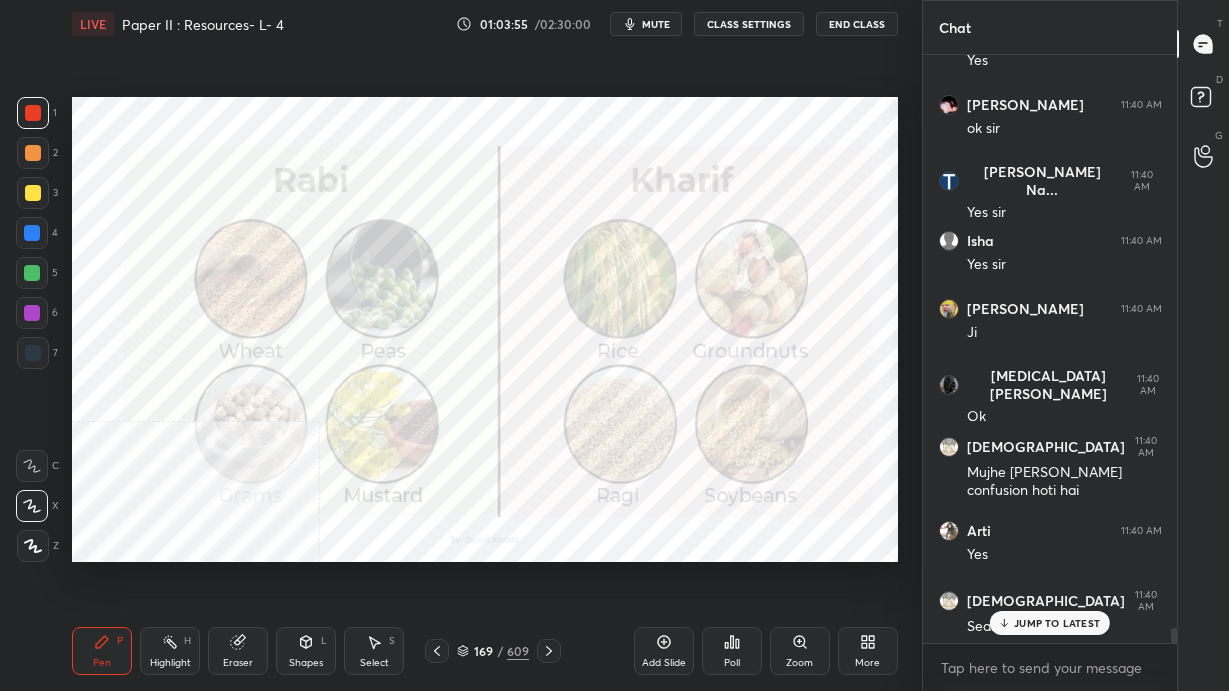click 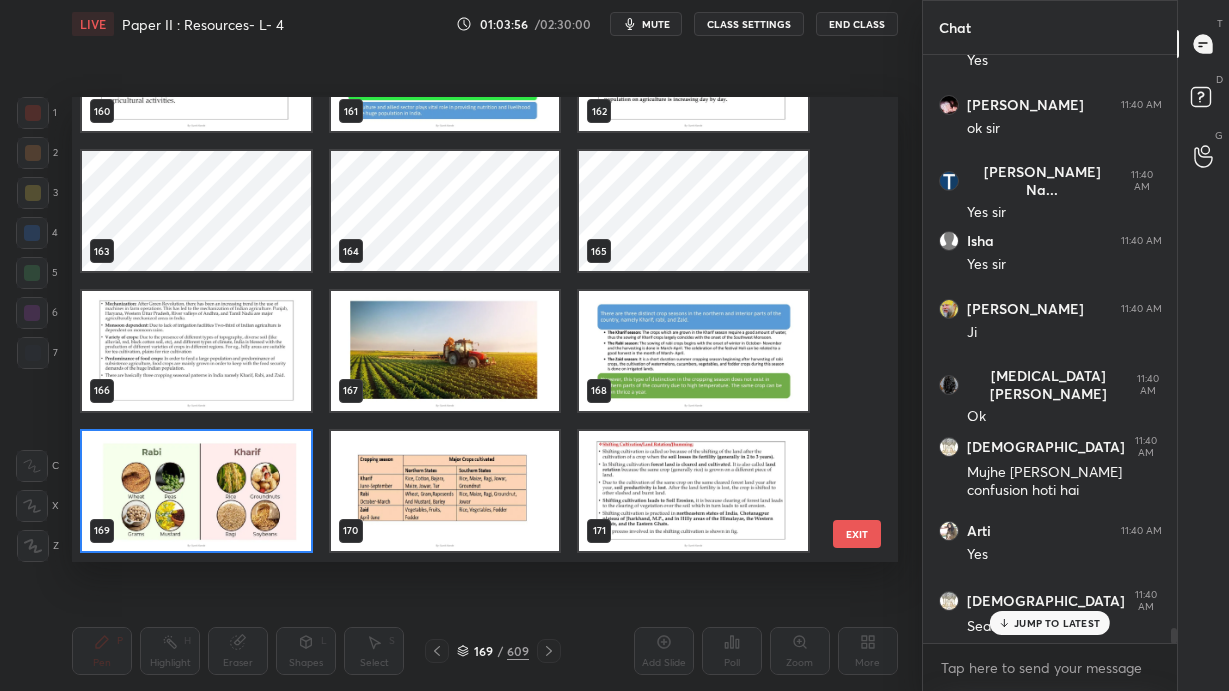 click on "EXIT" at bounding box center (857, 534) 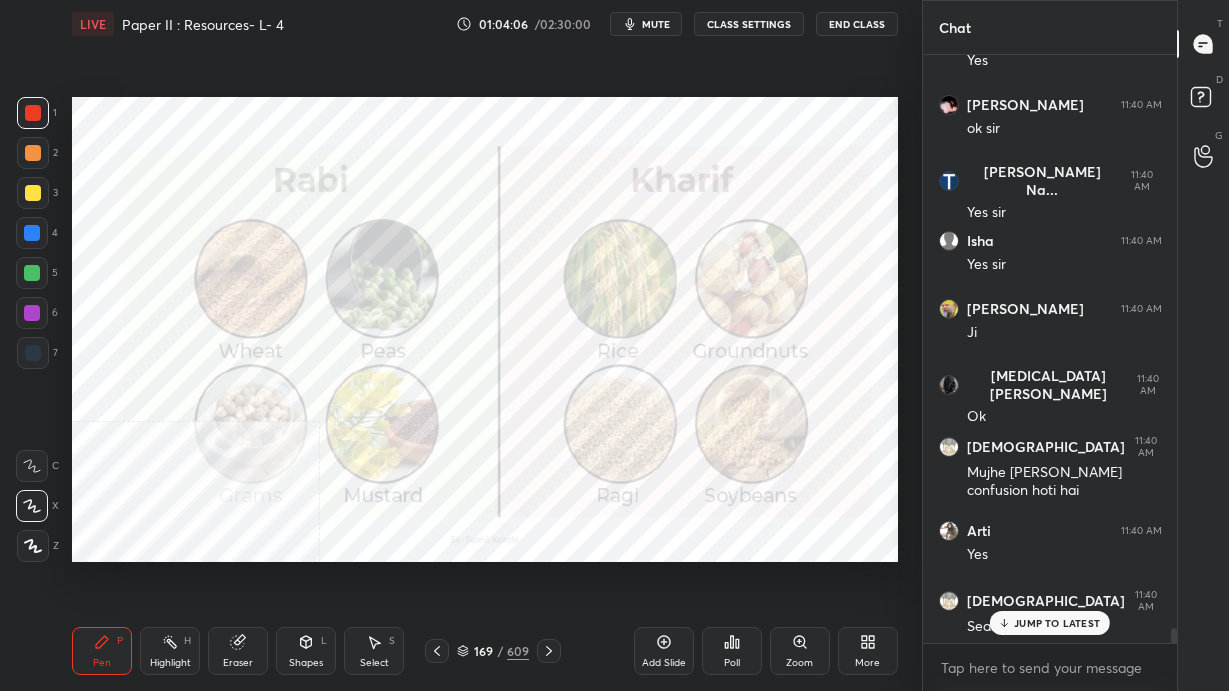 click on "JUMP TO LATEST" at bounding box center [1057, 623] 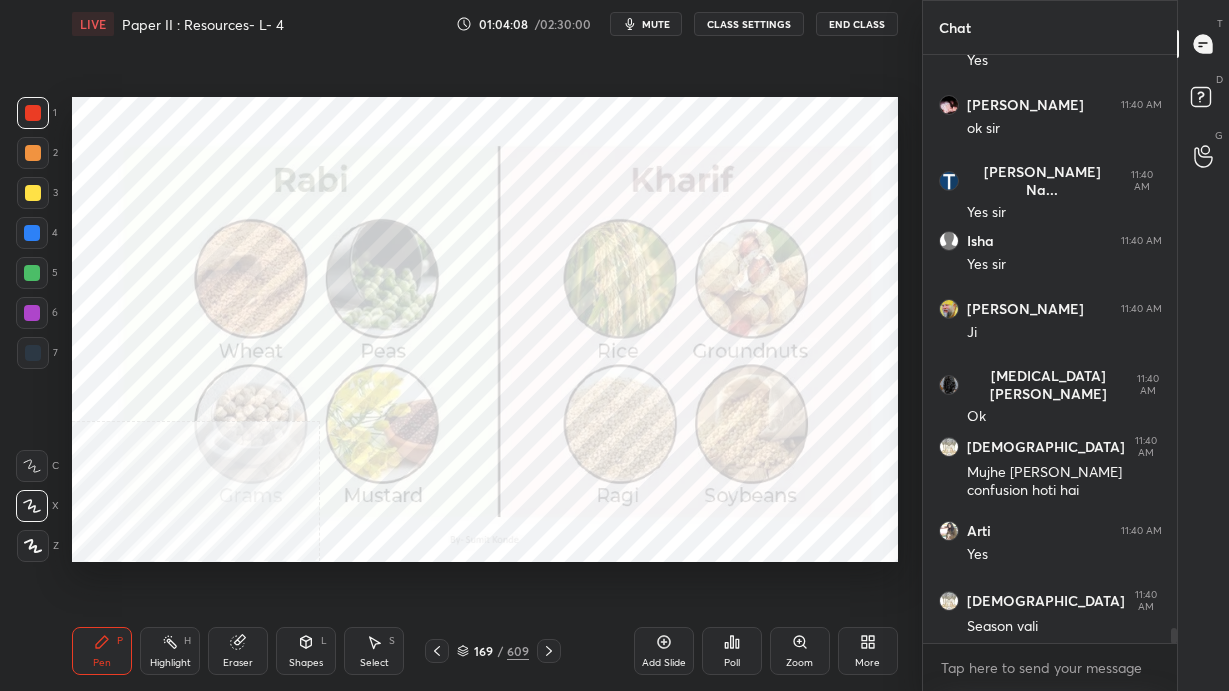 click on "Add Slide" at bounding box center [664, 651] 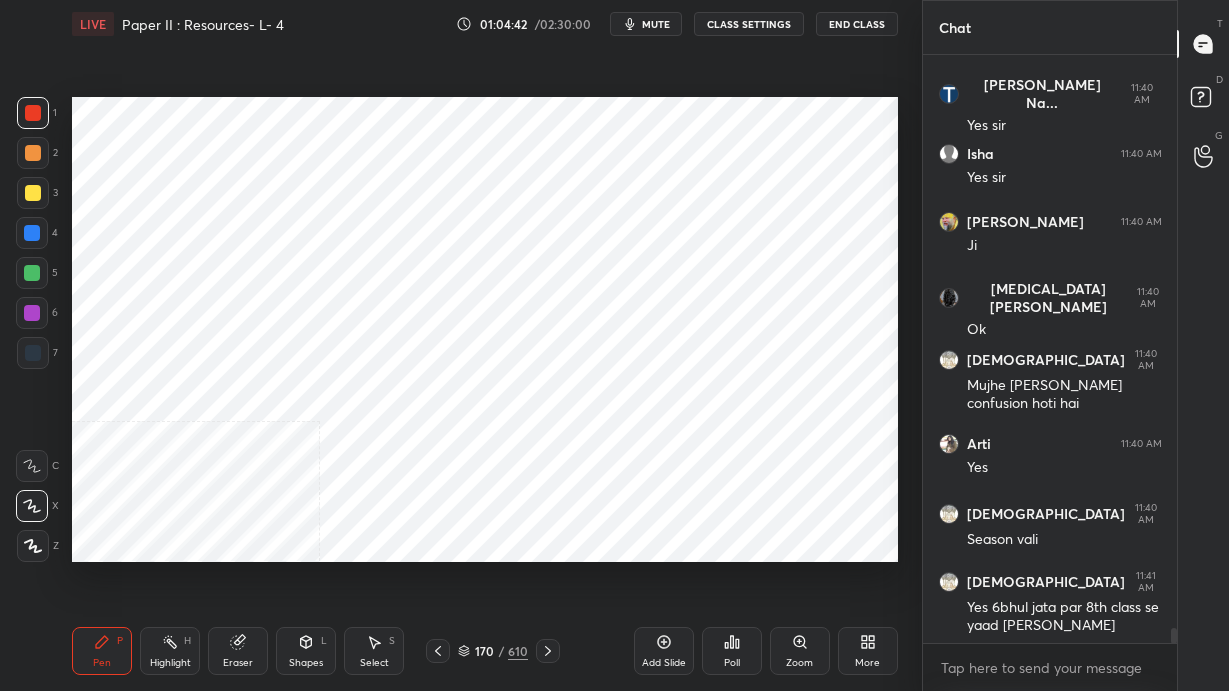 click 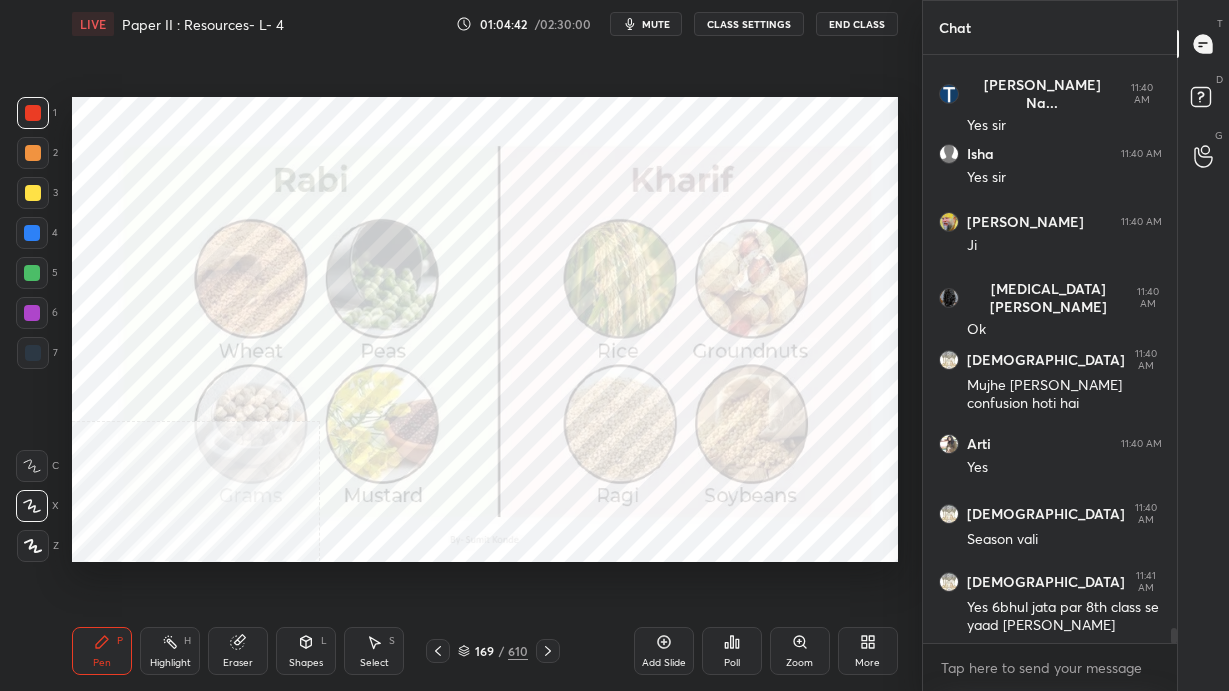 click 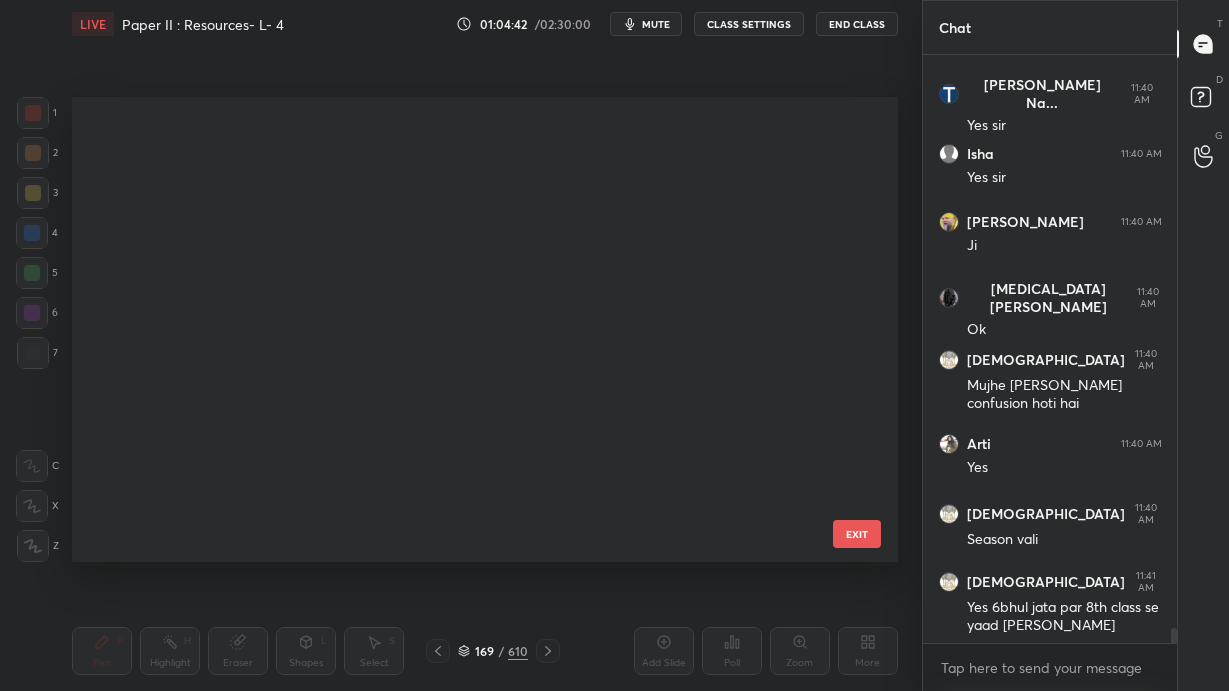 scroll, scrollTop: 458, scrollLeft: 816, axis: both 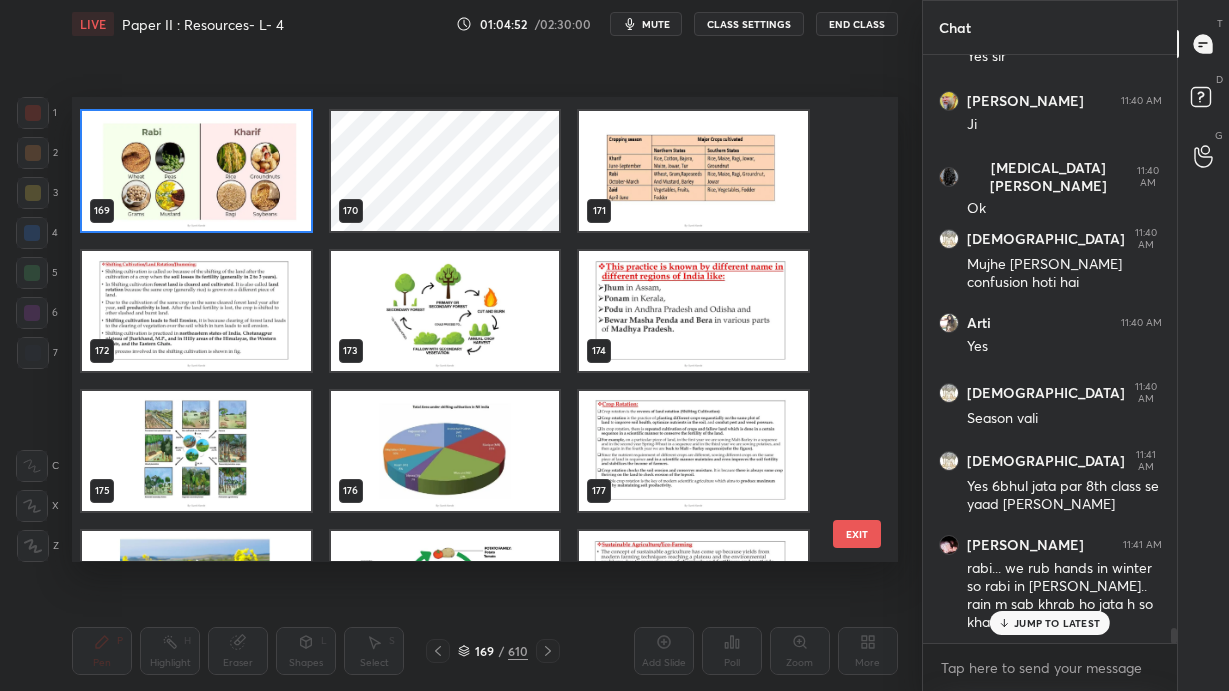 click at bounding box center [445, 311] 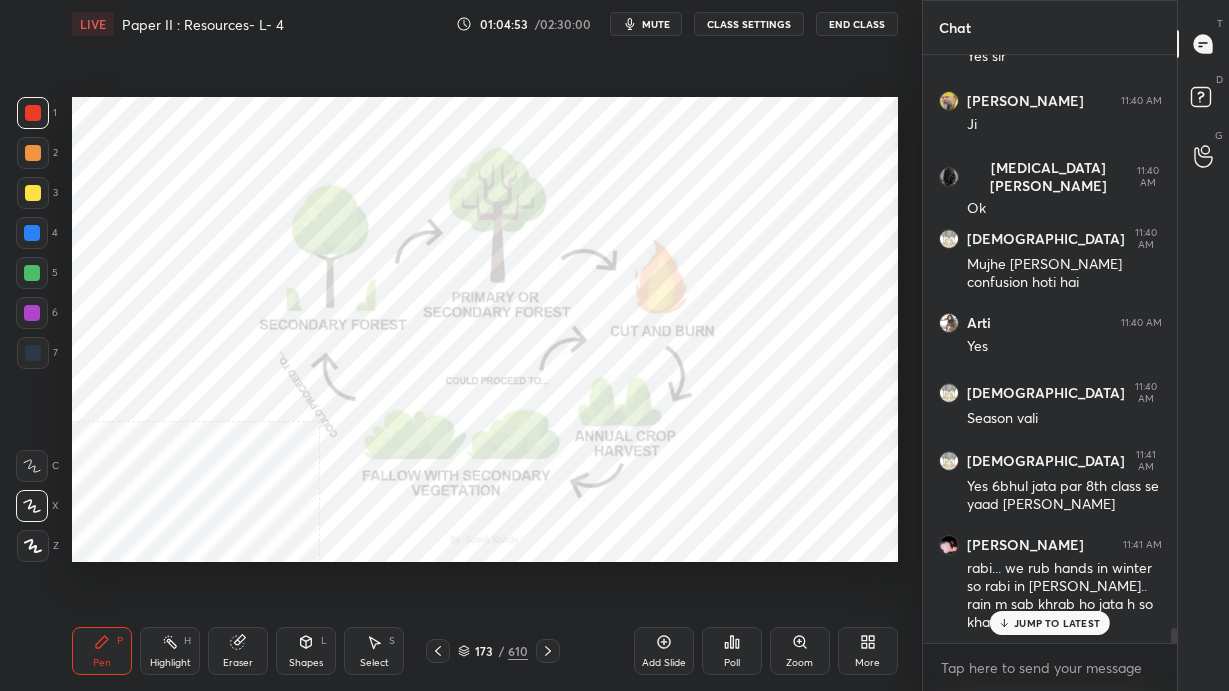 click on "JUMP TO LATEST" at bounding box center (1057, 623) 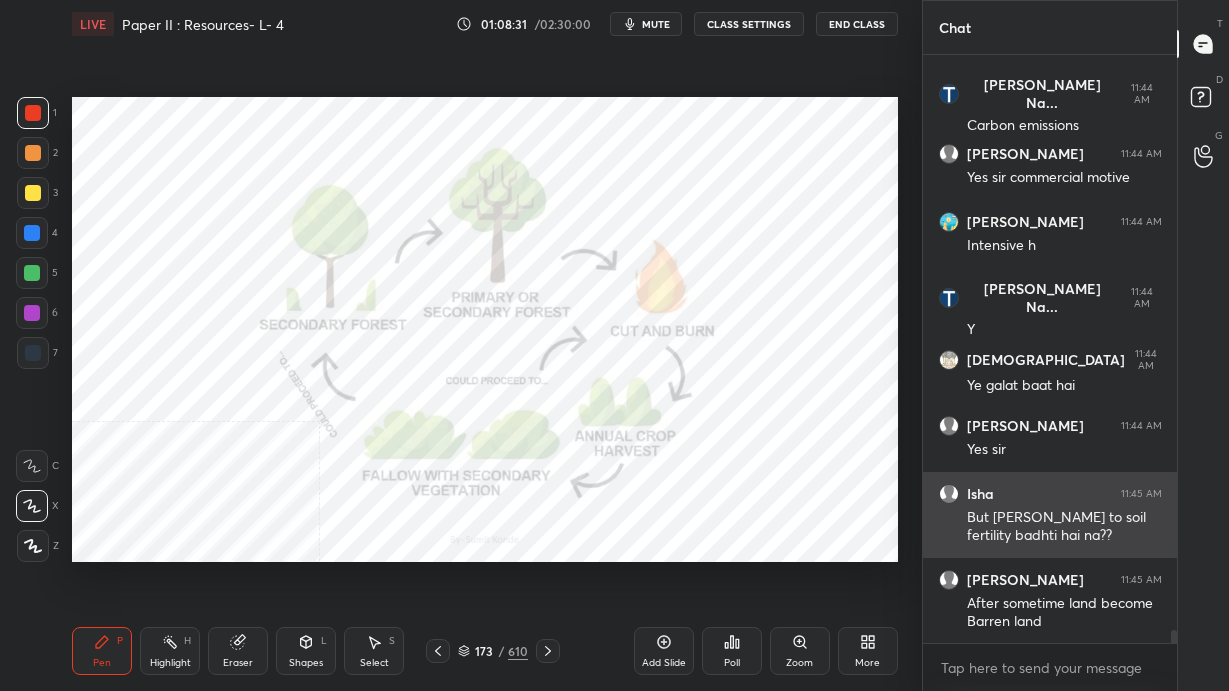 scroll, scrollTop: 26437, scrollLeft: 0, axis: vertical 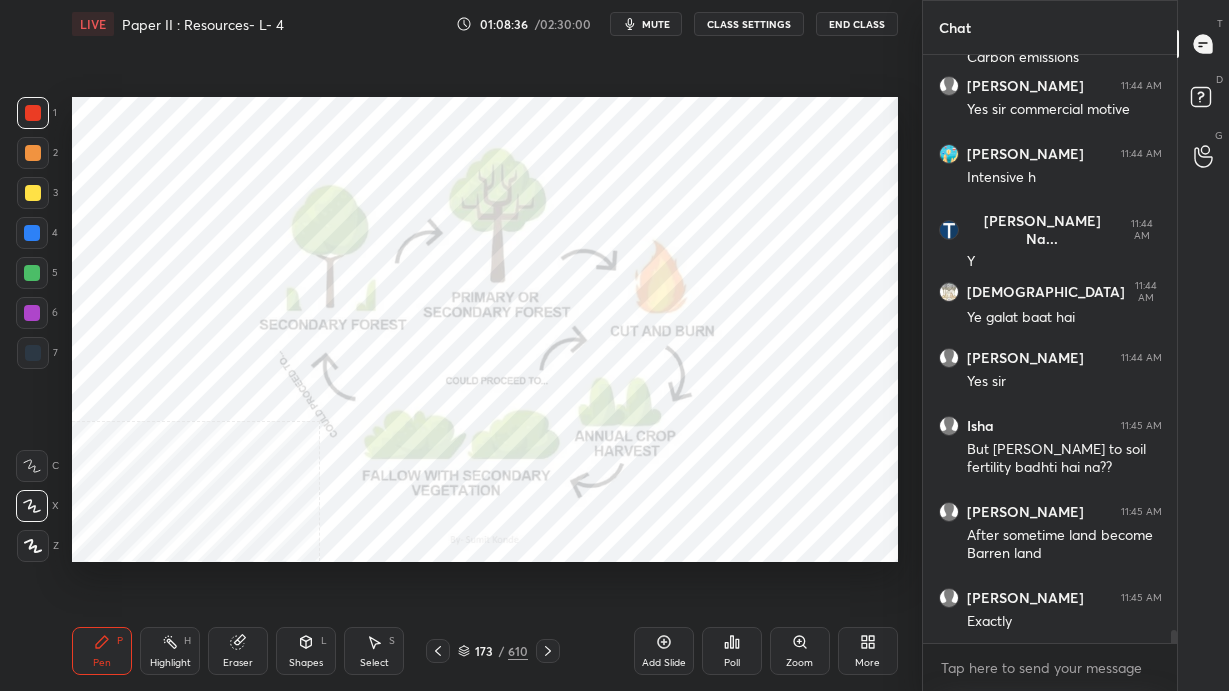 click on "173 / 610" at bounding box center (493, 651) 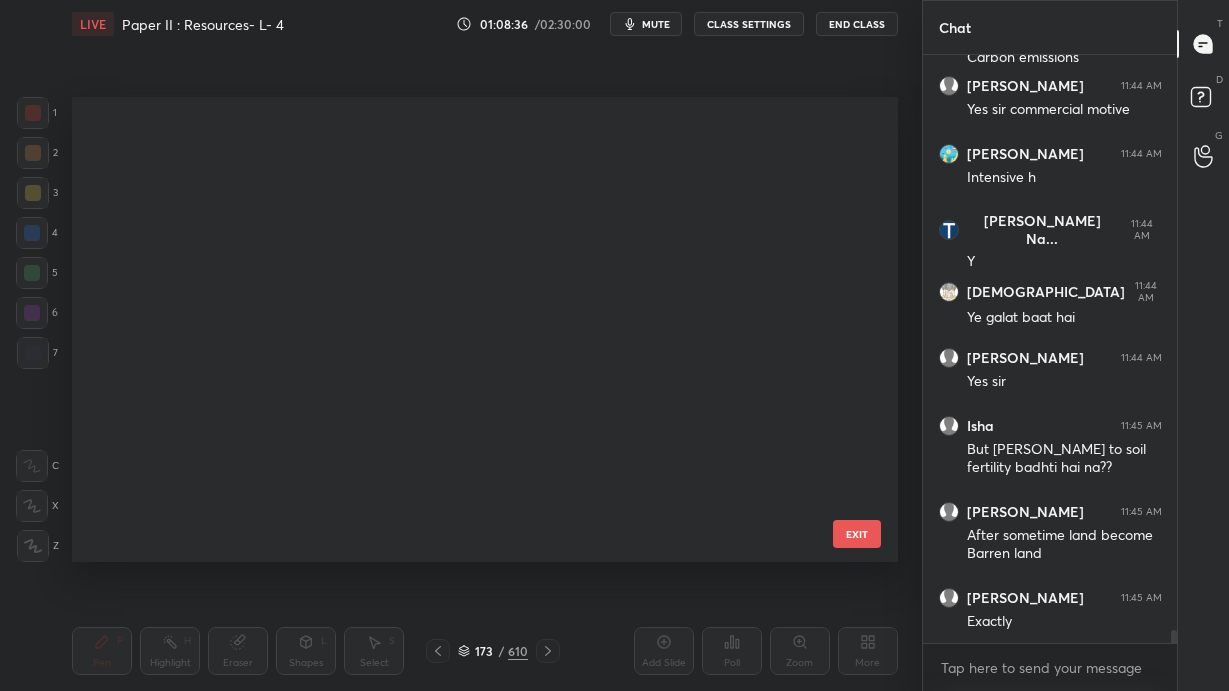 scroll, scrollTop: 7648, scrollLeft: 0, axis: vertical 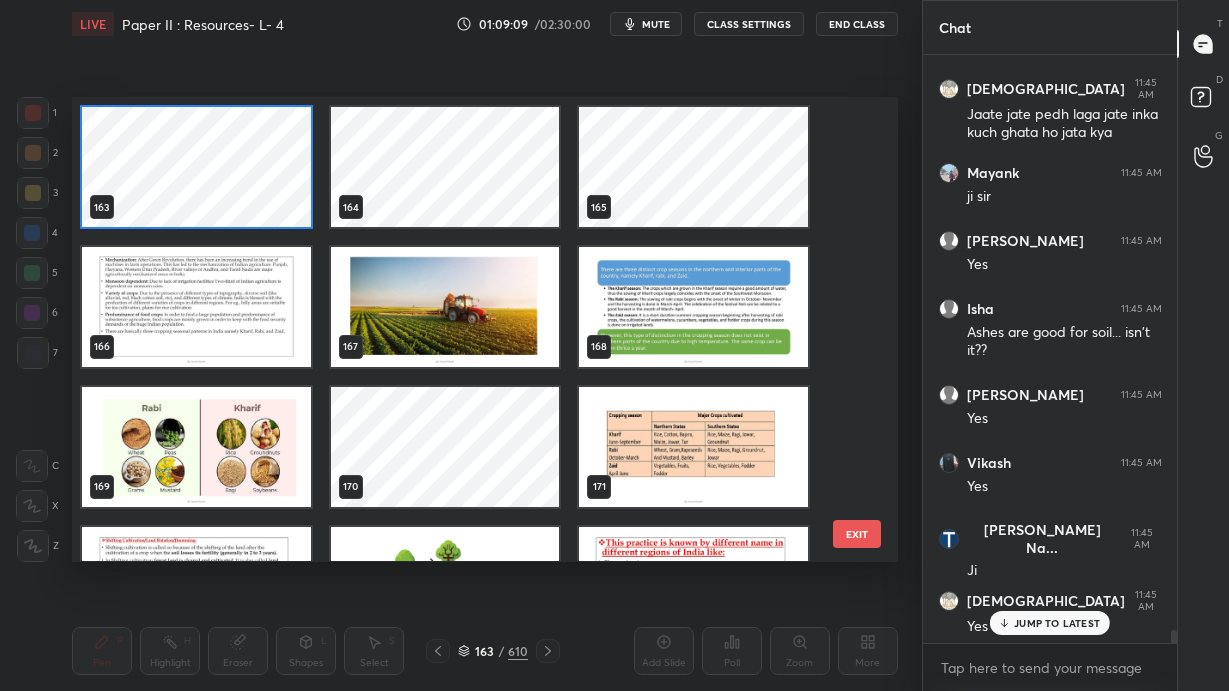 click on "163 164 165 166 167 168 169 170 171 172 173 174 175 176 177" at bounding box center [467, 329] 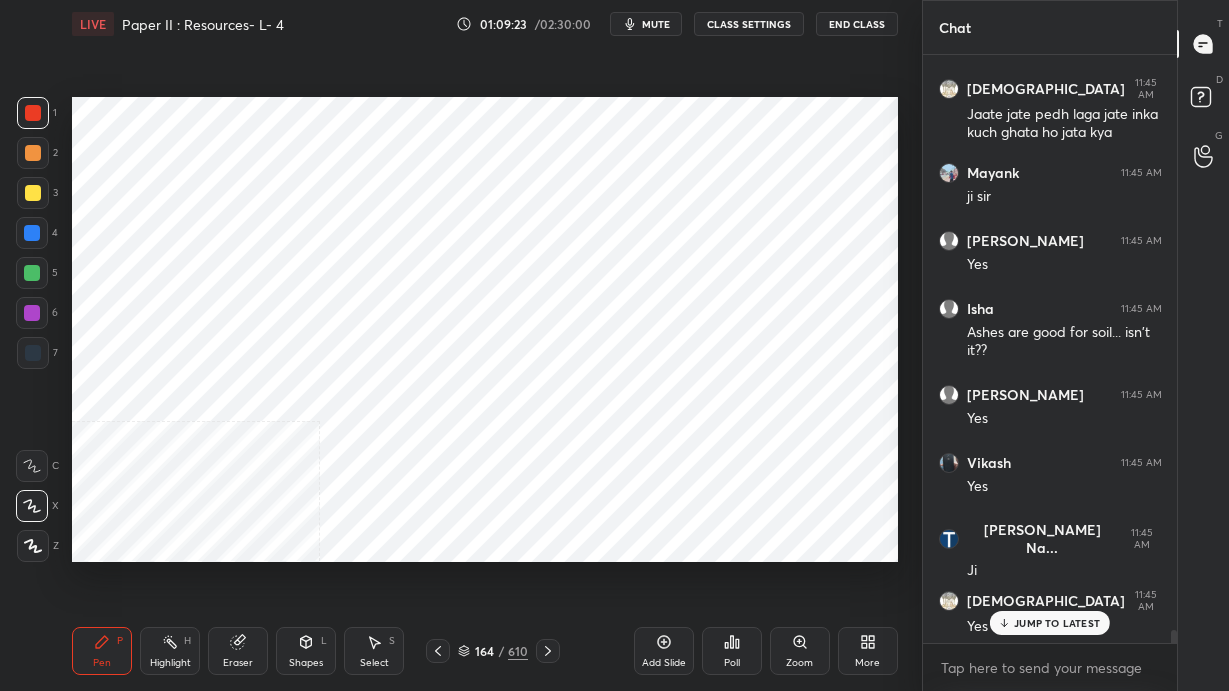 click on "164" at bounding box center (484, 651) 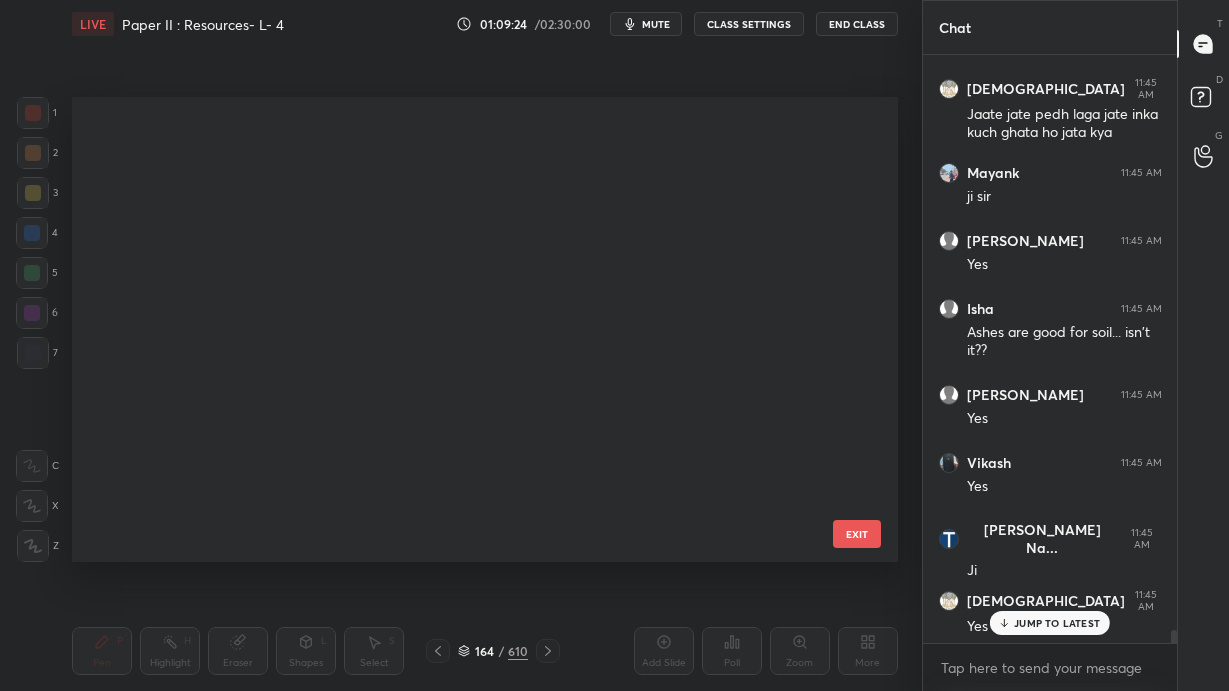 scroll, scrollTop: 7229, scrollLeft: 0, axis: vertical 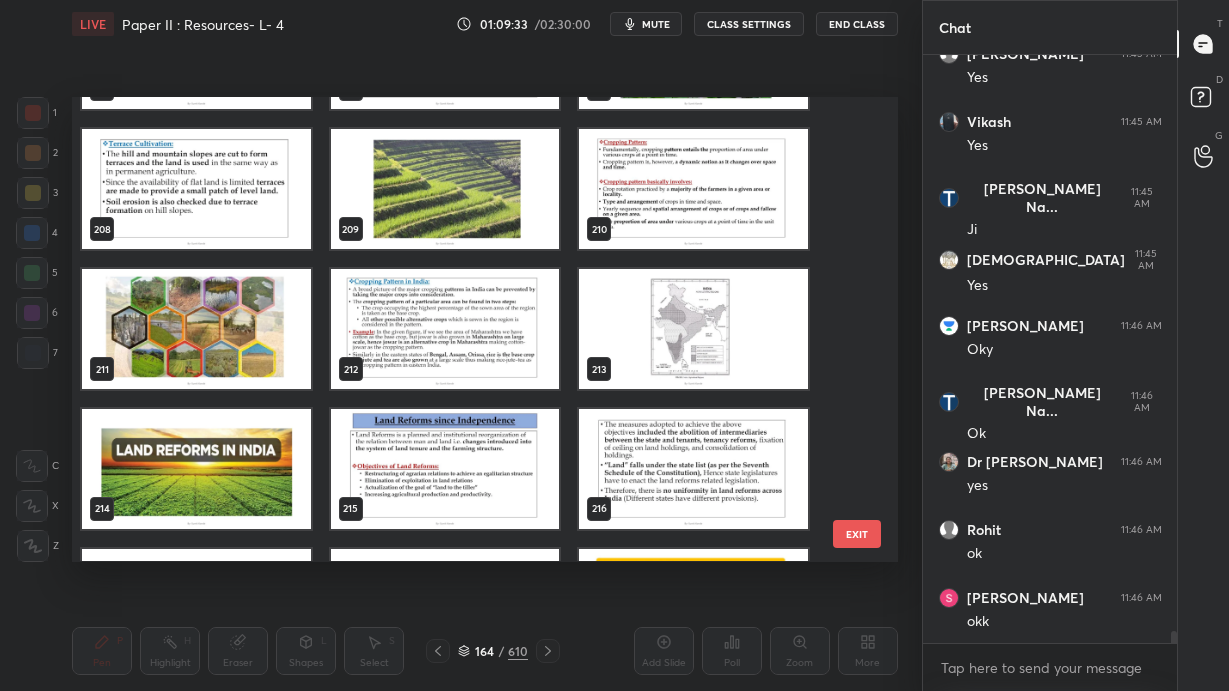 click at bounding box center (196, 469) 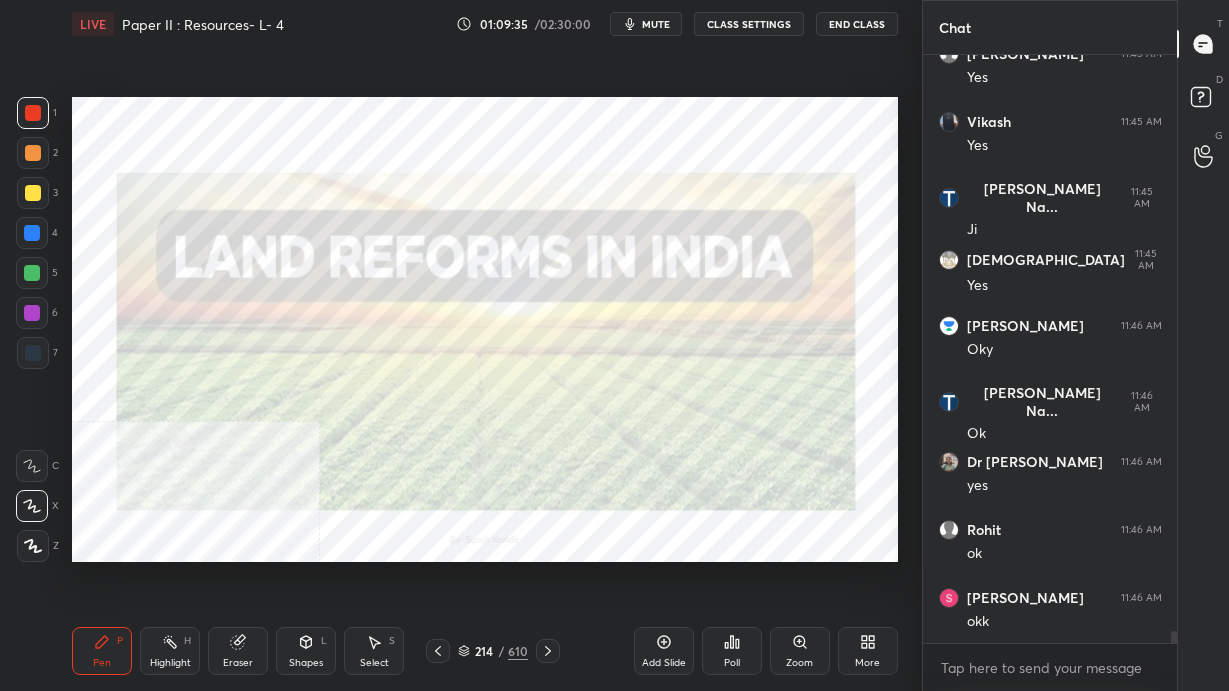 click on "214 / 610" at bounding box center (493, 651) 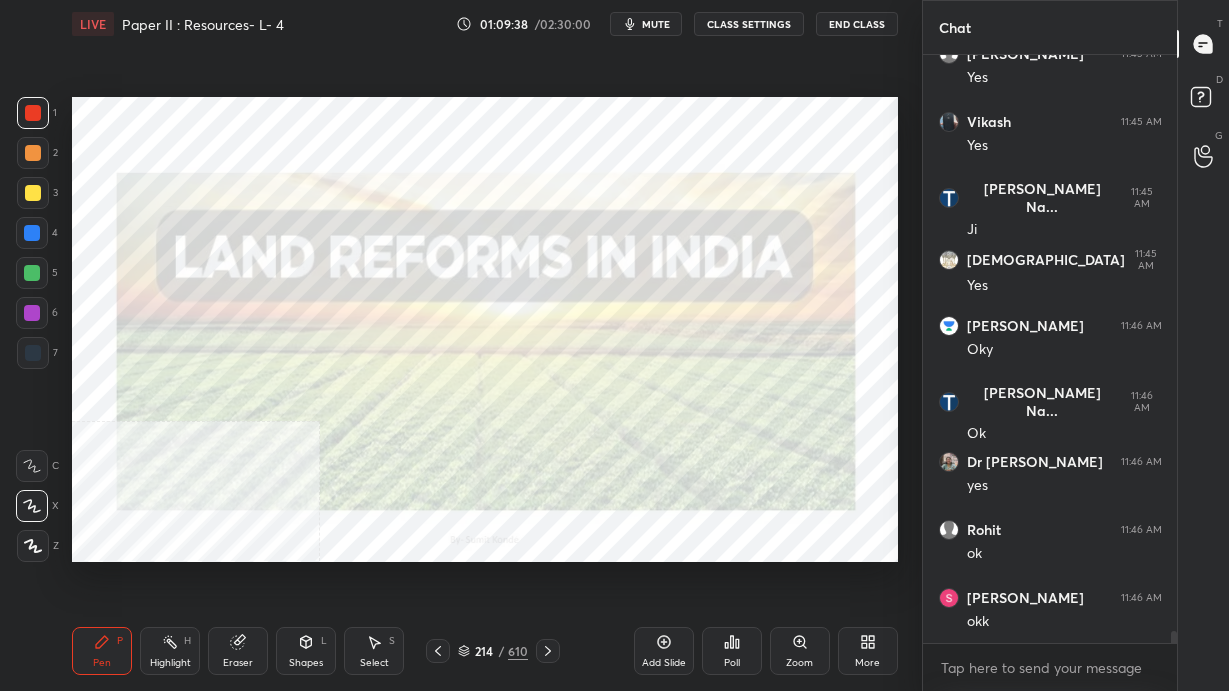 scroll, scrollTop: 541, scrollLeft: 248, axis: both 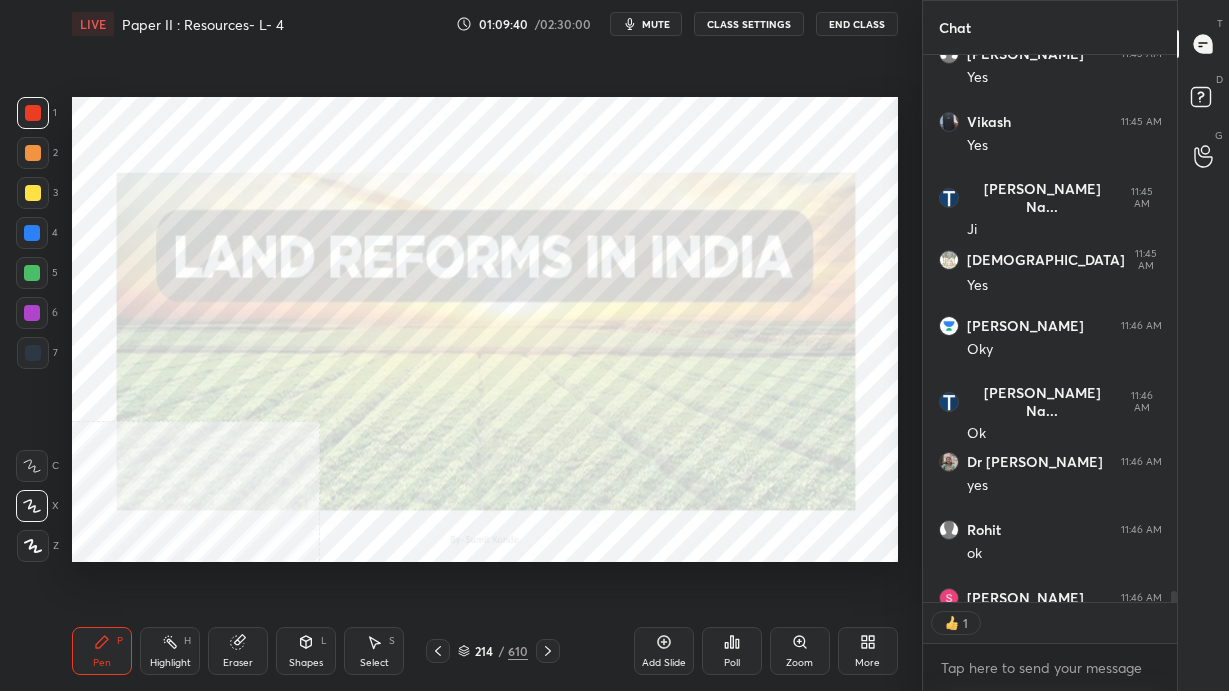 click 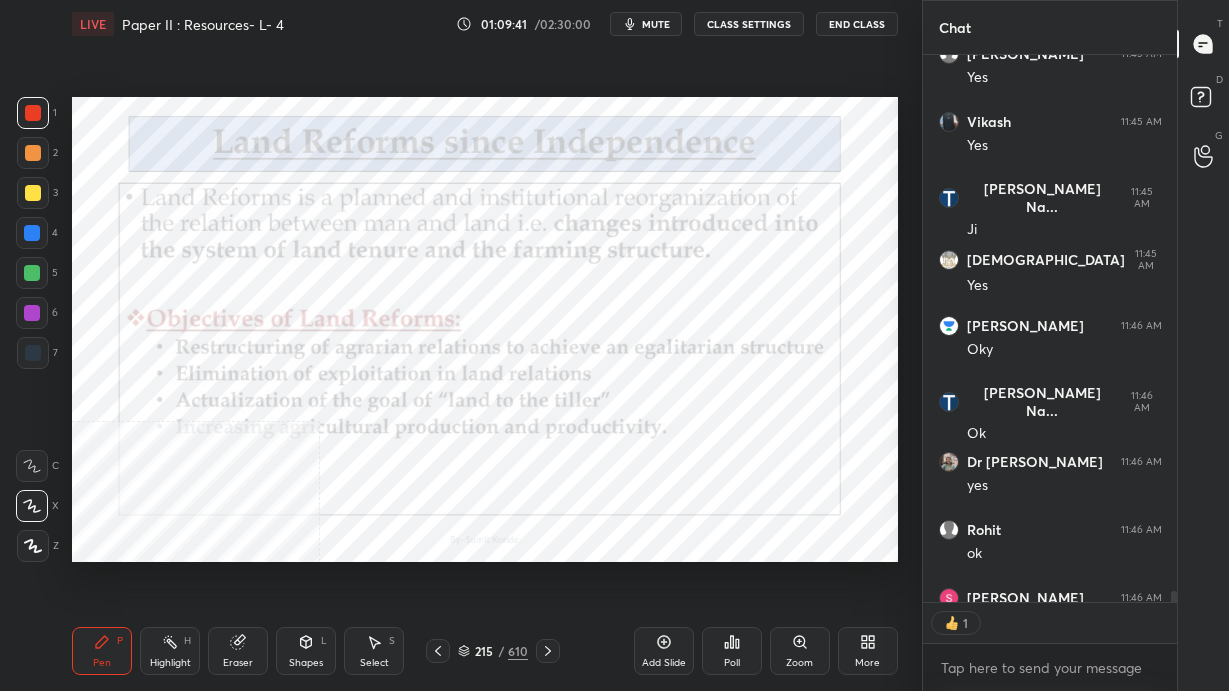 scroll, scrollTop: 27552, scrollLeft: 0, axis: vertical 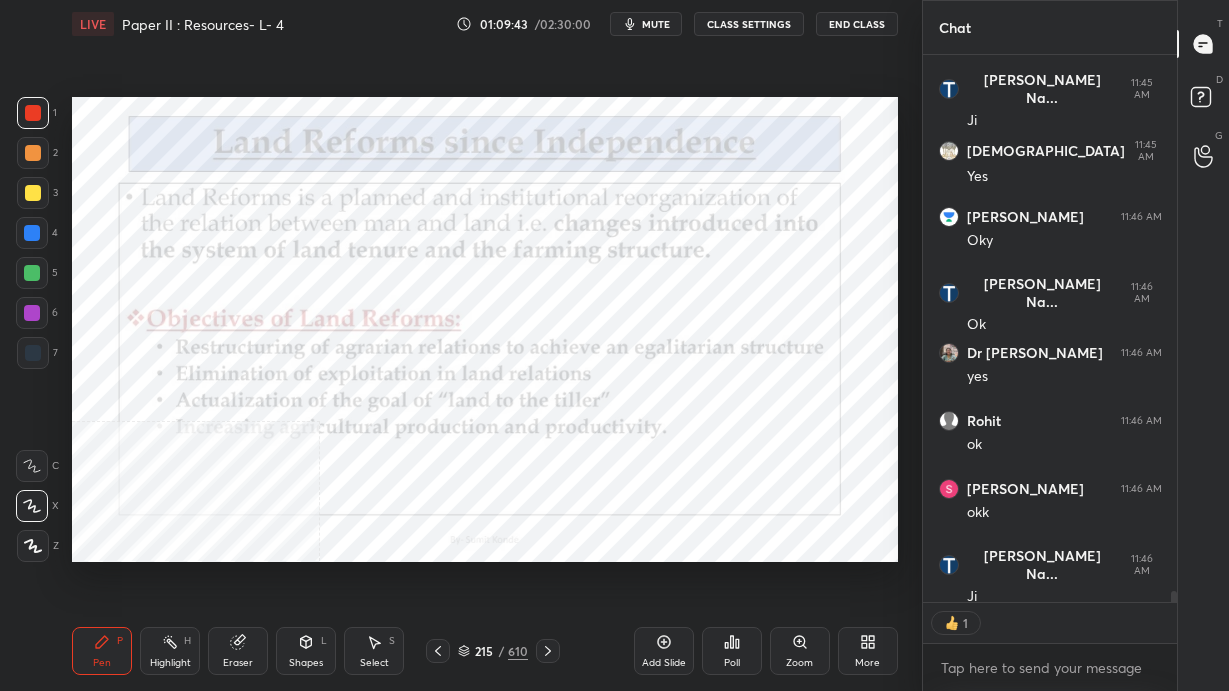 click 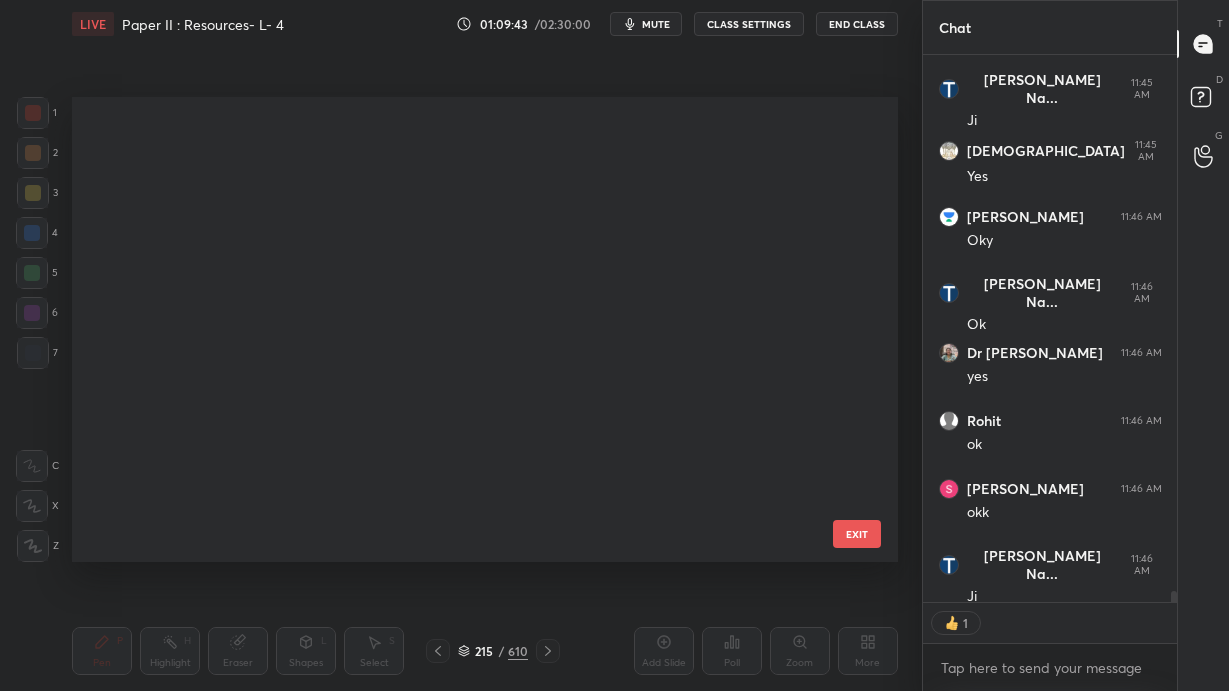 scroll, scrollTop: 9607, scrollLeft: 0, axis: vertical 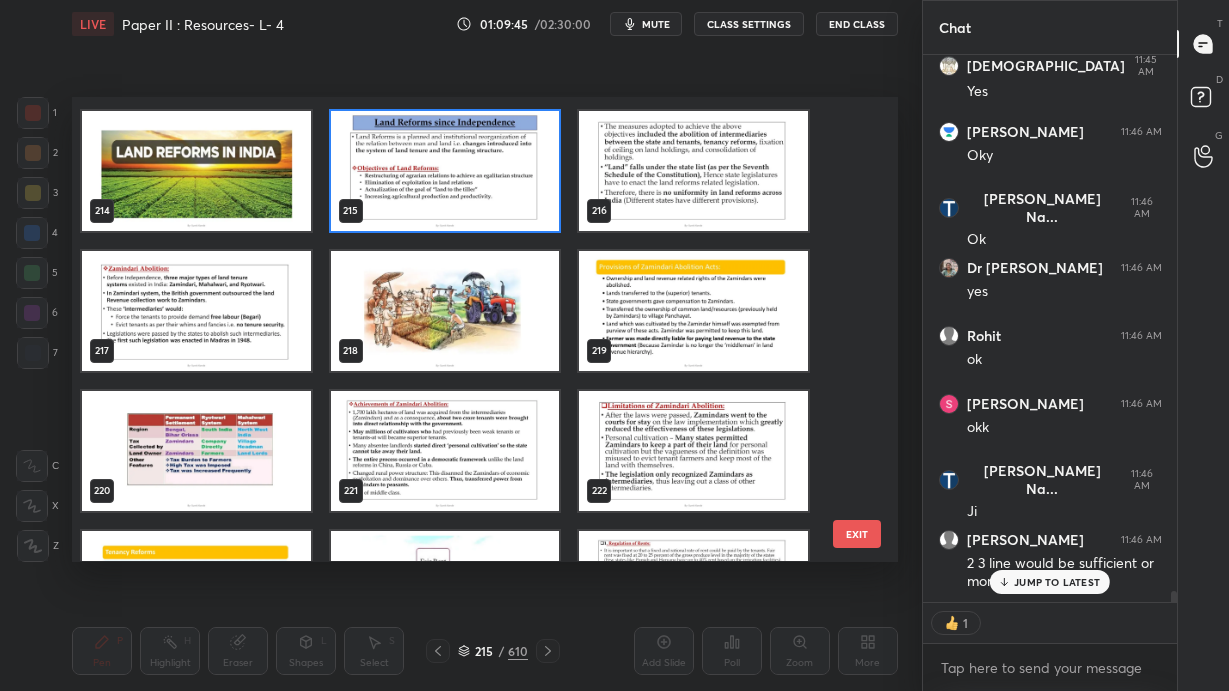 click at bounding box center (196, 311) 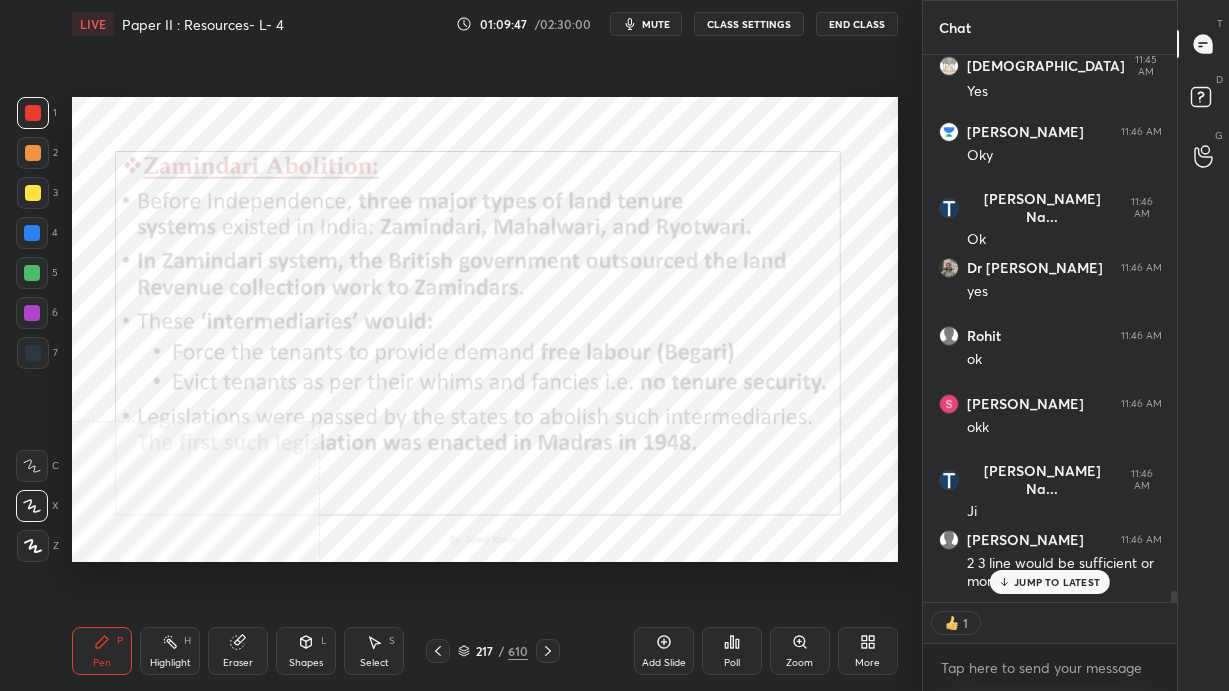 click on "JUMP TO LATEST" at bounding box center (1057, 582) 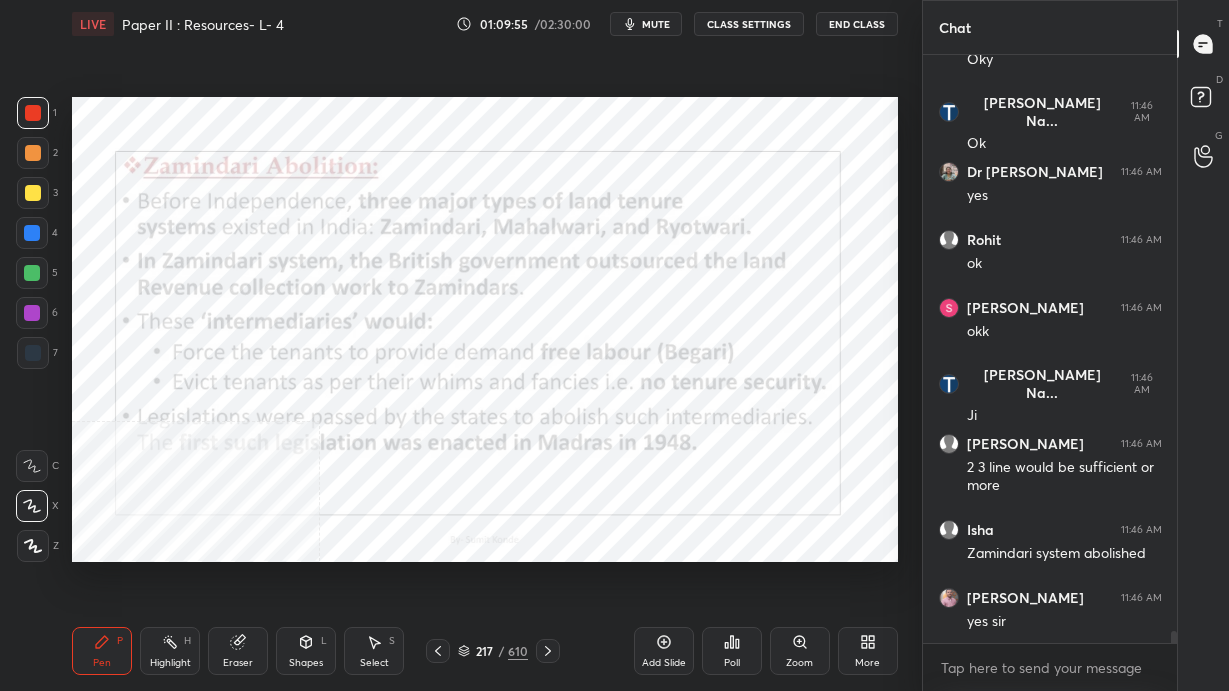 click 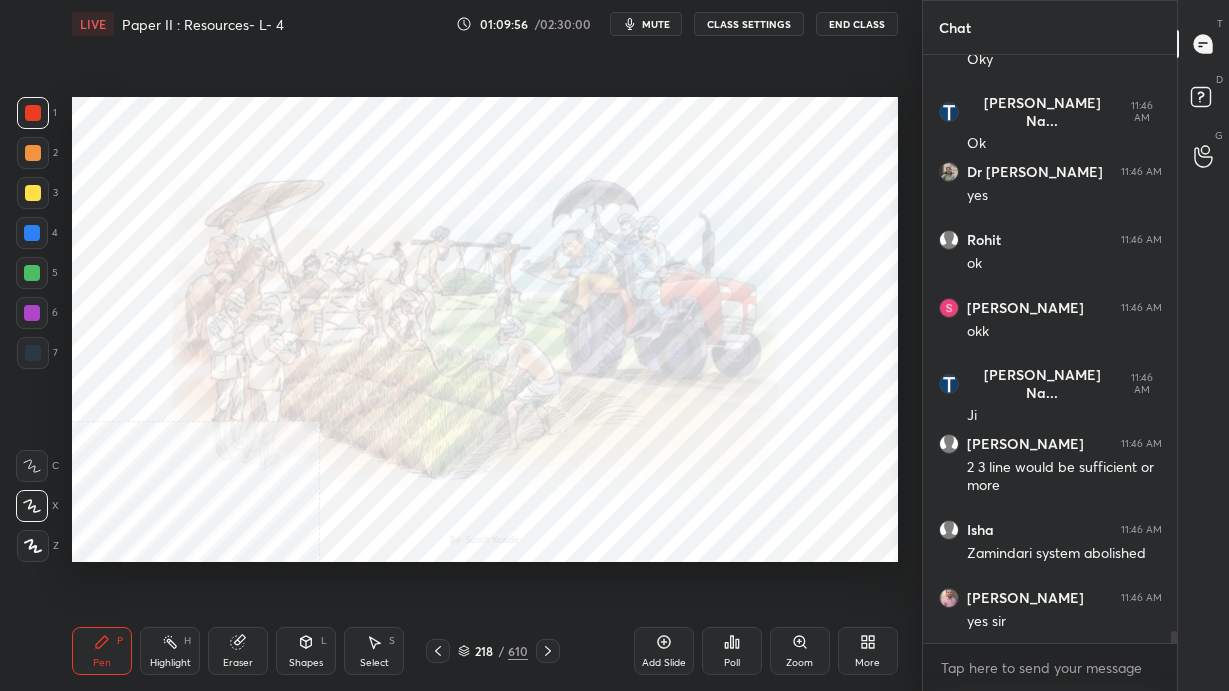 click 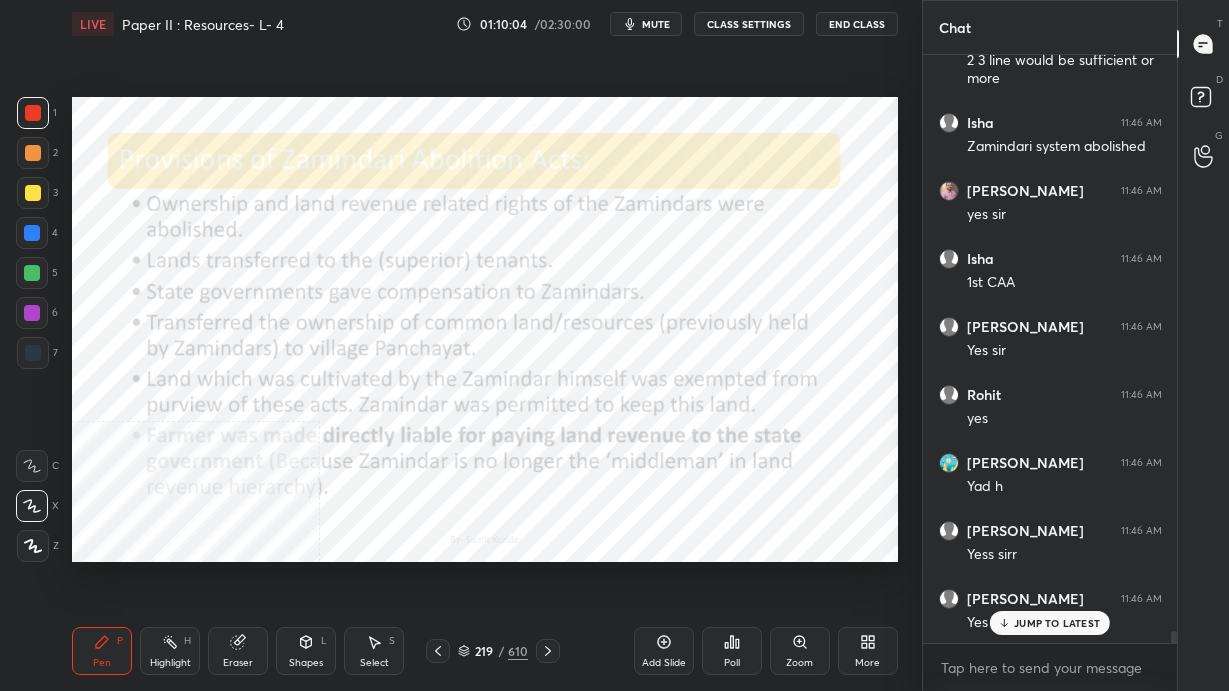 click 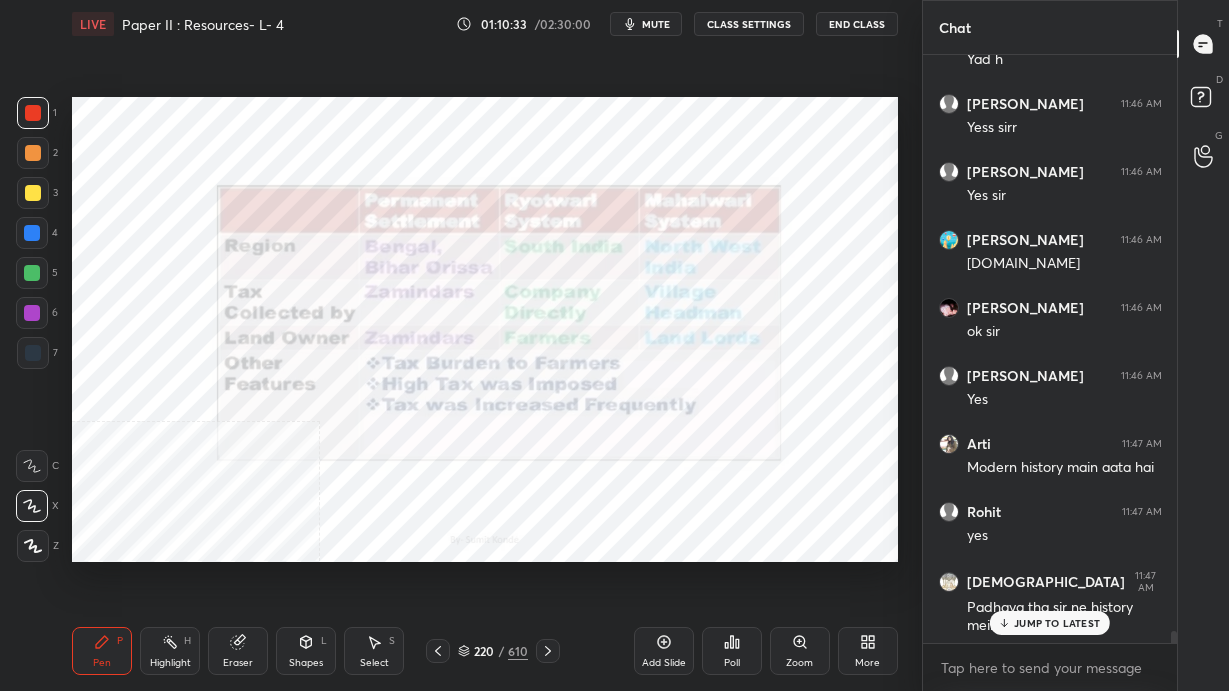 scroll, scrollTop: 28634, scrollLeft: 0, axis: vertical 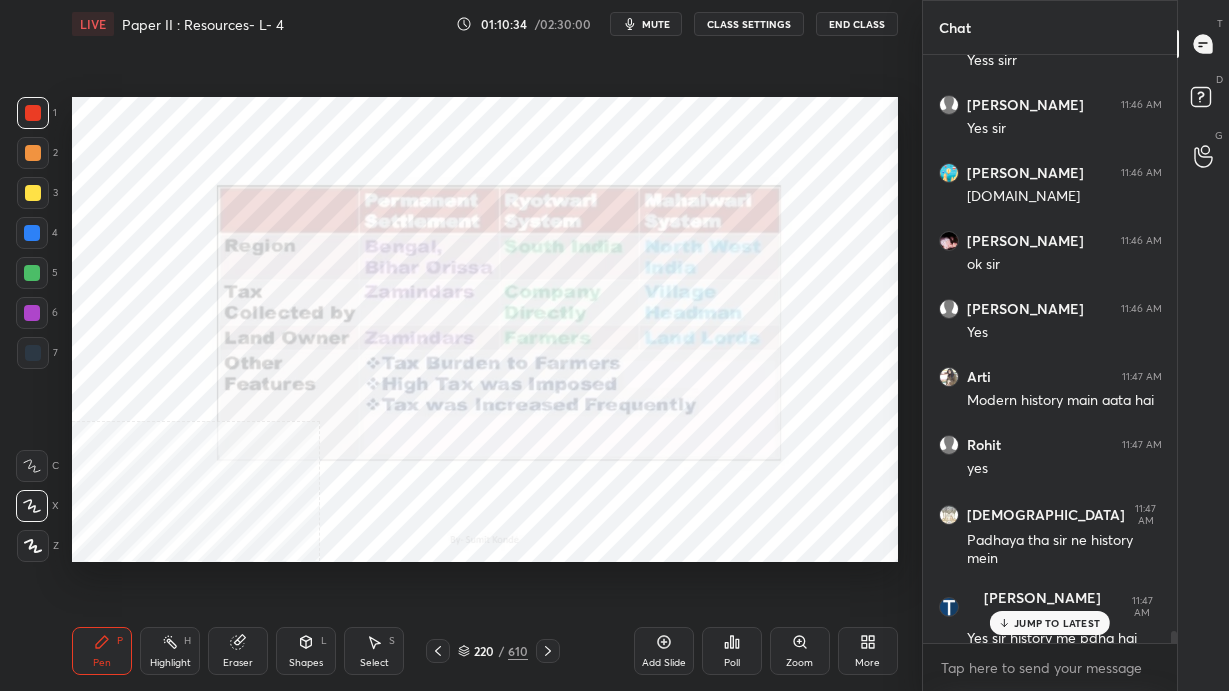 click 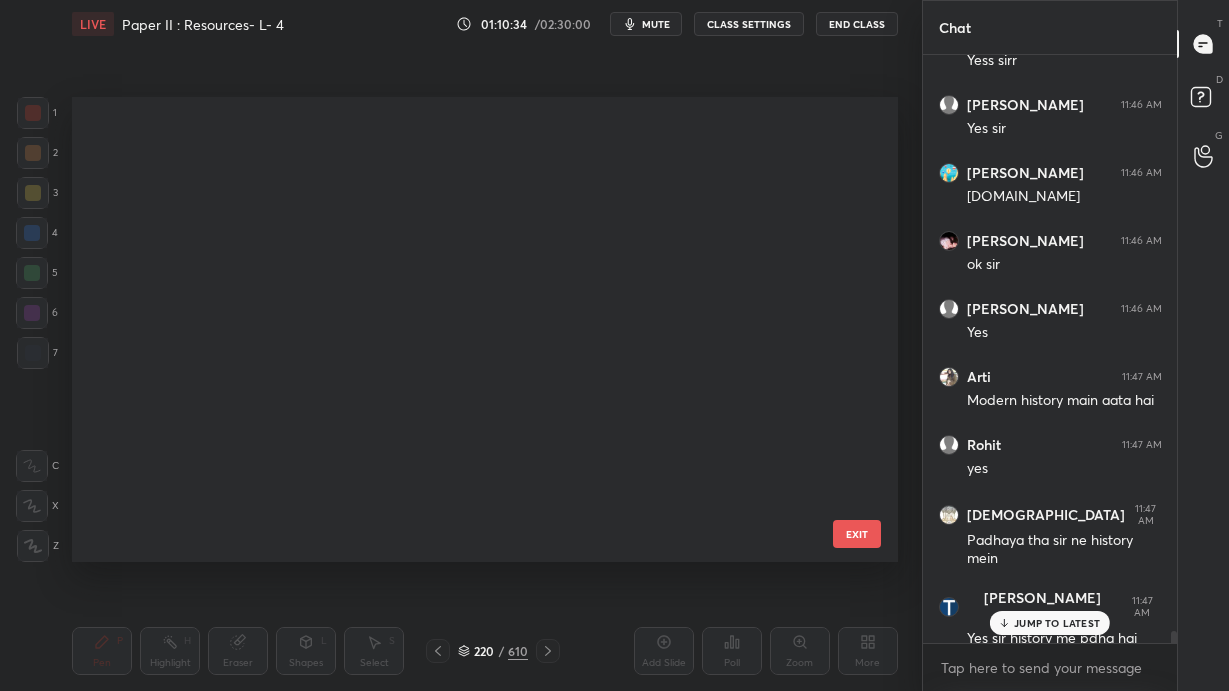 scroll, scrollTop: 9886, scrollLeft: 0, axis: vertical 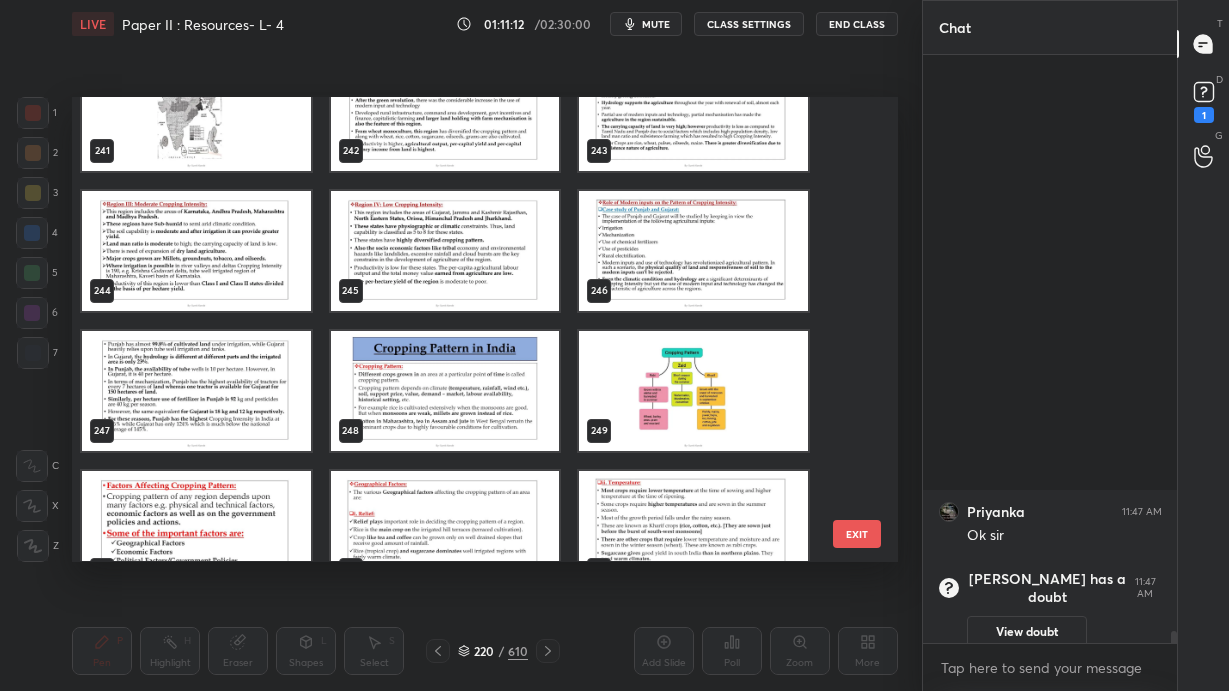 click at bounding box center (445, 391) 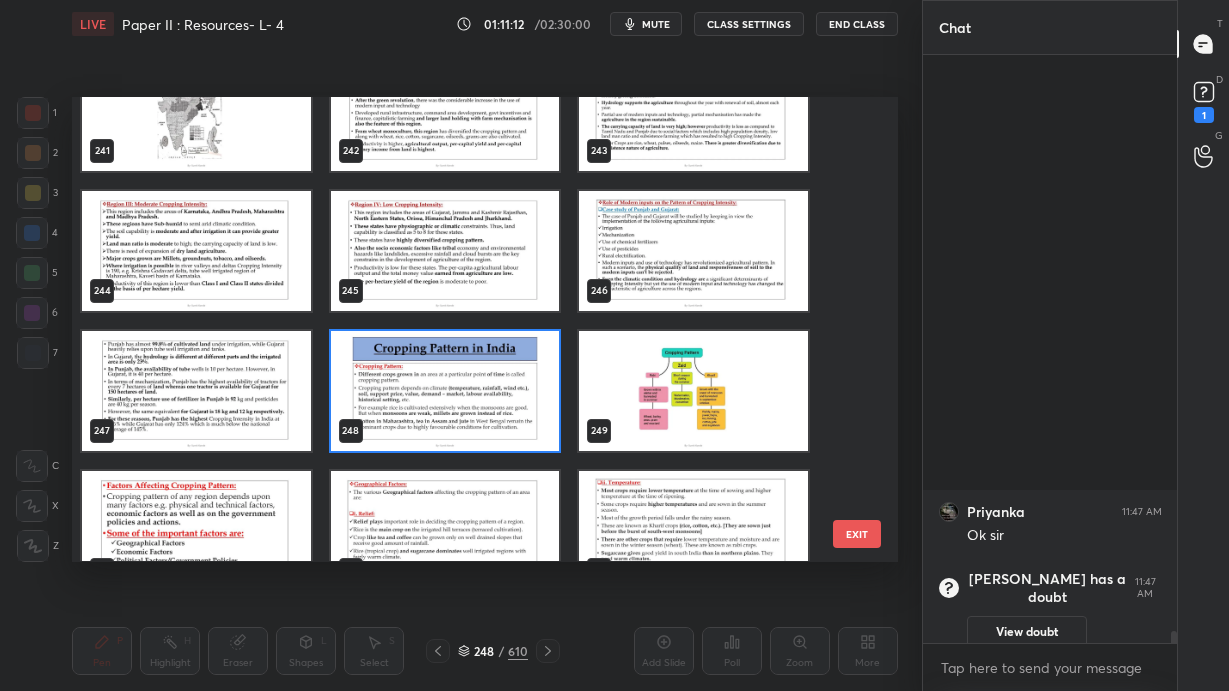 click at bounding box center (445, 391) 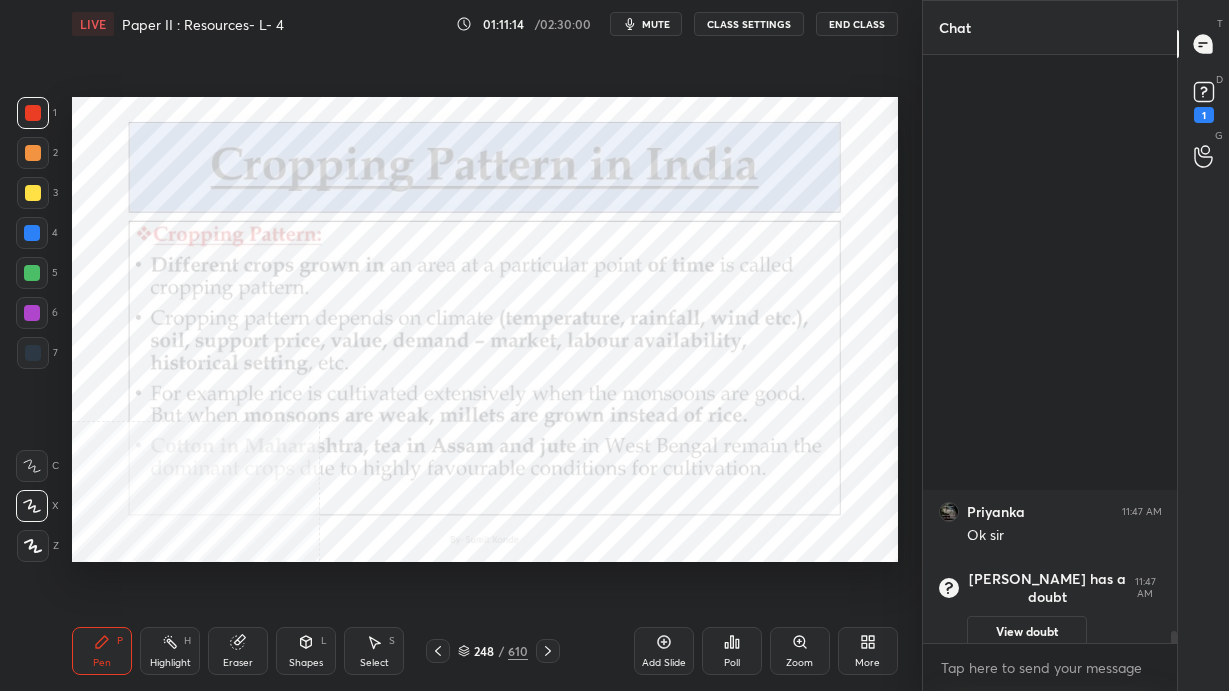 click 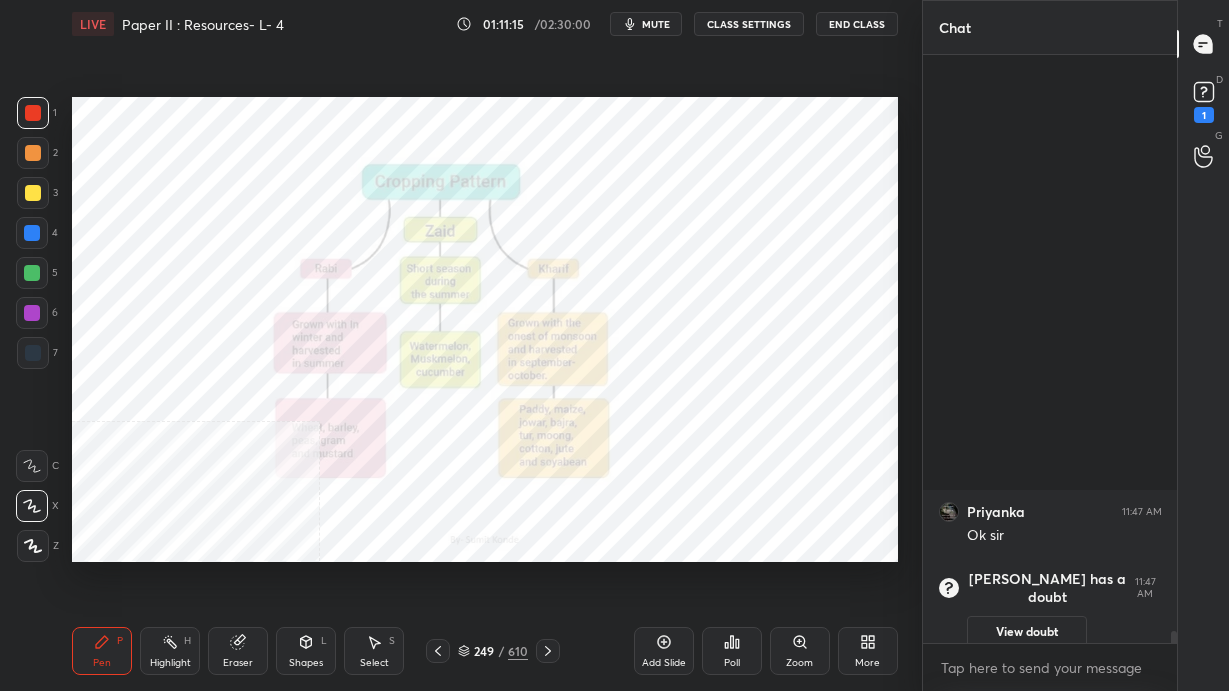 click on "249" at bounding box center (484, 651) 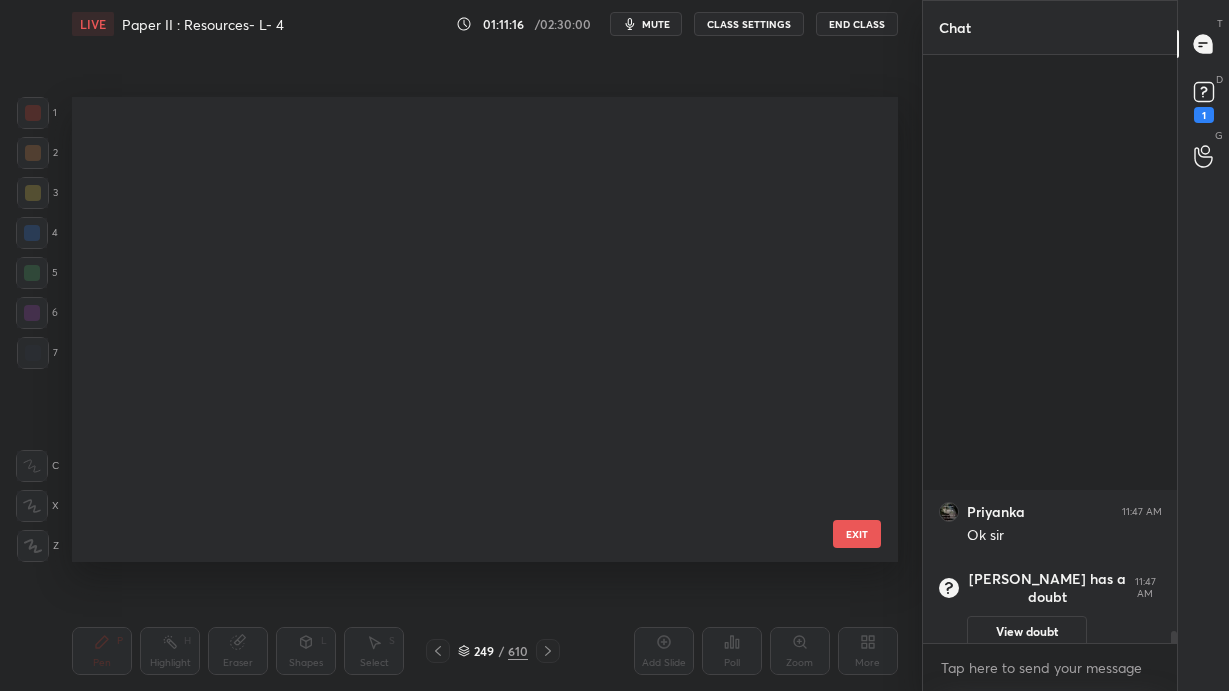 scroll, scrollTop: 11145, scrollLeft: 0, axis: vertical 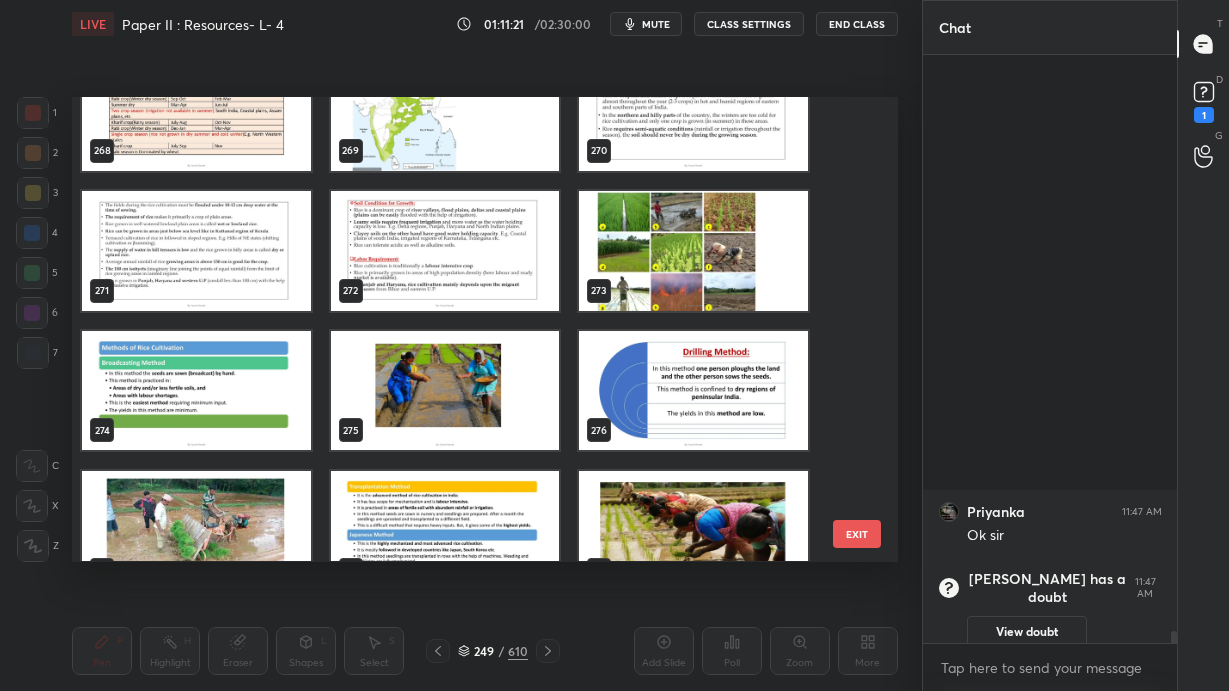 click at bounding box center [693, 391] 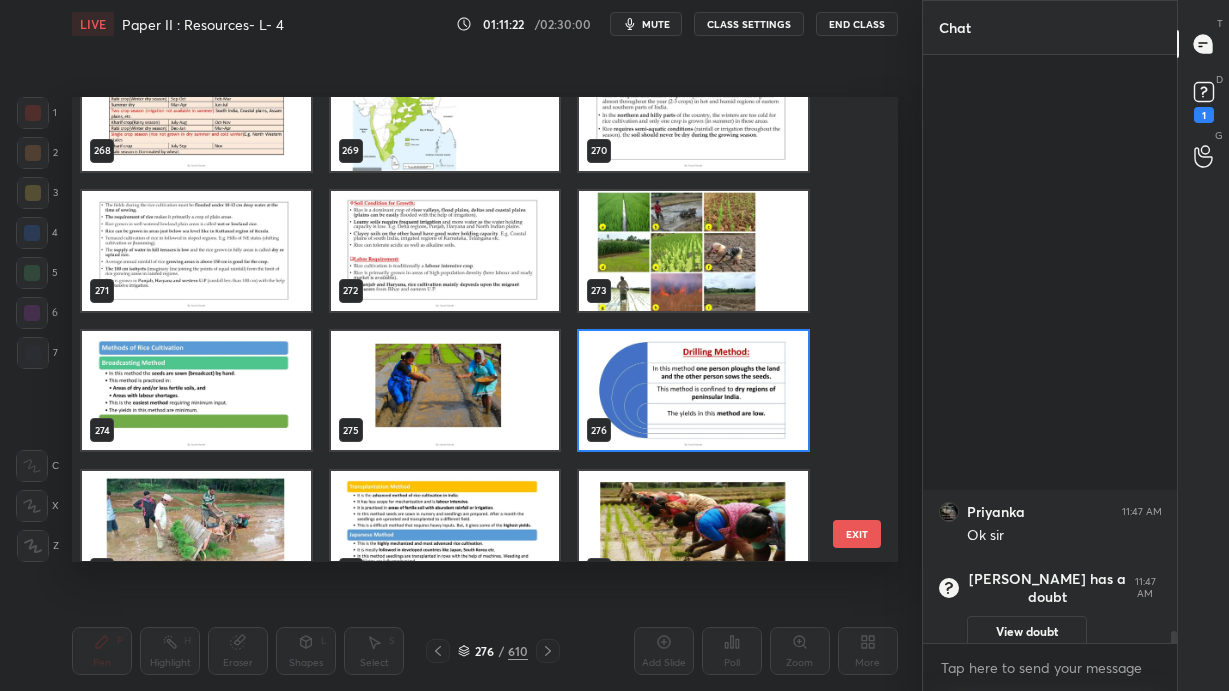 click at bounding box center (693, 391) 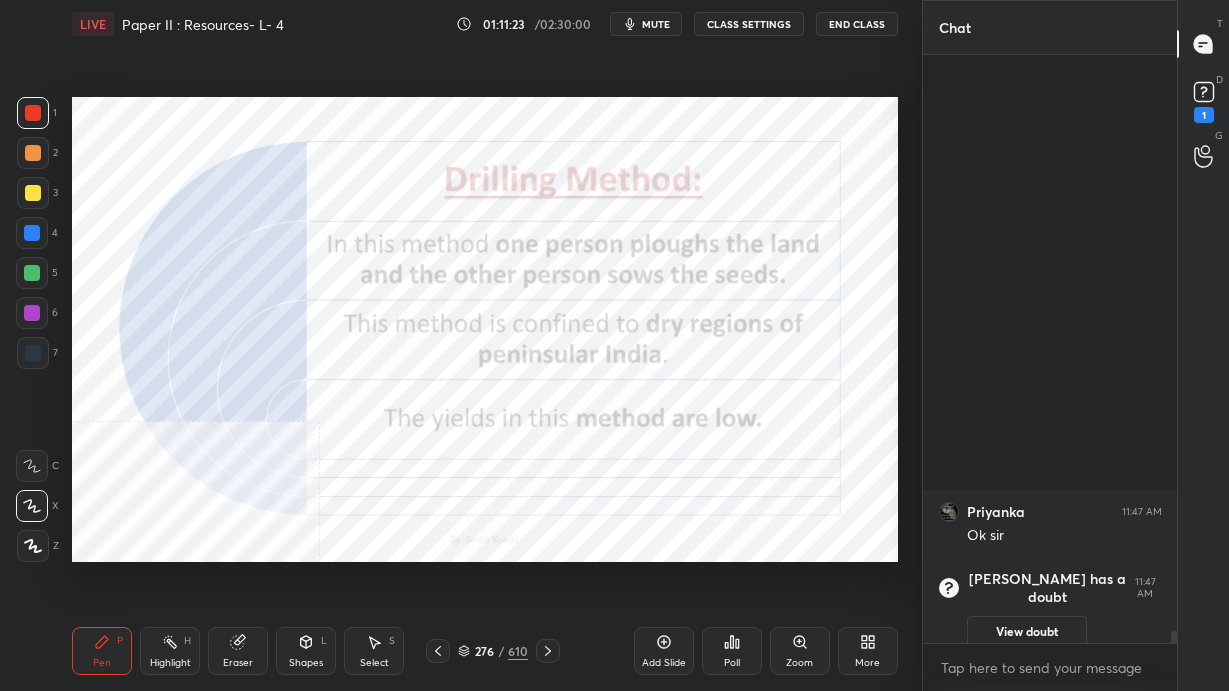 click 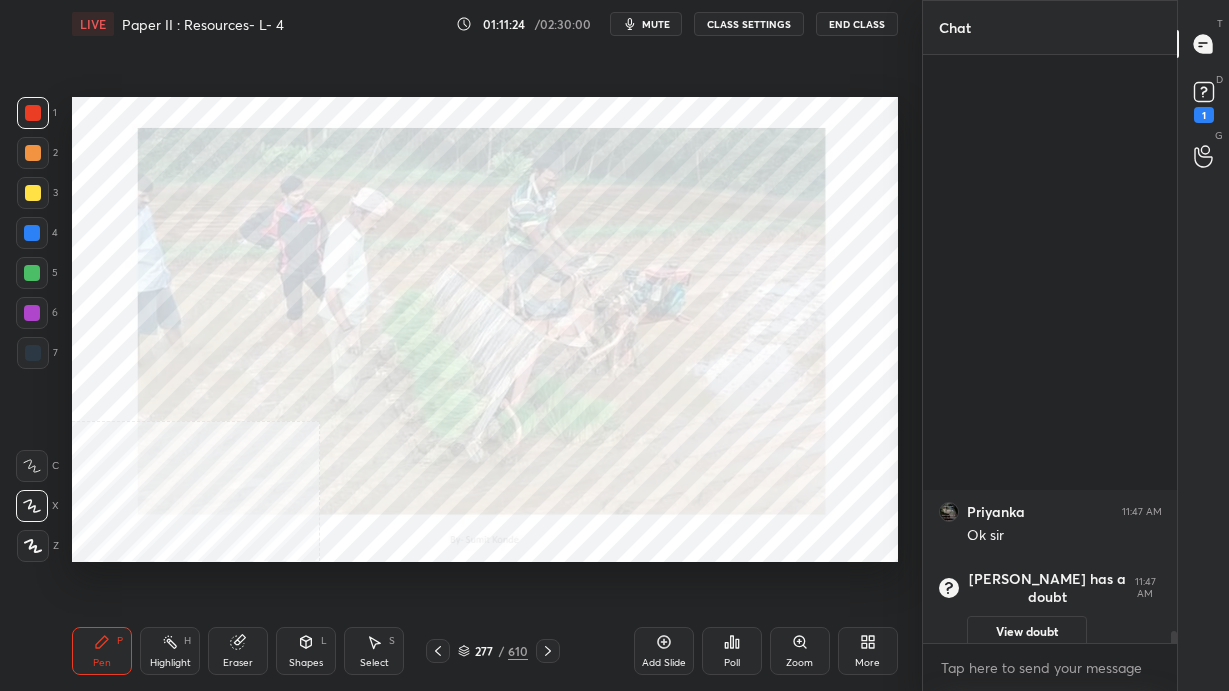 click 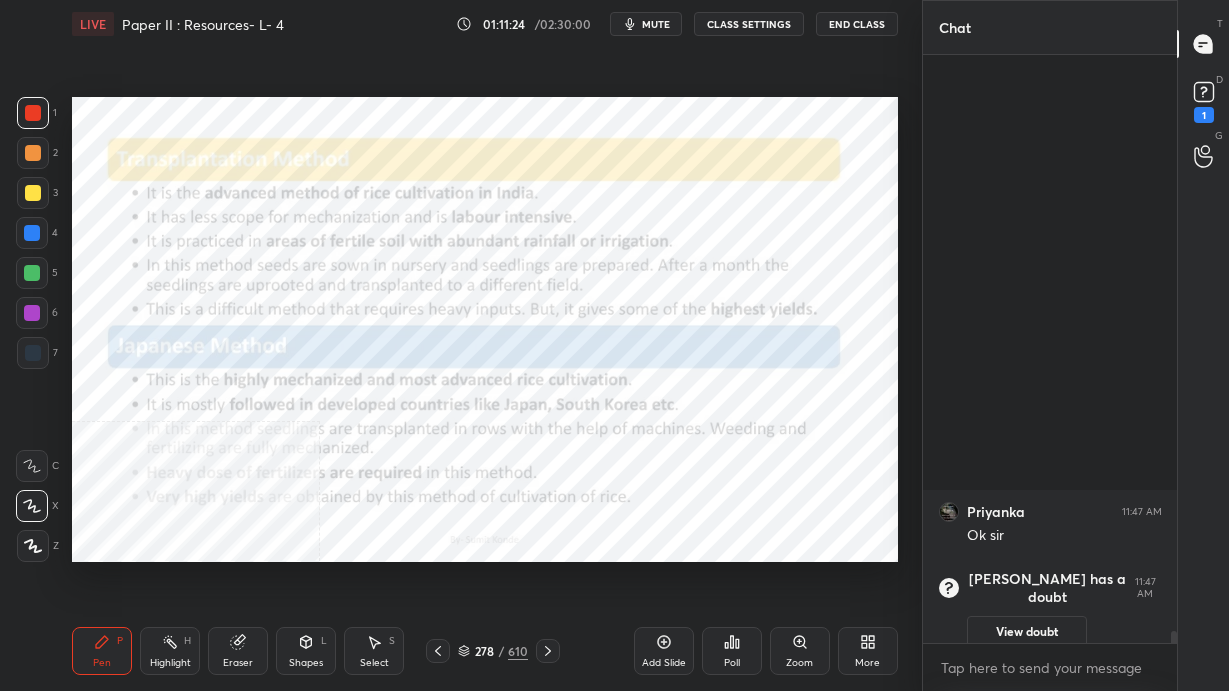 click 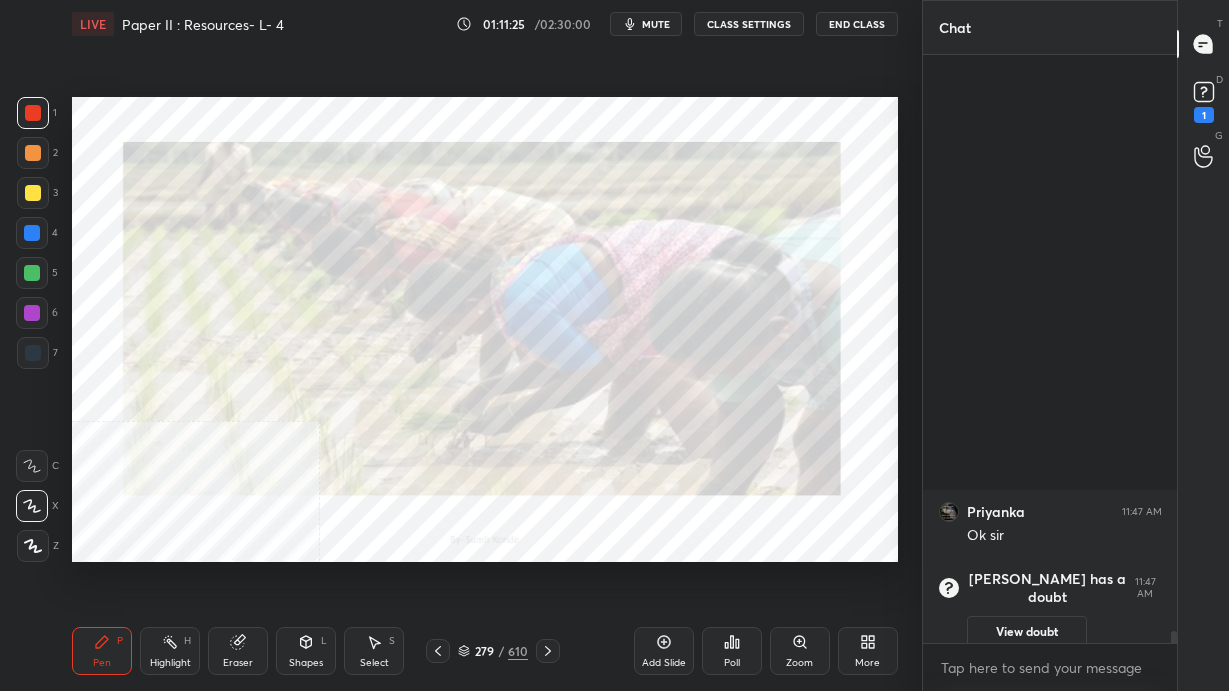 click 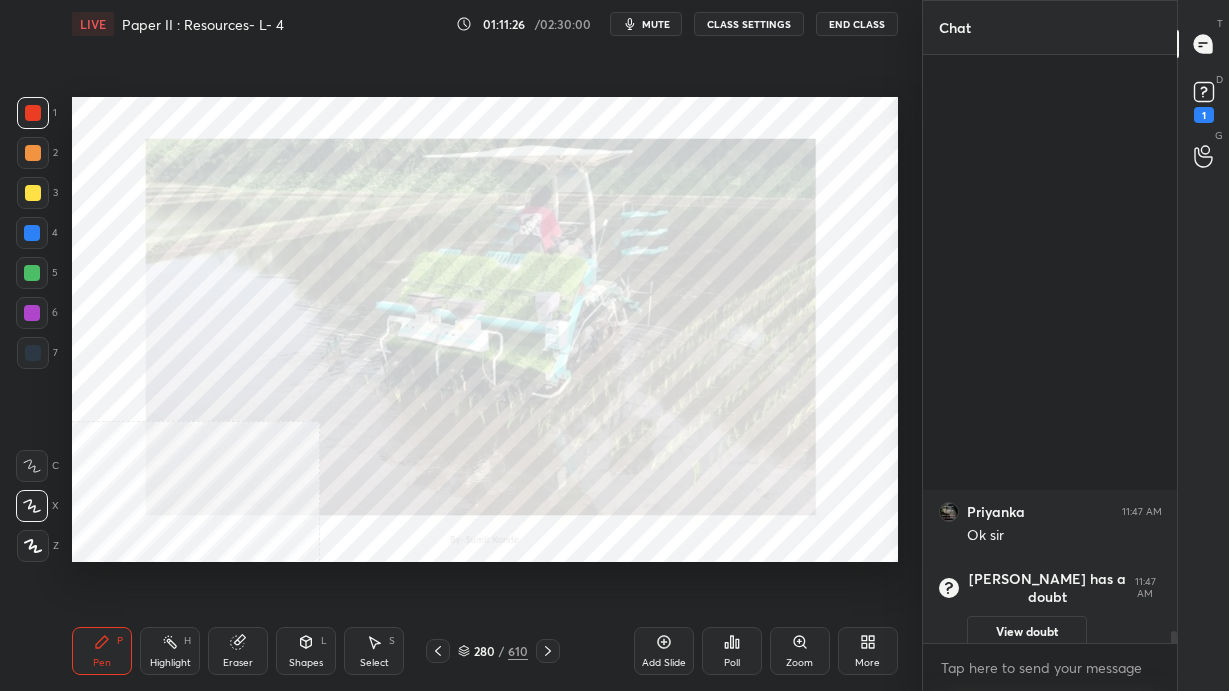 click 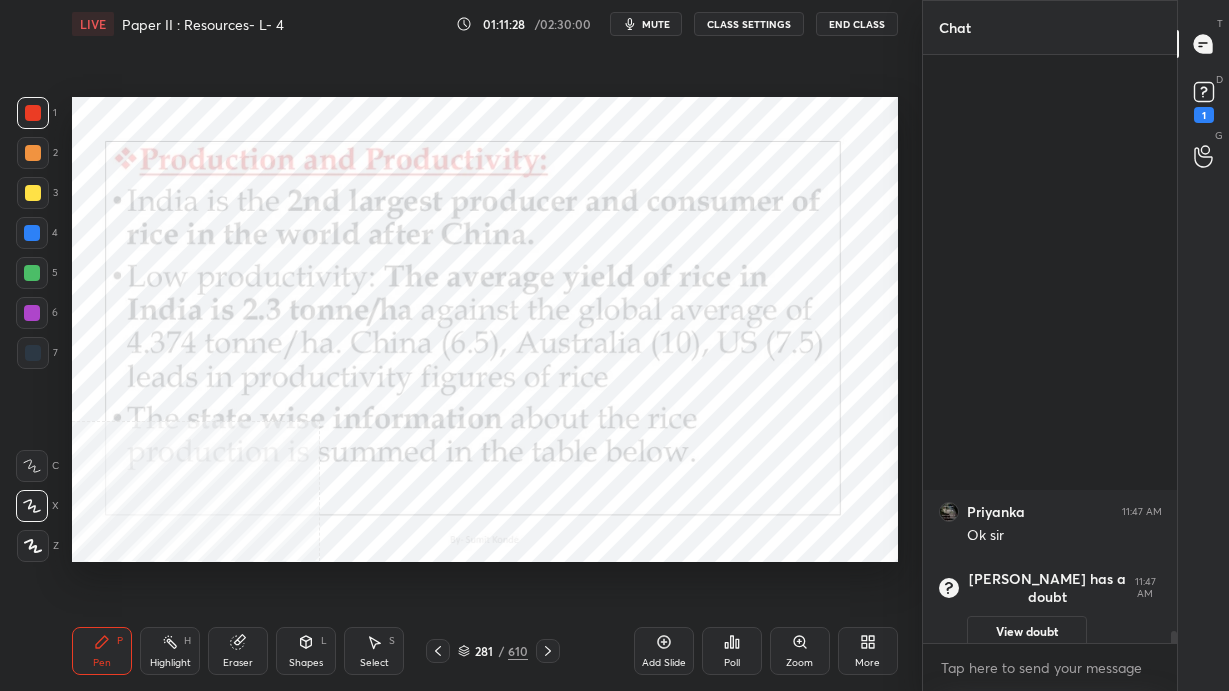 click on "281 / 610" at bounding box center (493, 651) 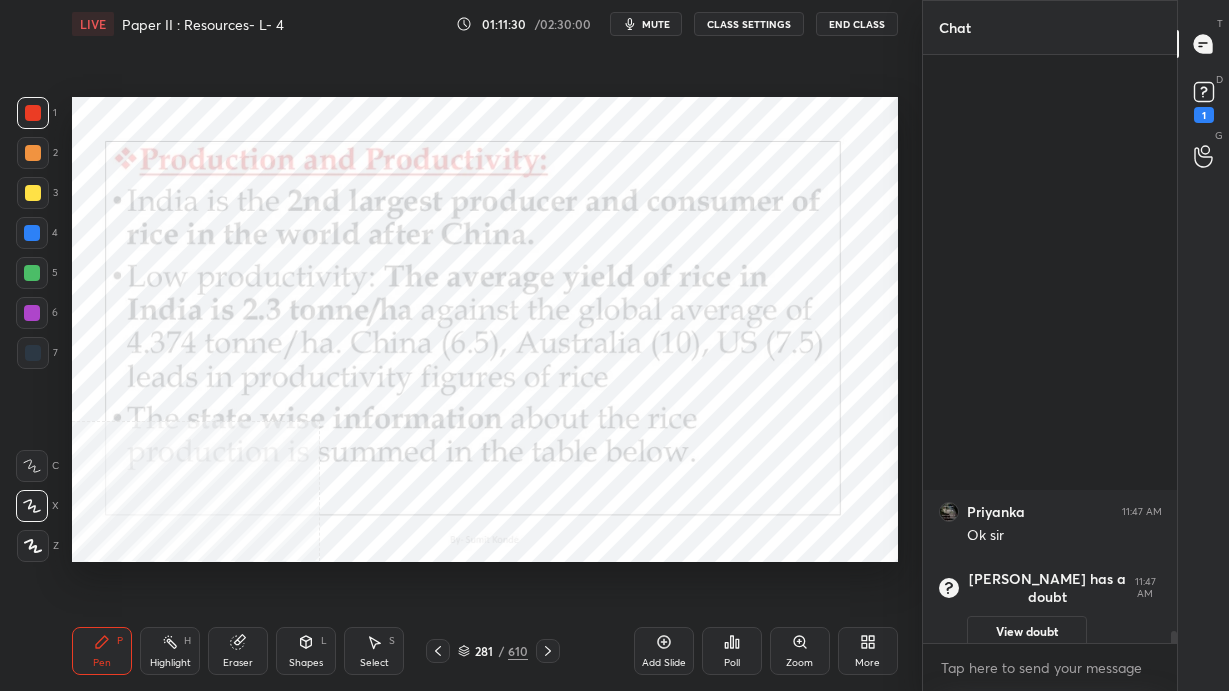 click 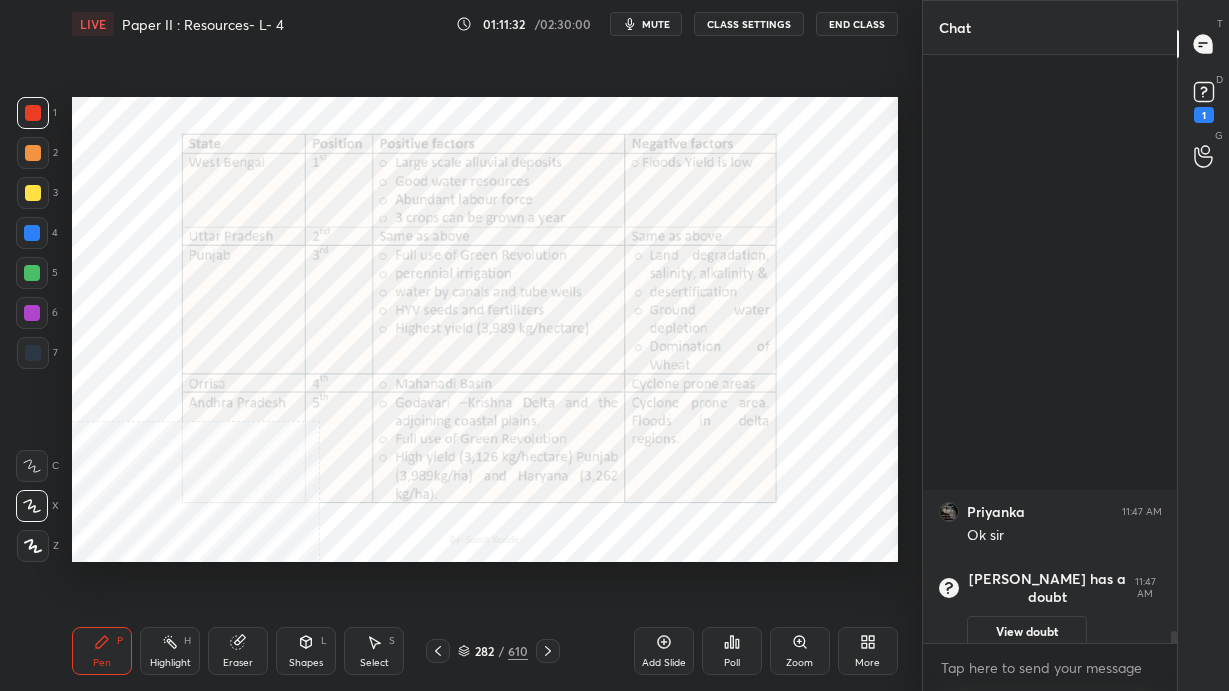 click 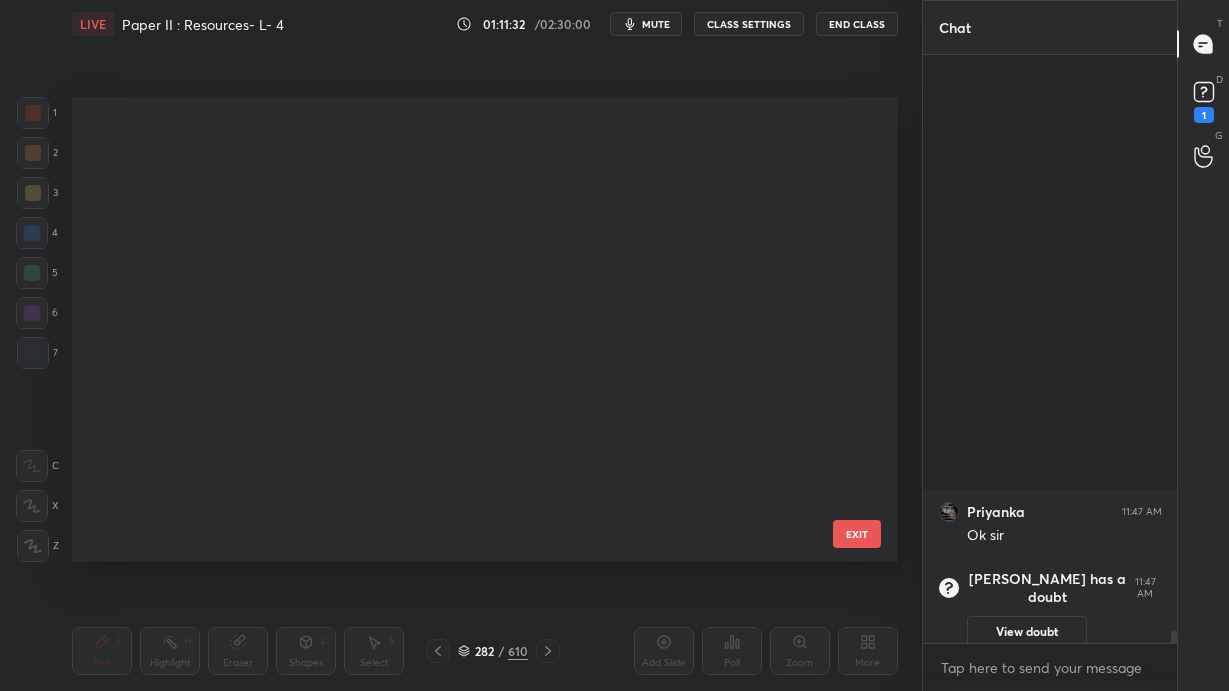 scroll, scrollTop: 12684, scrollLeft: 0, axis: vertical 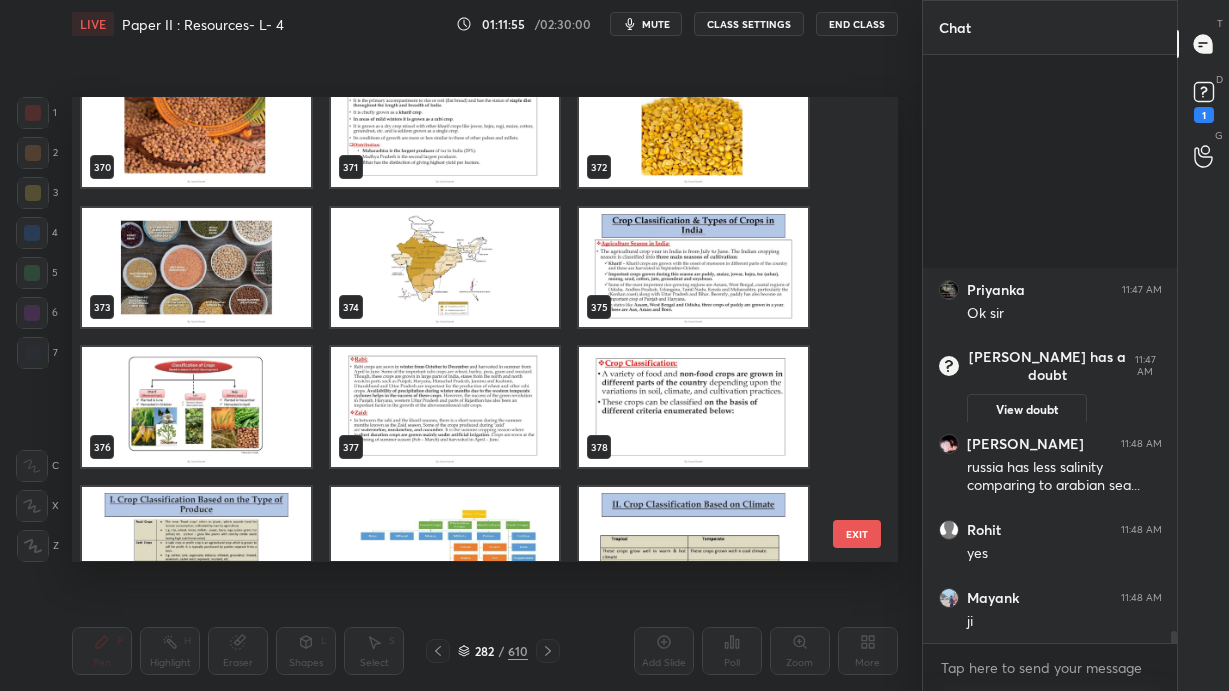 click at bounding box center [196, 408] 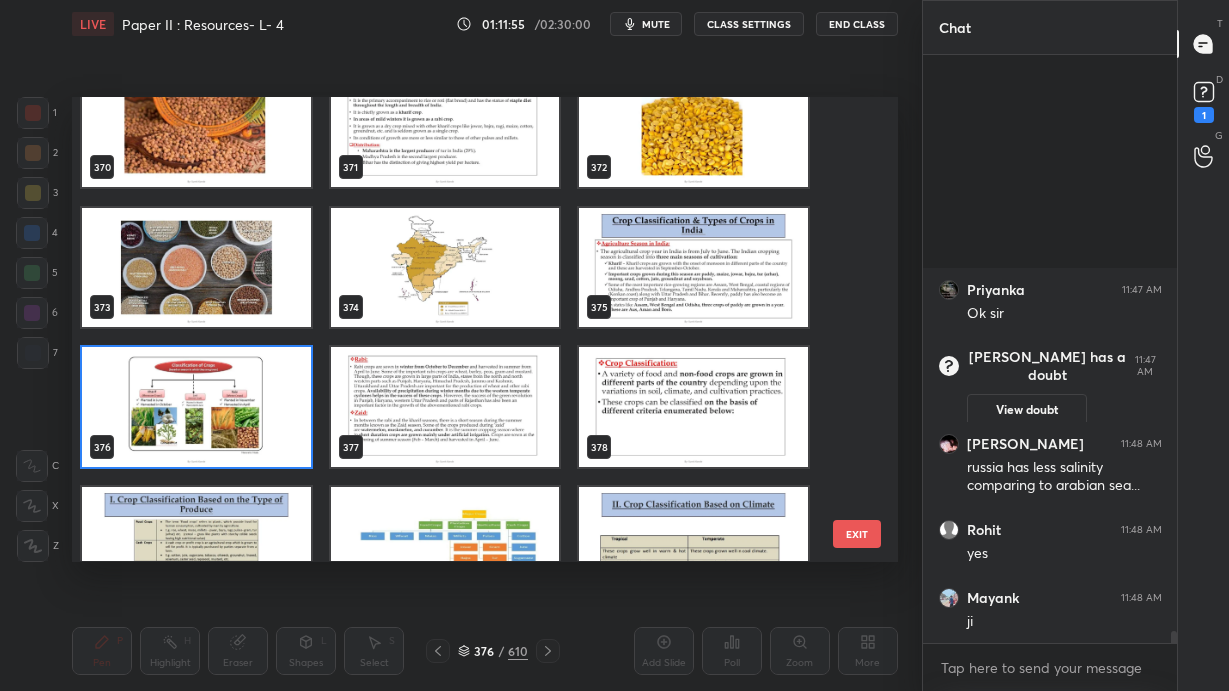 click at bounding box center (196, 408) 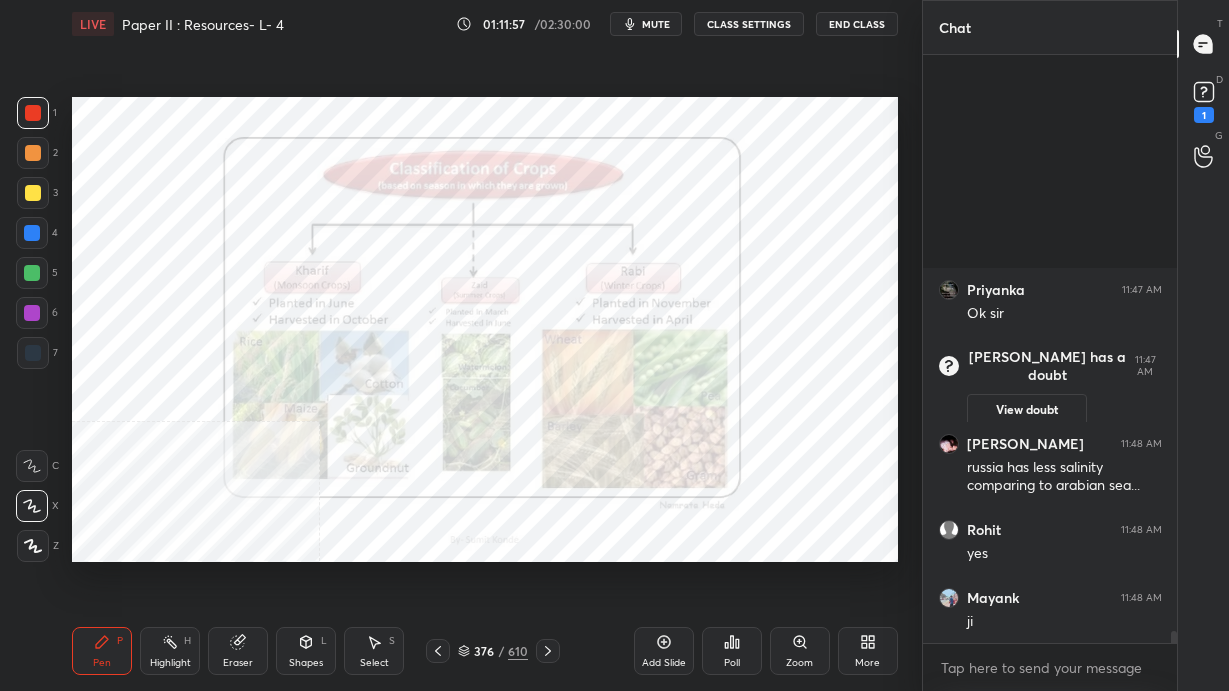 click on "376" at bounding box center [484, 651] 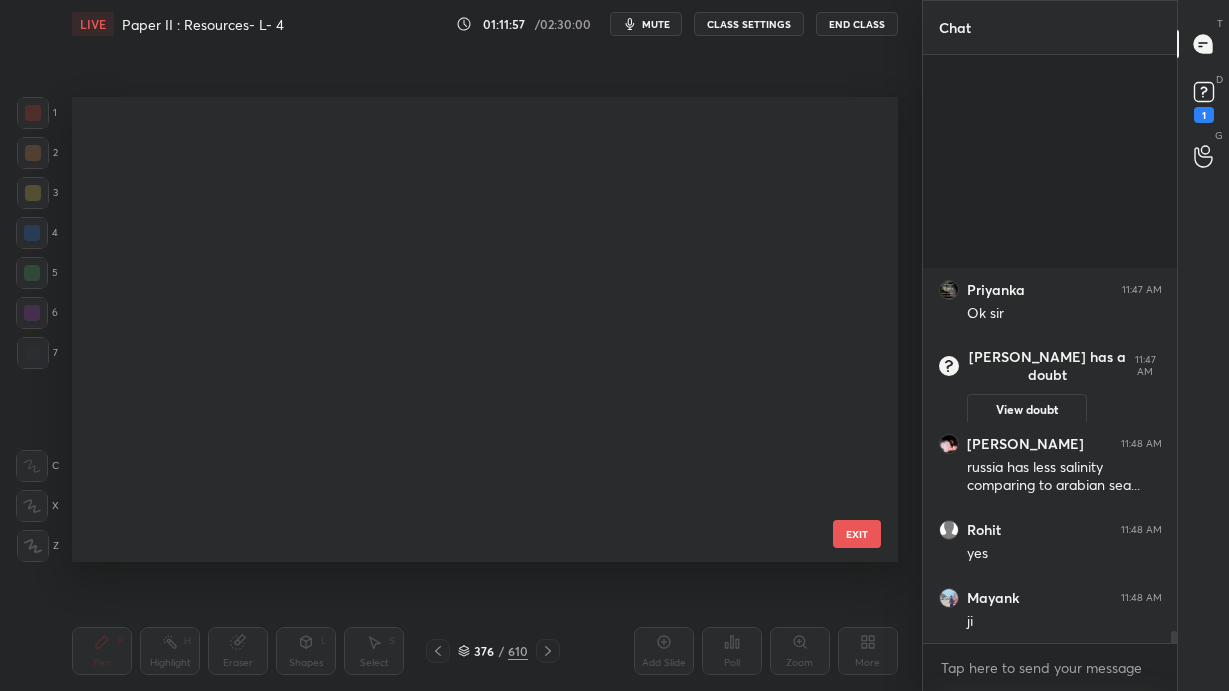scroll, scrollTop: 17160, scrollLeft: 0, axis: vertical 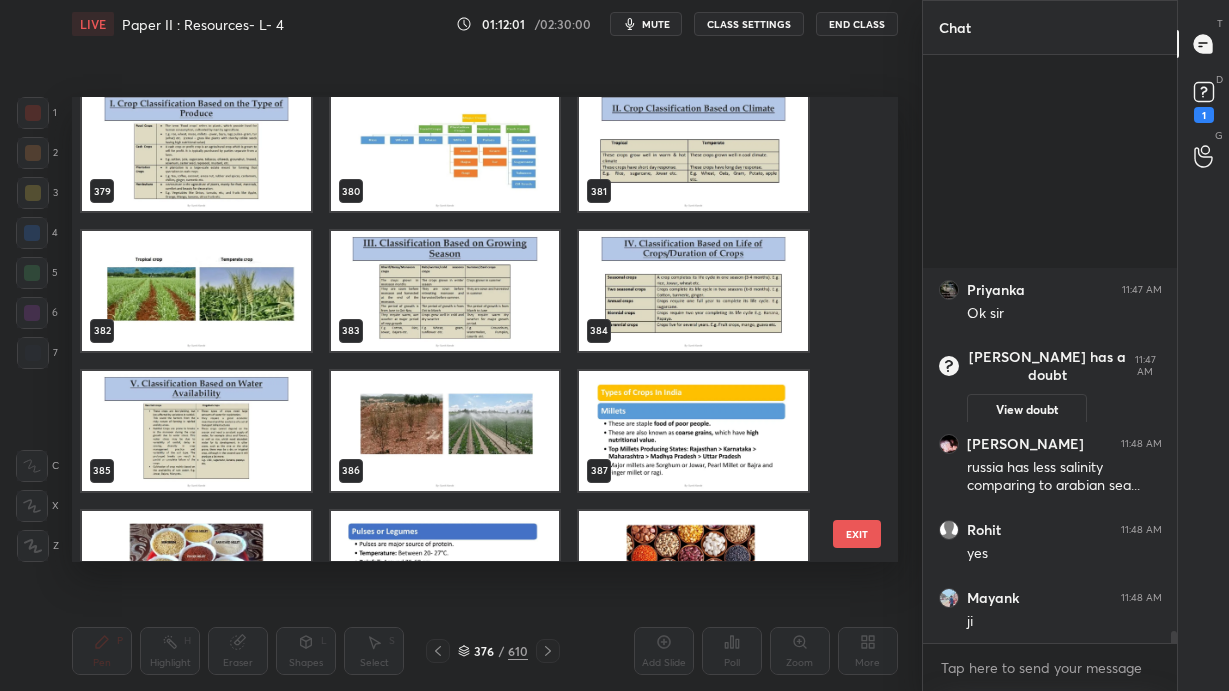 click at bounding box center (445, 151) 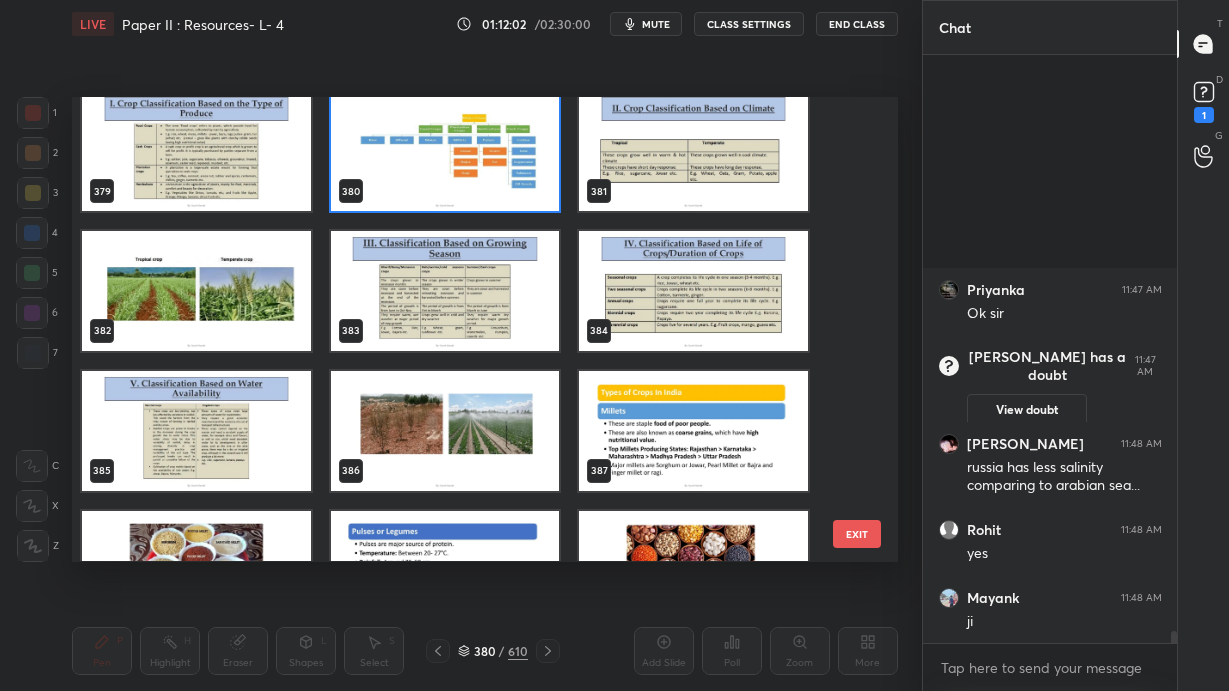 scroll, scrollTop: 17624, scrollLeft: 0, axis: vertical 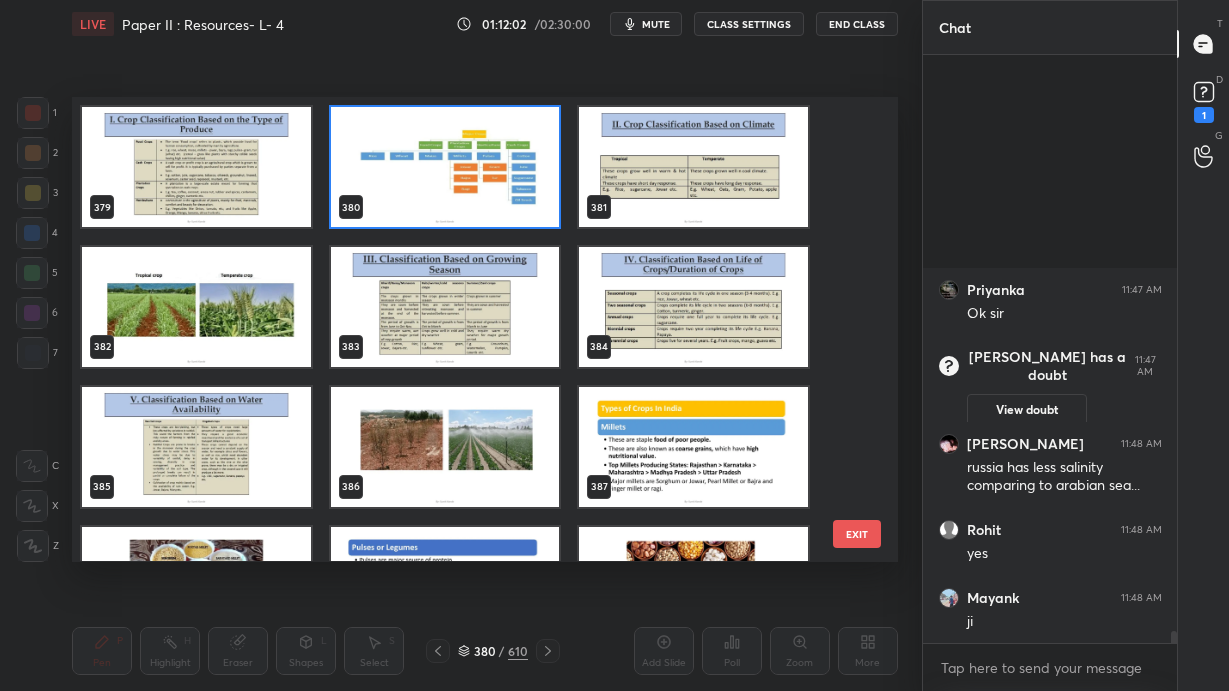 click at bounding box center [445, 167] 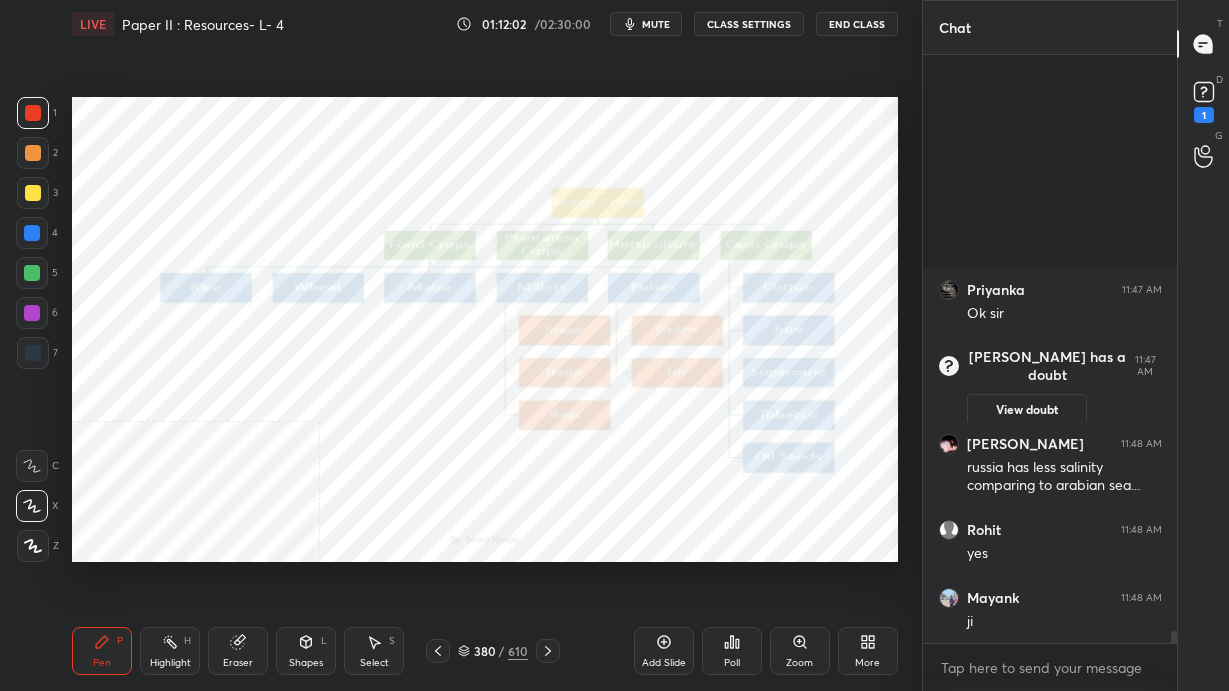 click at bounding box center [445, 167] 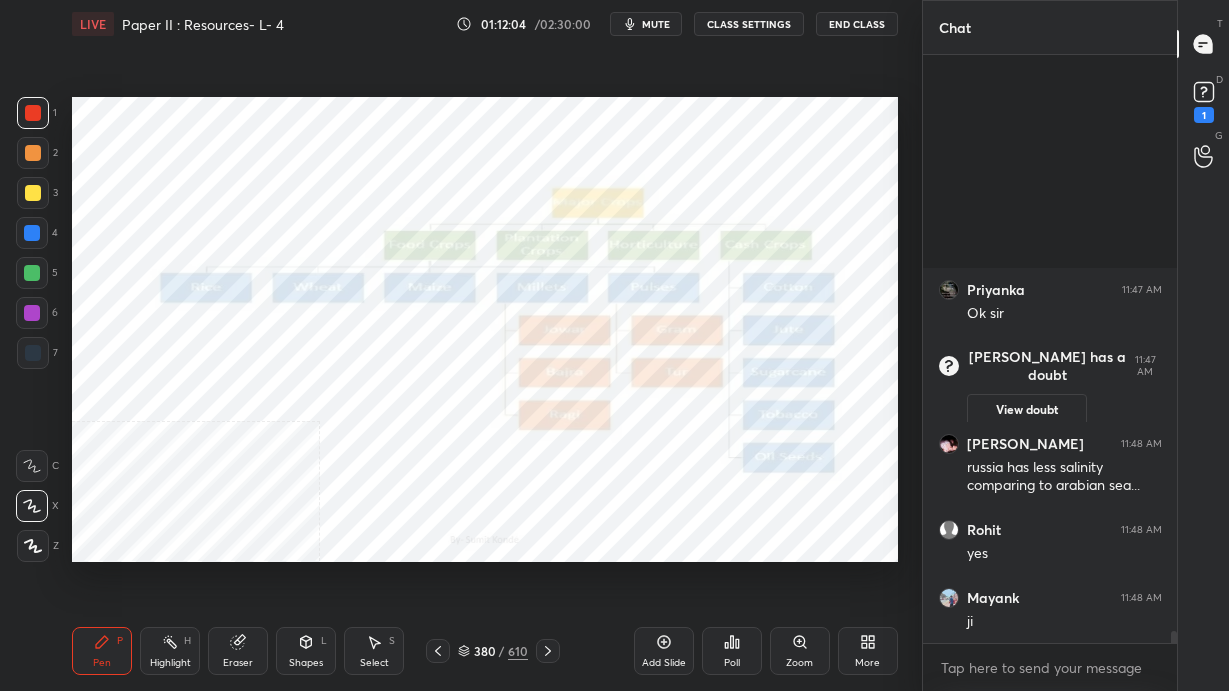 click on "380 / 610" at bounding box center (493, 651) 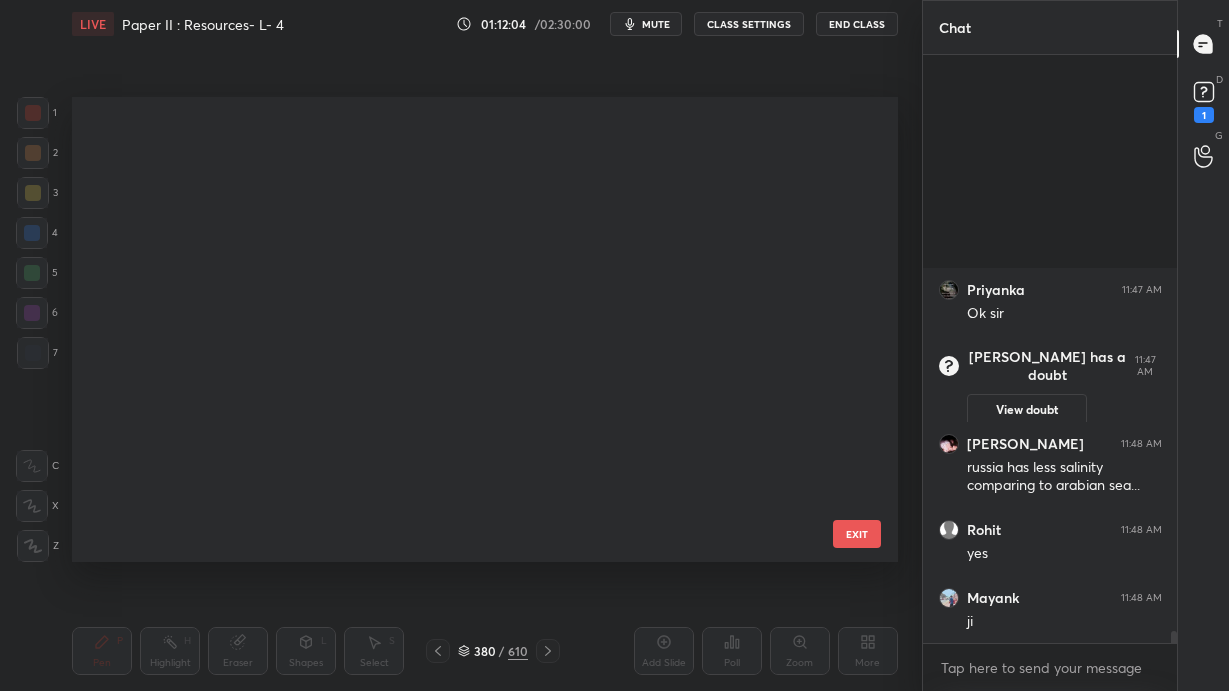 scroll, scrollTop: 17301, scrollLeft: 0, axis: vertical 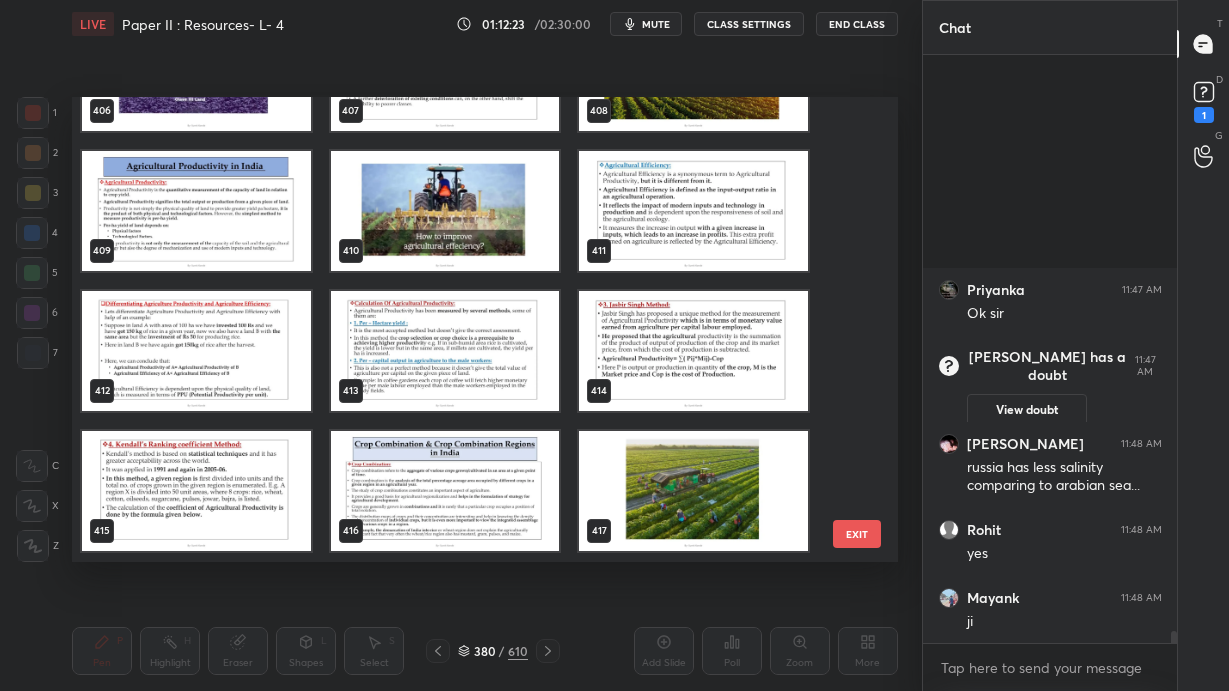 click at bounding box center [445, 211] 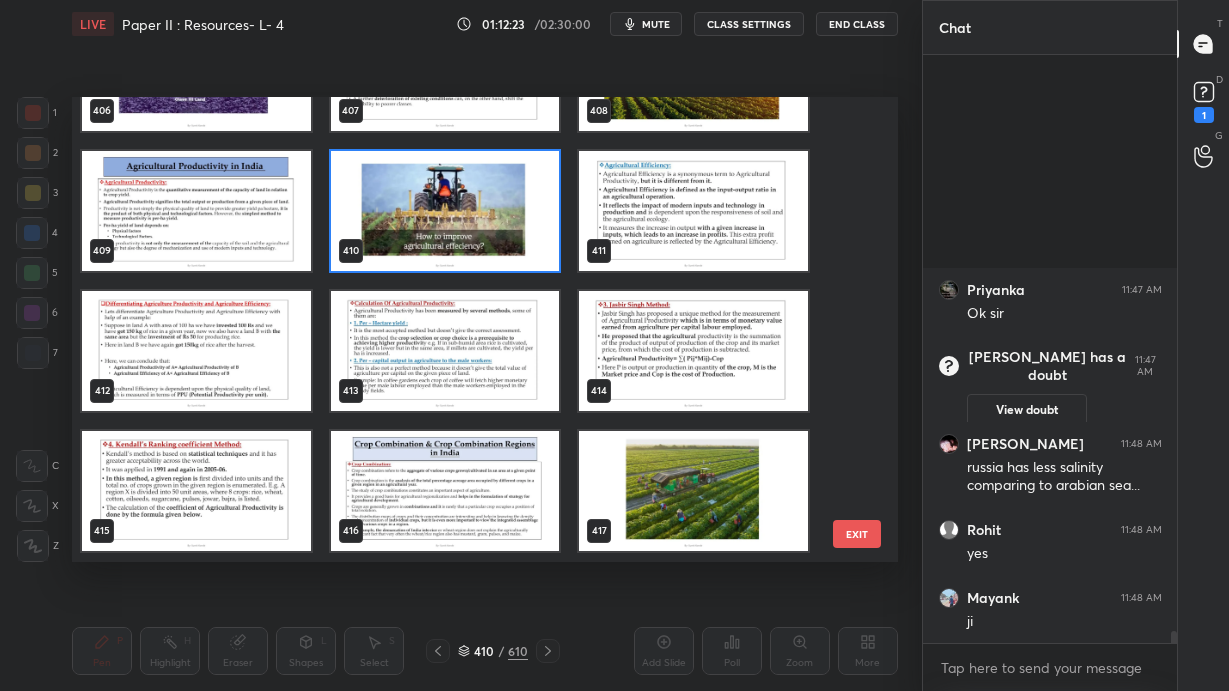 click at bounding box center (445, 211) 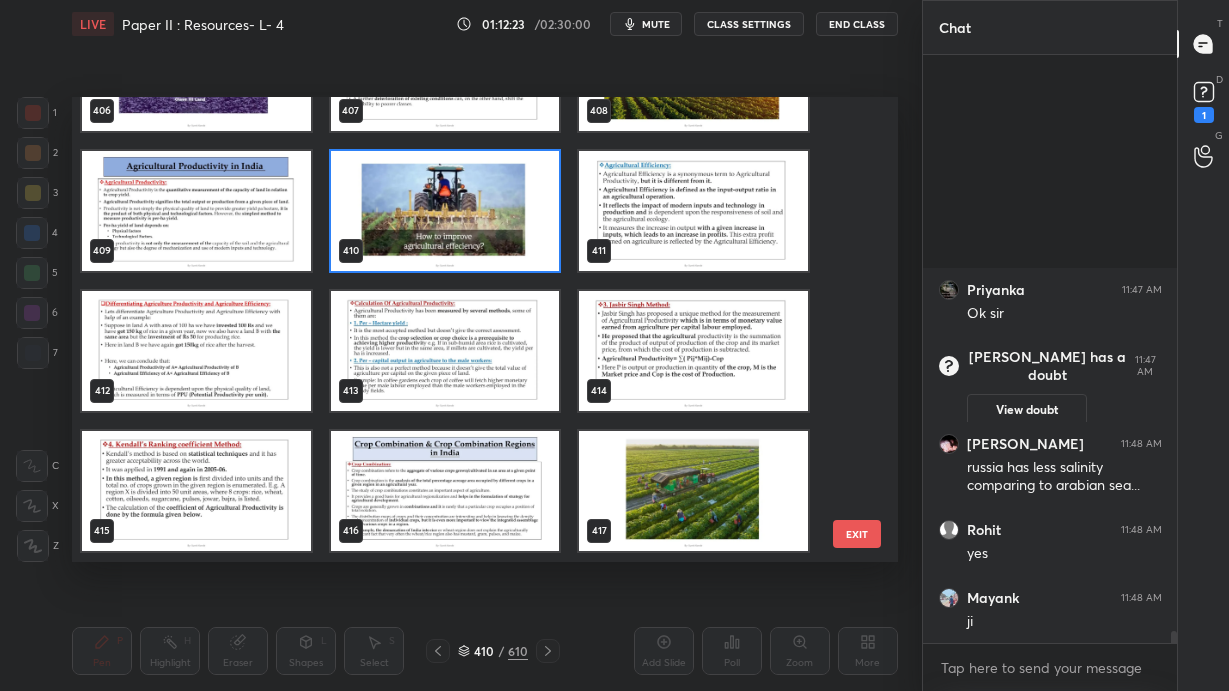 click at bounding box center [445, 211] 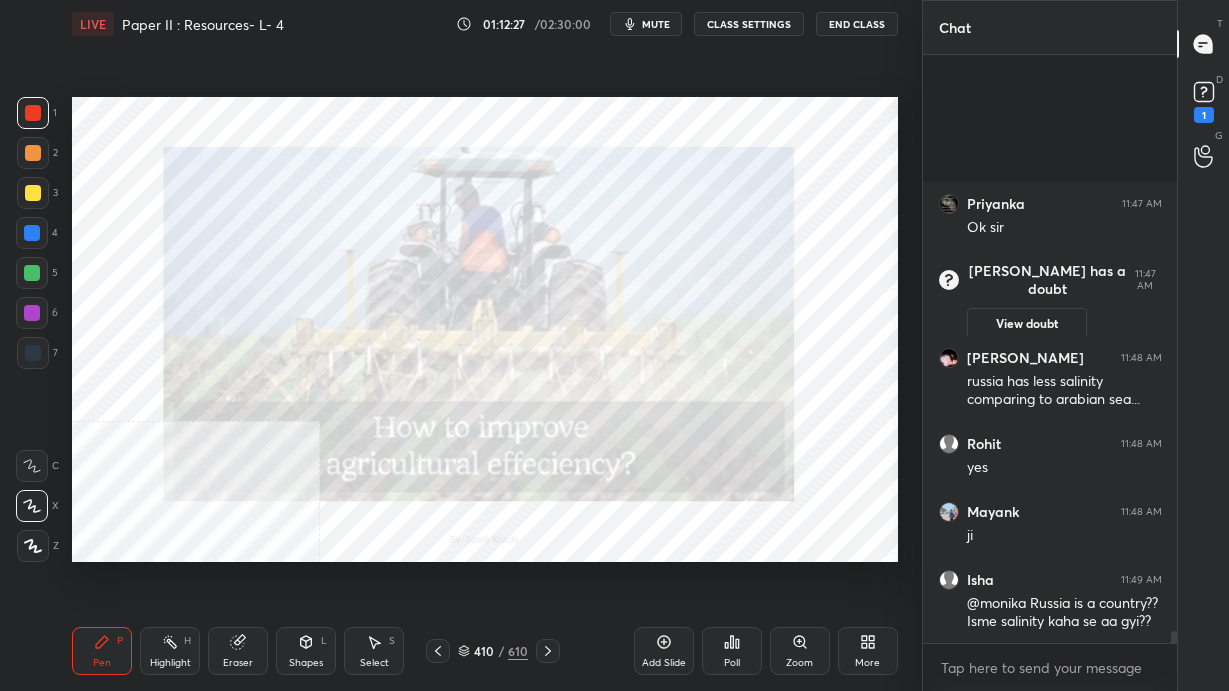 click 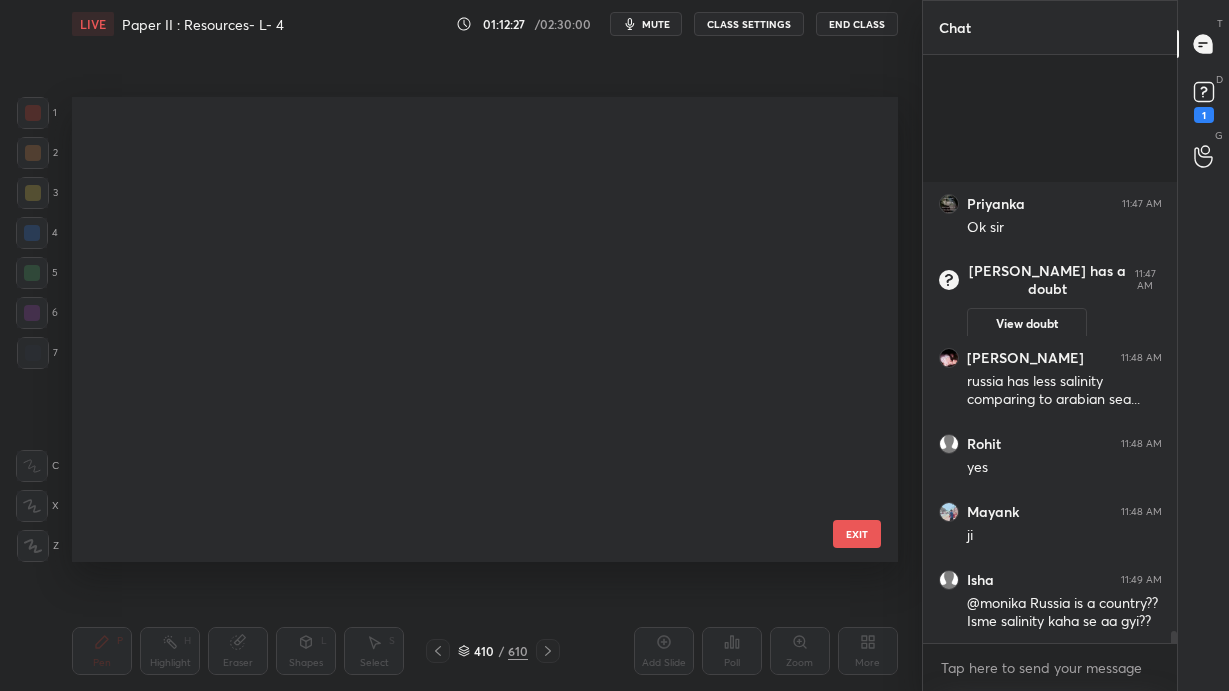 scroll, scrollTop: 18698, scrollLeft: 0, axis: vertical 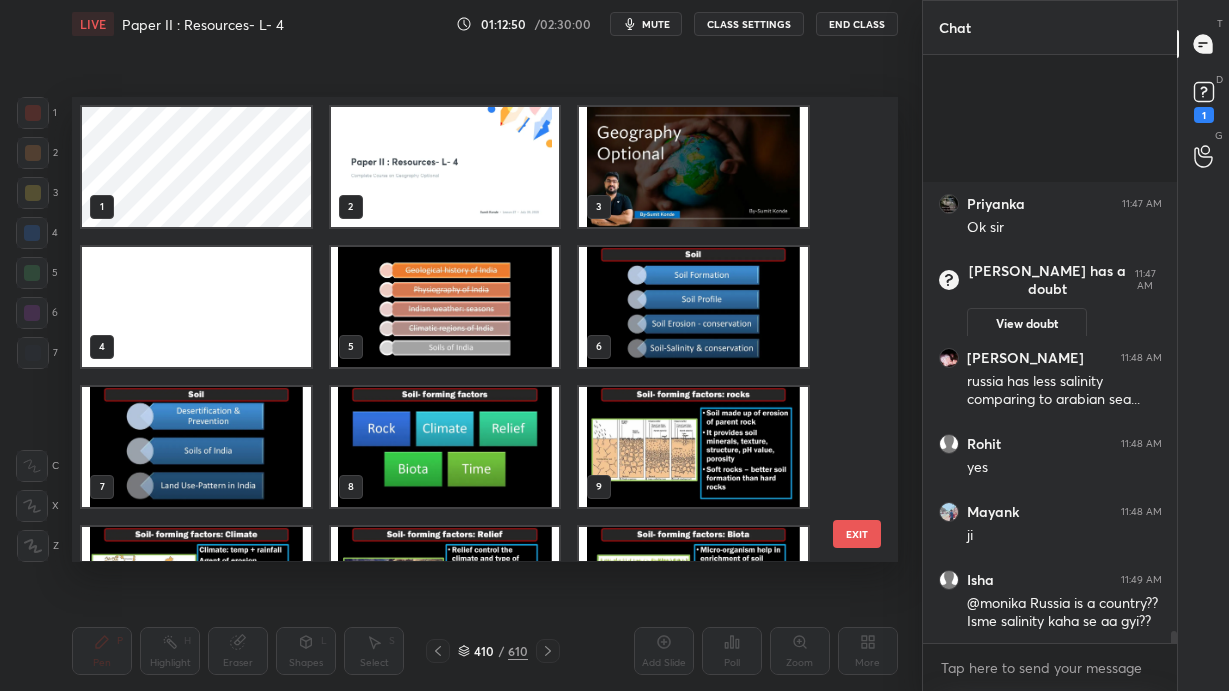 click at bounding box center [693, 307] 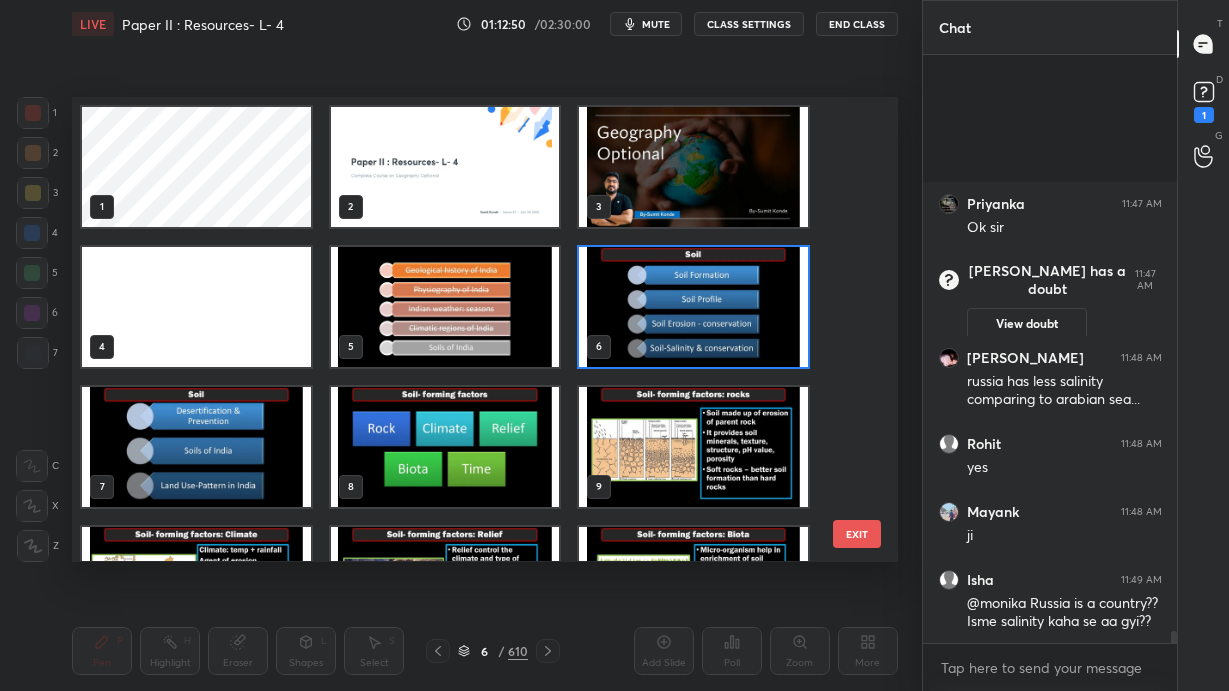 click at bounding box center [693, 307] 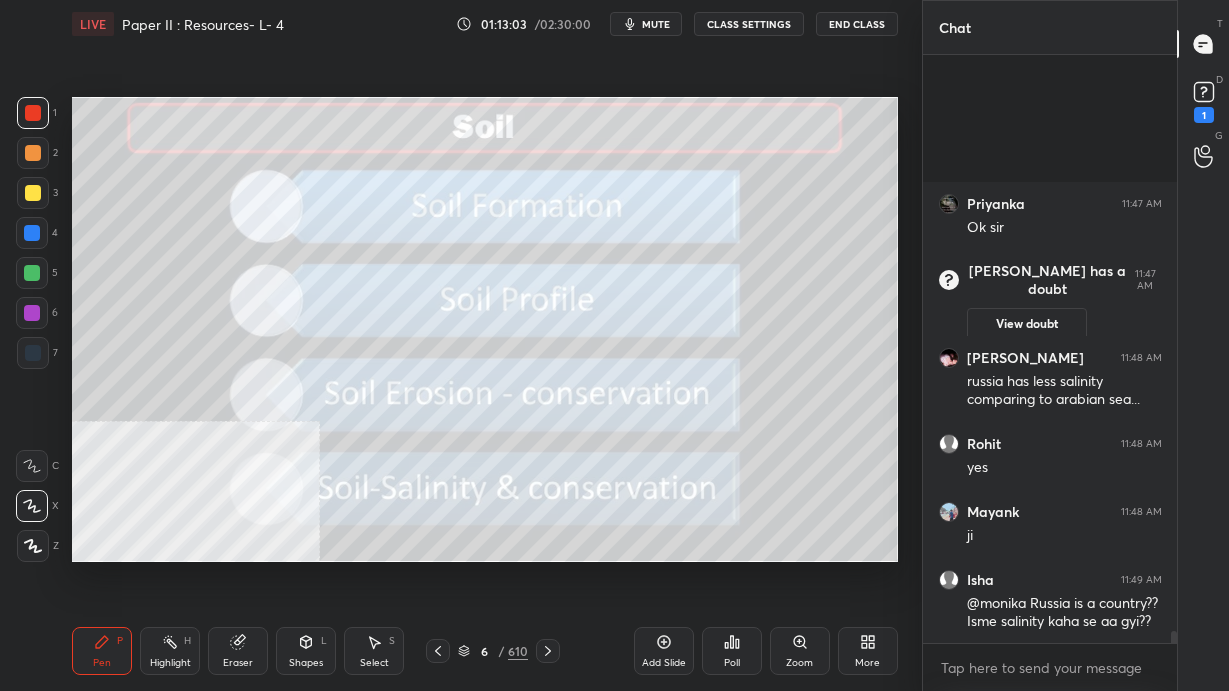 click on "6" at bounding box center (484, 651) 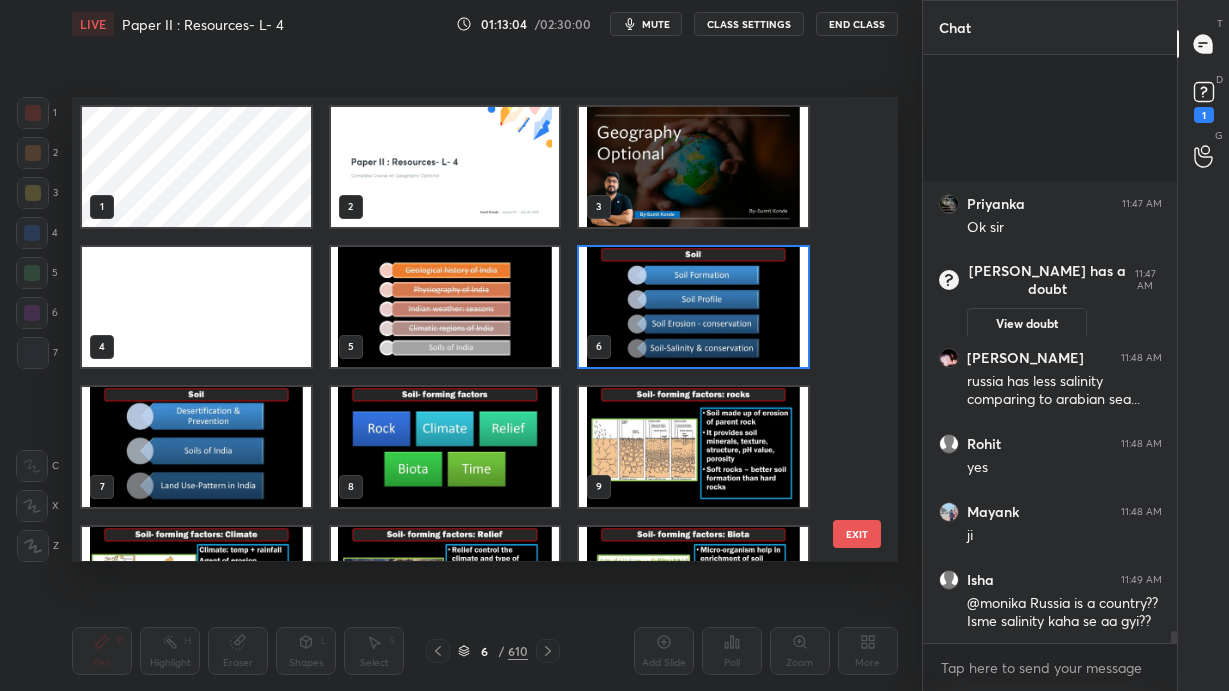 scroll, scrollTop: 6, scrollLeft: 10, axis: both 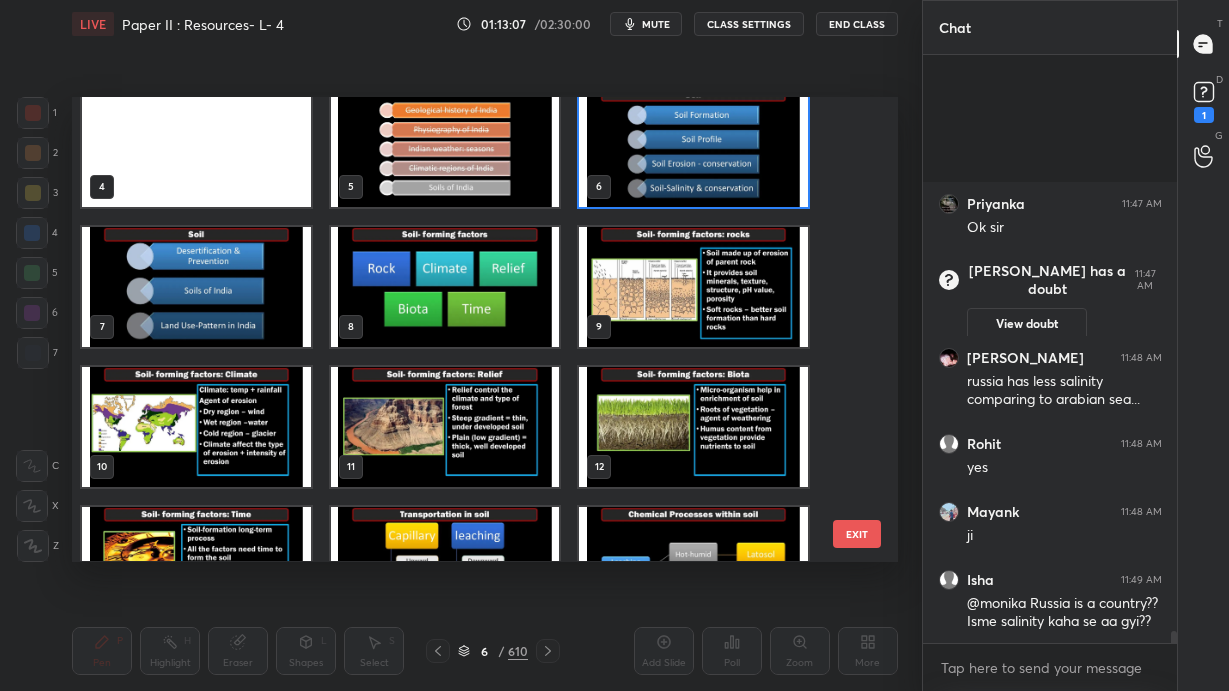 click at bounding box center (196, 287) 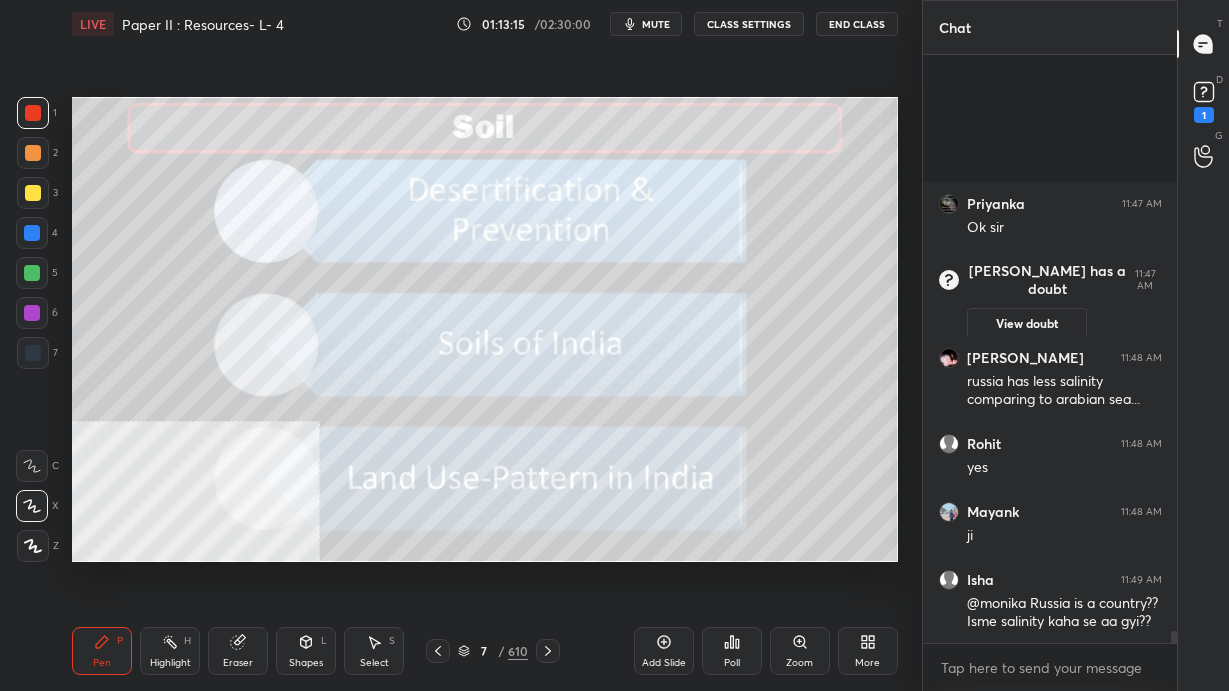 click 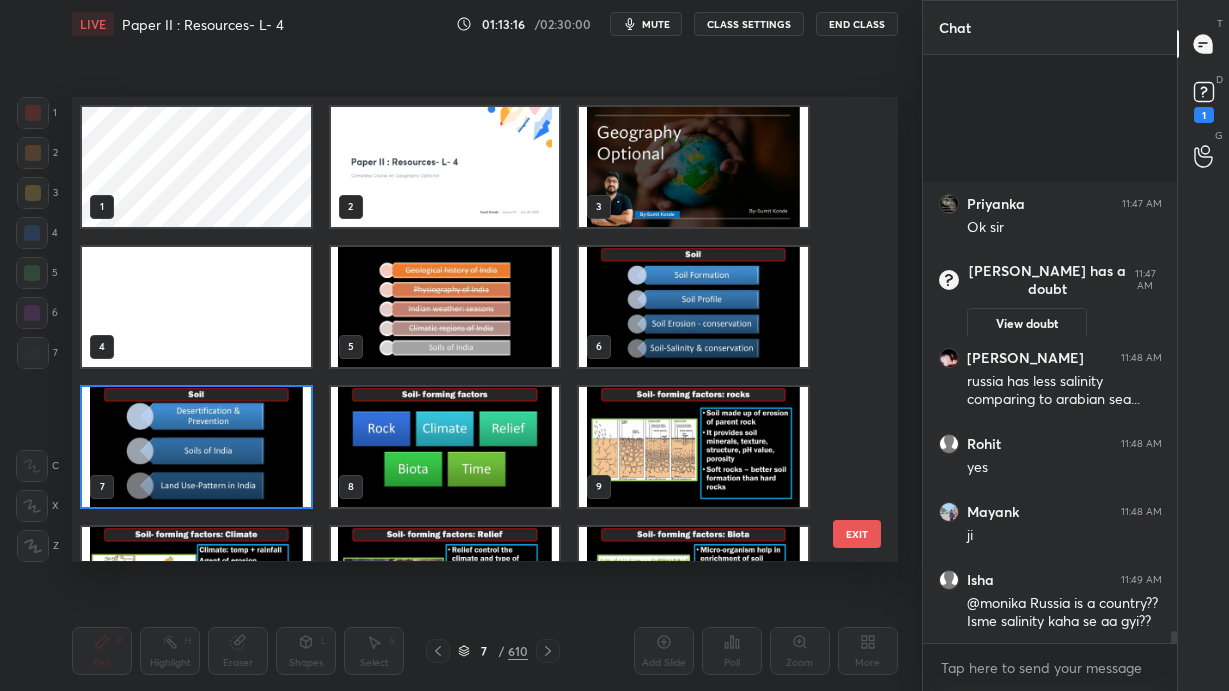 scroll, scrollTop: 6, scrollLeft: 10, axis: both 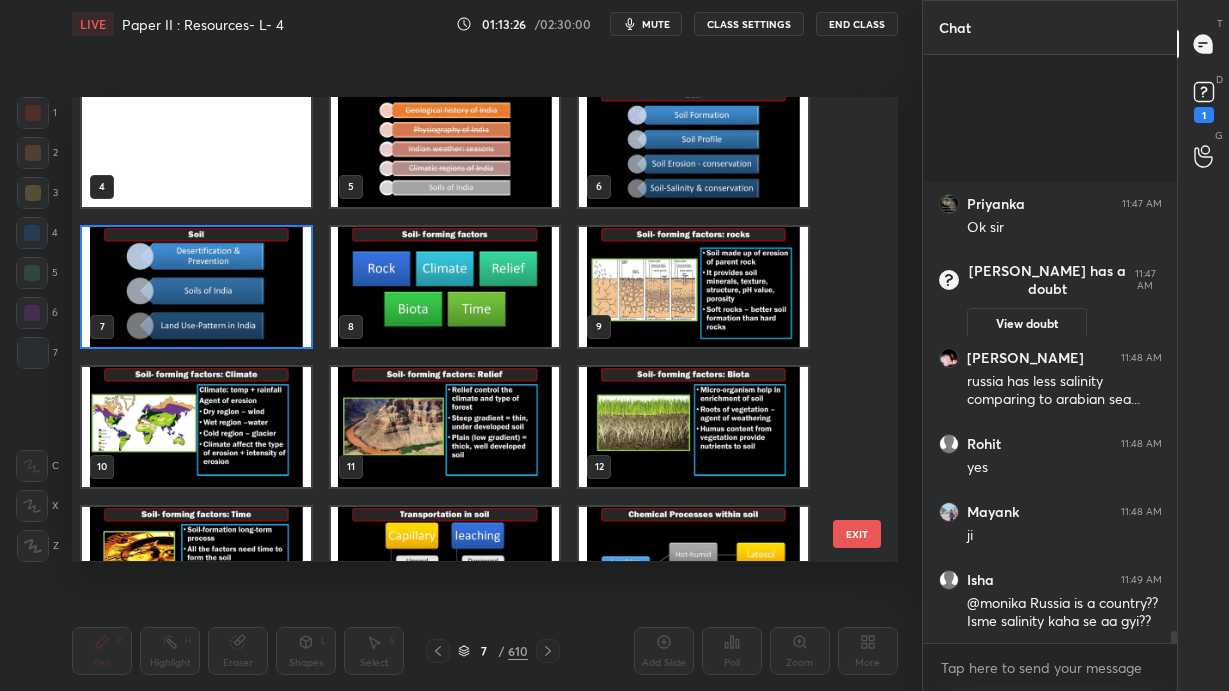 click at bounding box center [196, 287] 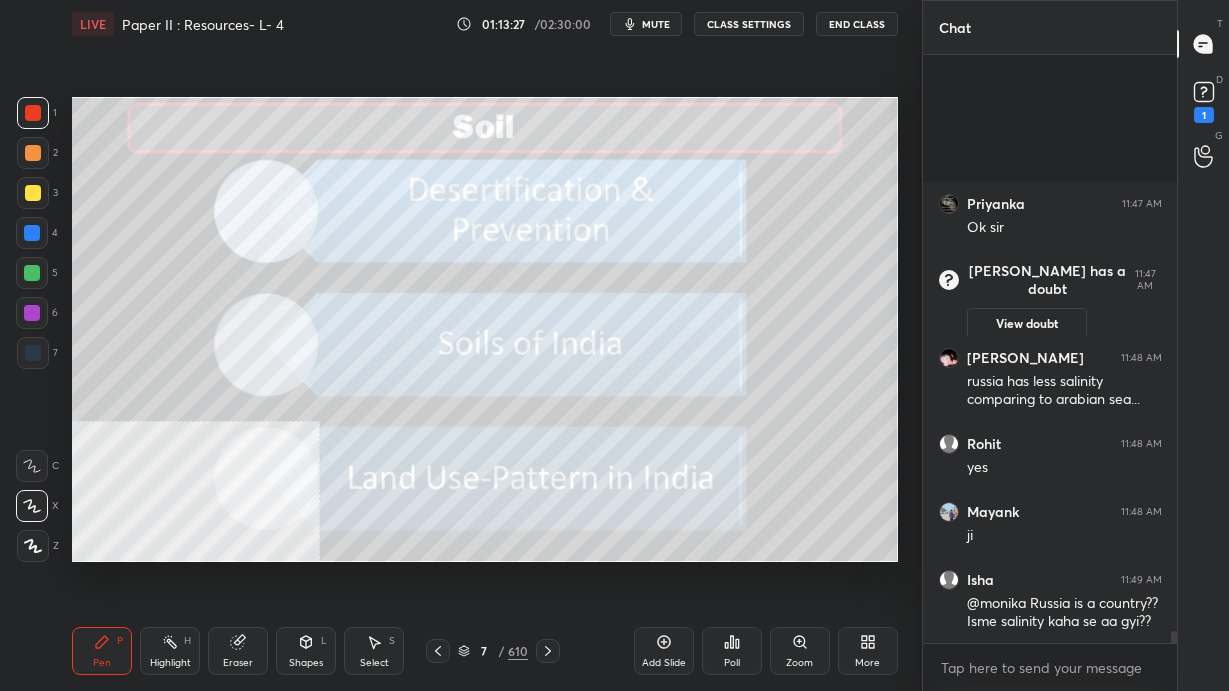 click on "Add Slide" at bounding box center [664, 663] 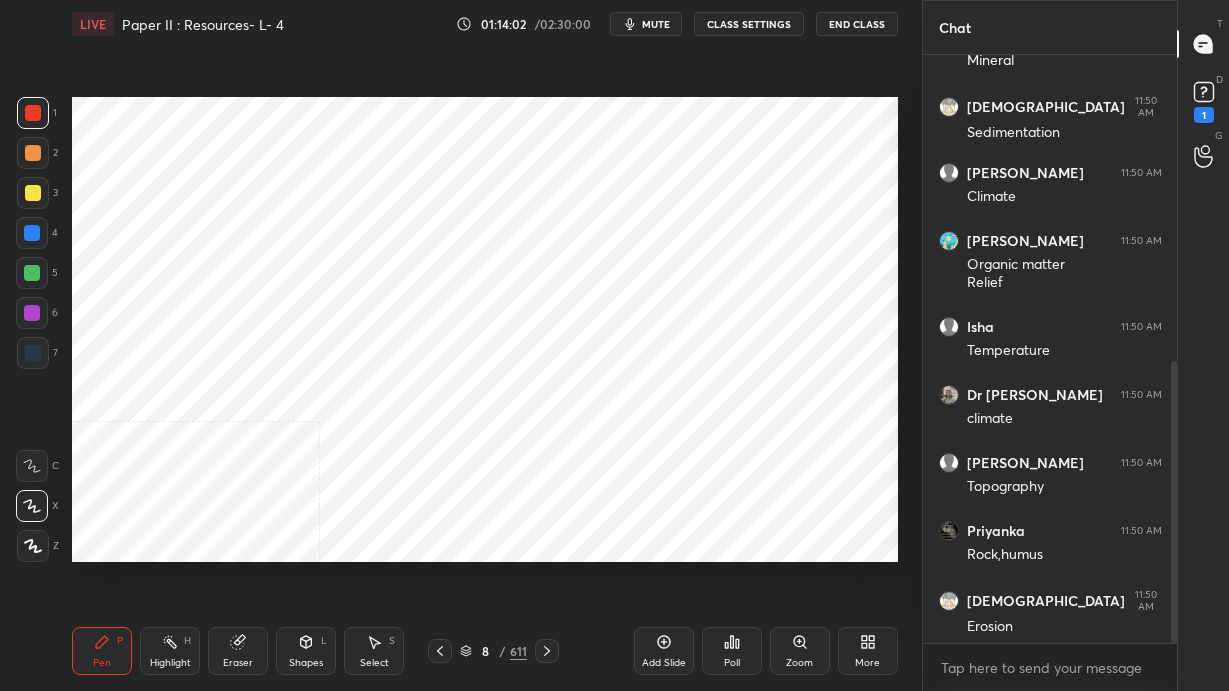 scroll, scrollTop: 707, scrollLeft: 0, axis: vertical 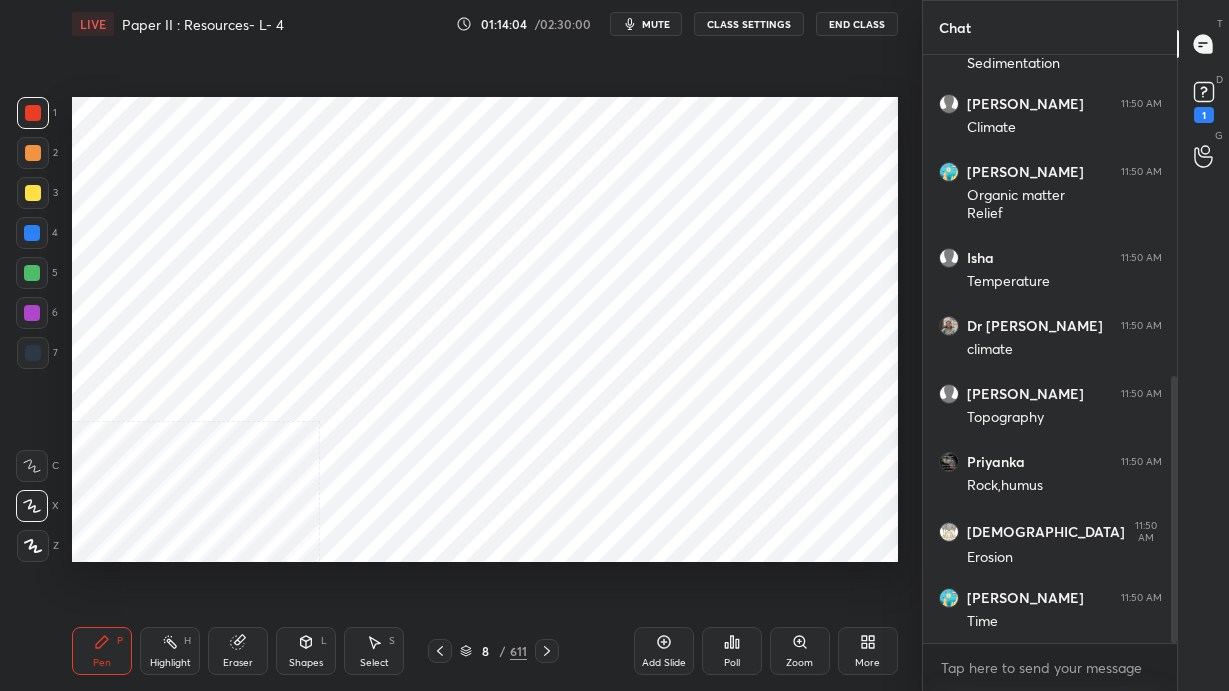 click on "8 / 611" at bounding box center (493, 651) 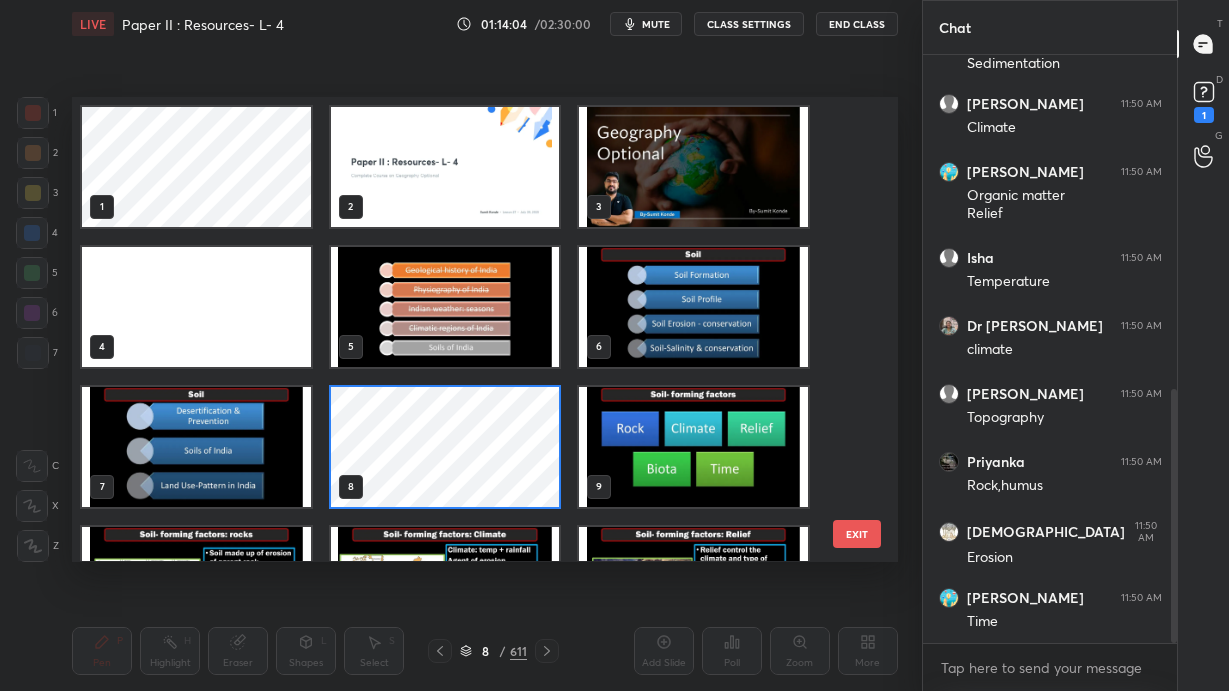 scroll, scrollTop: 775, scrollLeft: 0, axis: vertical 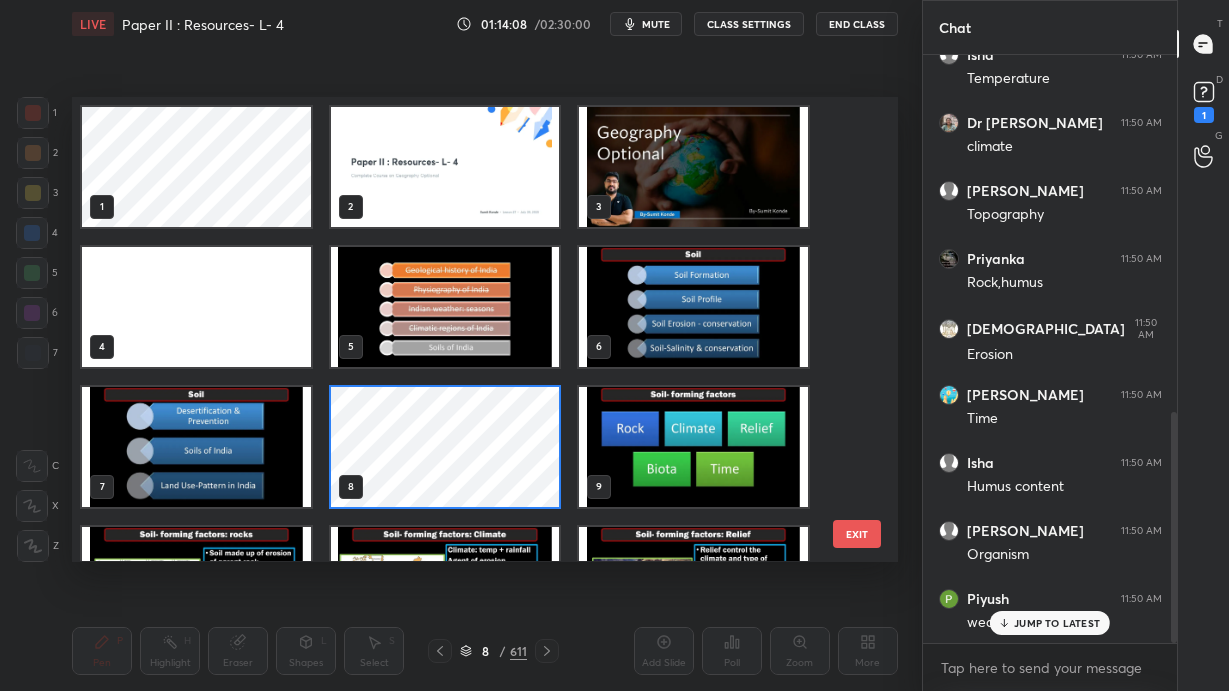 click on "EXIT" at bounding box center [857, 534] 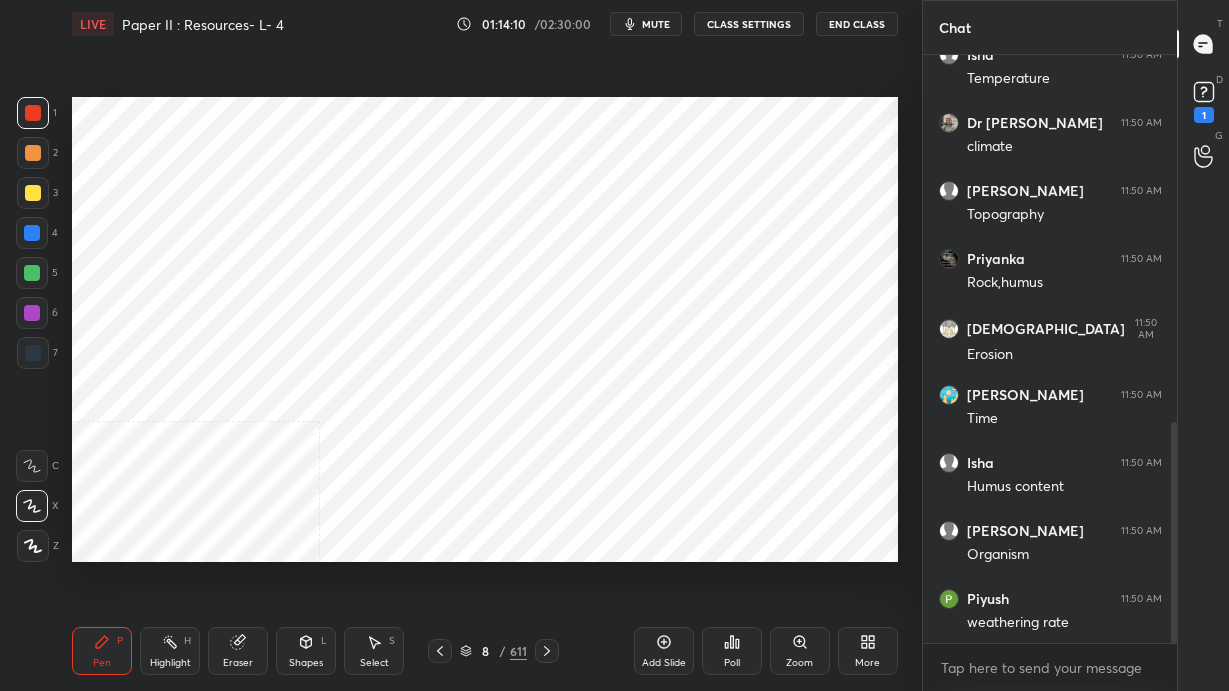 scroll, scrollTop: 979, scrollLeft: 0, axis: vertical 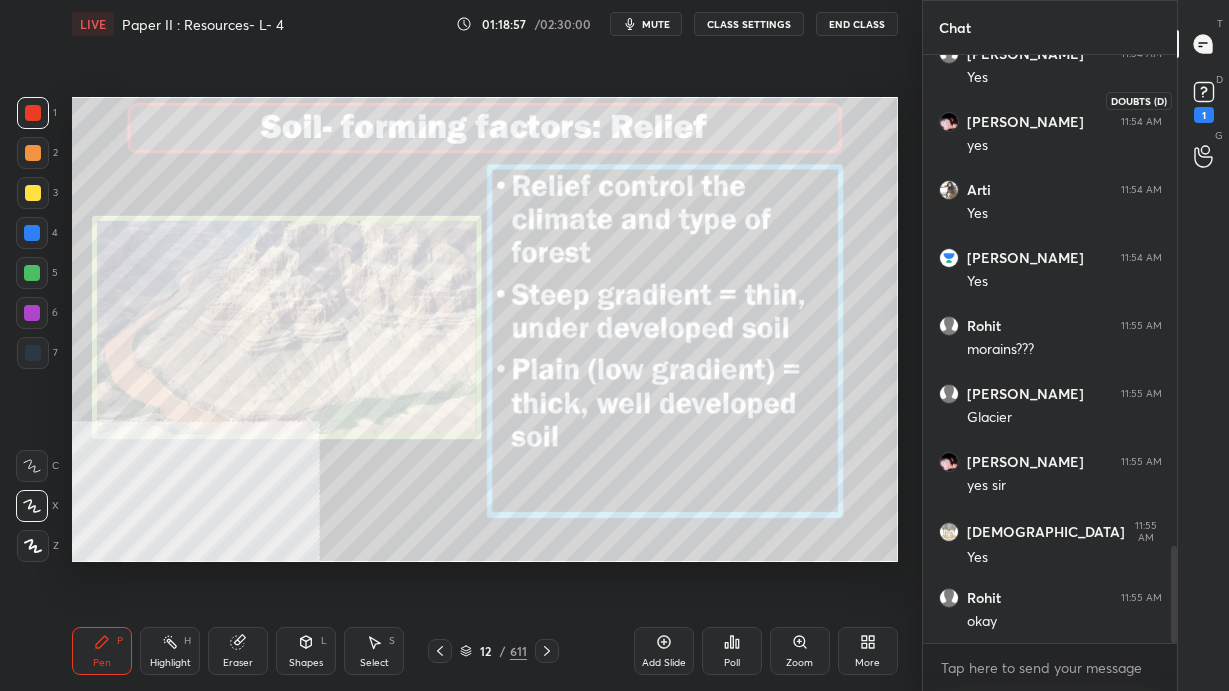 click 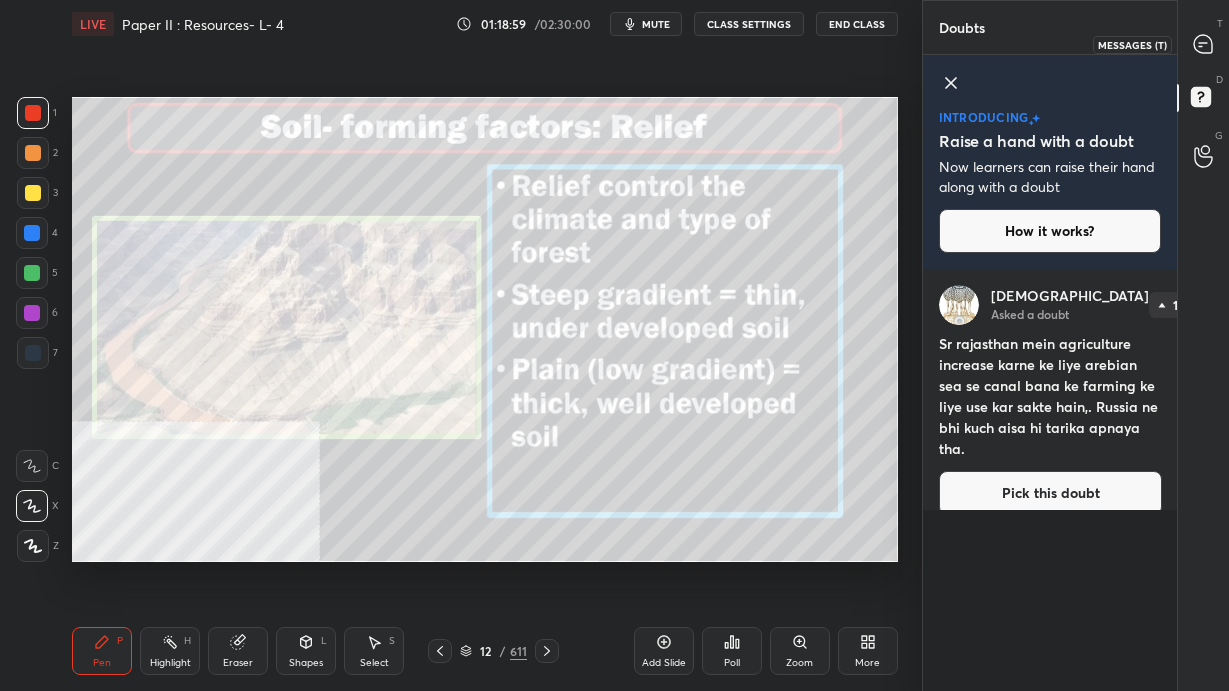 click 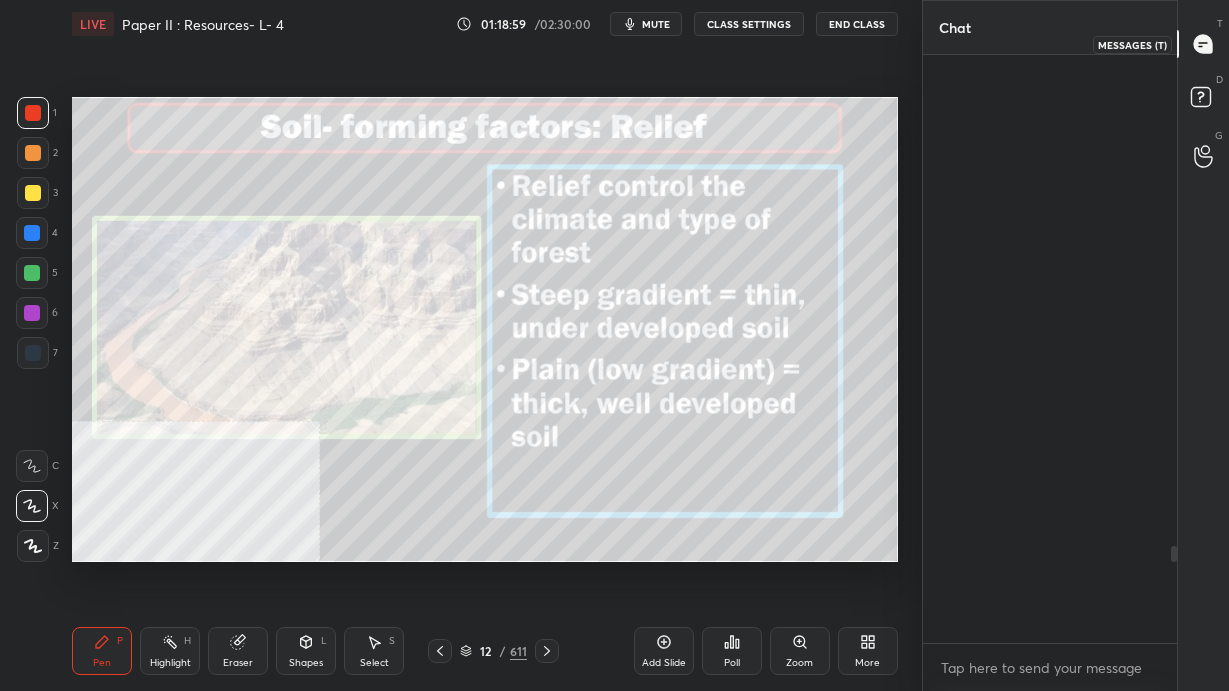 scroll, scrollTop: 2967, scrollLeft: 0, axis: vertical 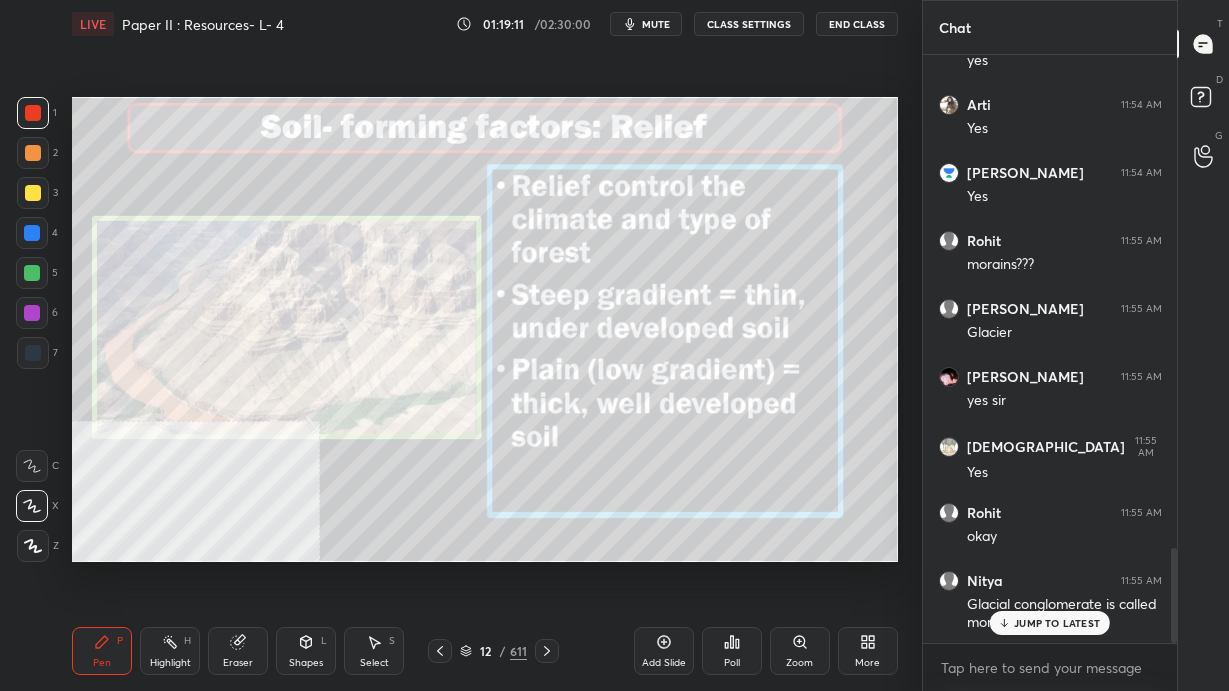 click on "Add Slide" at bounding box center [664, 651] 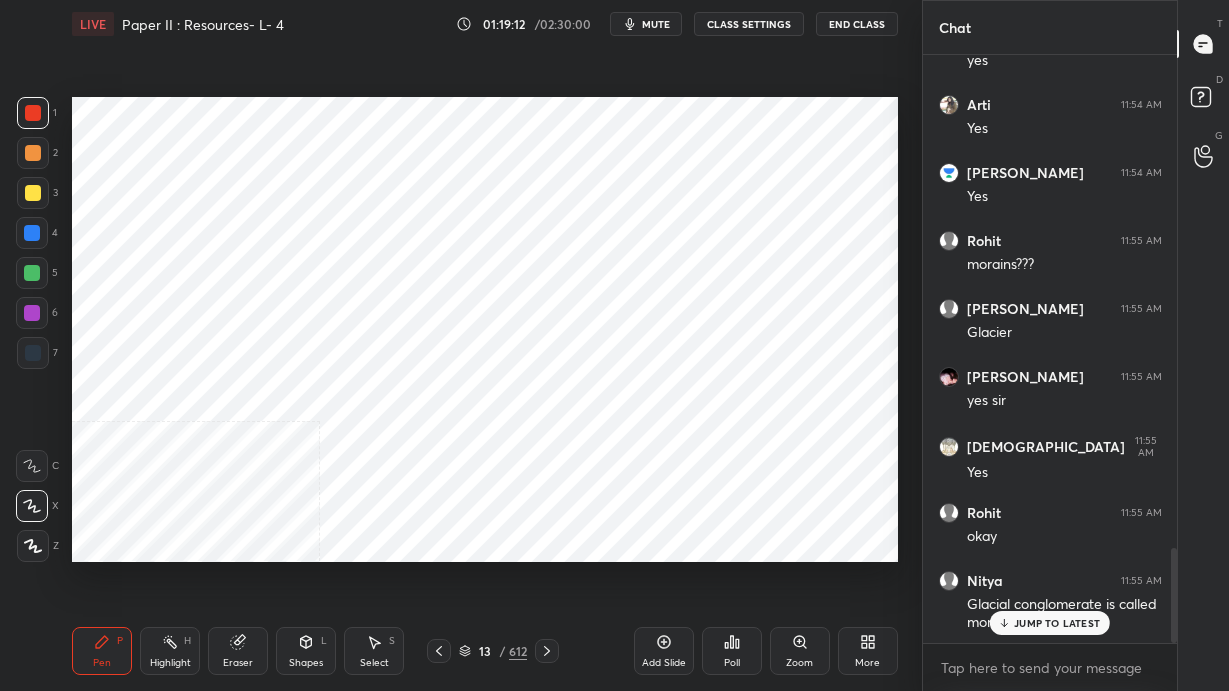 click on "Poll" at bounding box center (732, 663) 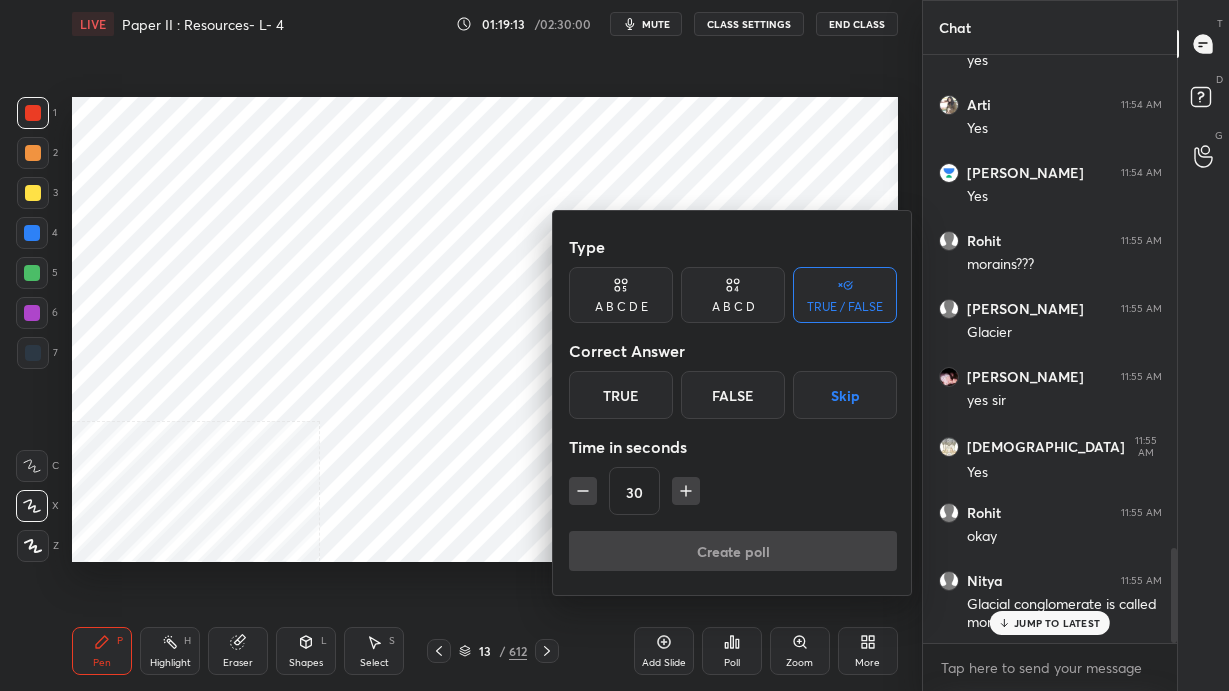 click on "False" at bounding box center (733, 395) 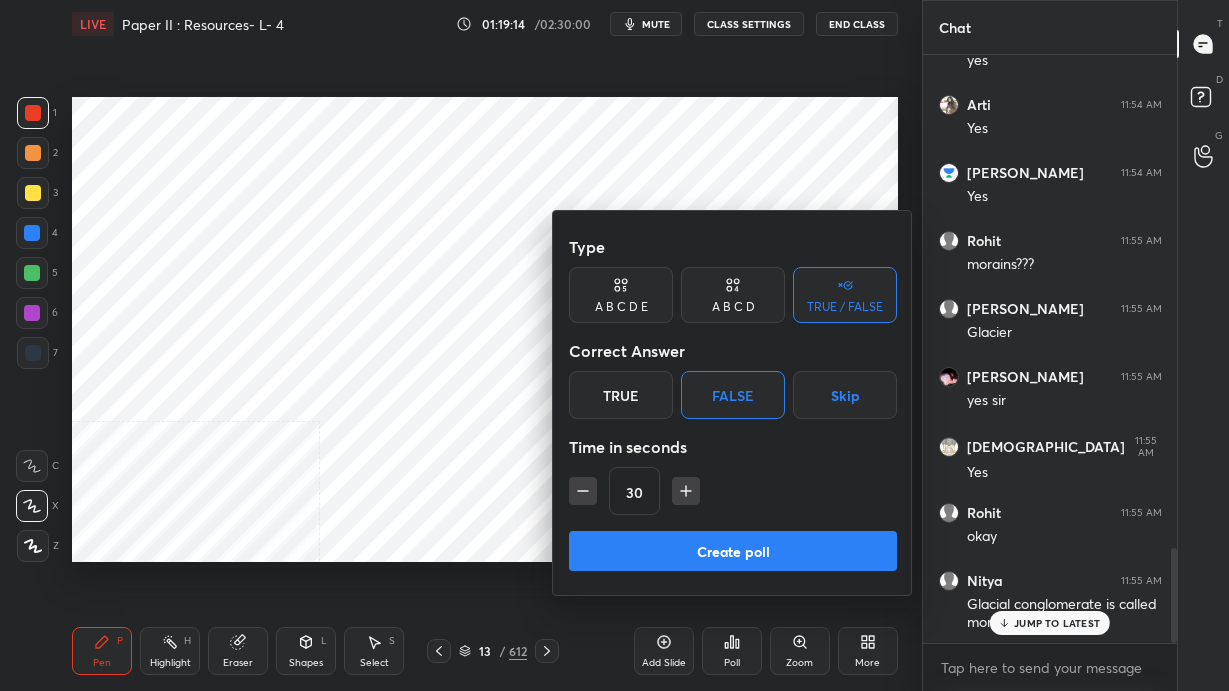 scroll, scrollTop: 3121, scrollLeft: 0, axis: vertical 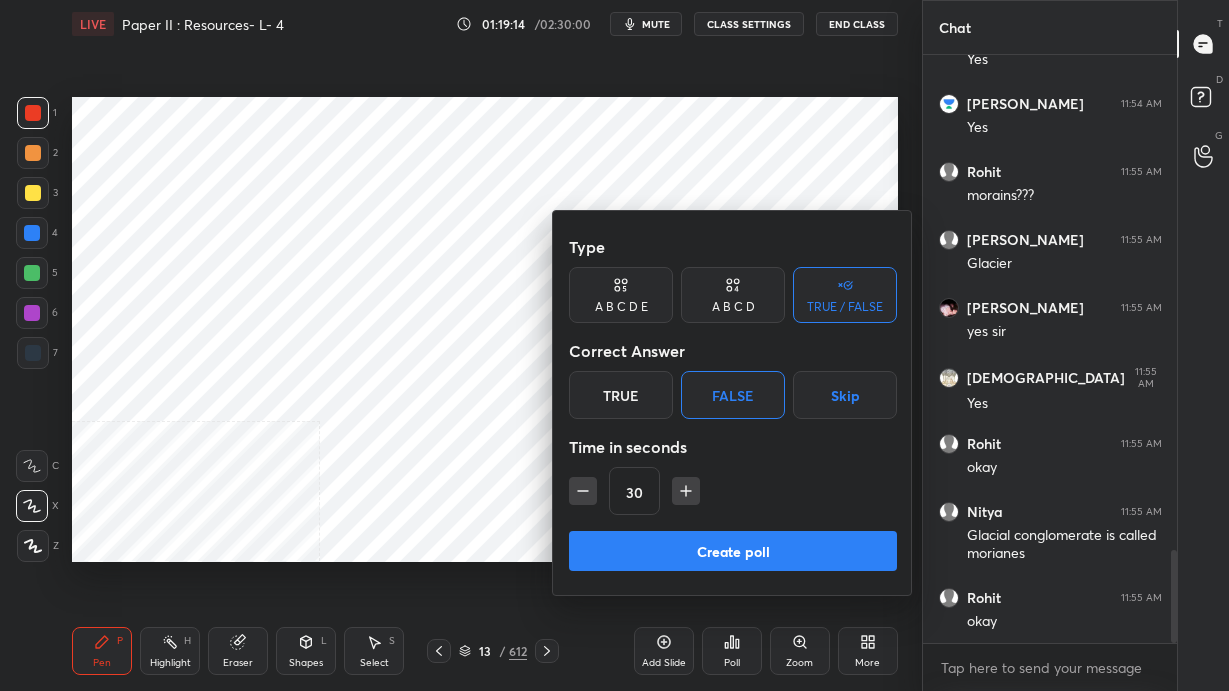 click on "Create poll" at bounding box center (733, 551) 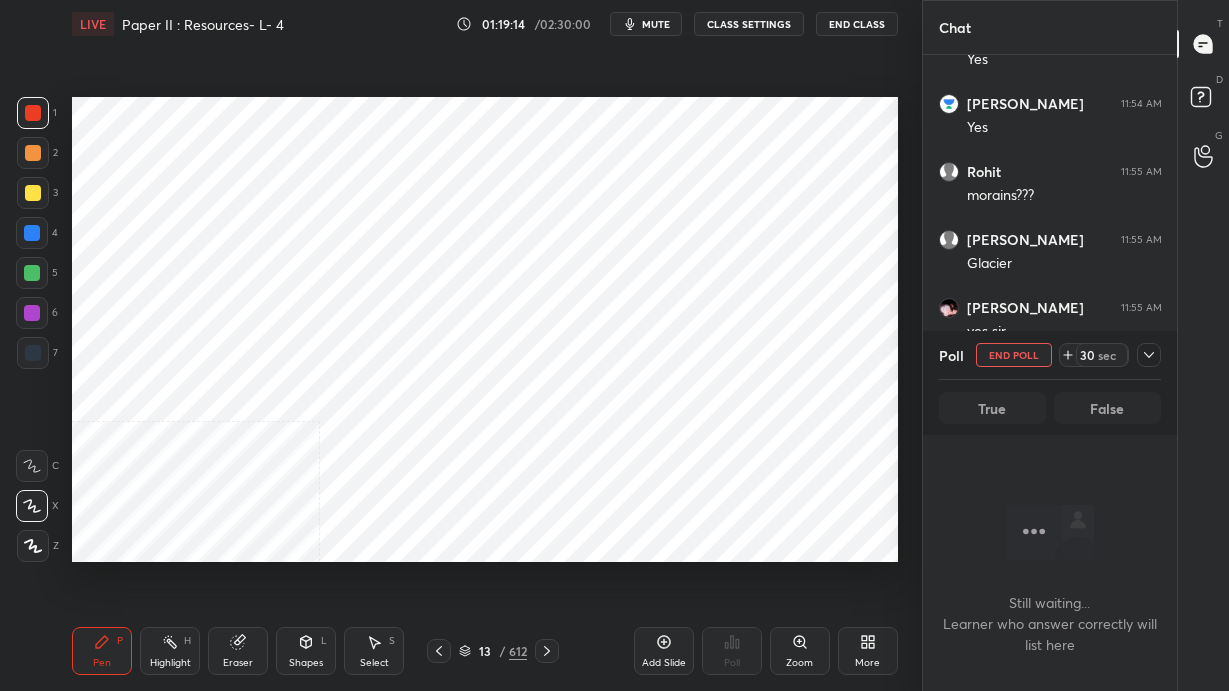 scroll, scrollTop: 333, scrollLeft: 248, axis: both 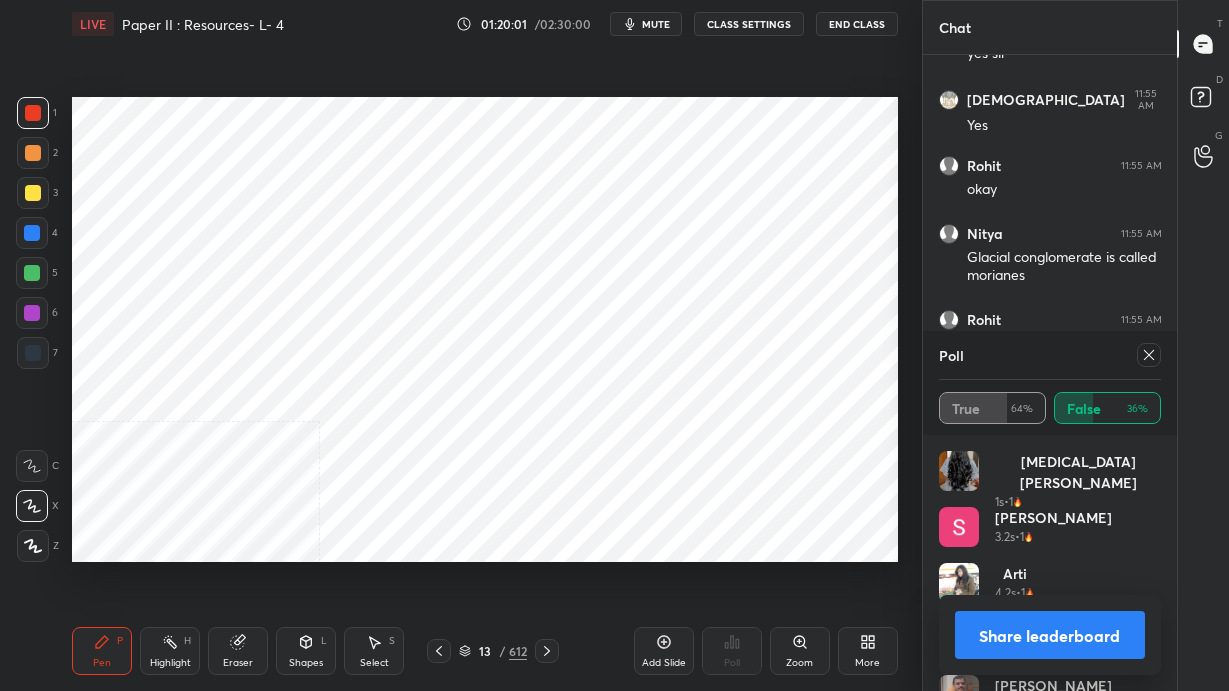 click 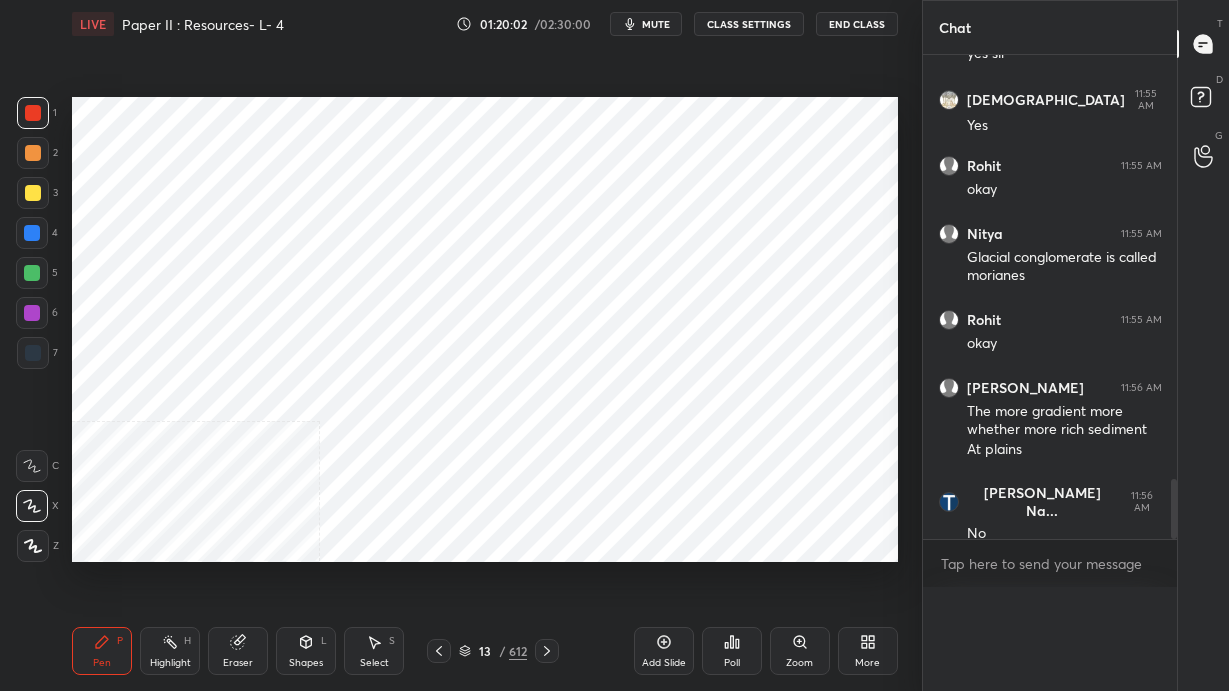 scroll, scrollTop: 176, scrollLeft: 216, axis: both 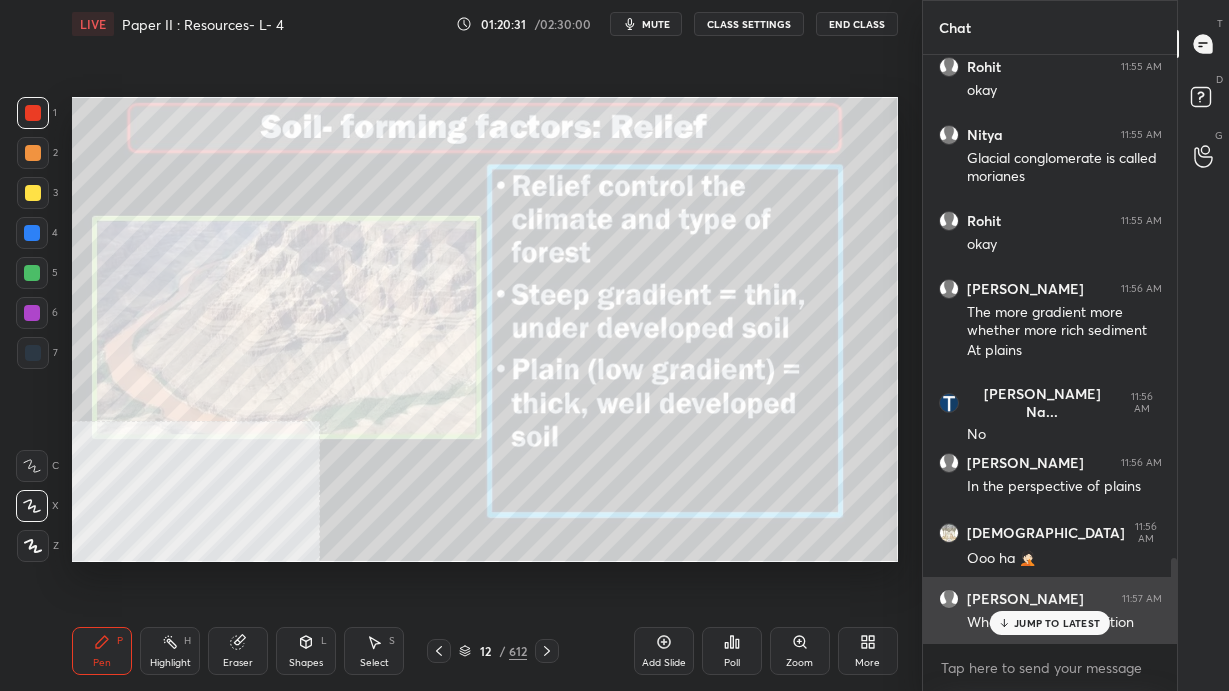 click on "JUMP TO LATEST" at bounding box center [1057, 623] 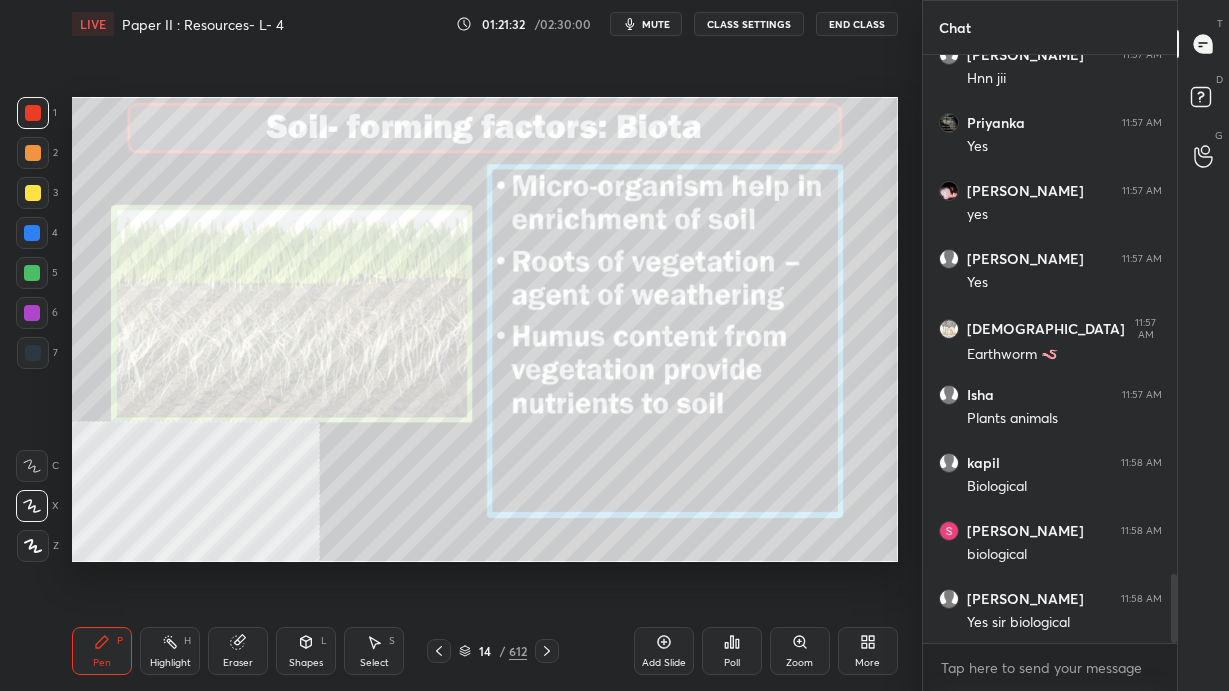 scroll, scrollTop: 4403, scrollLeft: 0, axis: vertical 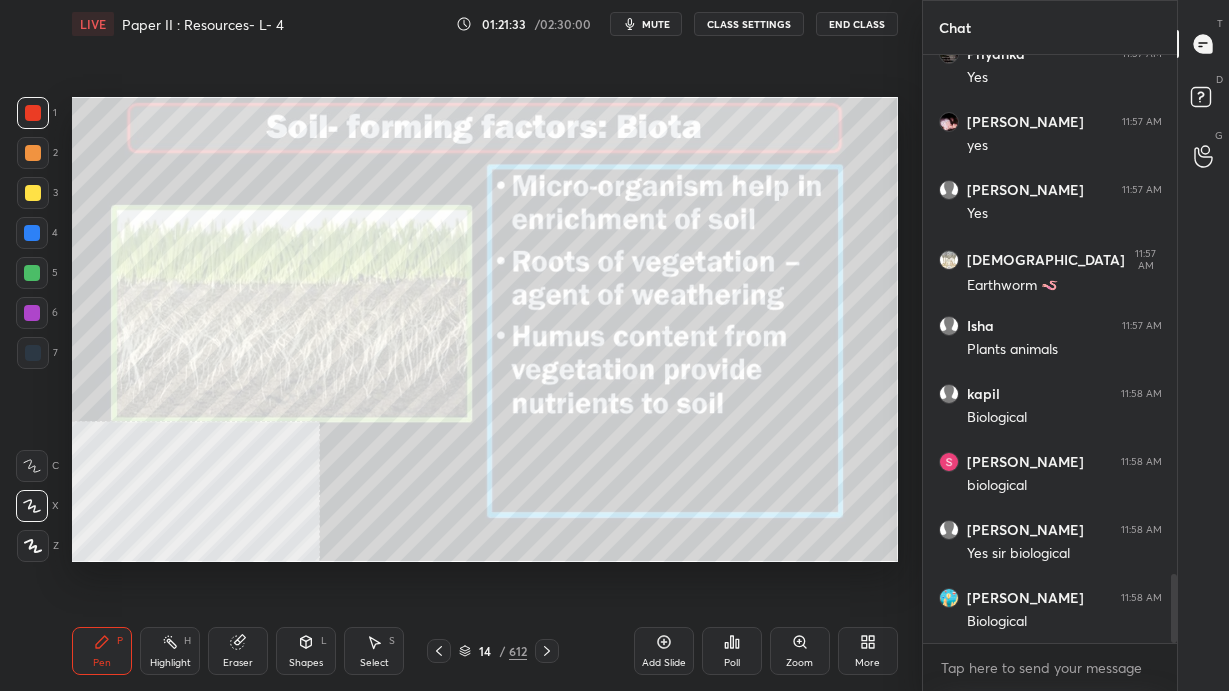 click on "Setting up your live class Poll for   secs No correct answer Start poll" at bounding box center [485, 329] 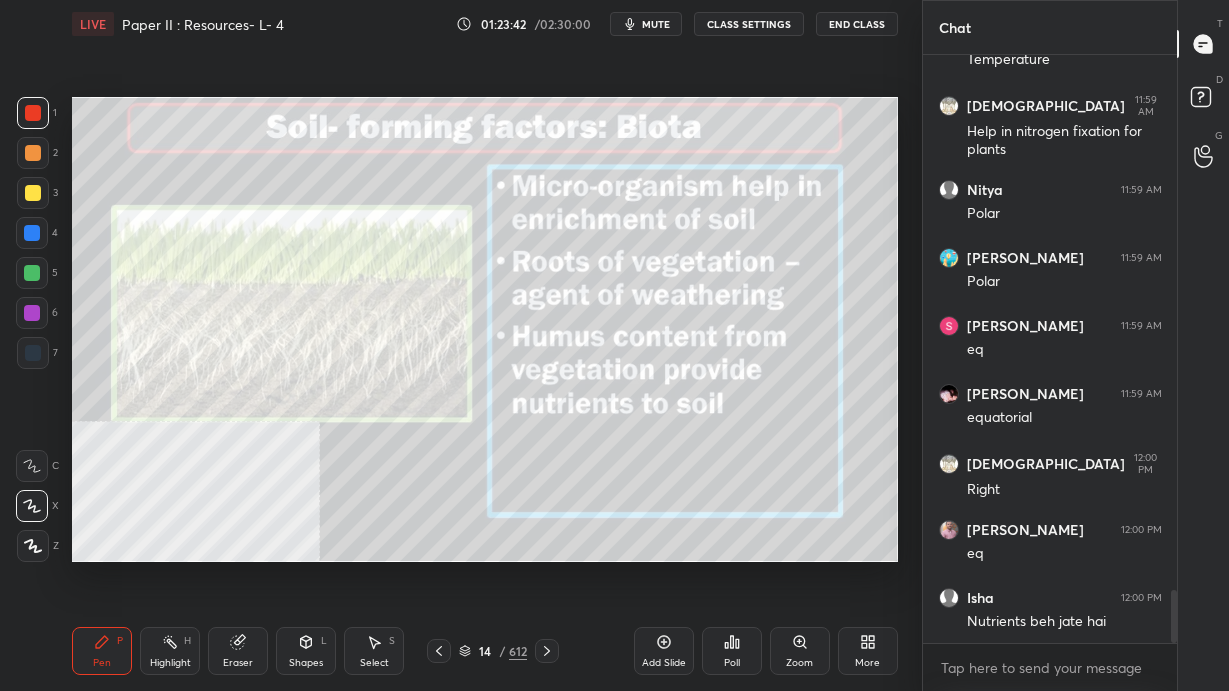 scroll, scrollTop: 6042, scrollLeft: 0, axis: vertical 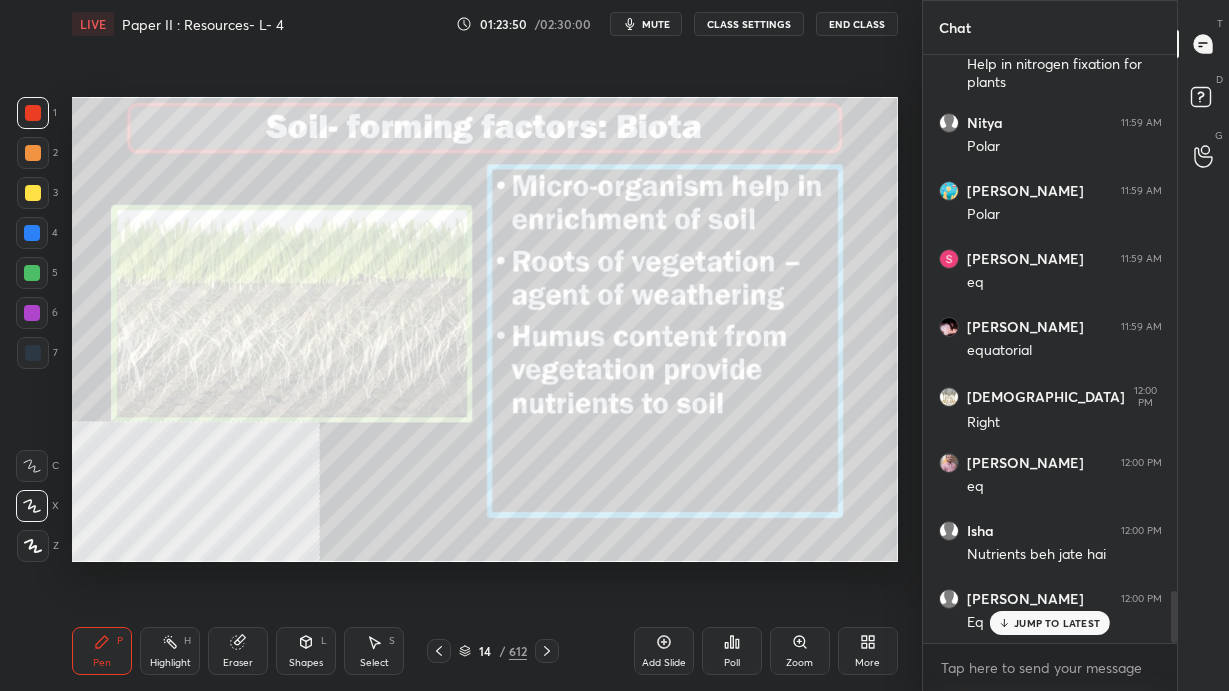 click 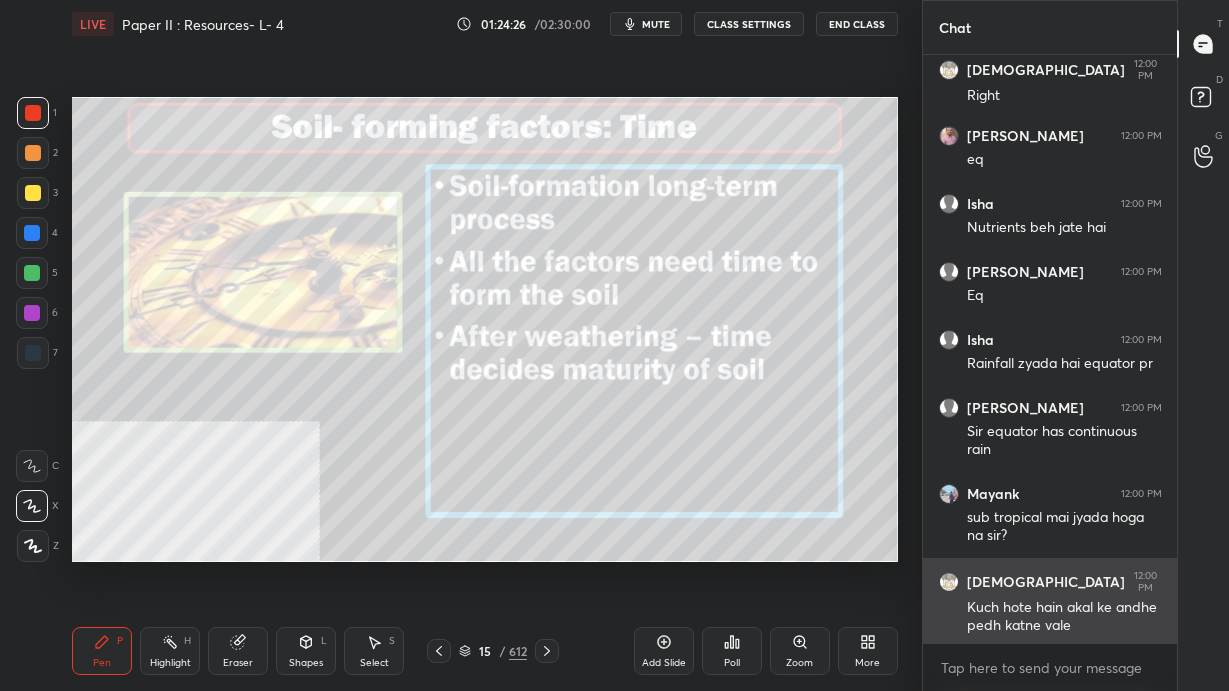 scroll, scrollTop: 6455, scrollLeft: 0, axis: vertical 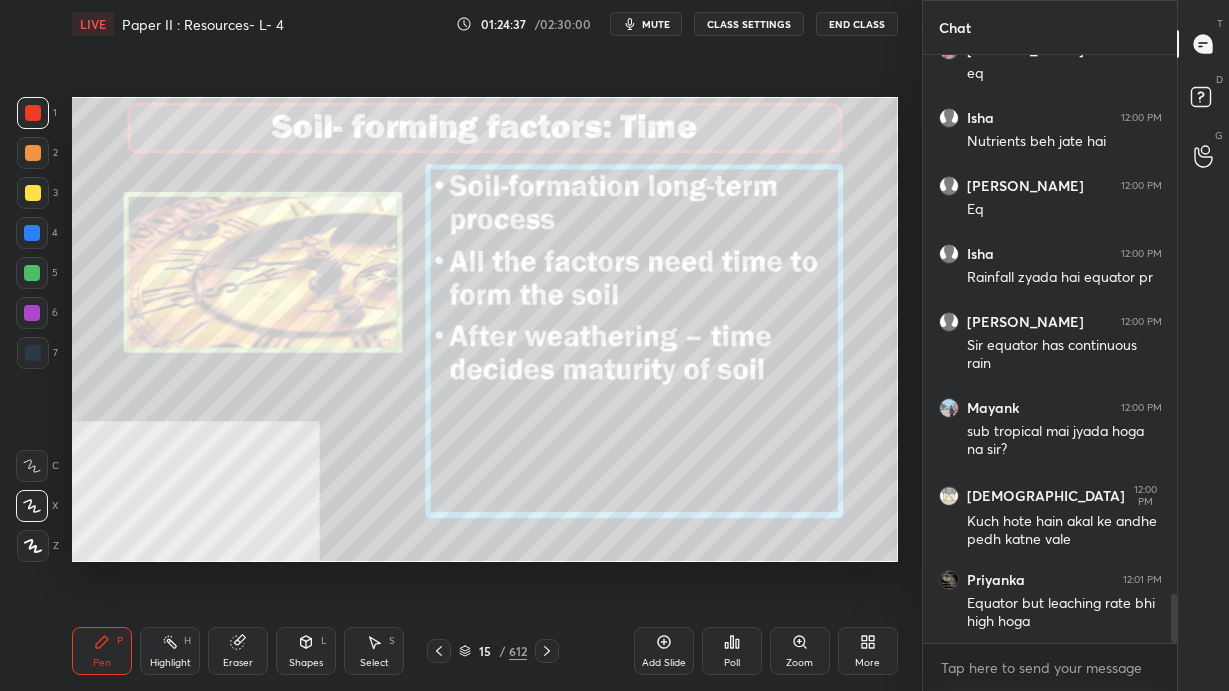 click on "Setting up your live class Poll for   secs No correct answer Start poll" at bounding box center [485, 329] 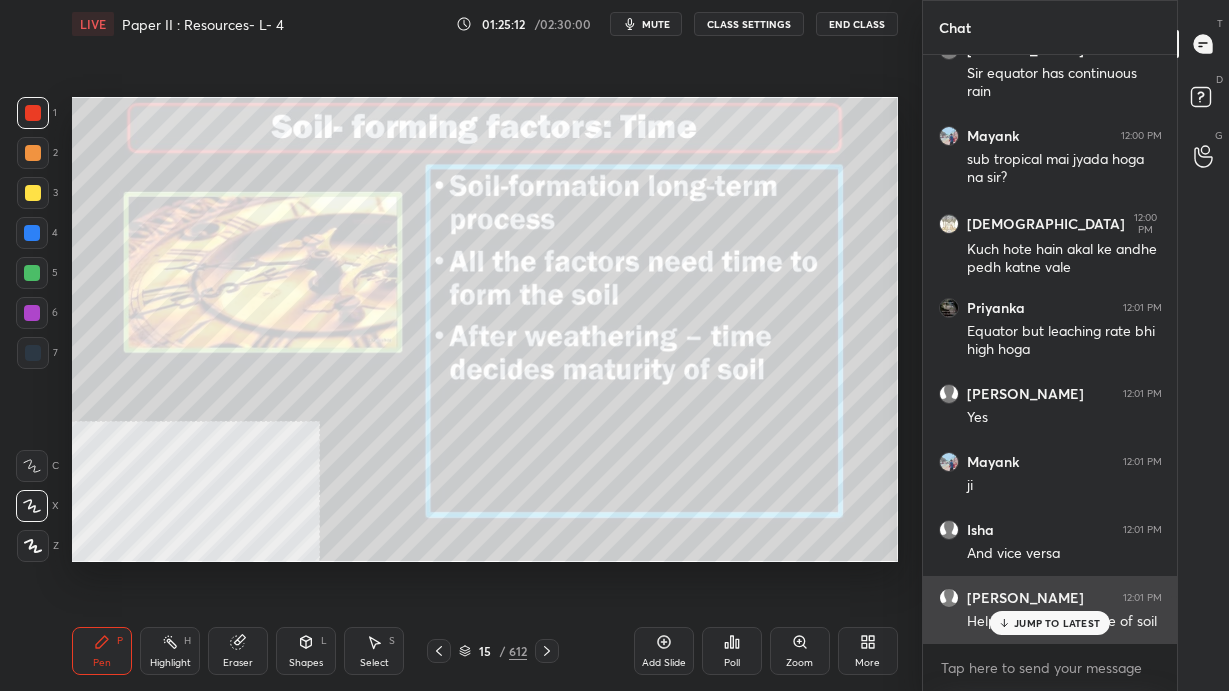 scroll, scrollTop: 6794, scrollLeft: 0, axis: vertical 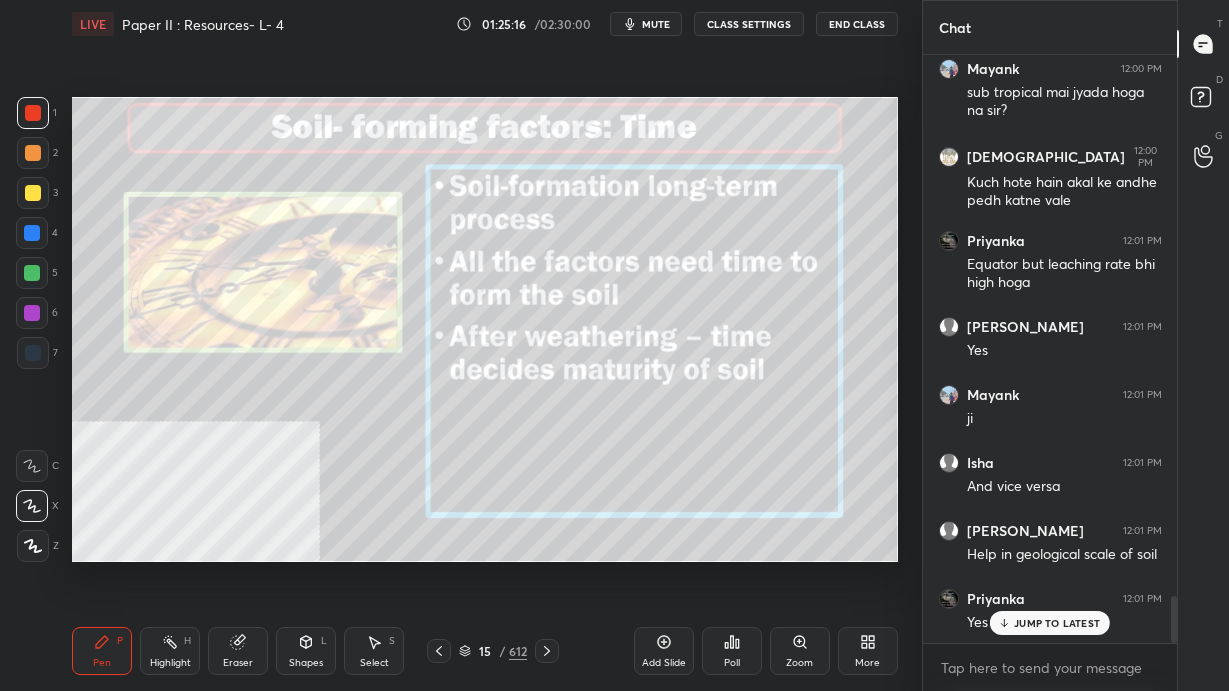 click 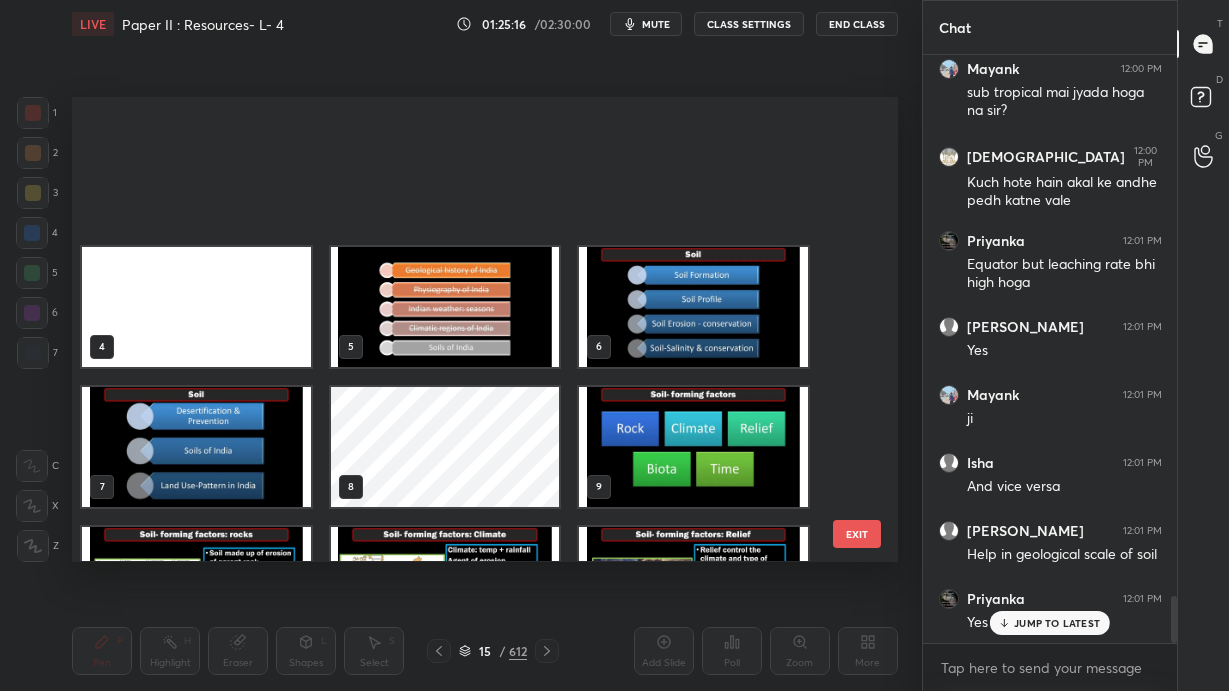 scroll, scrollTop: 235, scrollLeft: 0, axis: vertical 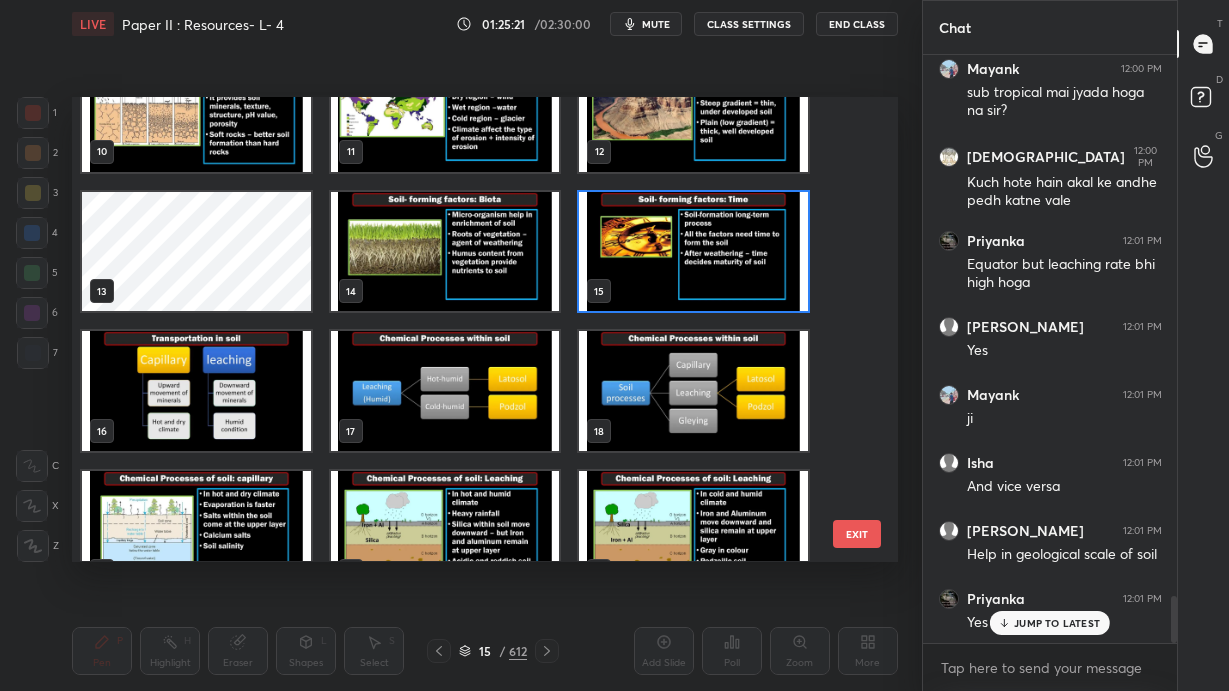 click at bounding box center (693, 252) 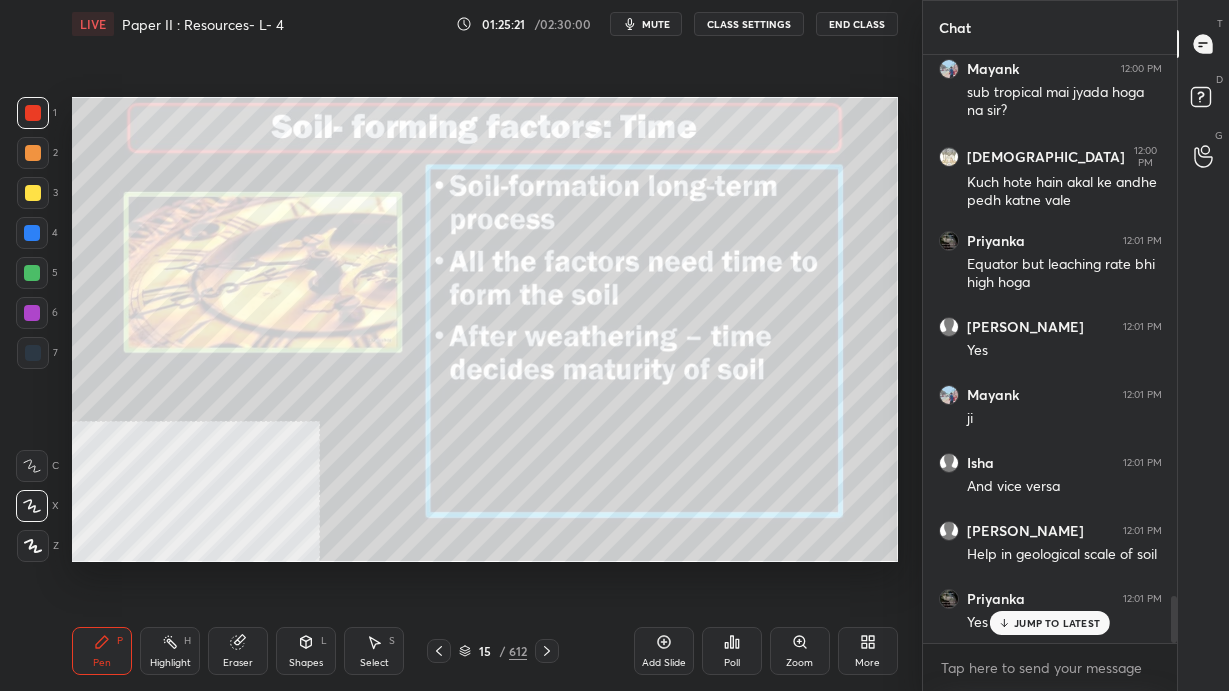 click at bounding box center [693, 252] 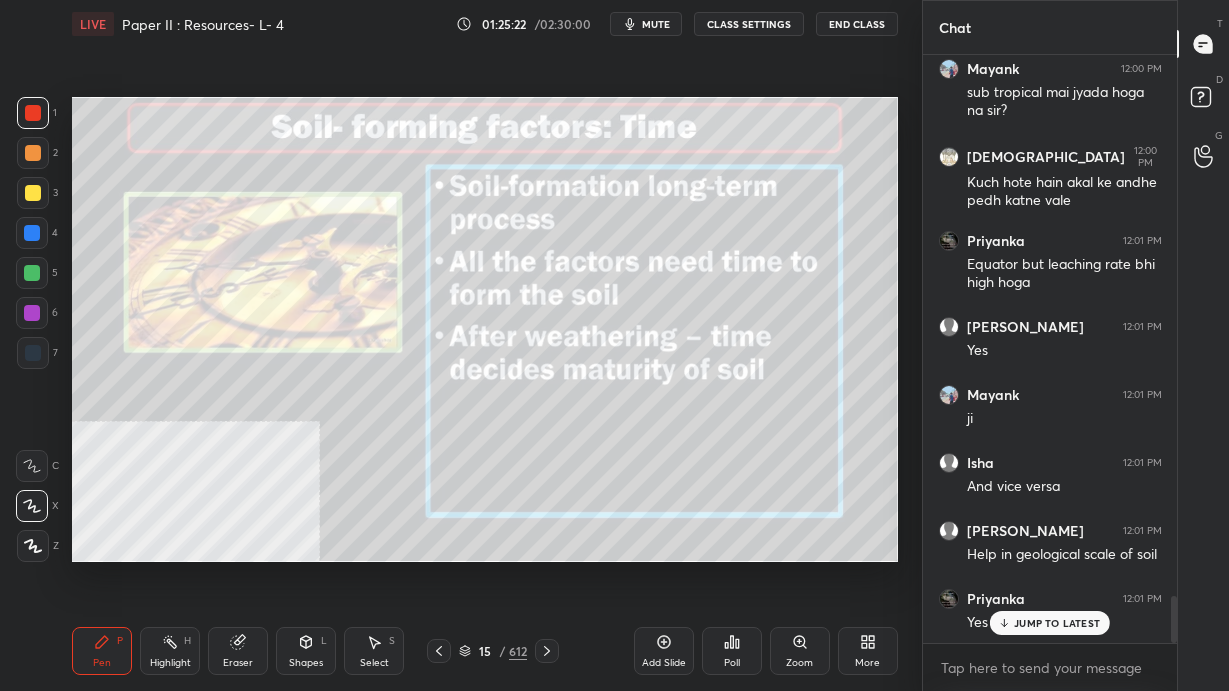 click on "Add Slide" at bounding box center (664, 651) 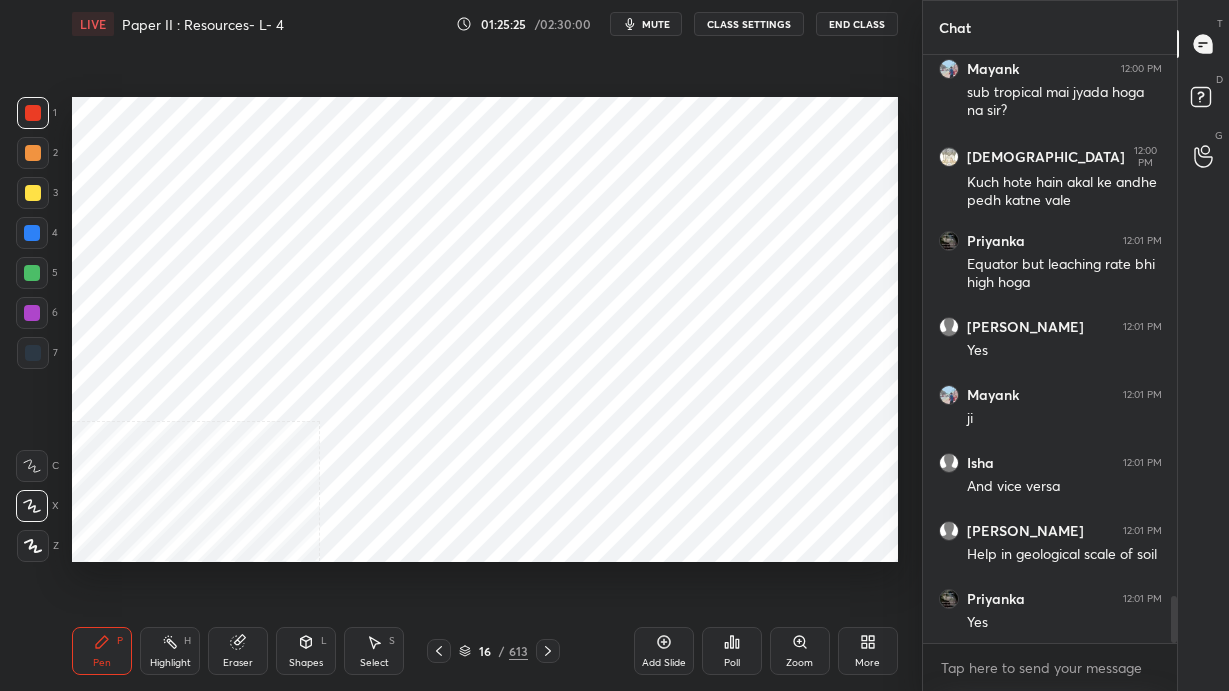scroll, scrollTop: 6862, scrollLeft: 0, axis: vertical 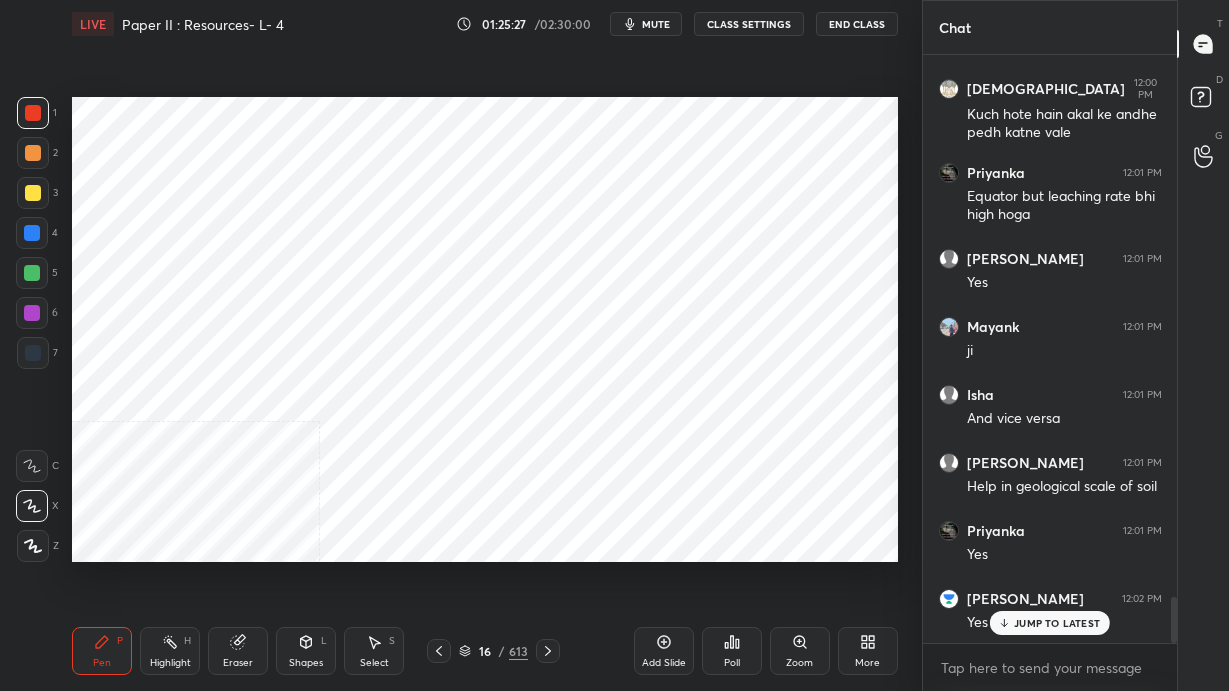 click on "16 / 613" at bounding box center [493, 651] 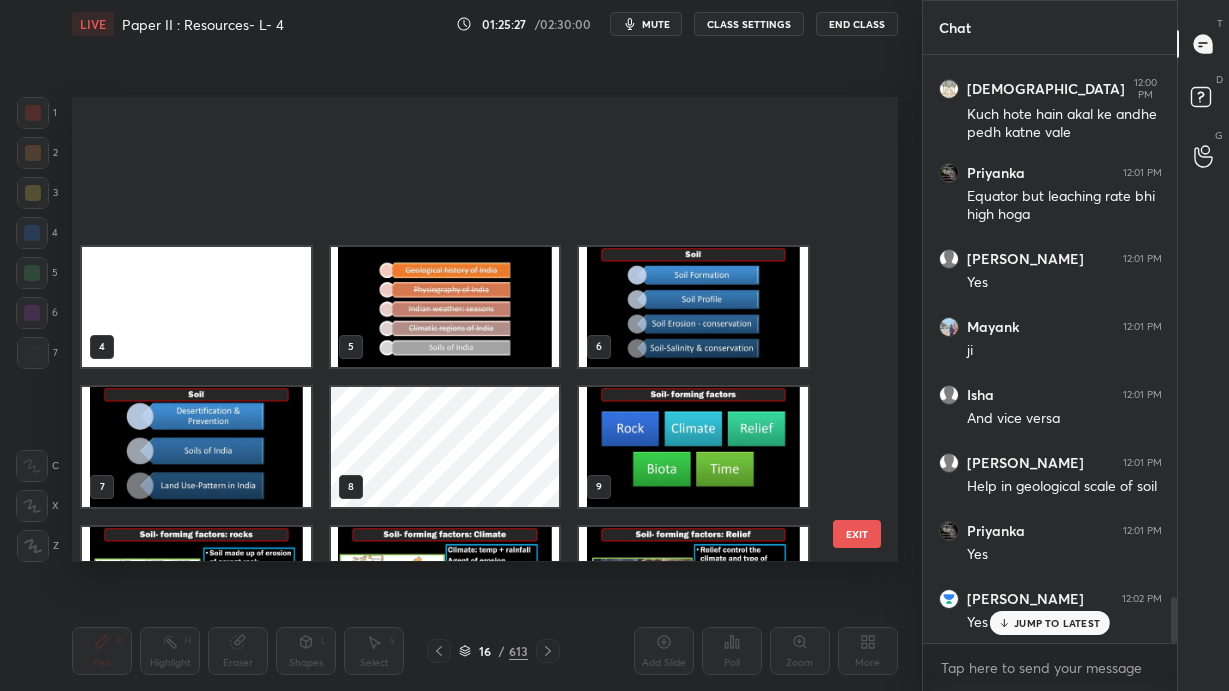 scroll, scrollTop: 375, scrollLeft: 0, axis: vertical 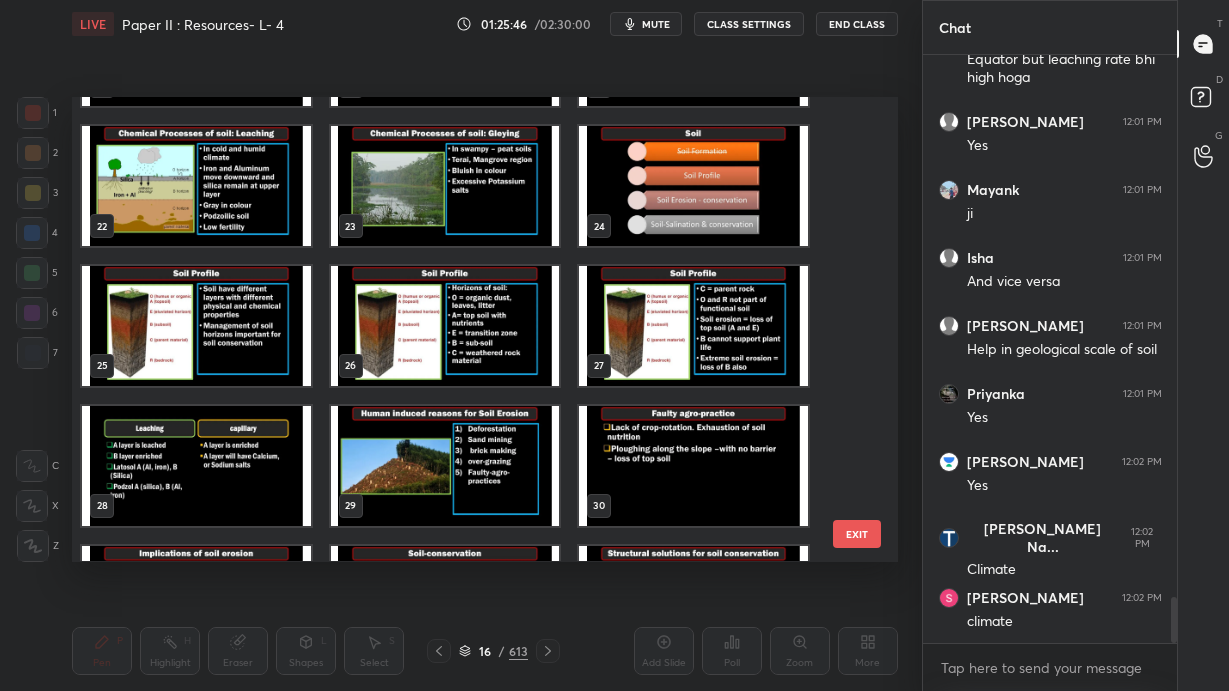 click on "EXIT" at bounding box center (857, 534) 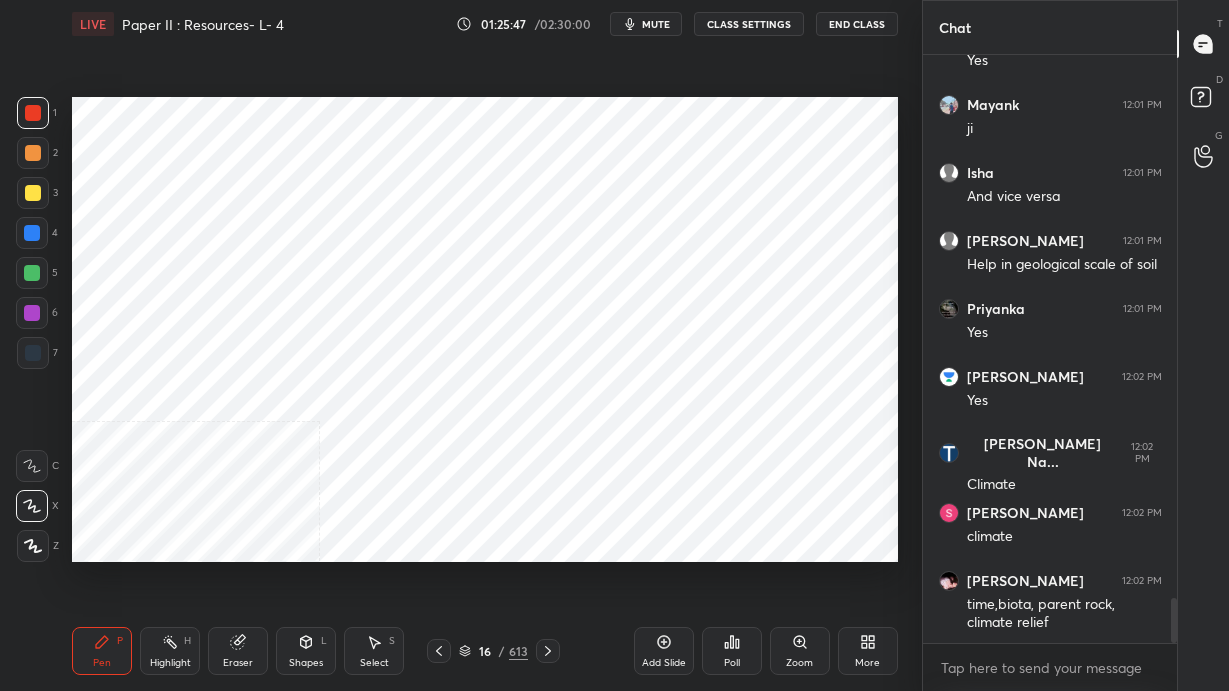 scroll, scrollTop: 7153, scrollLeft: 0, axis: vertical 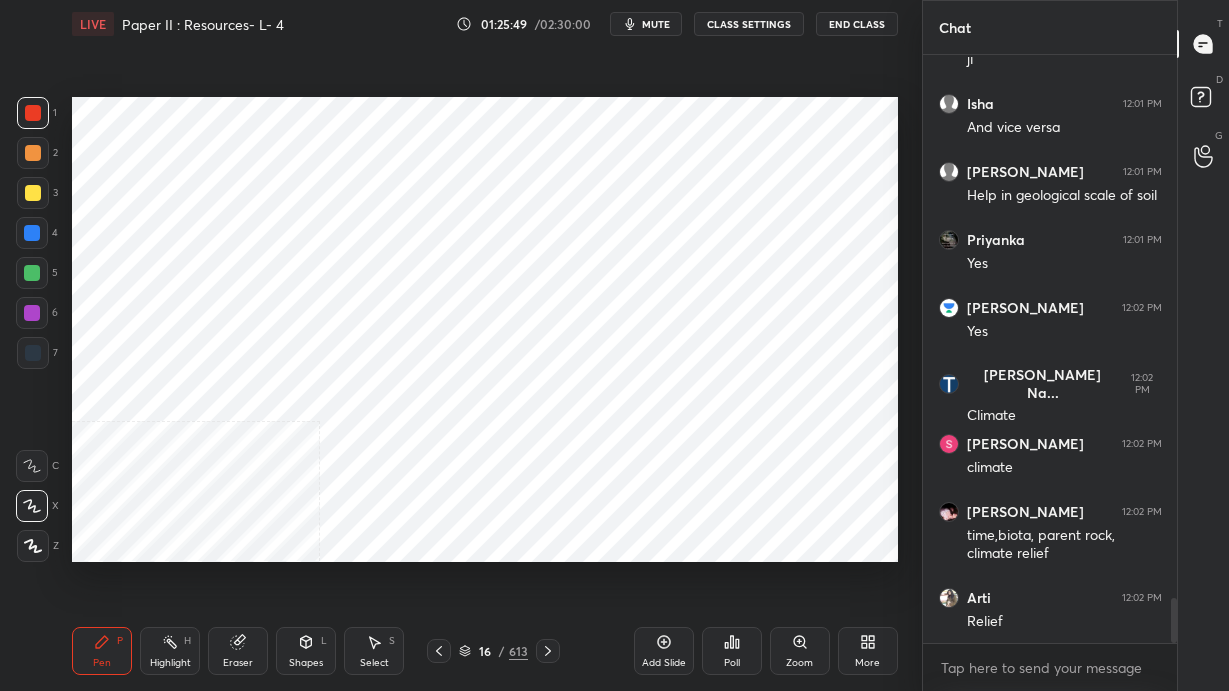 click 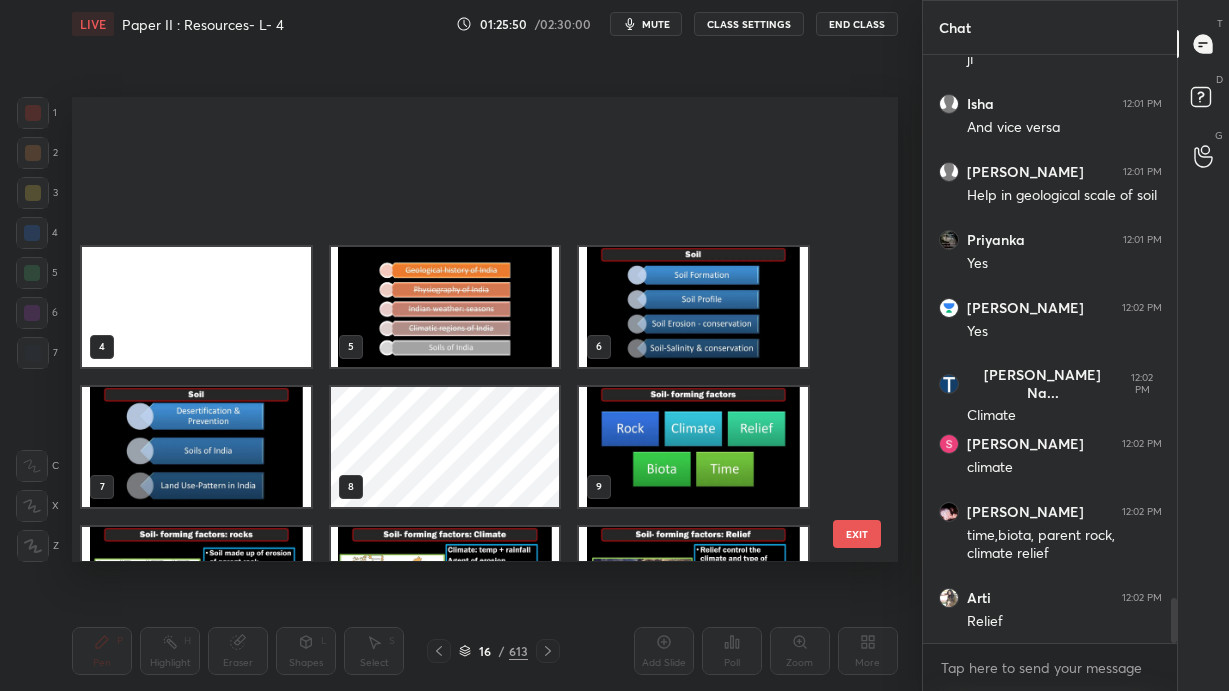 scroll, scrollTop: 375, scrollLeft: 0, axis: vertical 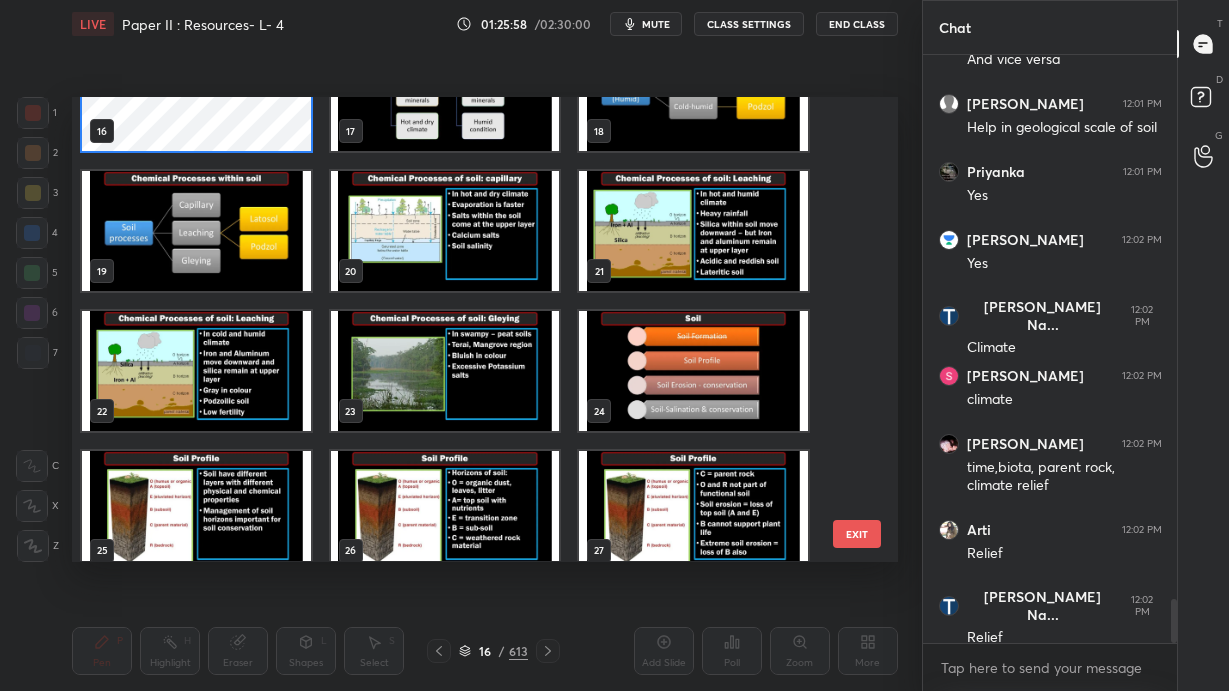 click at bounding box center (445, 511) 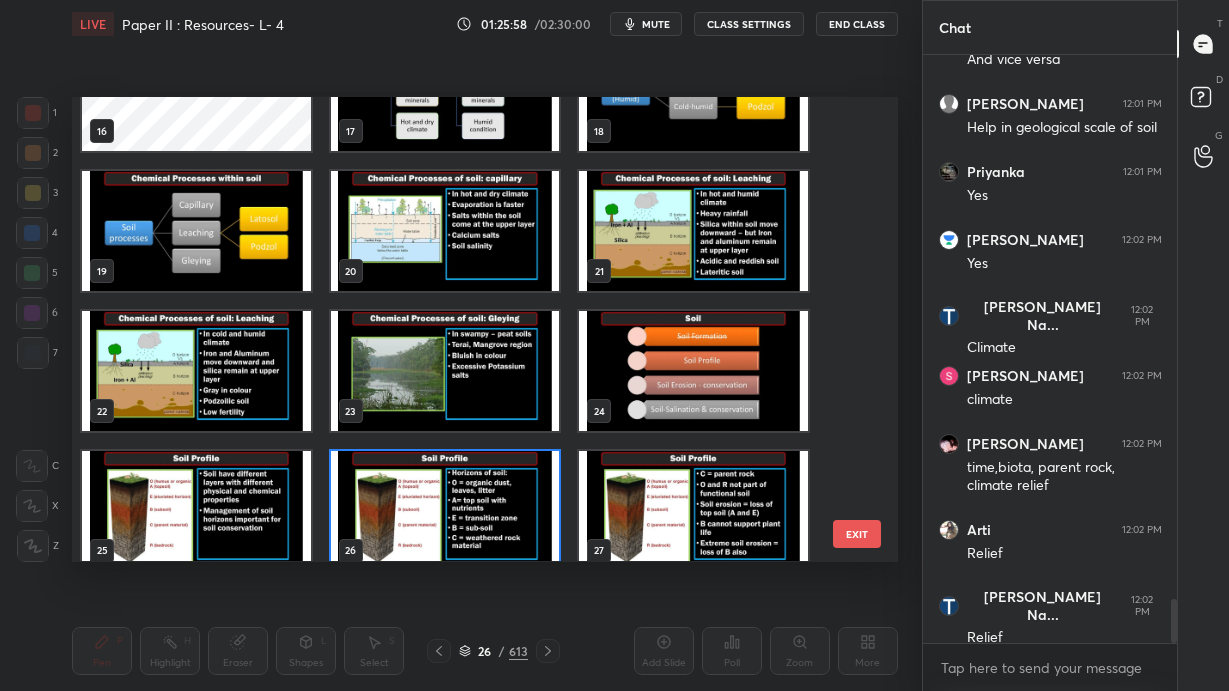 scroll, scrollTop: 794, scrollLeft: 0, axis: vertical 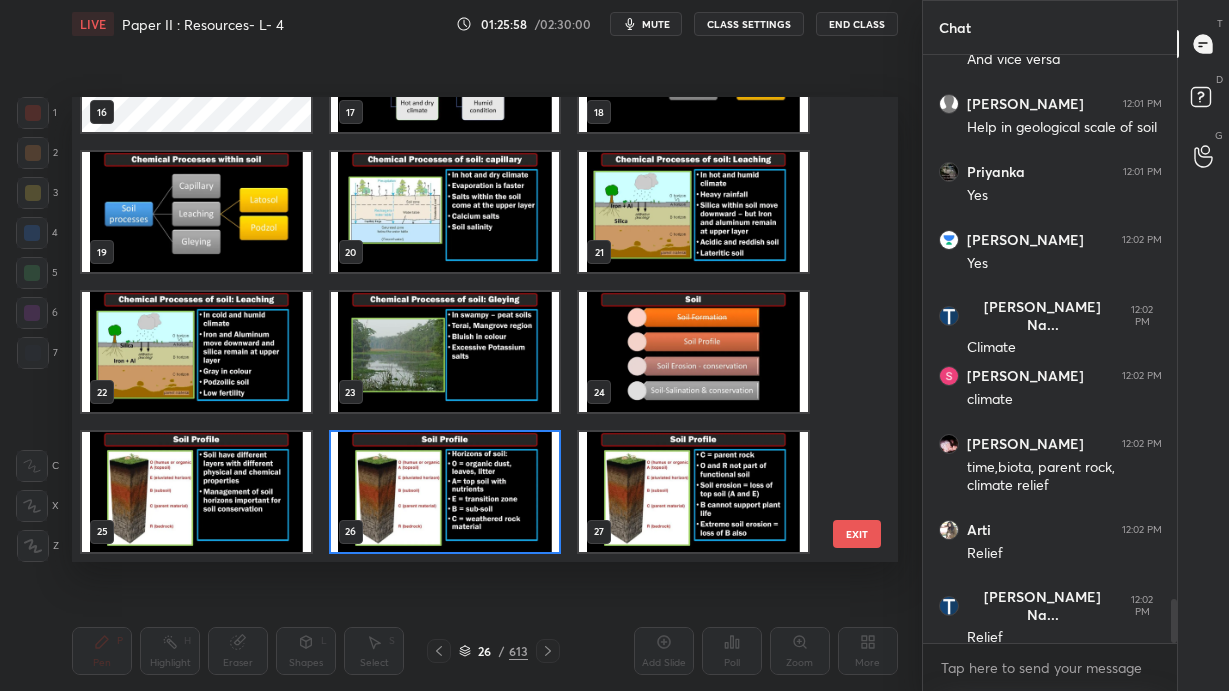 click on "16 17 18 19 20 21 22 23 24 25 26 27 28 29 30 31 32 33" at bounding box center [467, 329] 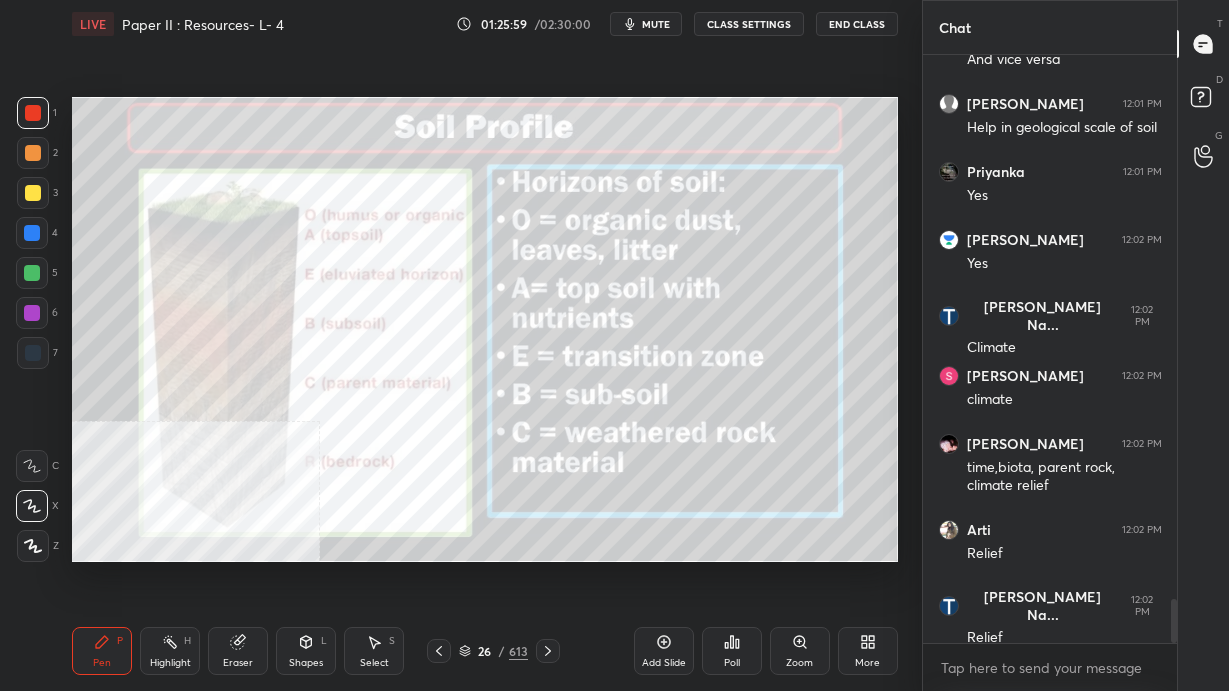 click at bounding box center (445, 492) 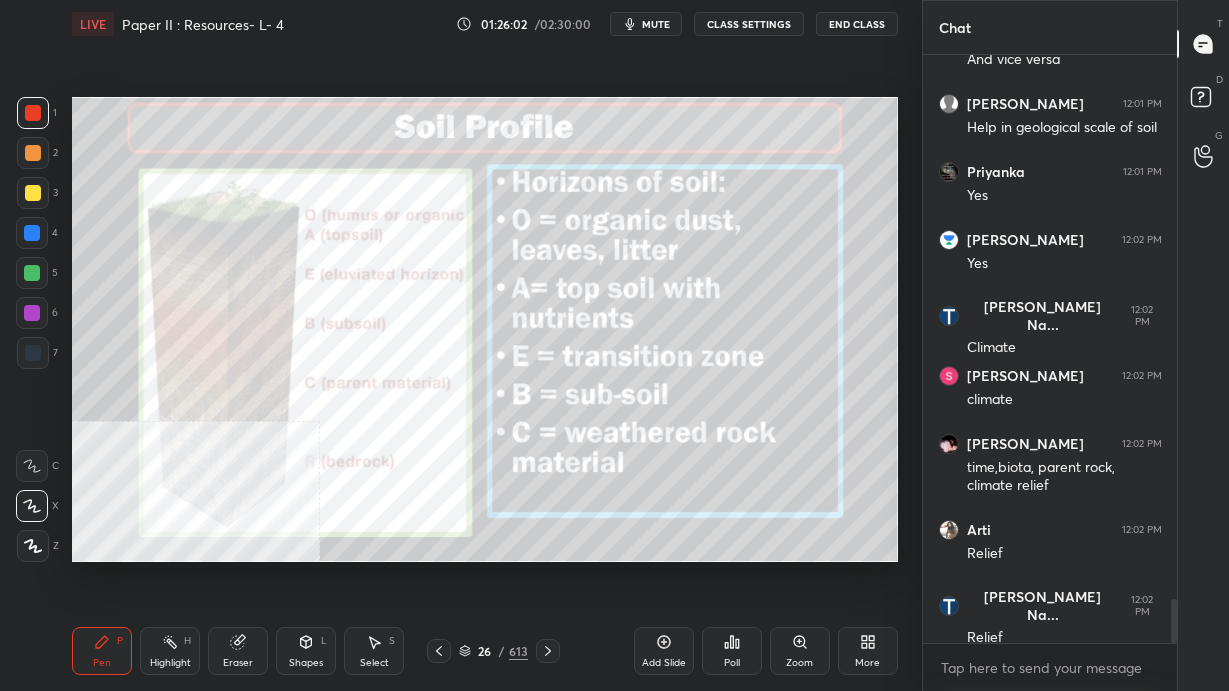 scroll, scrollTop: 7288, scrollLeft: 0, axis: vertical 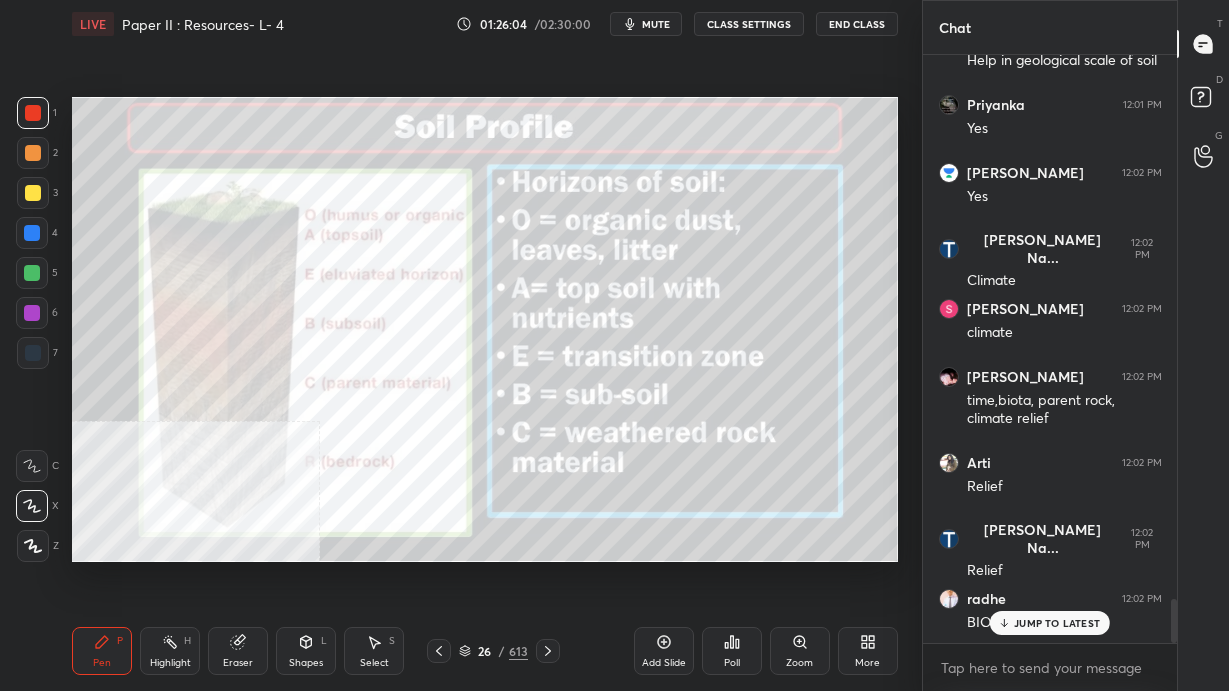 click 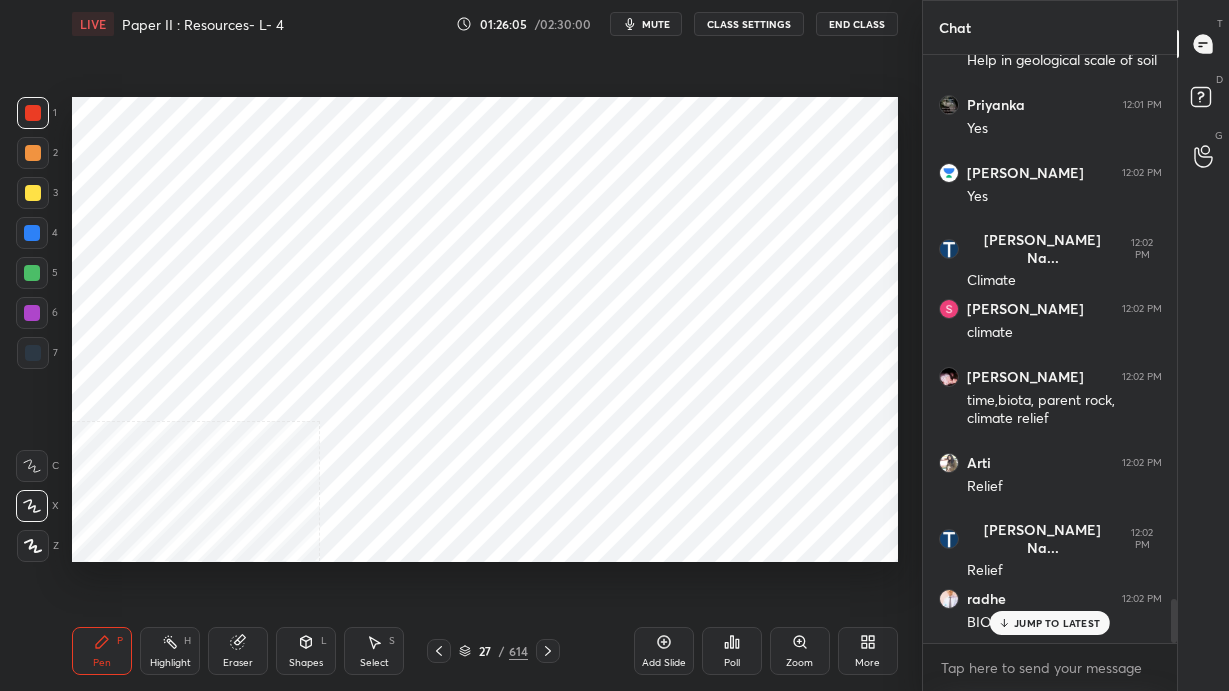 click 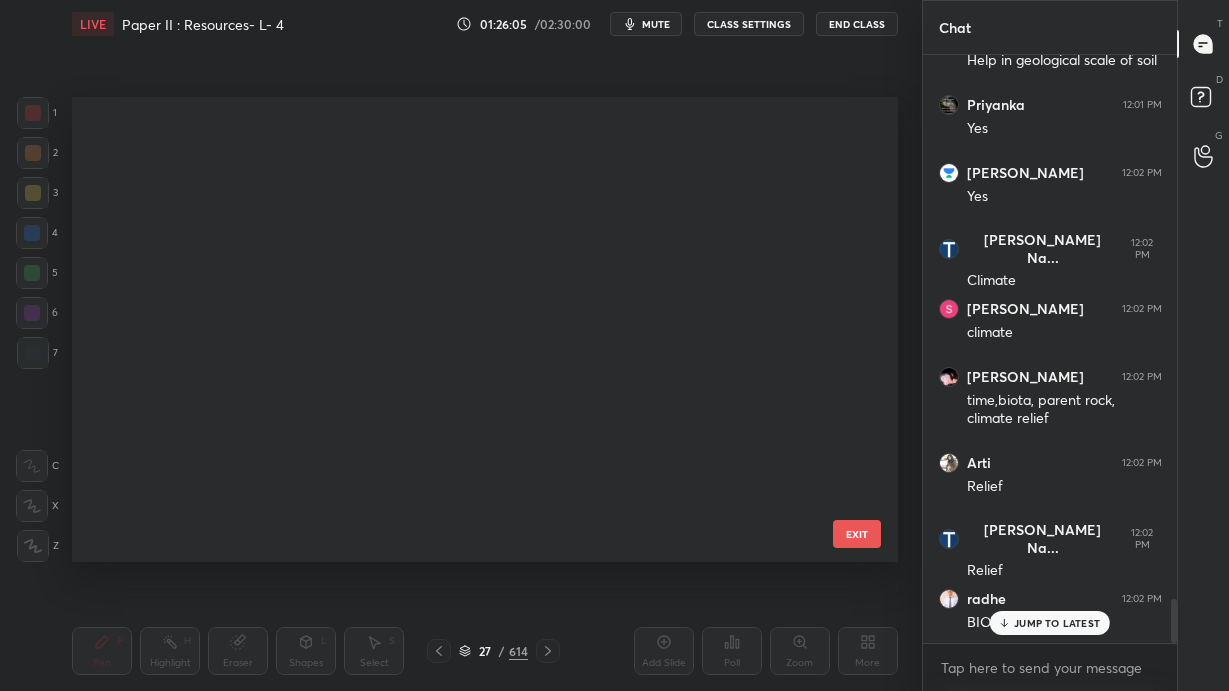 scroll, scrollTop: 794, scrollLeft: 0, axis: vertical 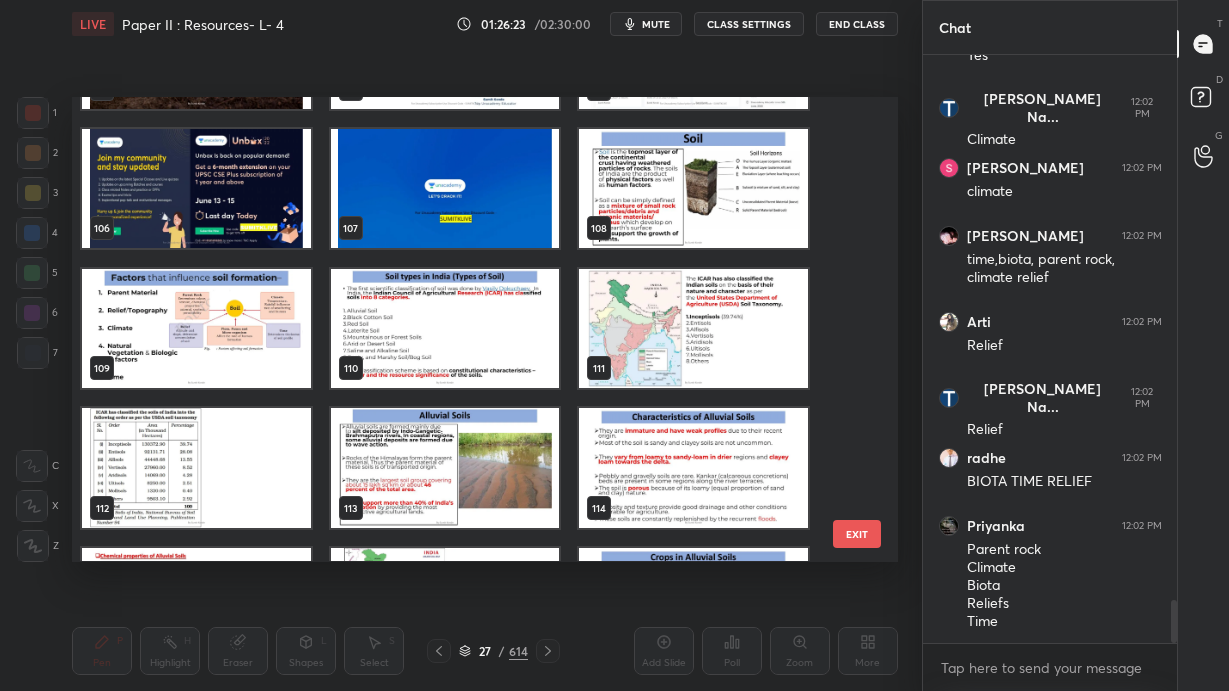 click at bounding box center (196, 329) 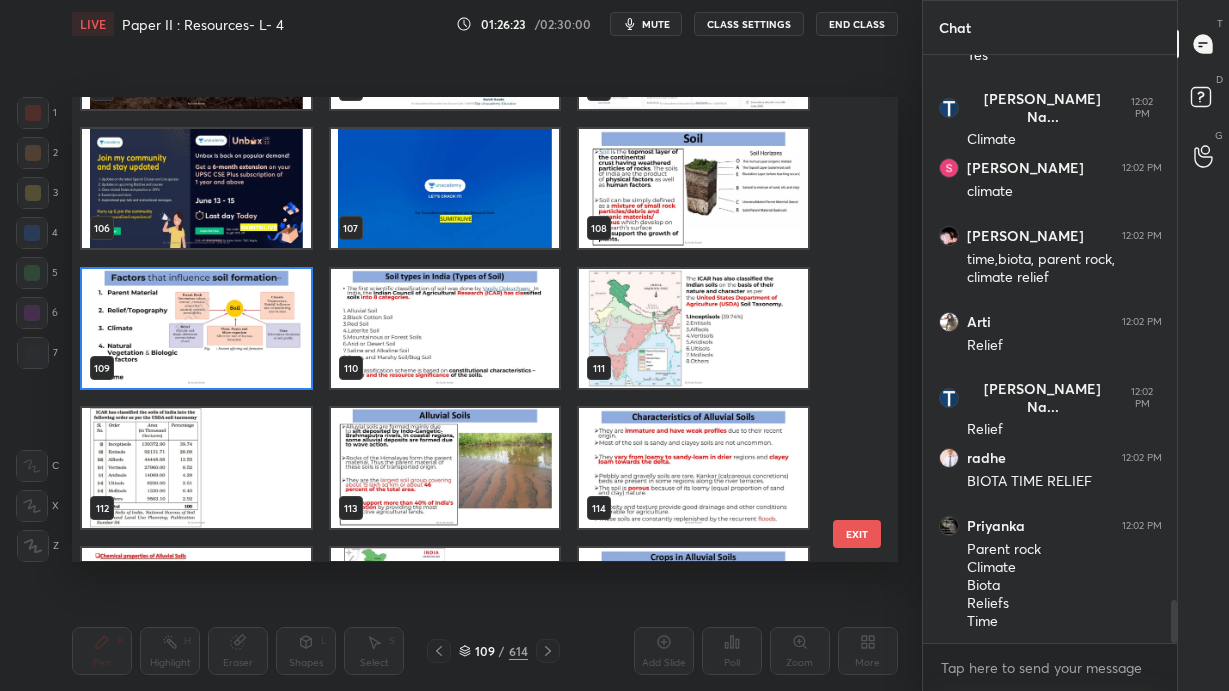 click at bounding box center (196, 329) 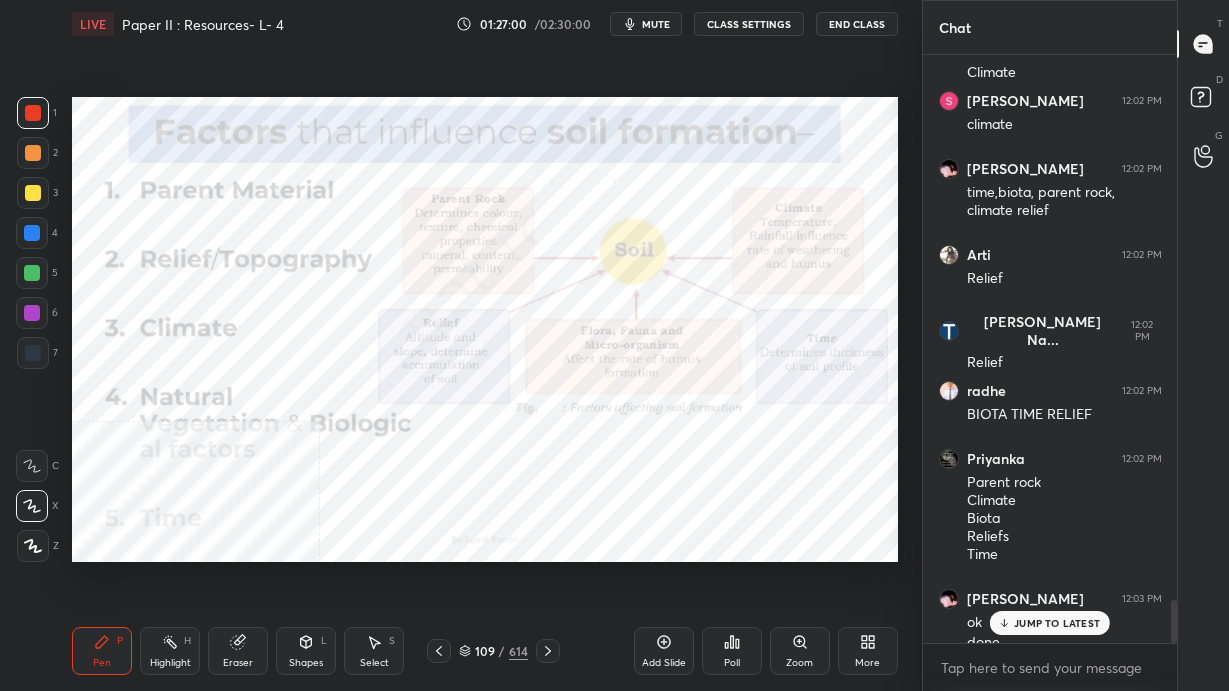 scroll, scrollTop: 7516, scrollLeft: 0, axis: vertical 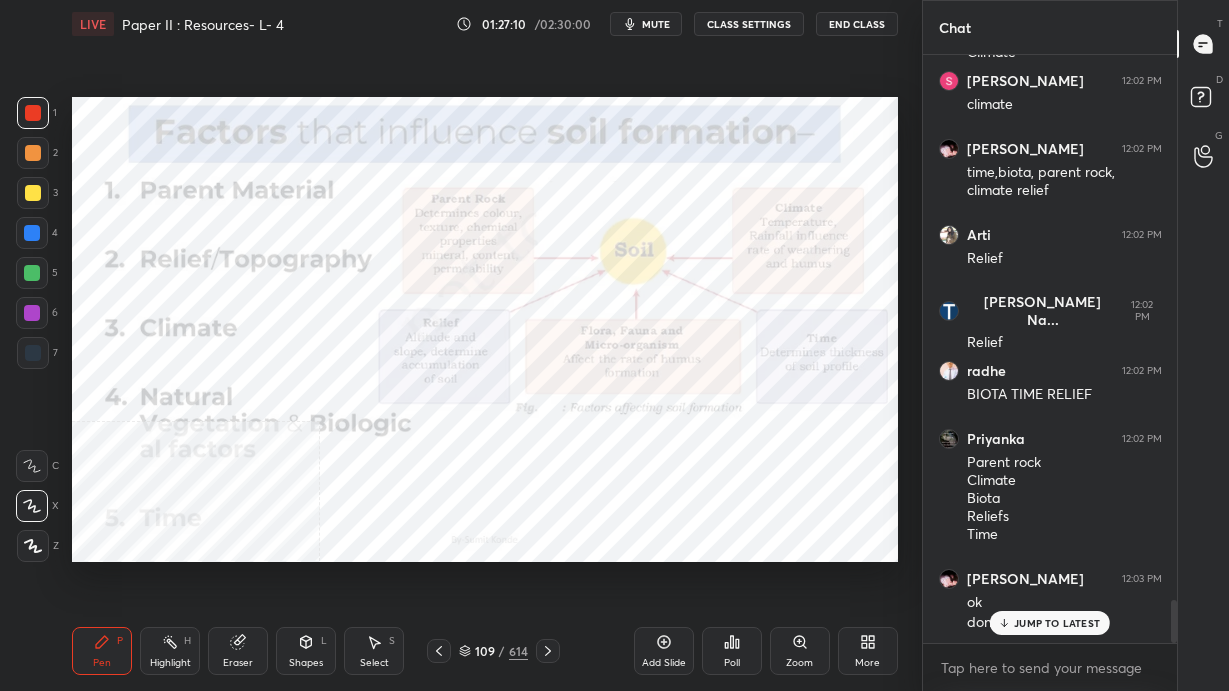 click 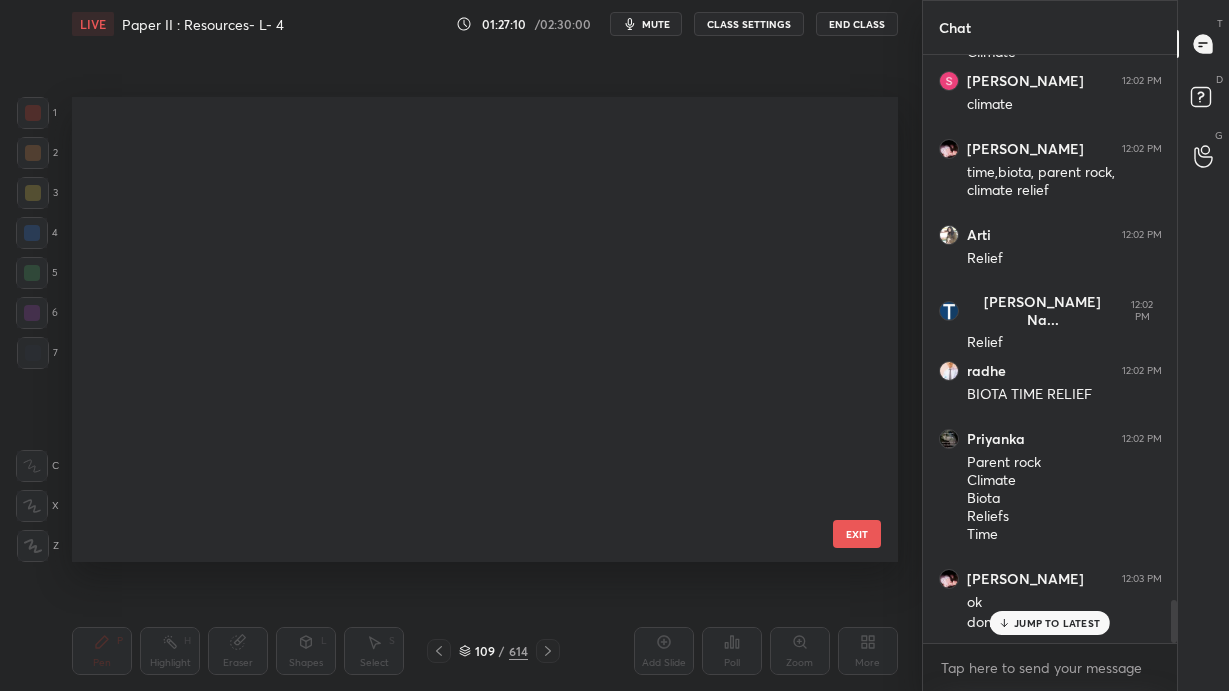 scroll, scrollTop: 4711, scrollLeft: 0, axis: vertical 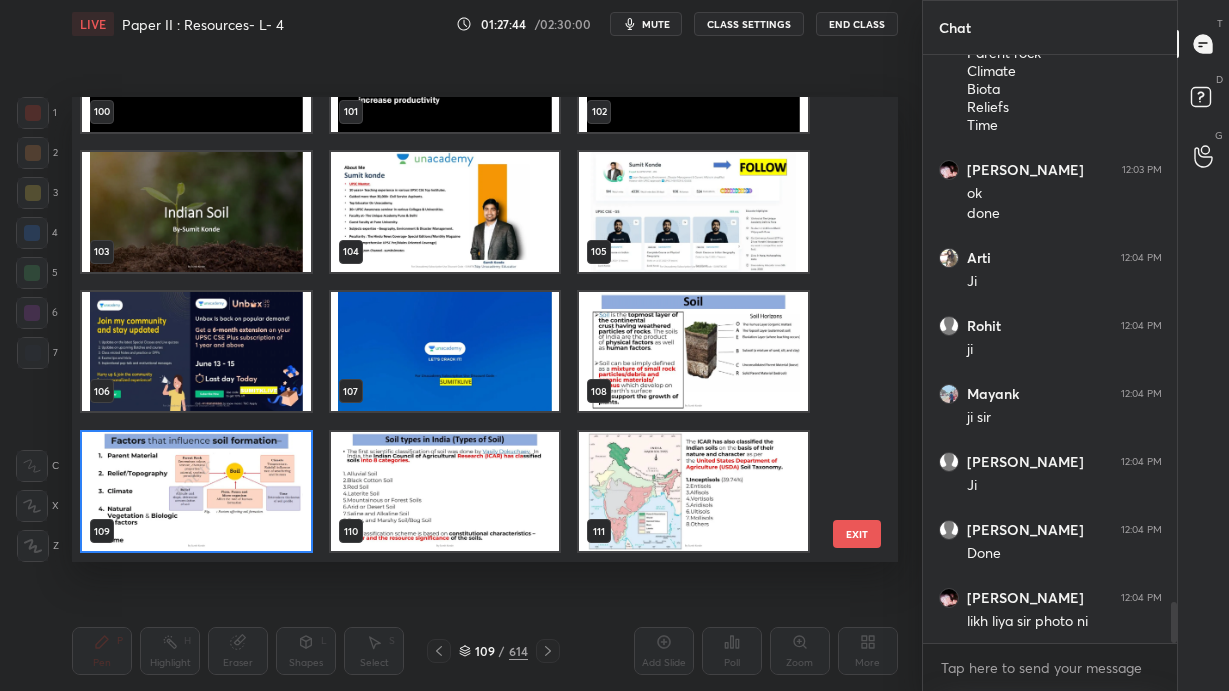 click at bounding box center (196, 492) 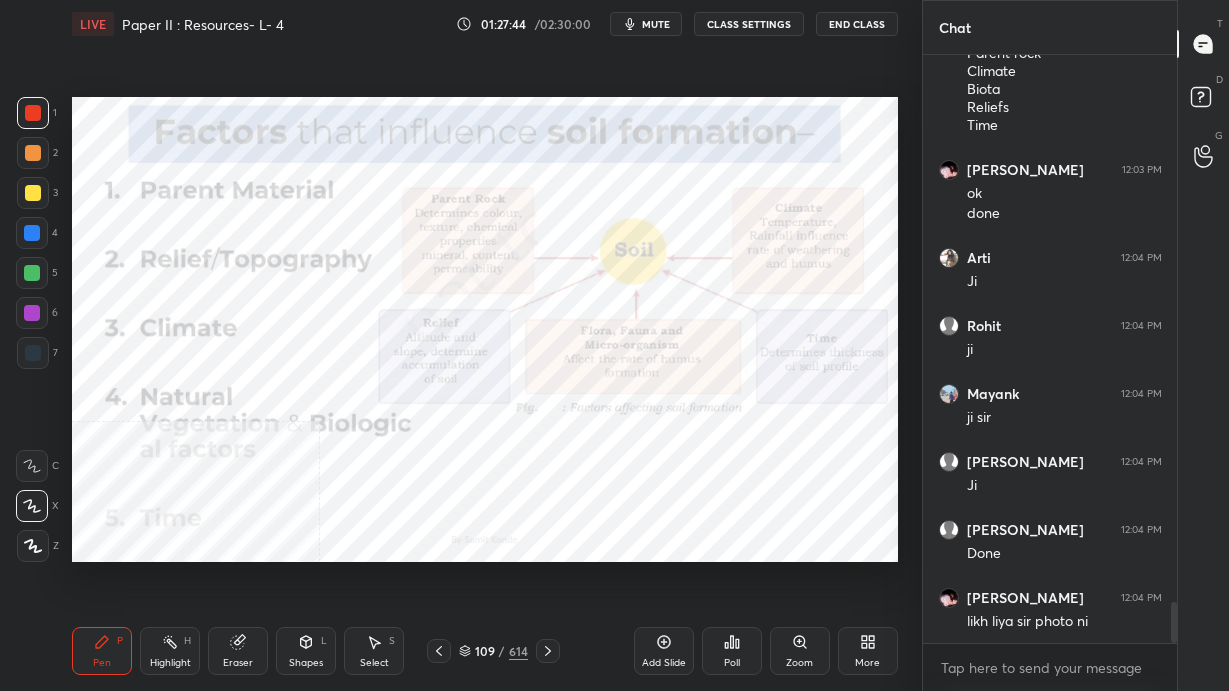 click at bounding box center [196, 492] 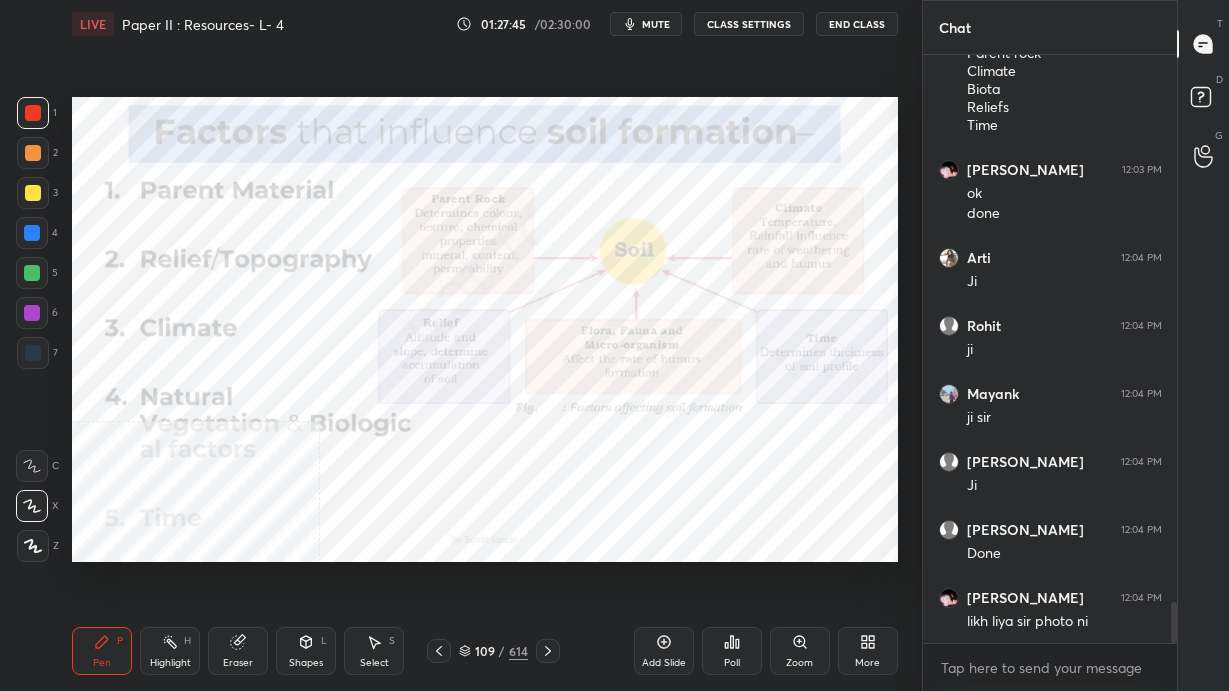 click on "More" at bounding box center (868, 651) 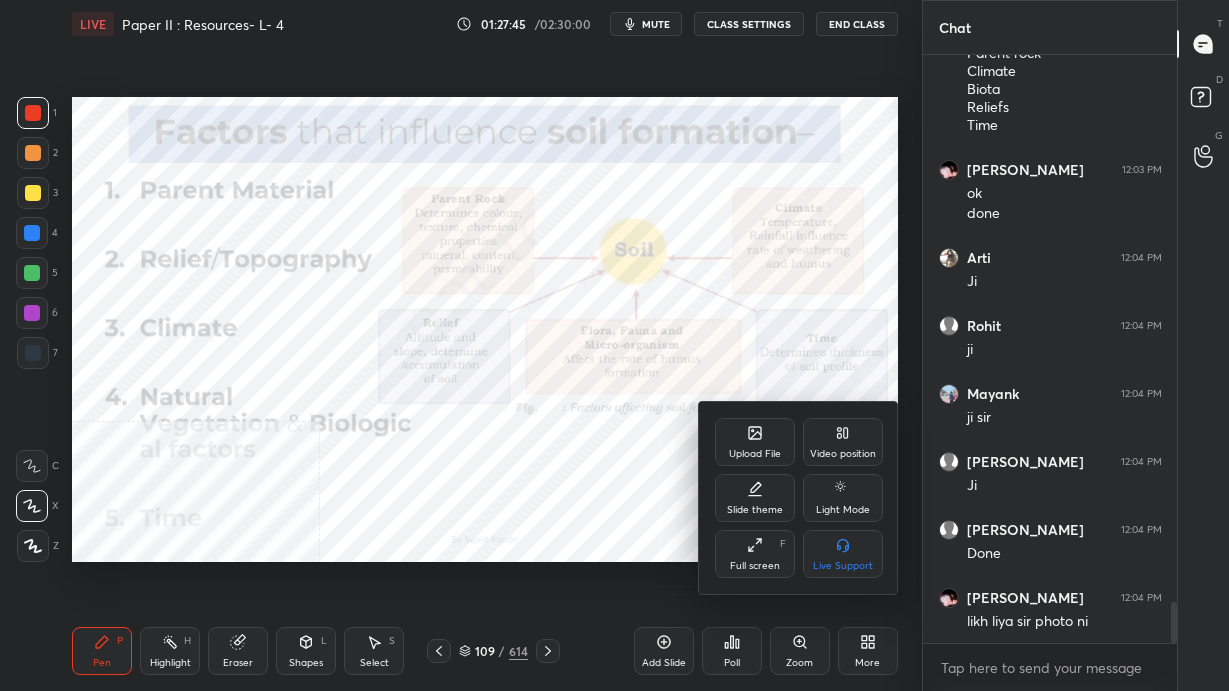 click on "Upload File" at bounding box center (755, 442) 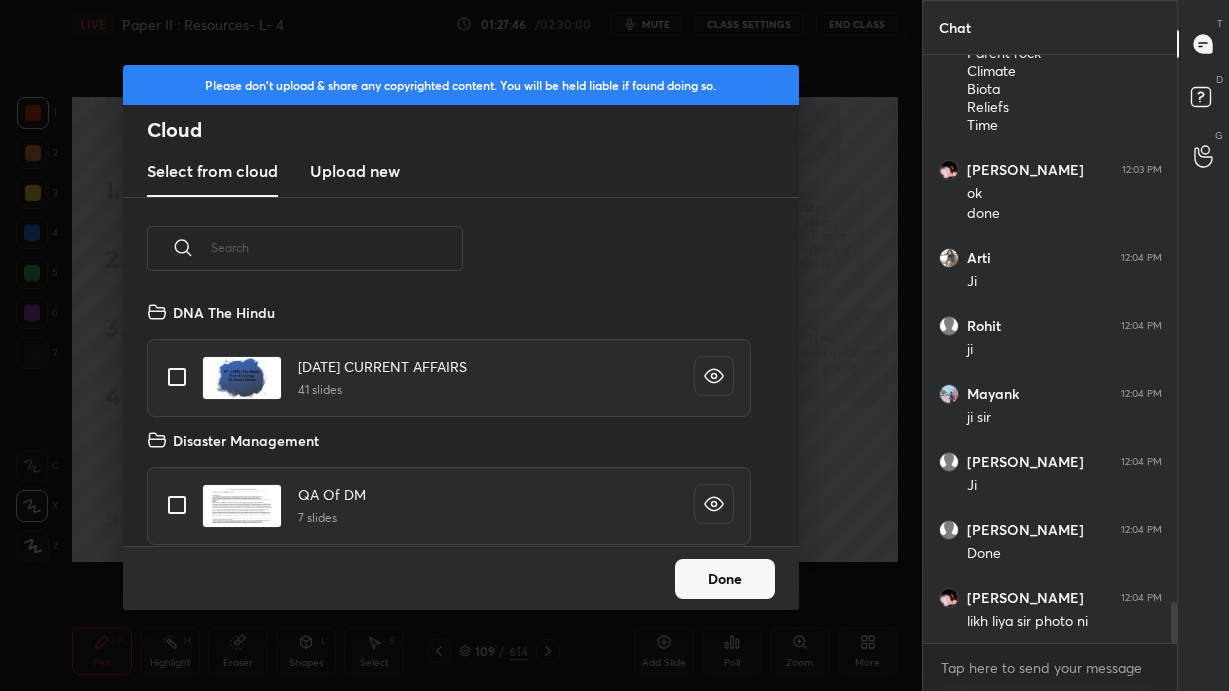 scroll, scrollTop: 6, scrollLeft: 10, axis: both 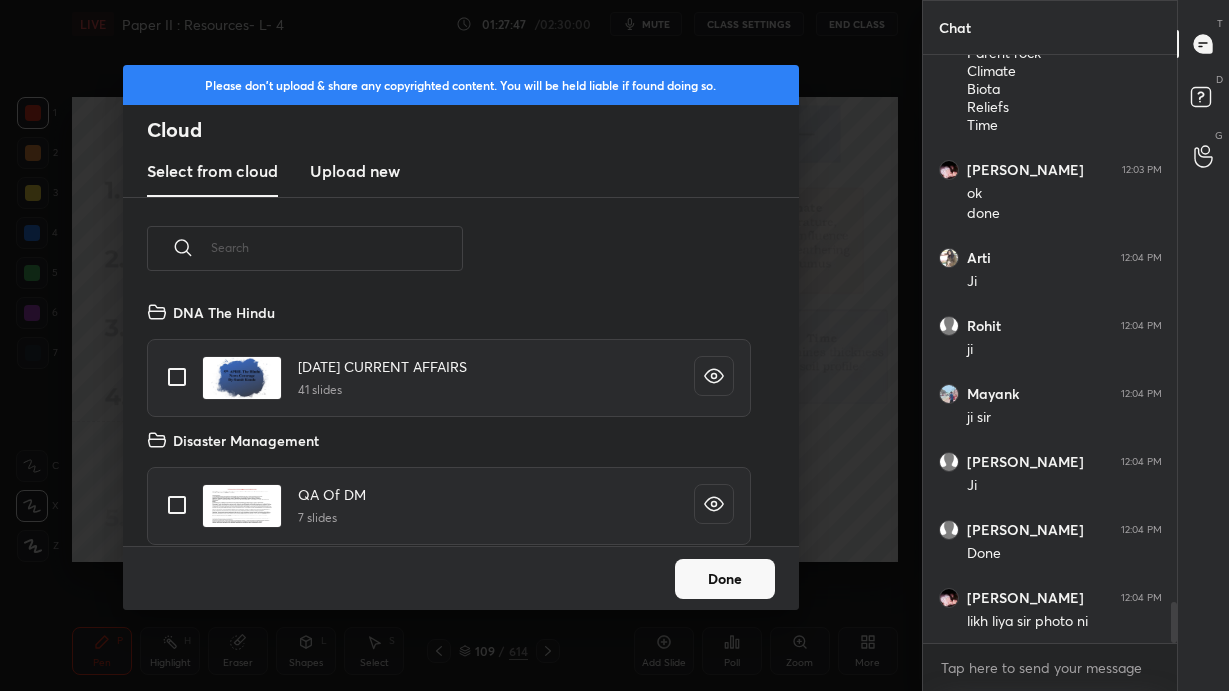 click on "Upload new" at bounding box center (355, 171) 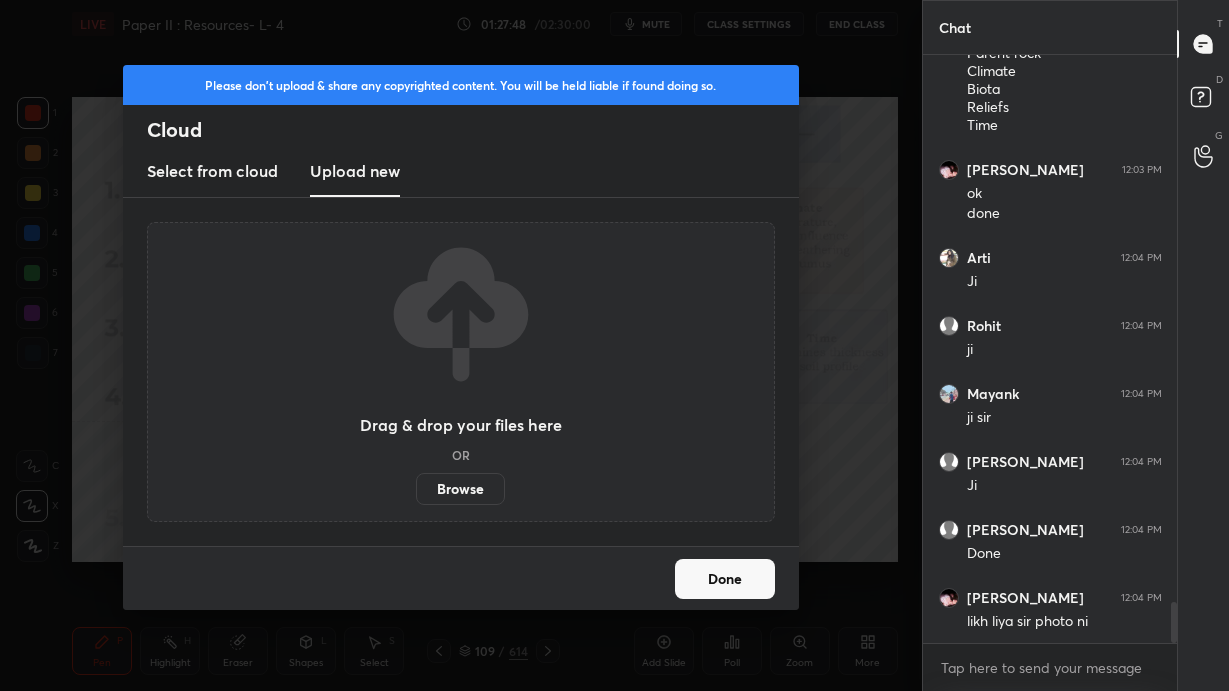 click on "Browse" at bounding box center (460, 489) 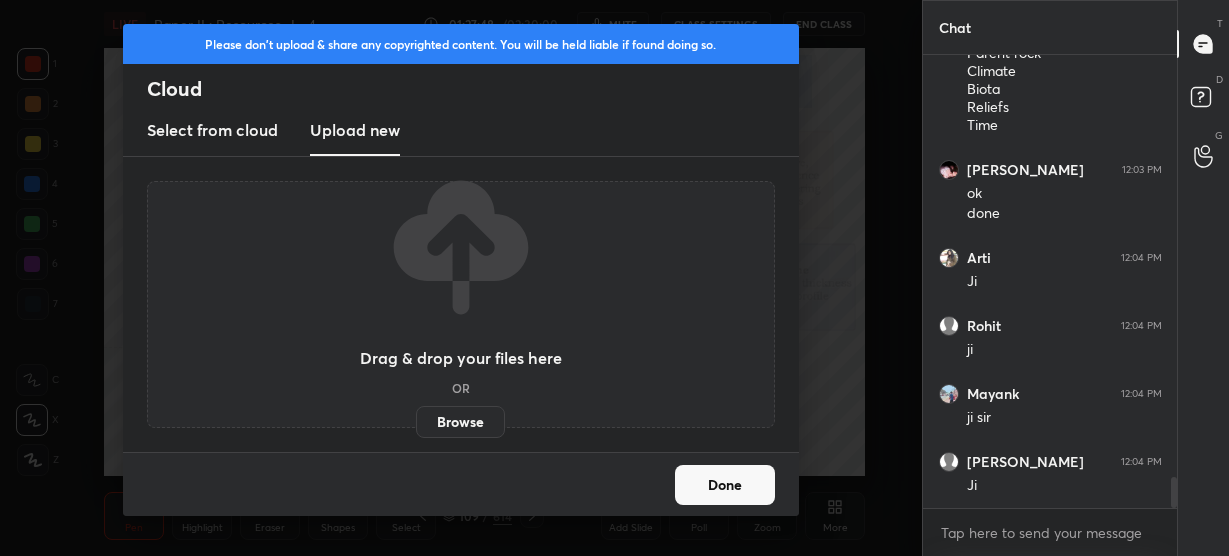 scroll, scrollTop: 428, scrollLeft: 841, axis: both 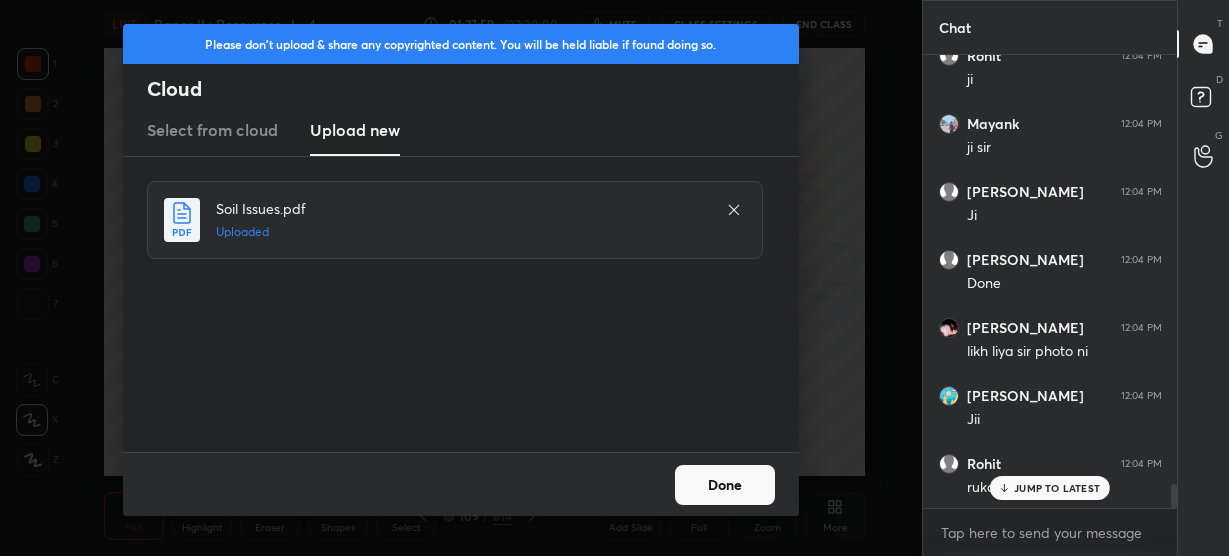 click on "Done" at bounding box center [725, 485] 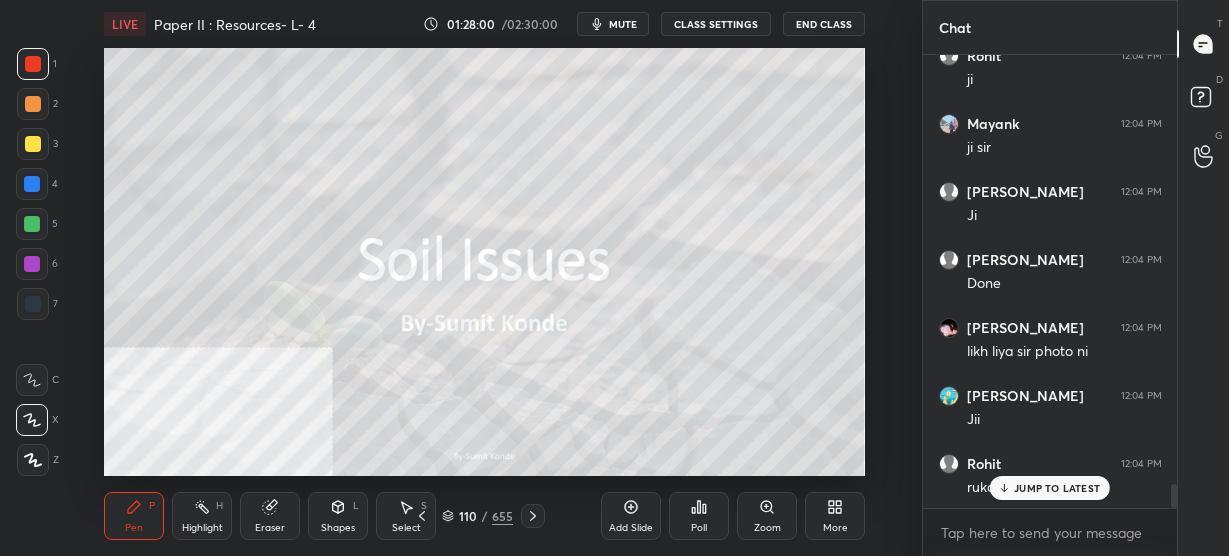 click on "JUMP TO LATEST" at bounding box center (1050, 488) 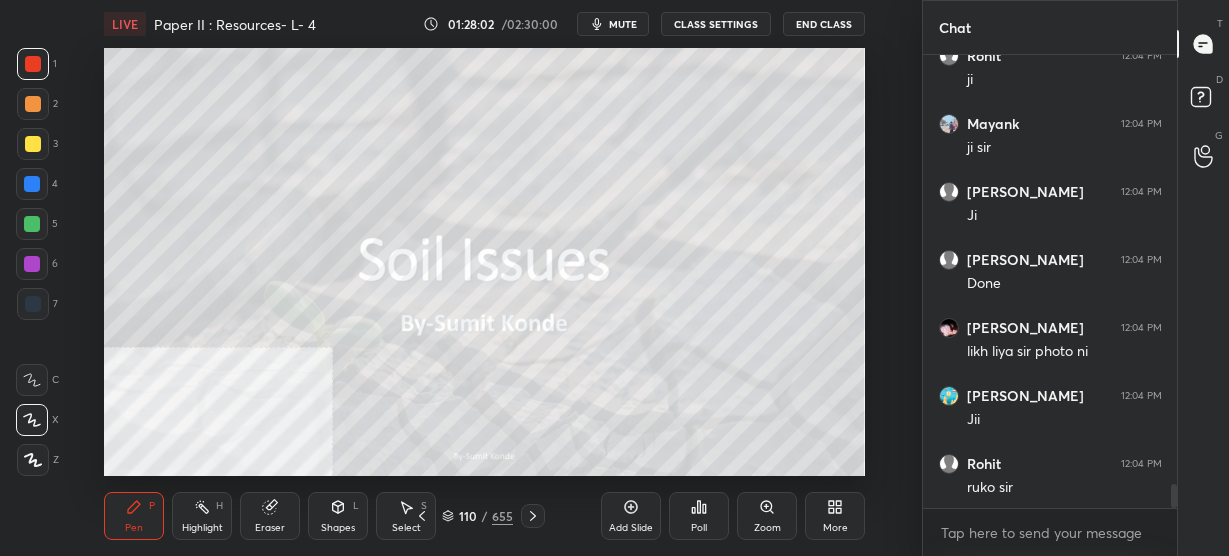 click 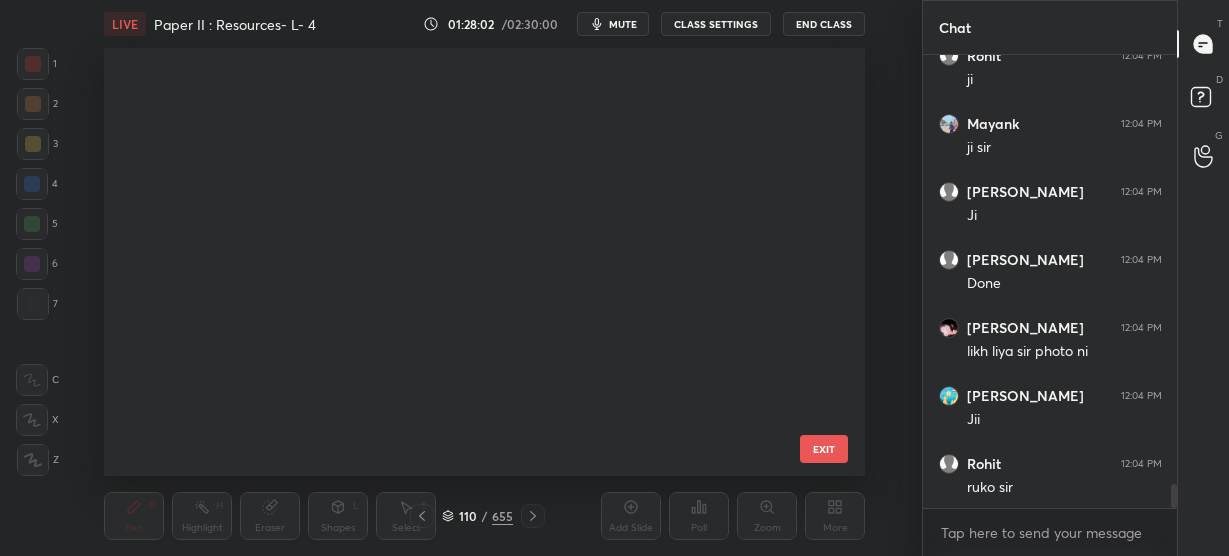 scroll, scrollTop: 4296, scrollLeft: 0, axis: vertical 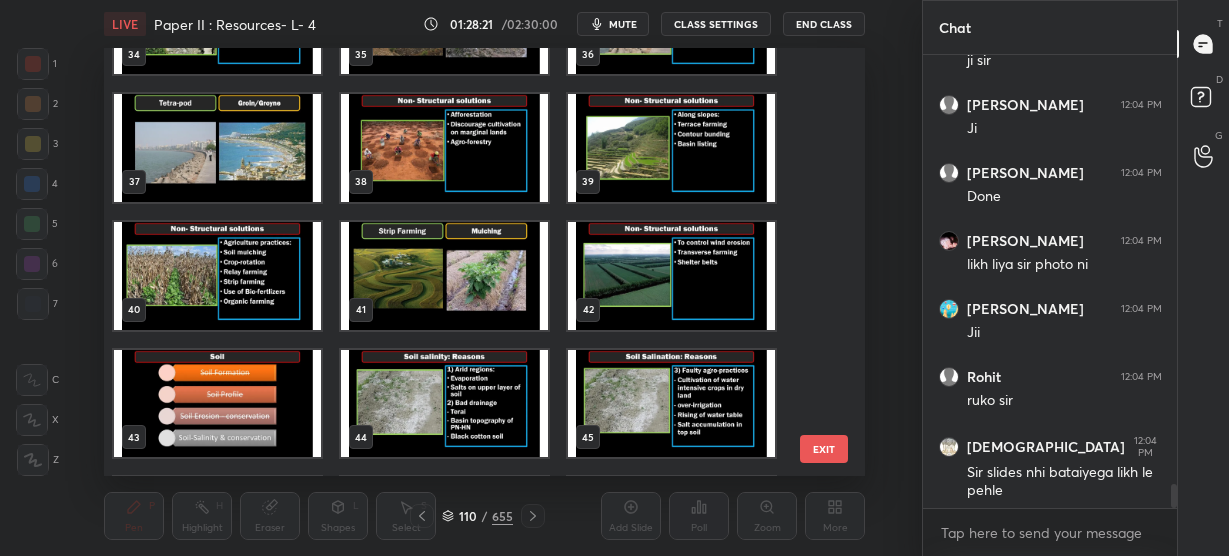 click at bounding box center (217, 404) 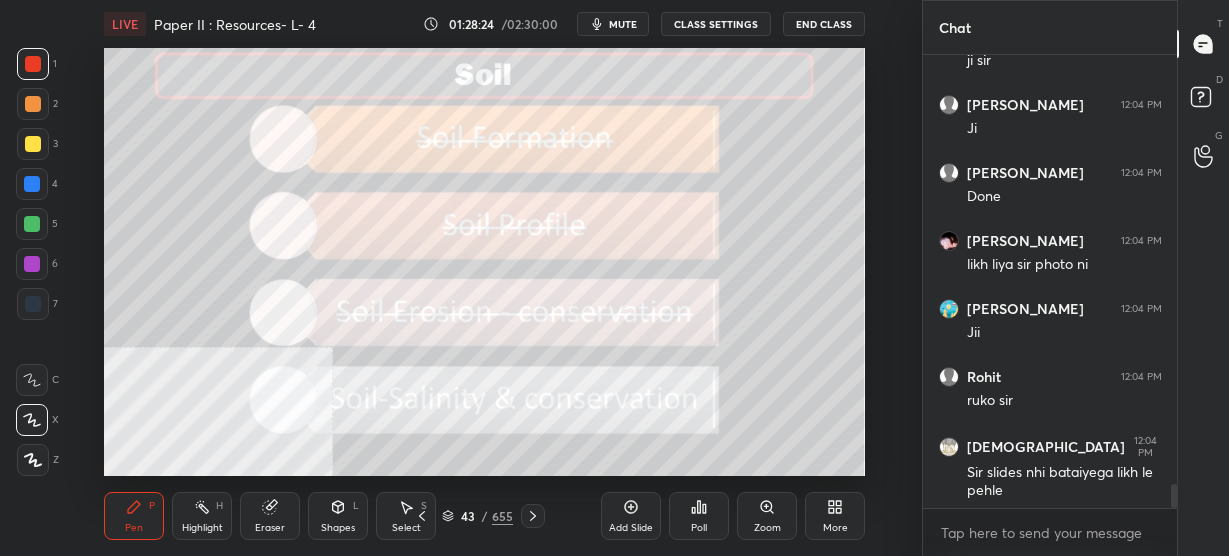 click 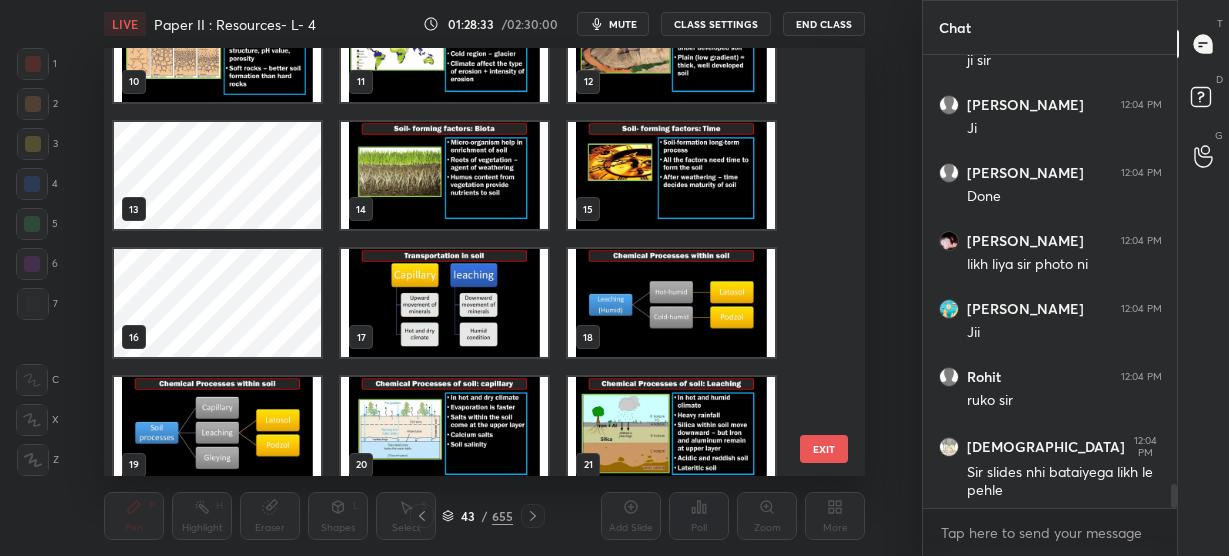 click at bounding box center (444, 303) 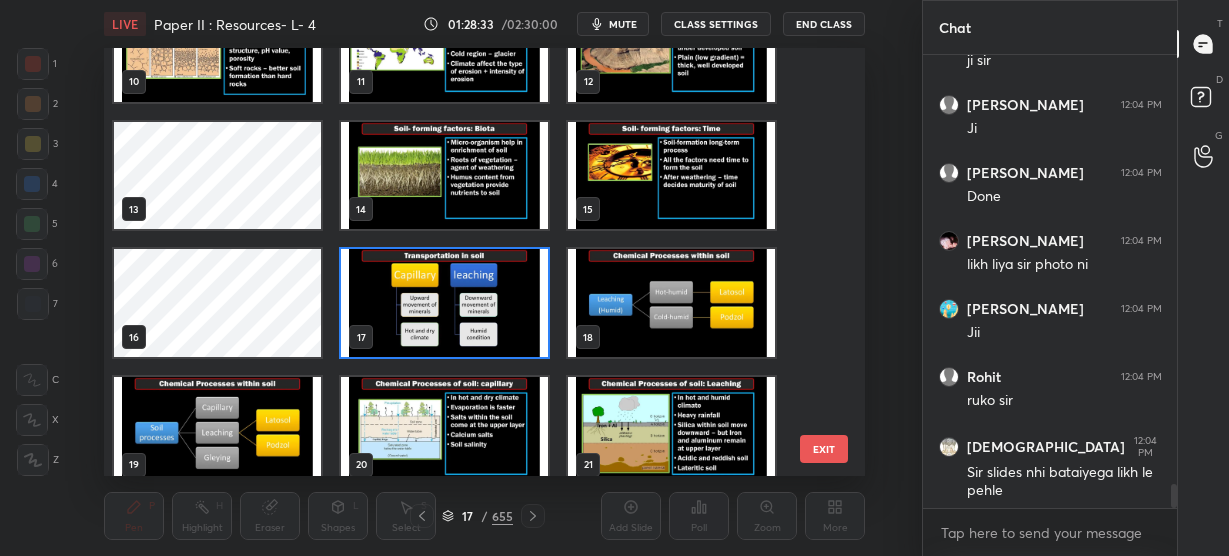 click at bounding box center (444, 303) 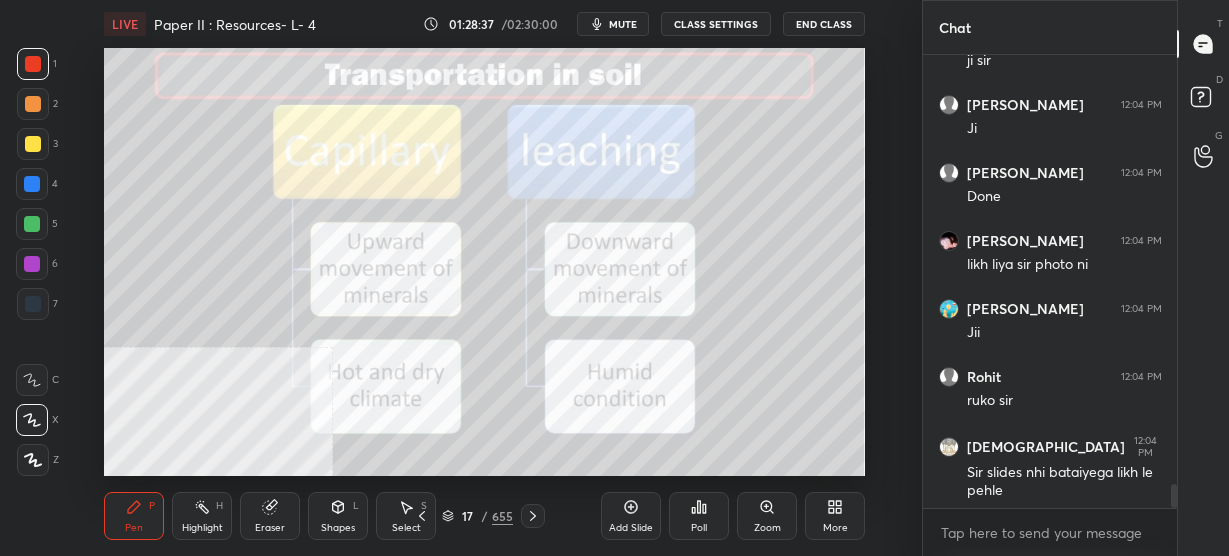 click on "More" at bounding box center (835, 516) 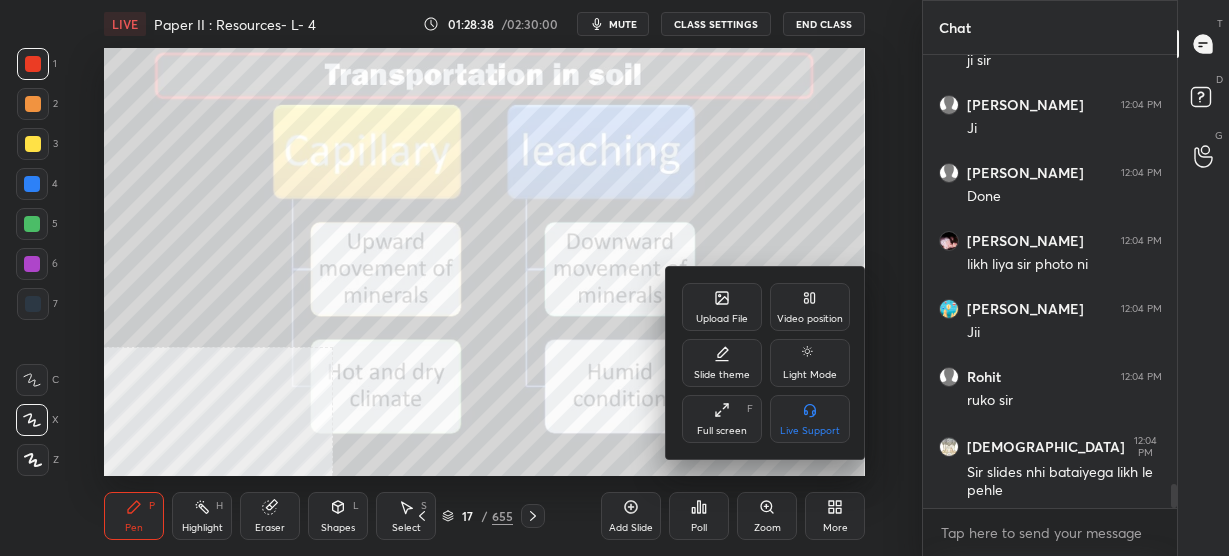 click on "Full screen" at bounding box center [722, 431] 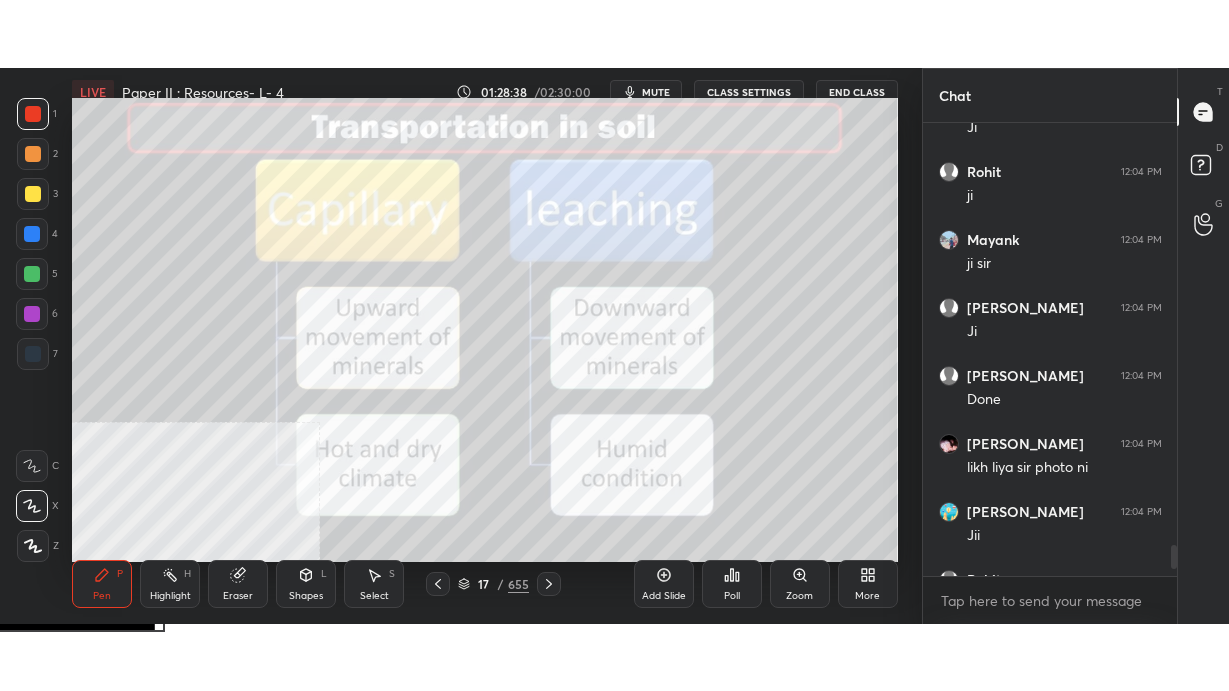 scroll, scrollTop: 99436, scrollLeft: 99158, axis: both 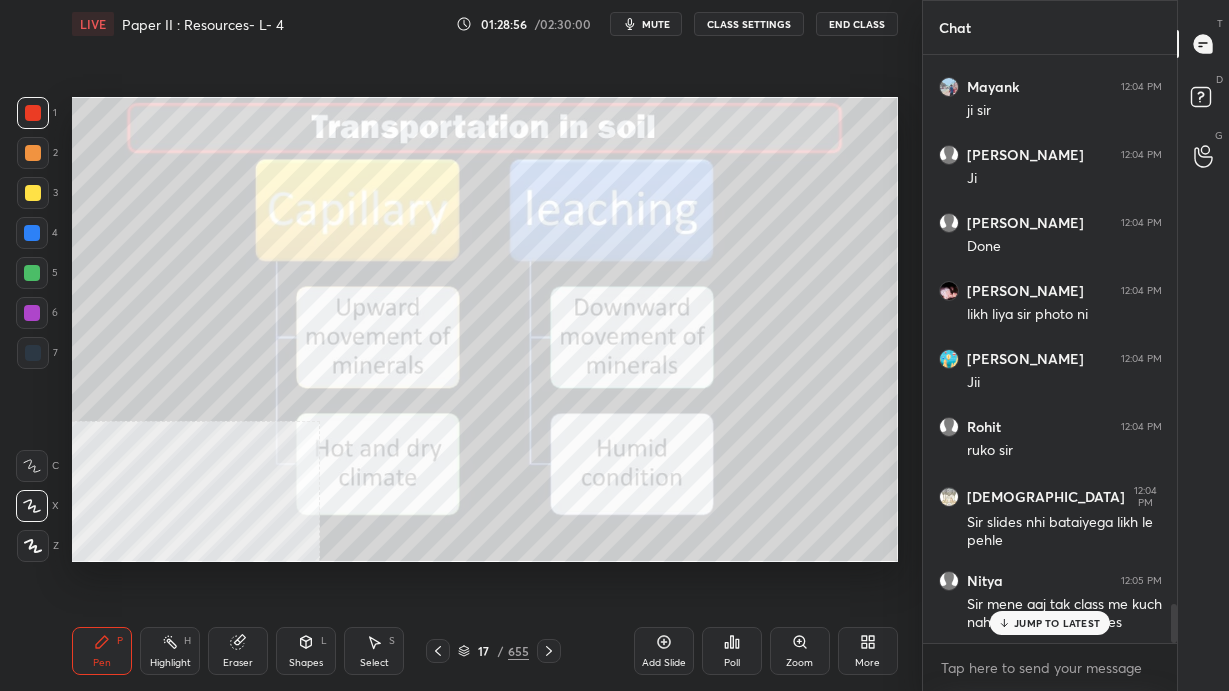 click on "JUMP TO LATEST" at bounding box center (1050, 623) 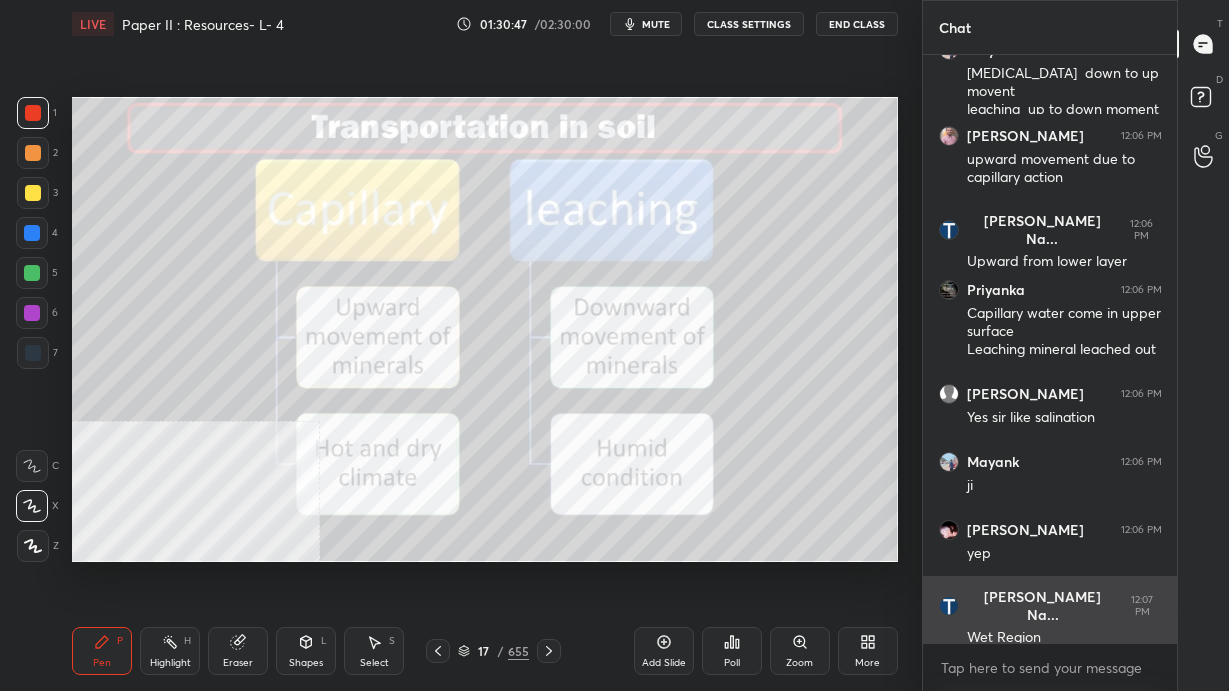 scroll, scrollTop: 9274, scrollLeft: 0, axis: vertical 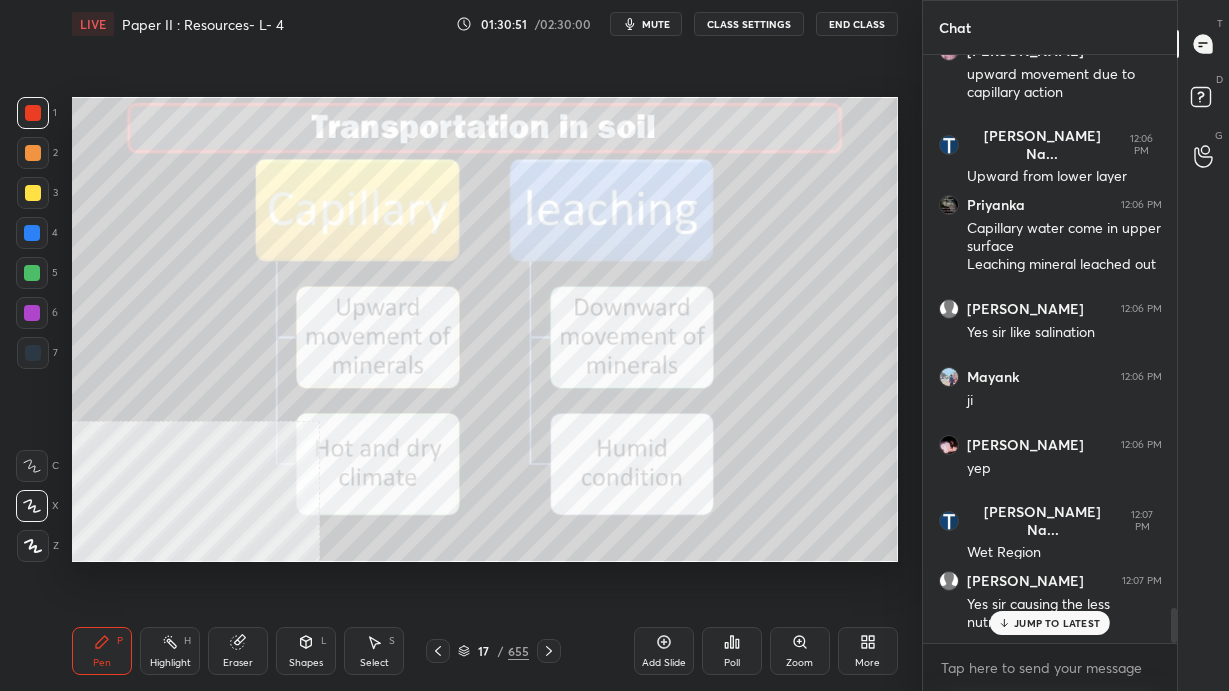 click on "JUMP TO LATEST" at bounding box center [1057, 623] 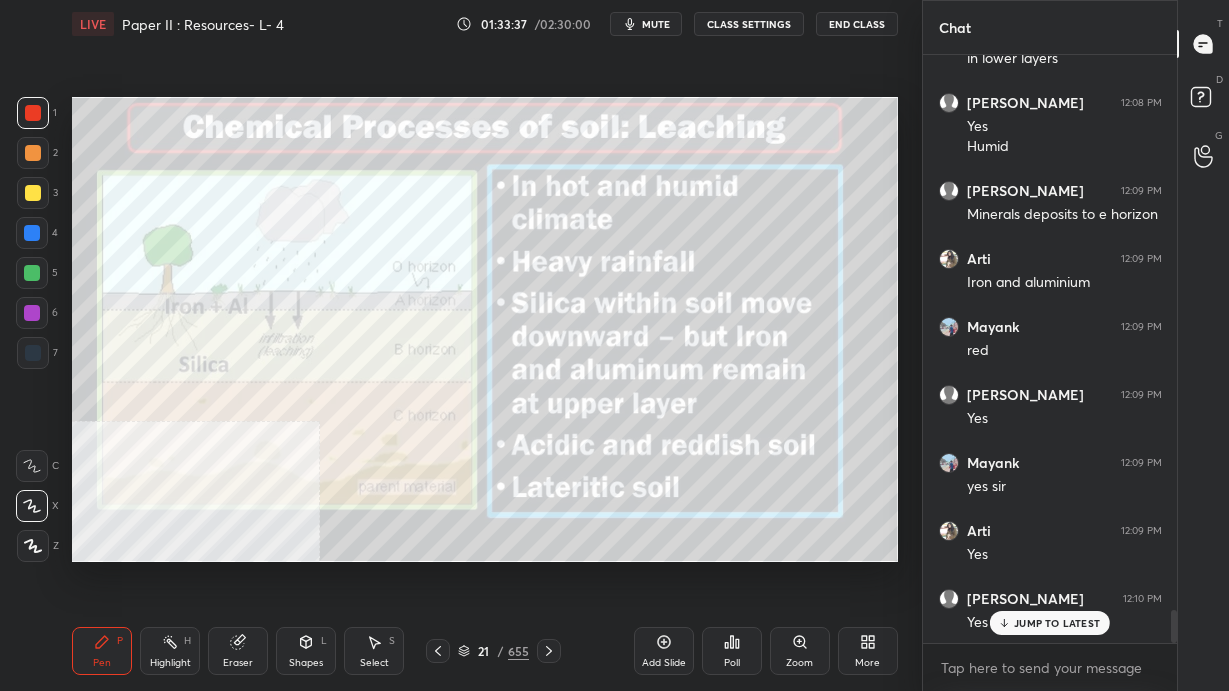 scroll, scrollTop: 10012, scrollLeft: 0, axis: vertical 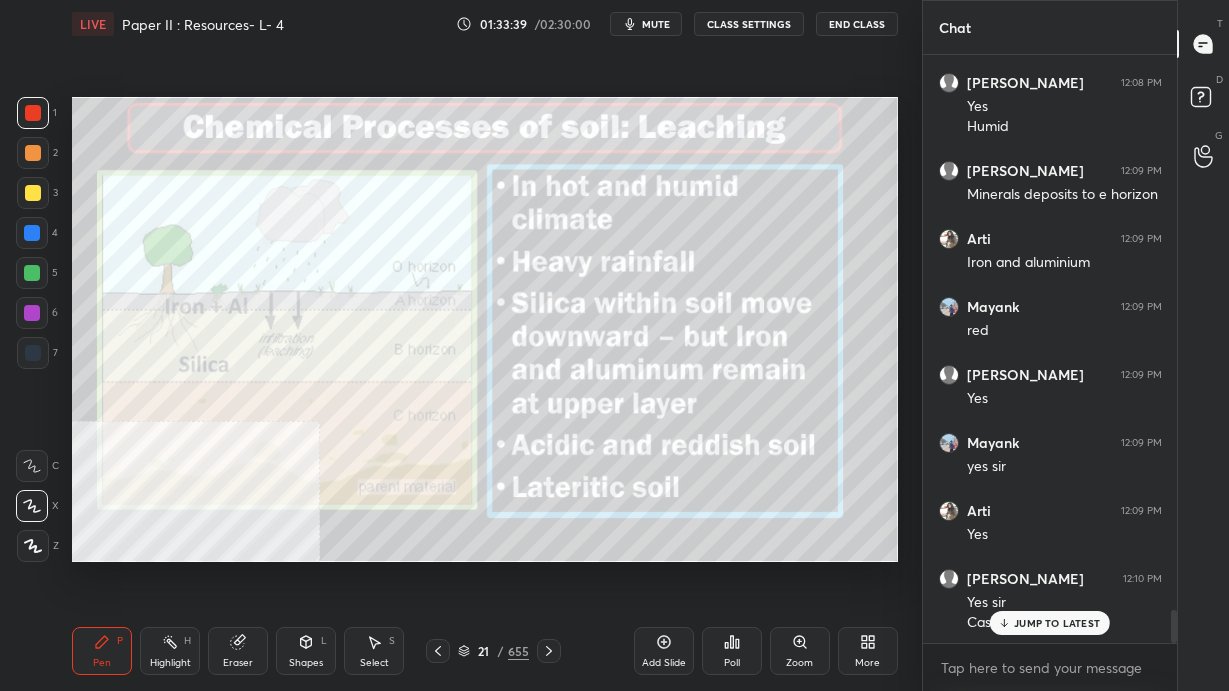 click on "JUMP TO LATEST" at bounding box center [1057, 623] 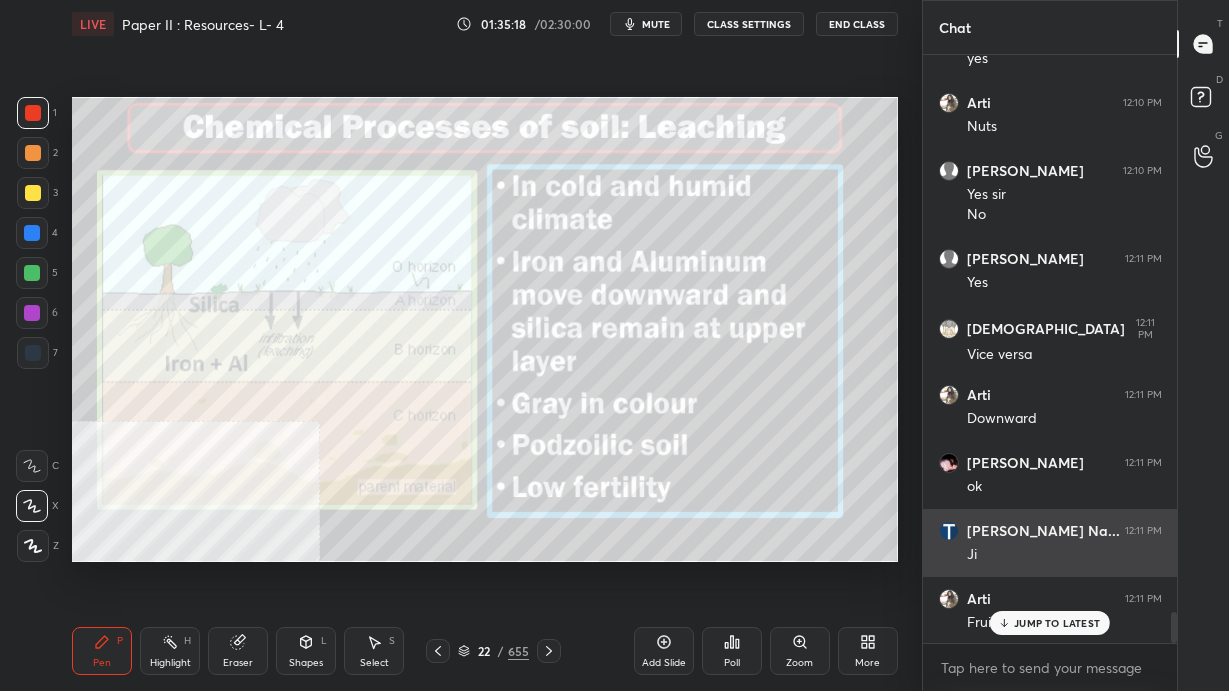 scroll, scrollTop: 10732, scrollLeft: 0, axis: vertical 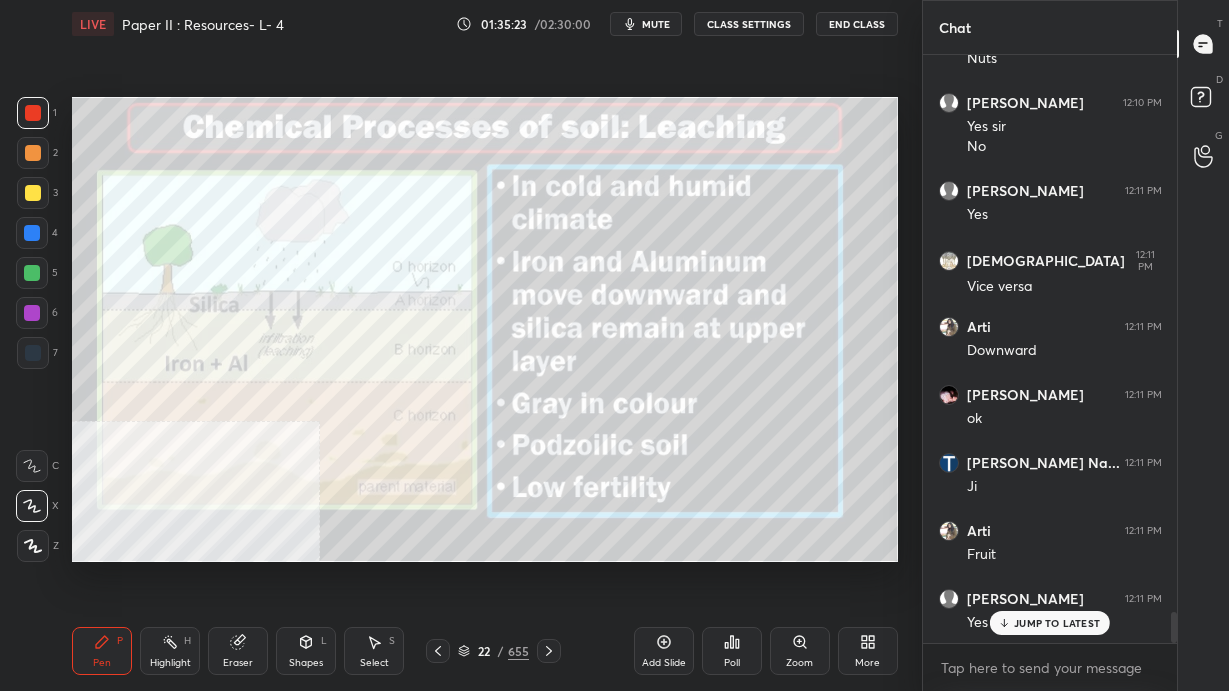 click at bounding box center (549, 651) 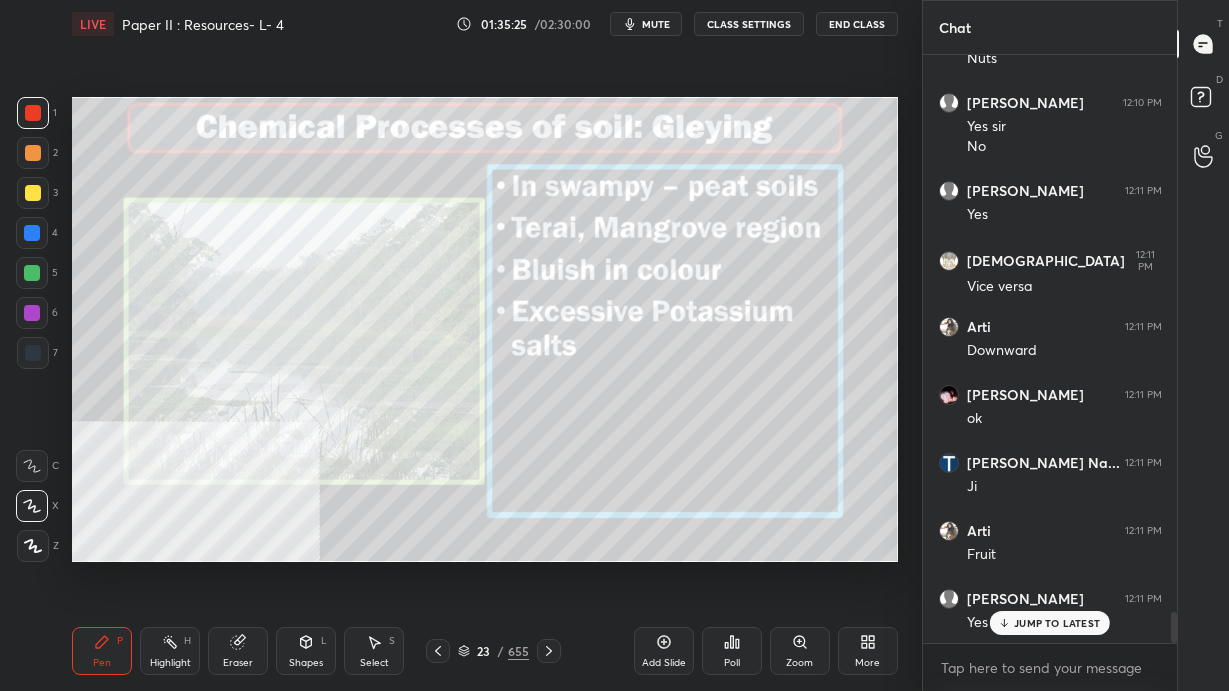 click 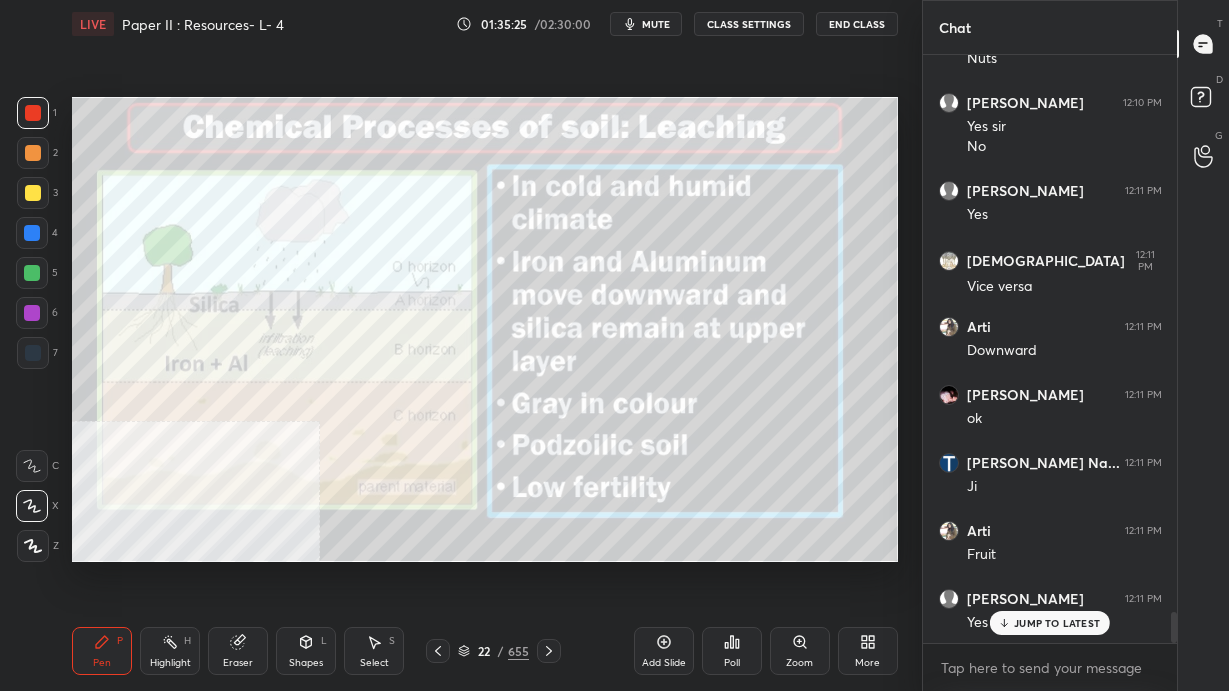 click 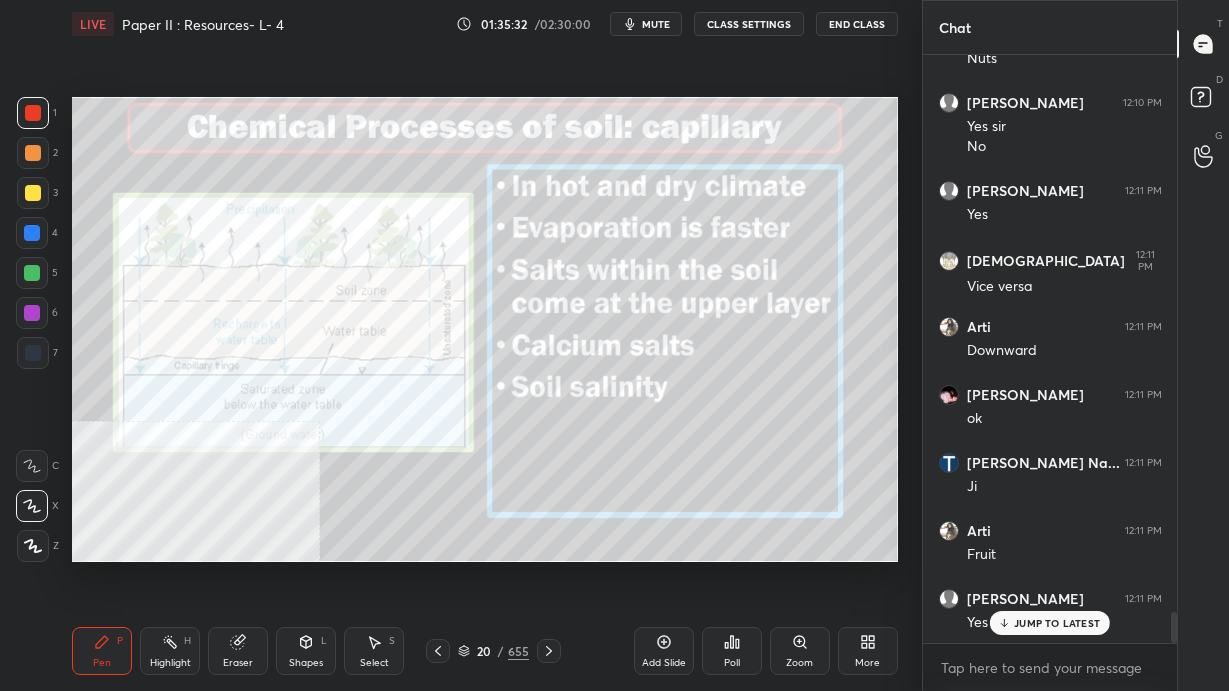 click on "1 2 3 4 5 6 7 C X Z C X Z E E Erase all   H H LIVE Paper II : Resources- L- 4 01:35:32 /  02:30:00 mute CLASS SETTINGS End Class Setting up your live class Poll for   secs No correct answer Start poll Back Paper II : Resources- L- 4 • L27 of Complete Course on Geography Optional [PERSON_NAME] Pen P Highlight H Eraser Shapes L Select S 20 / 655 Add Slide Poll Zoom More" at bounding box center (461, 345) 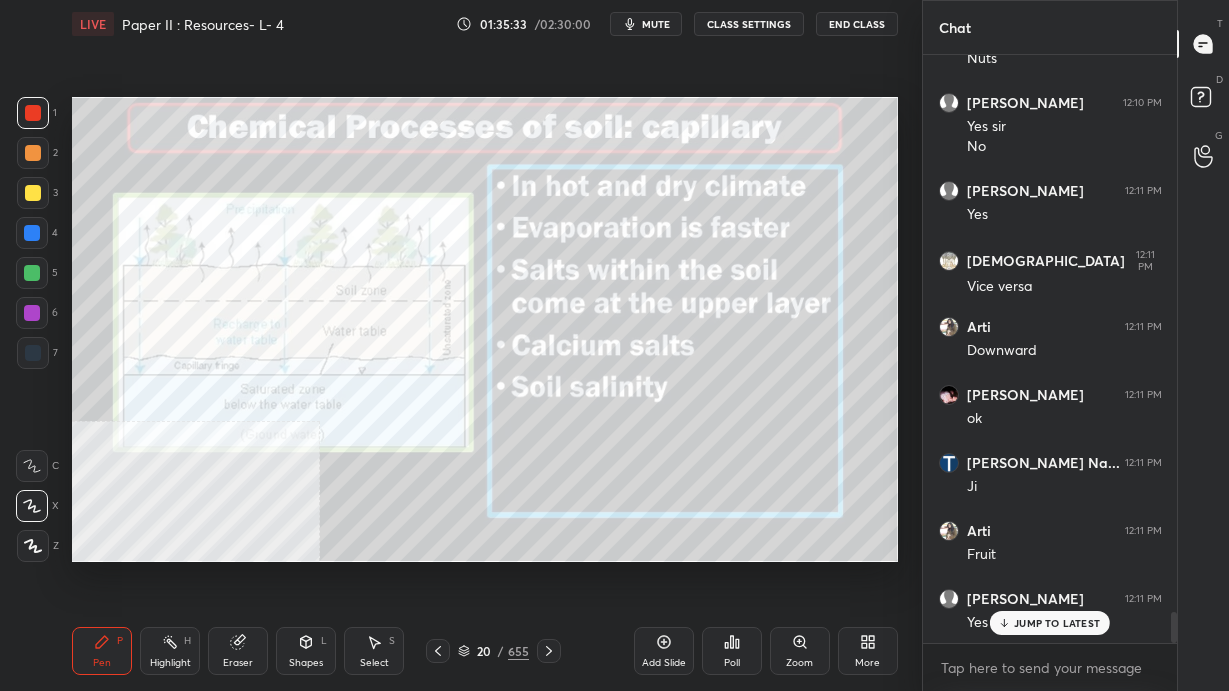 click on "1 2 3 4 5 6 7 C X Z C X Z E E Erase all   H H LIVE Paper II : Resources- L- 4 01:35:33 /  02:30:00 mute CLASS SETTINGS End Class Setting up your live class Poll for   secs No correct answer Start poll Back Paper II : Resources- L- 4 • L27 of Complete Course on Geography Optional [PERSON_NAME] Pen P Highlight H Eraser Shapes L Select S 20 / 655 Add Slide Poll Zoom More" at bounding box center [461, 345] 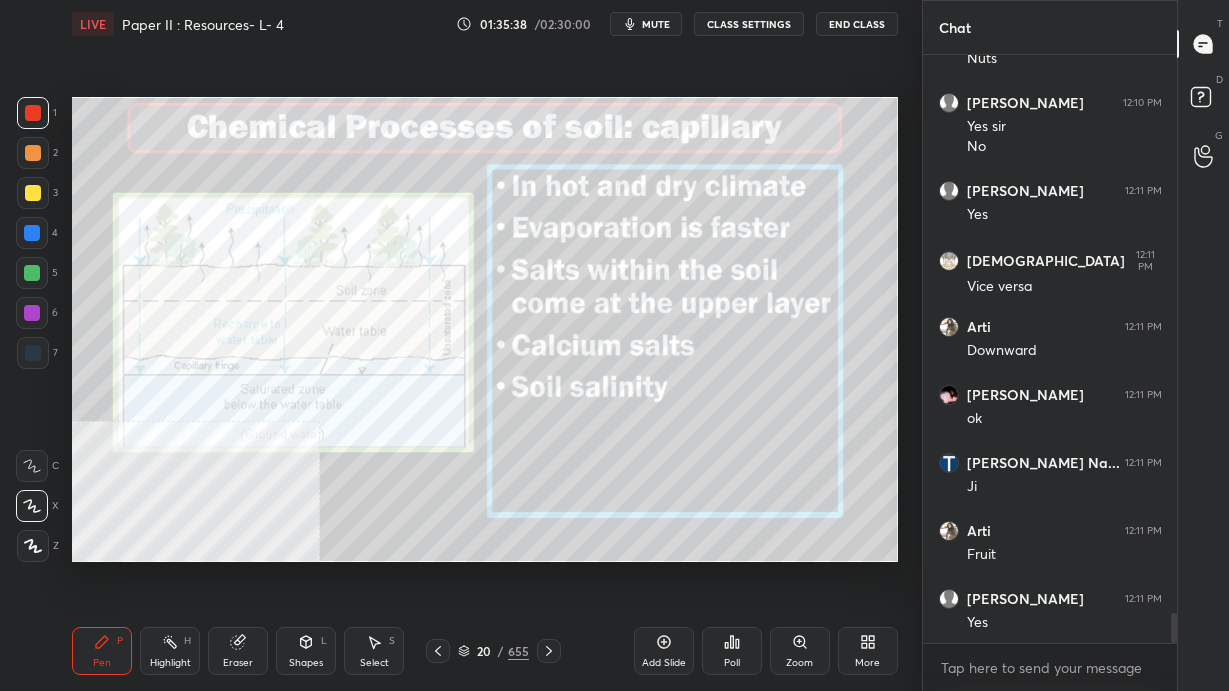 scroll, scrollTop: 10801, scrollLeft: 0, axis: vertical 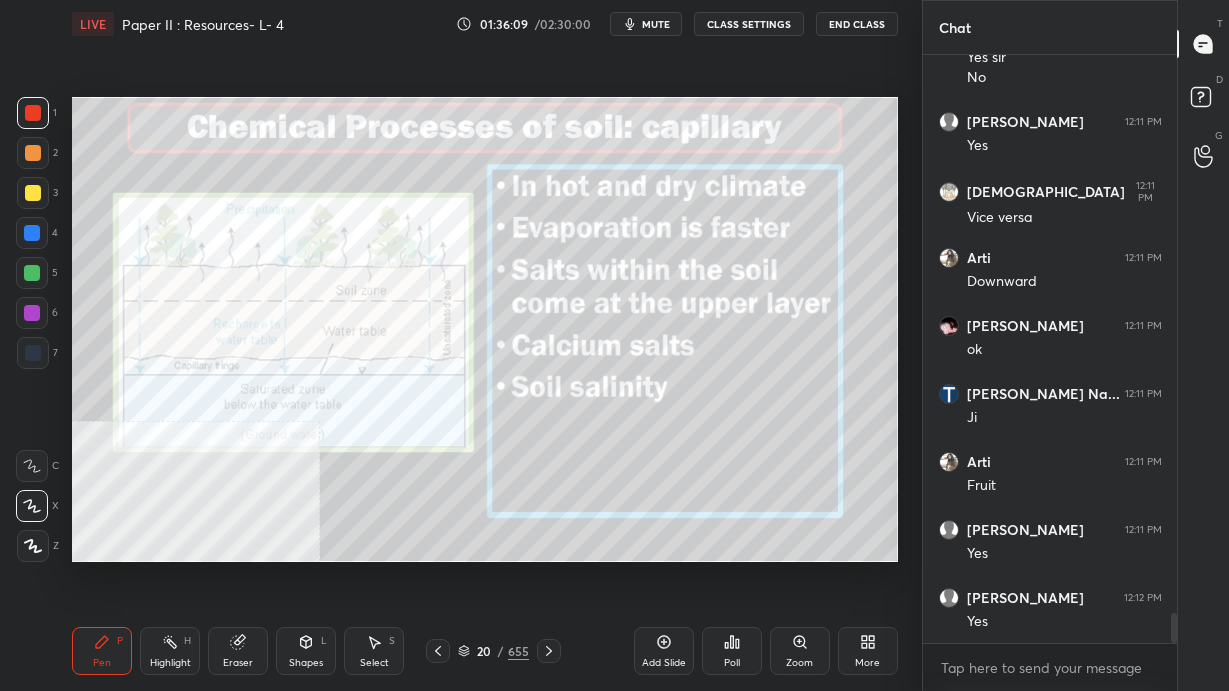 click on "20" at bounding box center (484, 651) 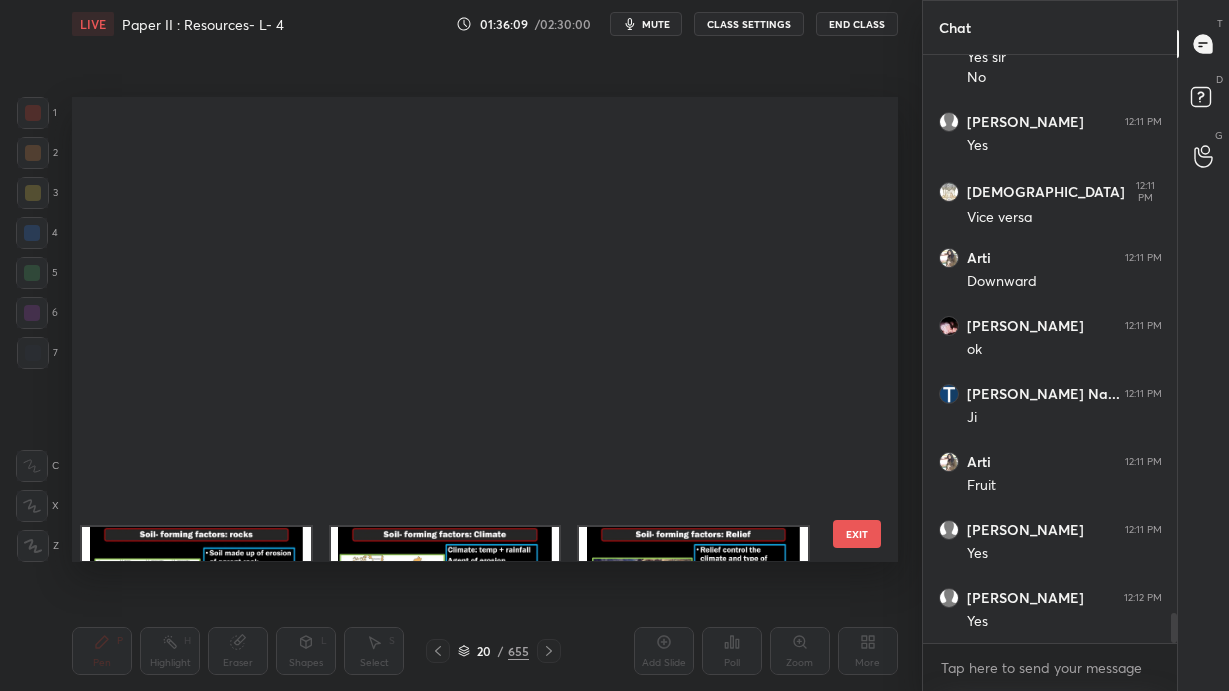 scroll, scrollTop: 515, scrollLeft: 0, axis: vertical 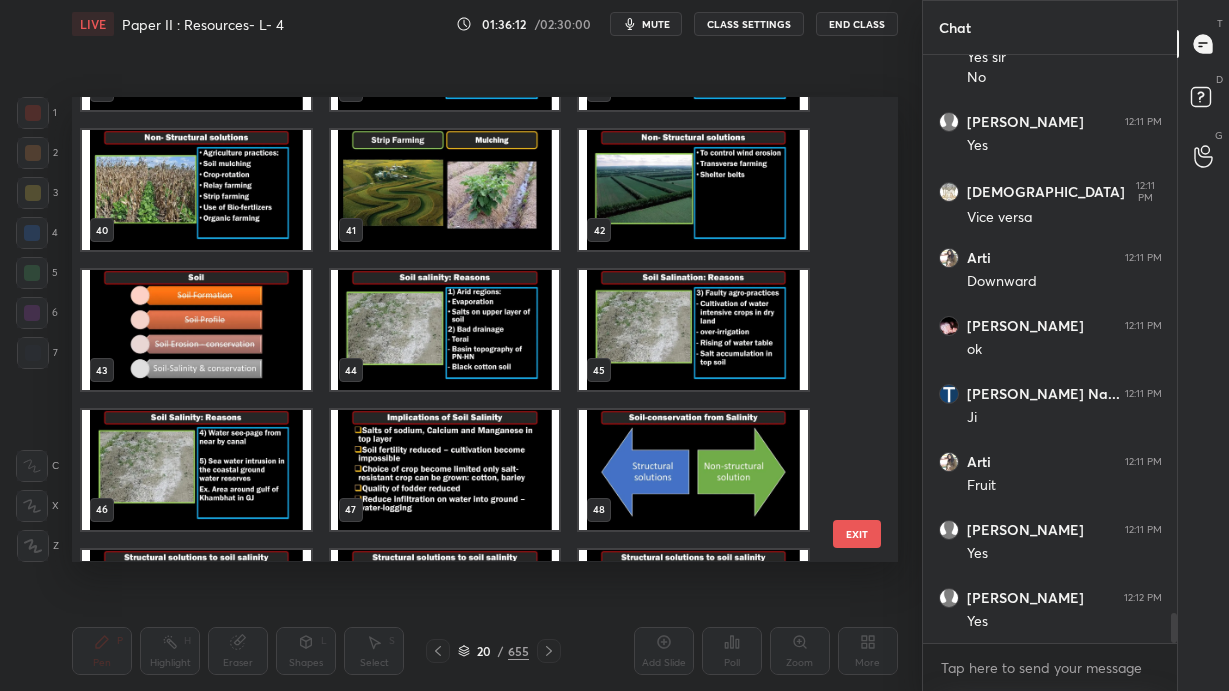 click at bounding box center (445, 331) 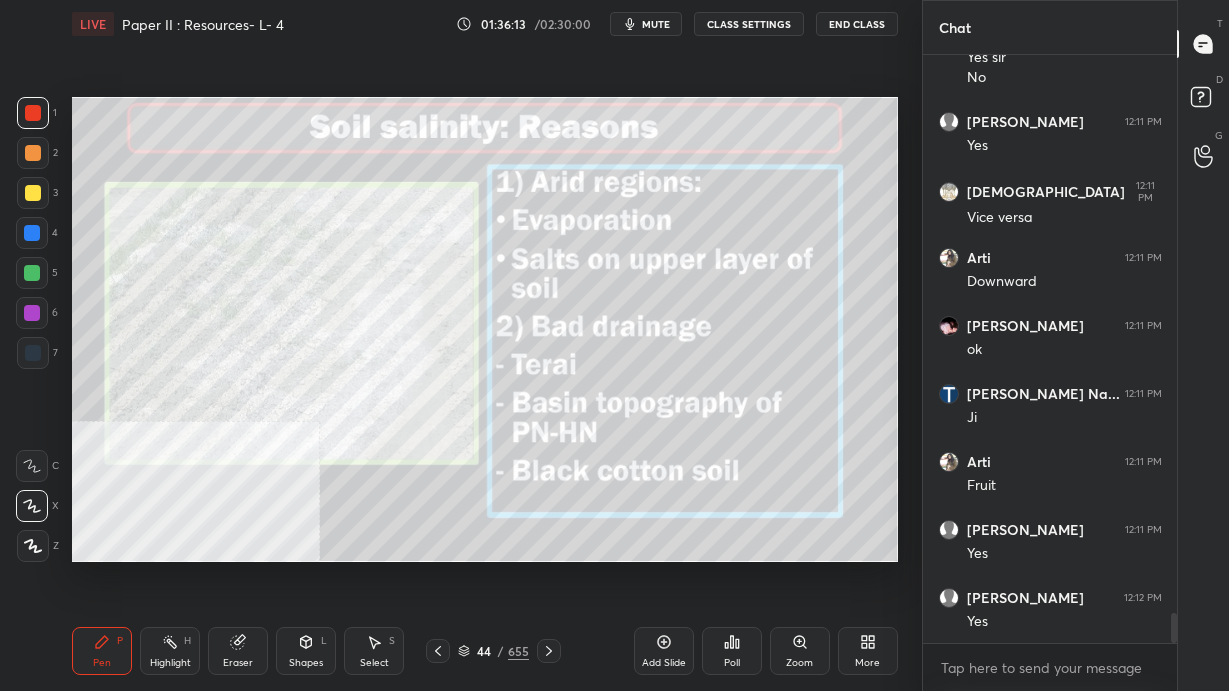 scroll, scrollTop: 10904, scrollLeft: 0, axis: vertical 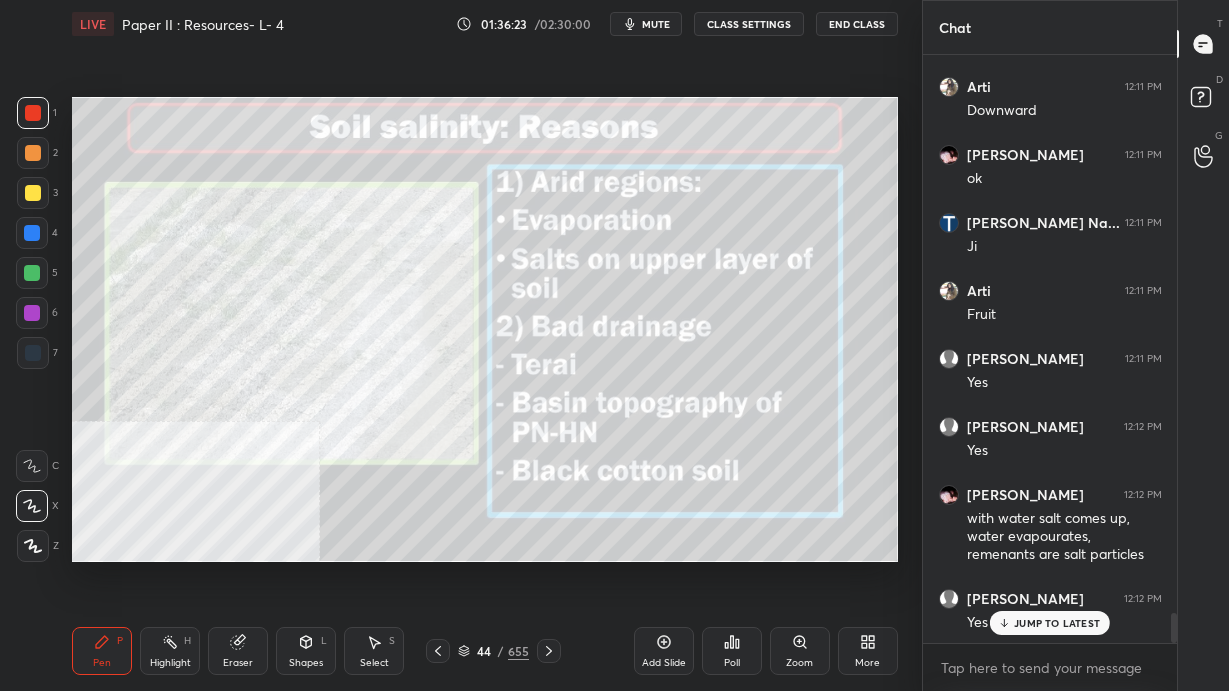 click on "JUMP TO LATEST" at bounding box center [1057, 623] 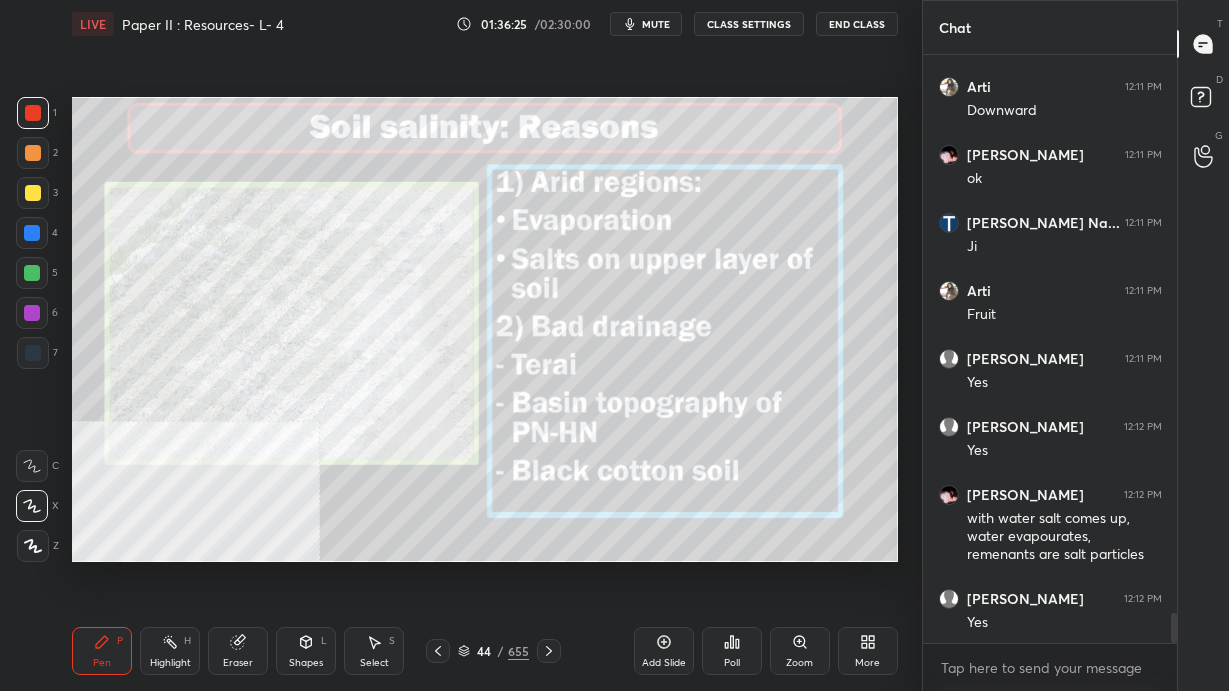 click 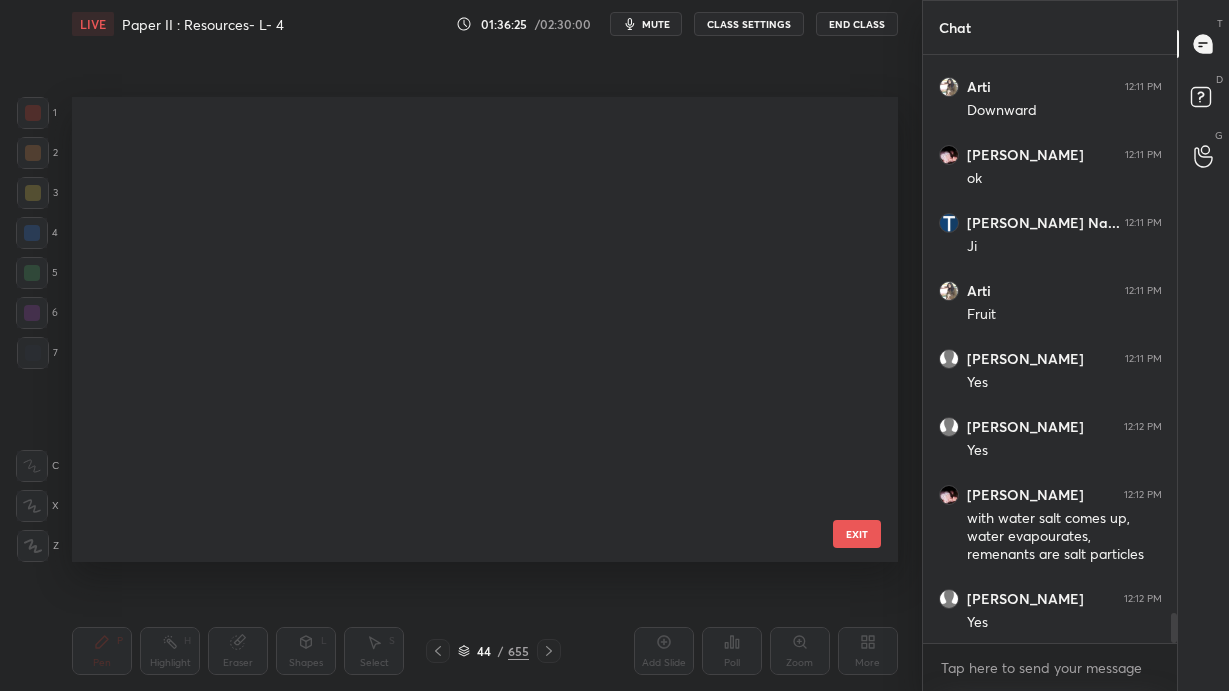 scroll, scrollTop: 1633, scrollLeft: 0, axis: vertical 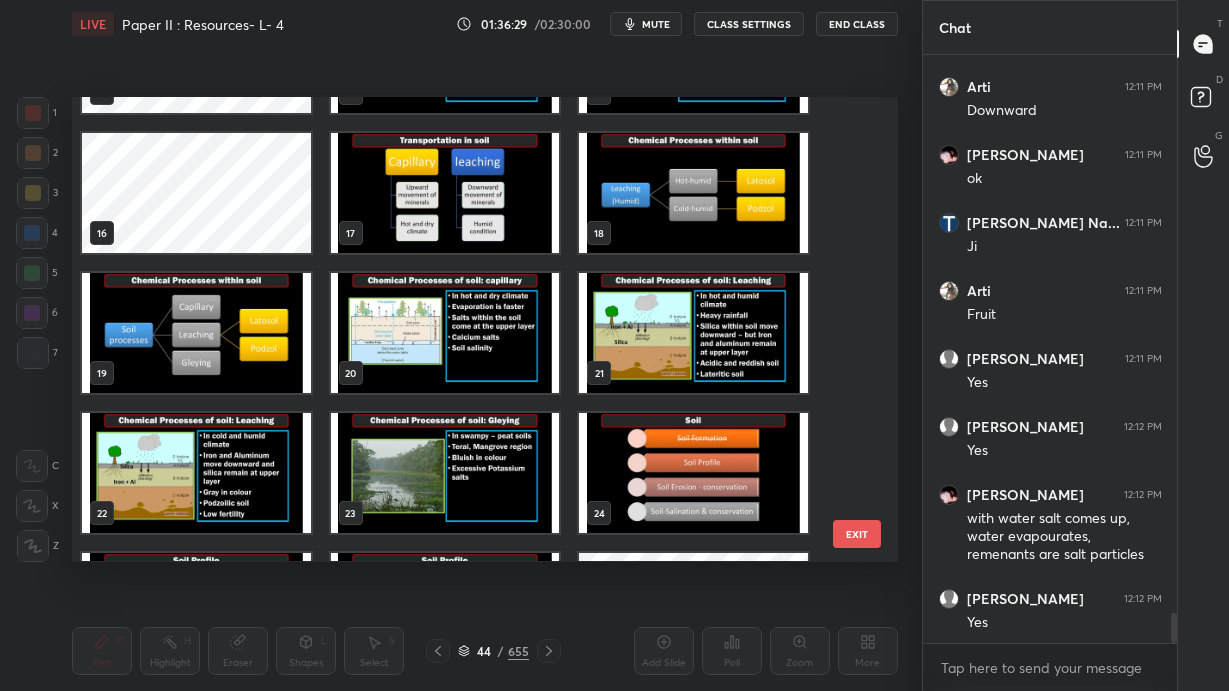 click at bounding box center [445, 334] 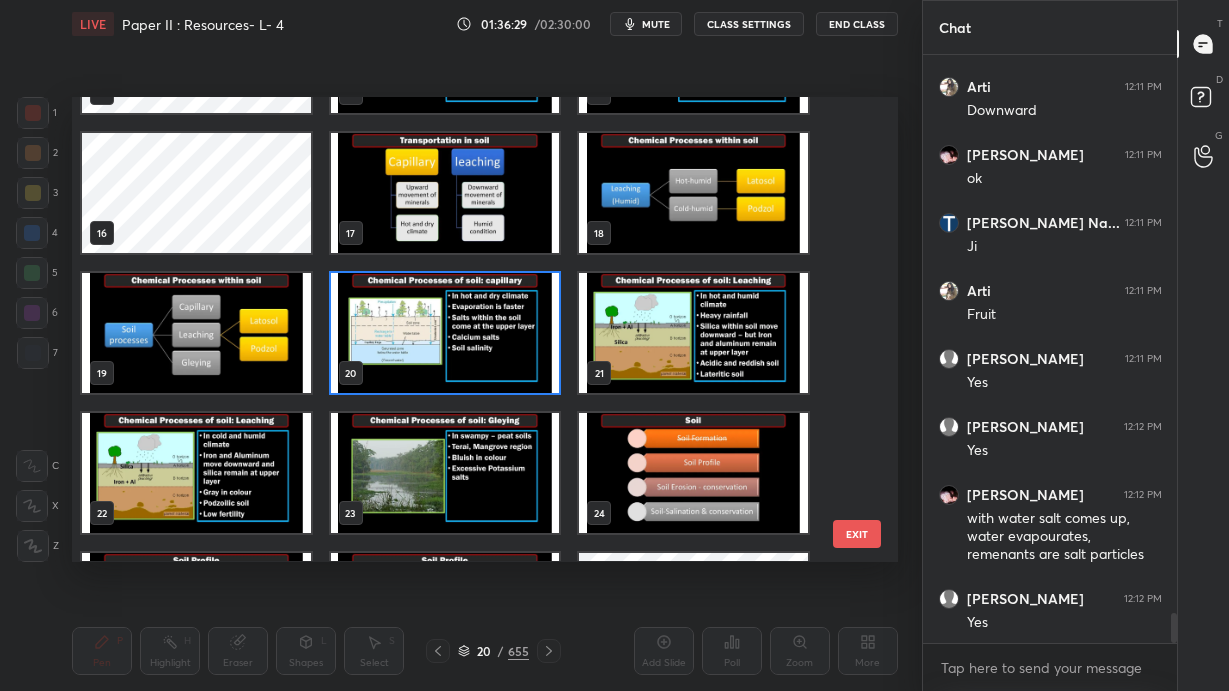 click at bounding box center [445, 334] 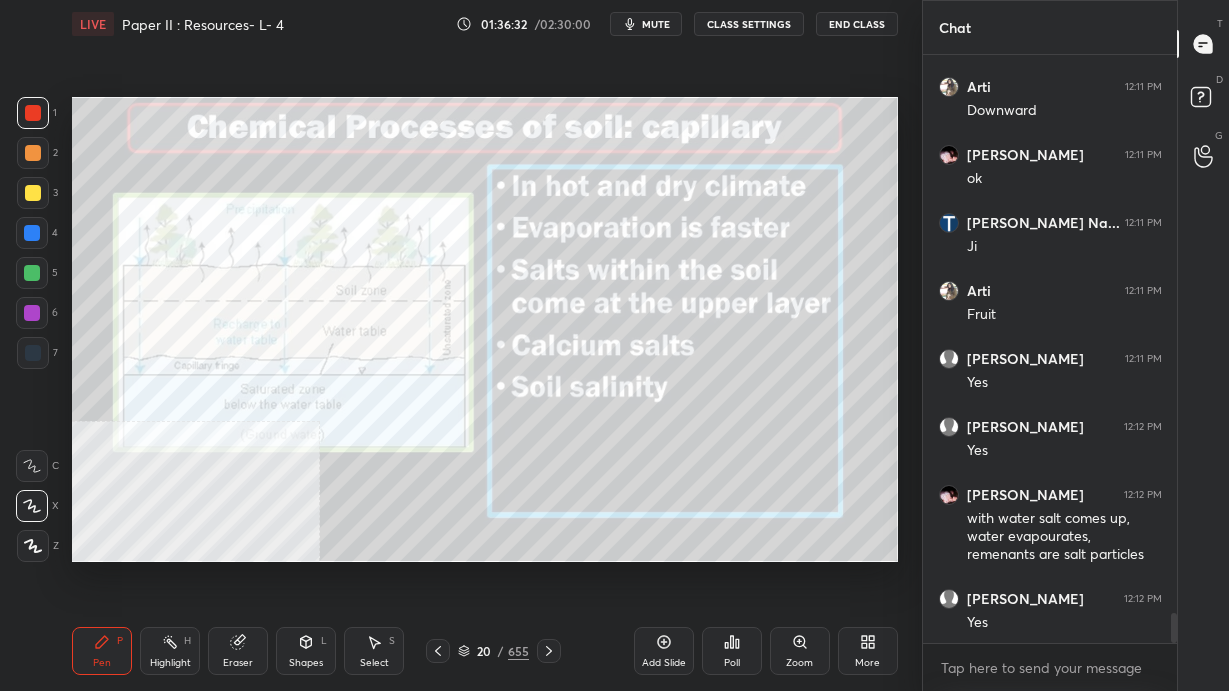 scroll, scrollTop: 11077, scrollLeft: 0, axis: vertical 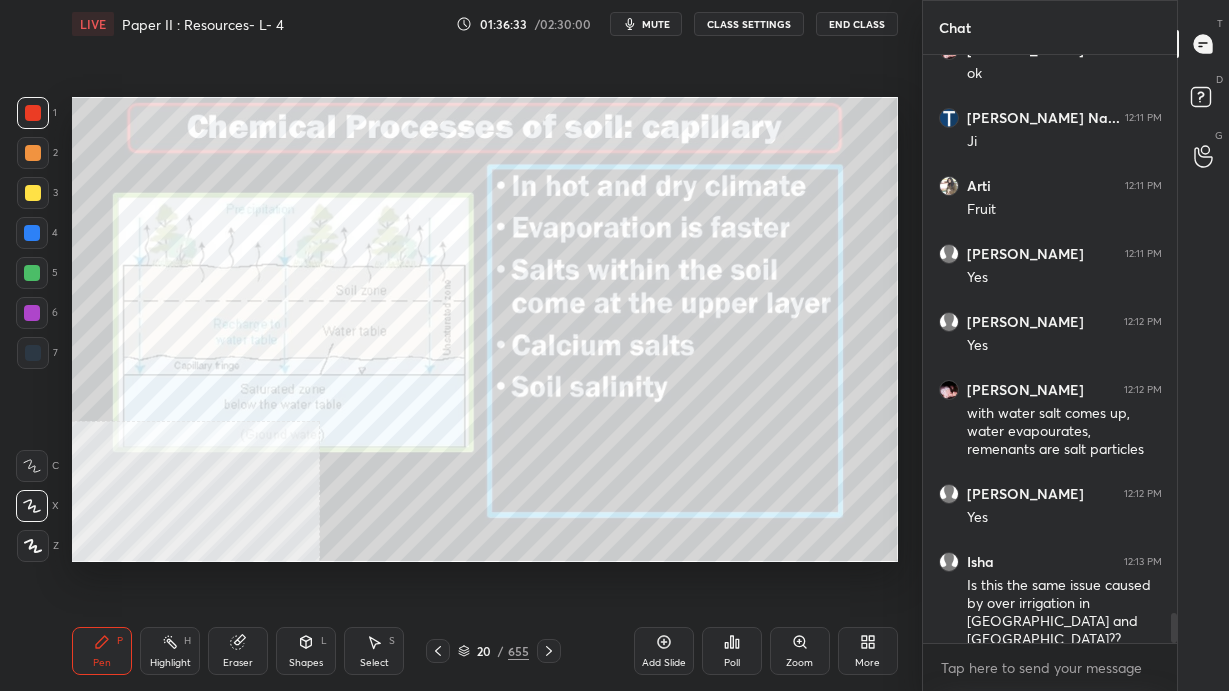 click on "Add Slide" at bounding box center (664, 651) 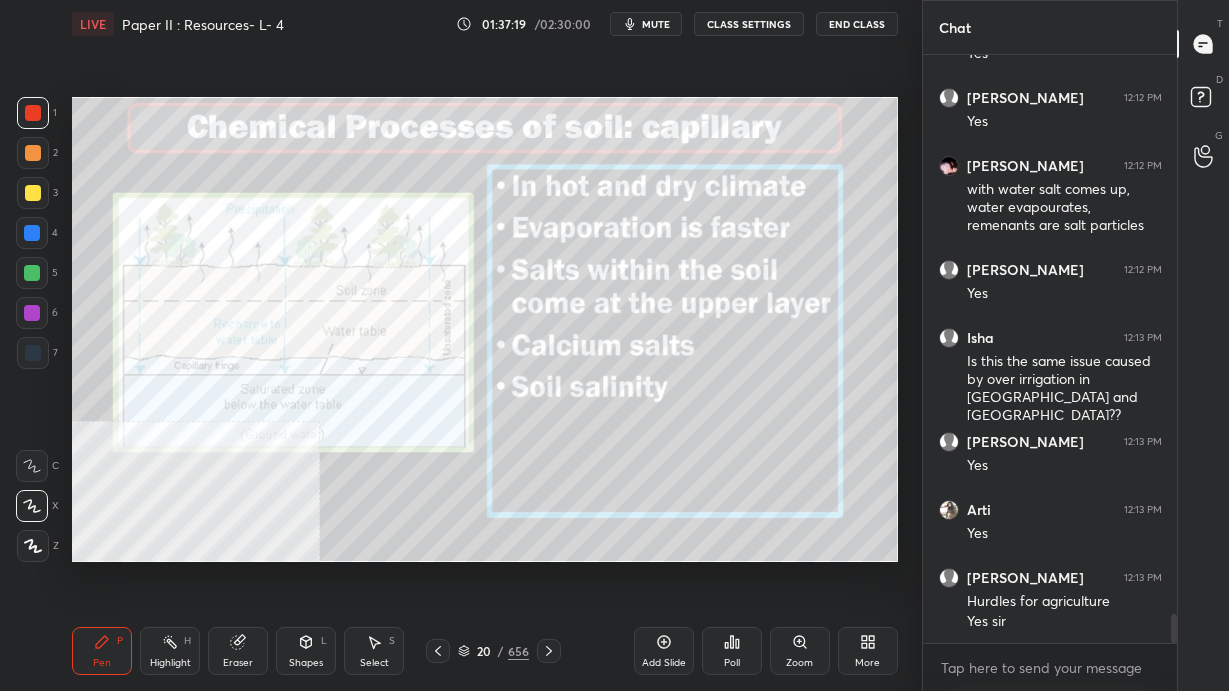 scroll, scrollTop: 8158, scrollLeft: 0, axis: vertical 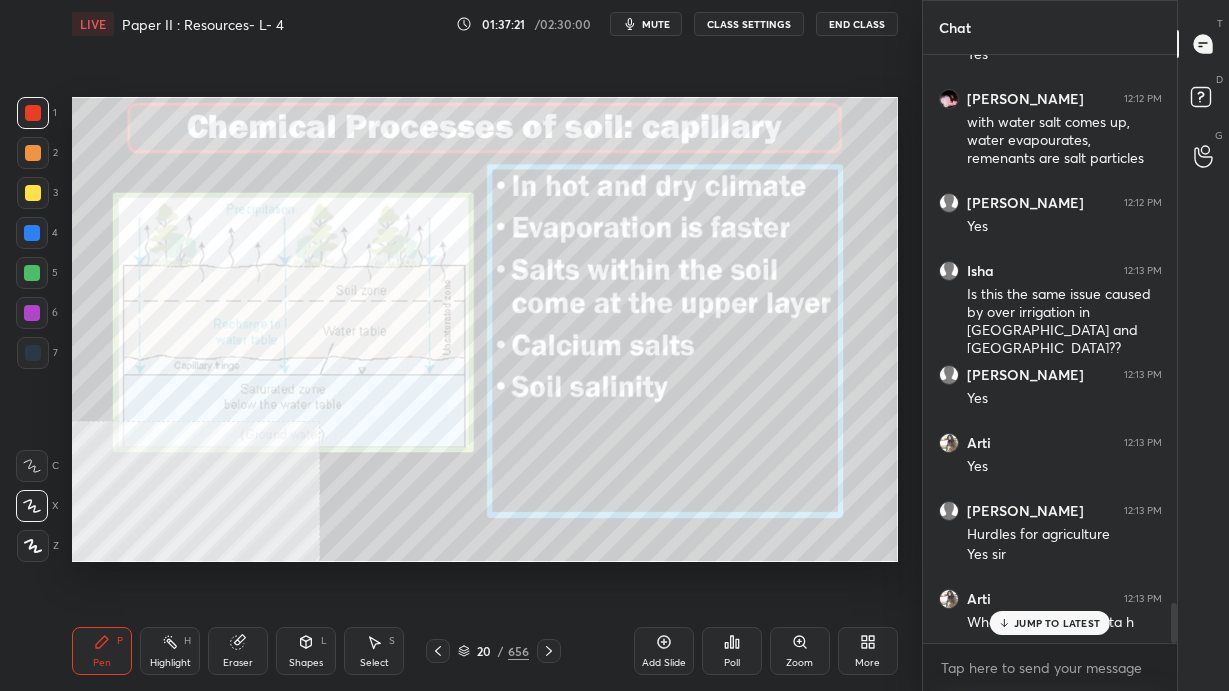 click on "JUMP TO LATEST" at bounding box center (1057, 623) 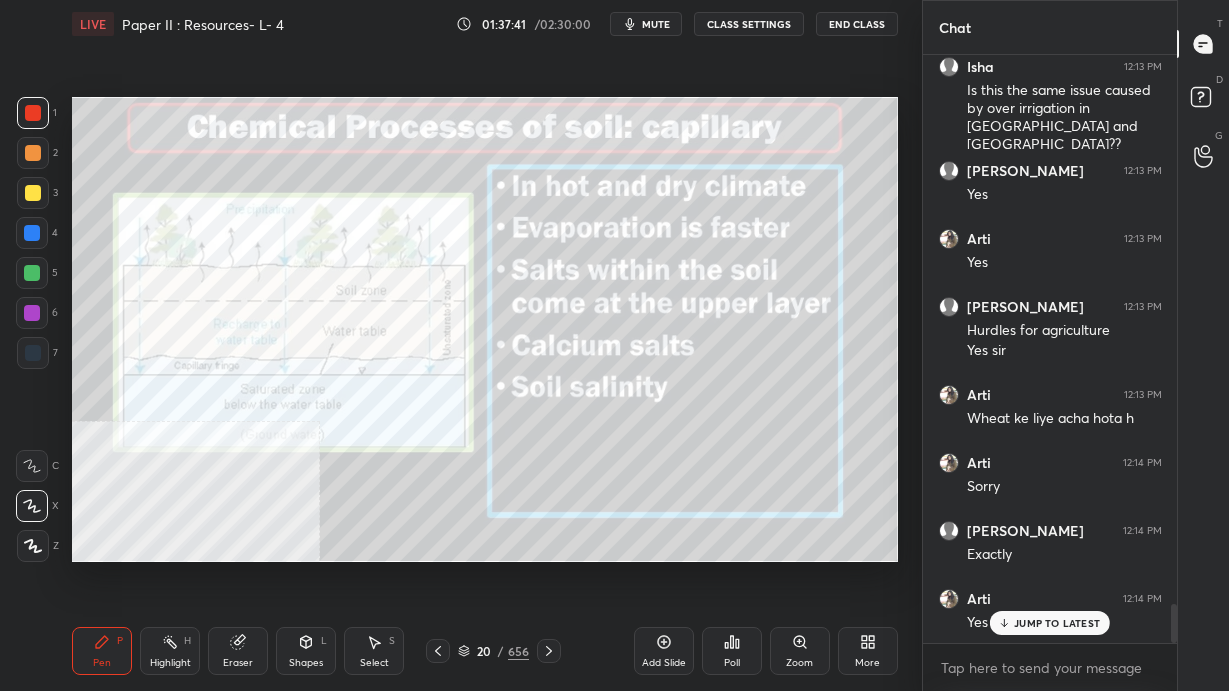 scroll, scrollTop: 8430, scrollLeft: 0, axis: vertical 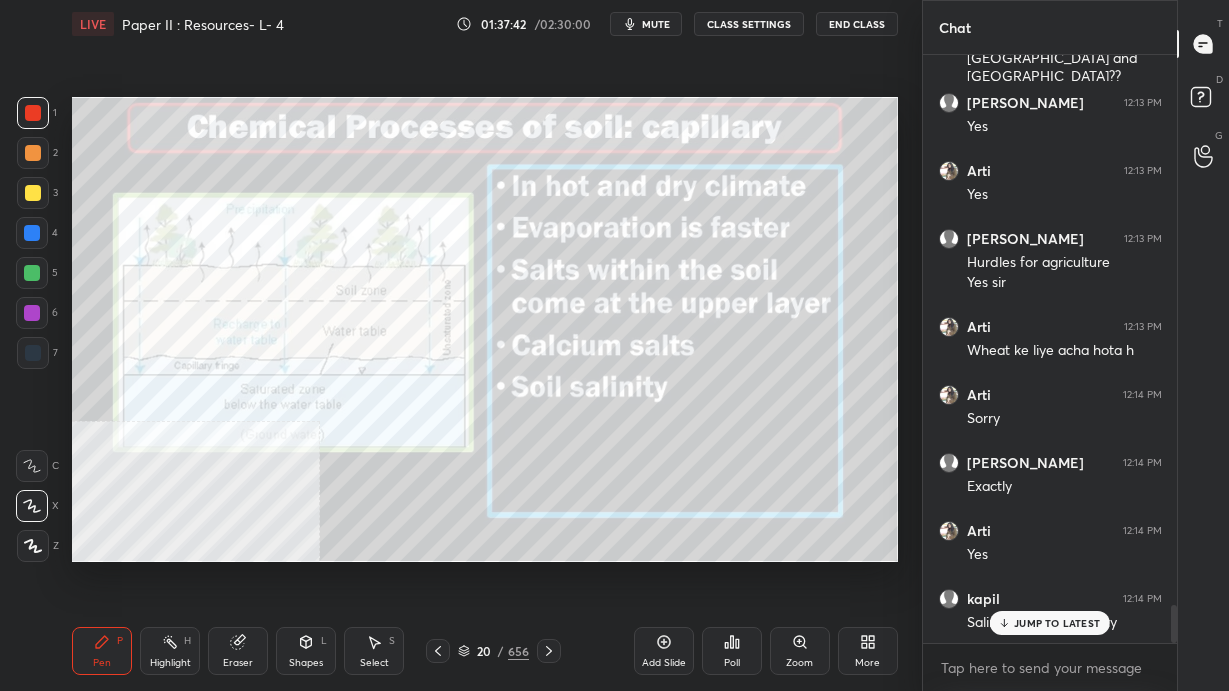 click 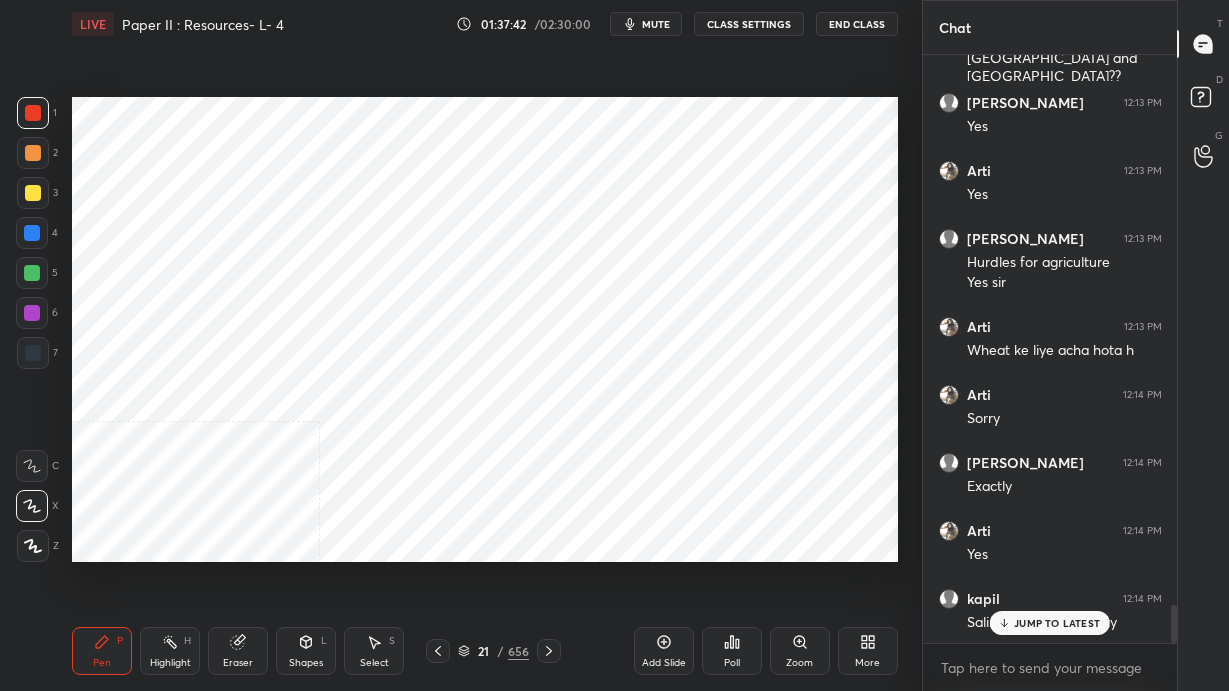click 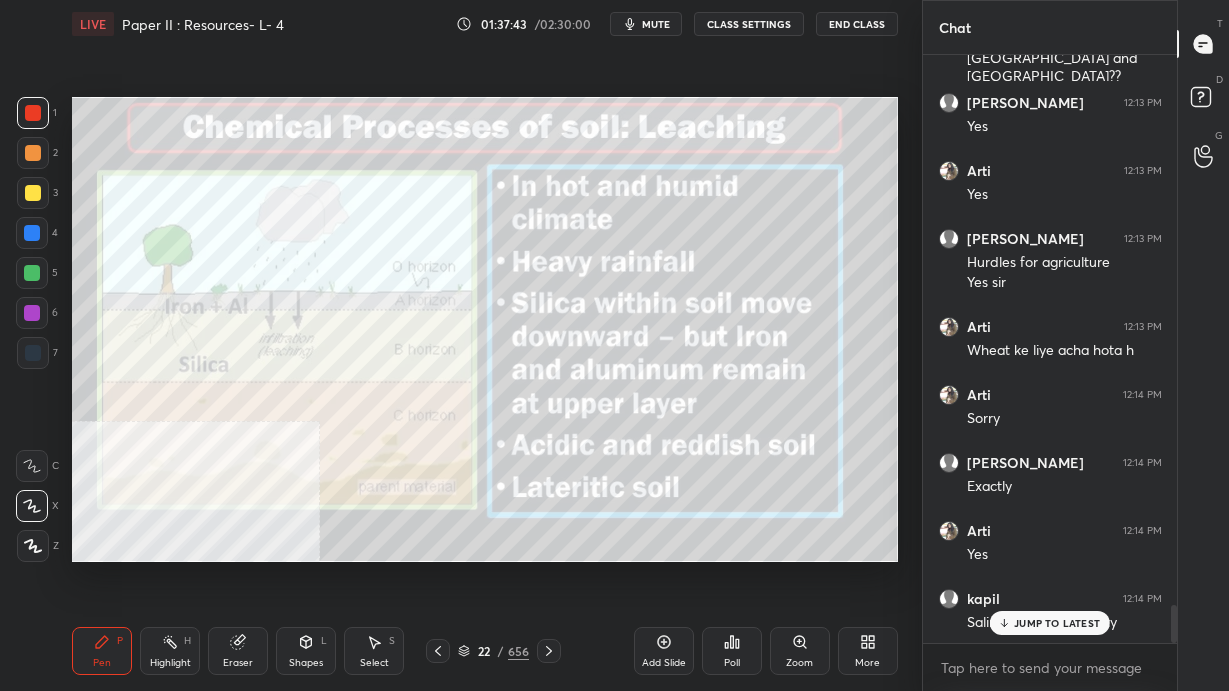 click 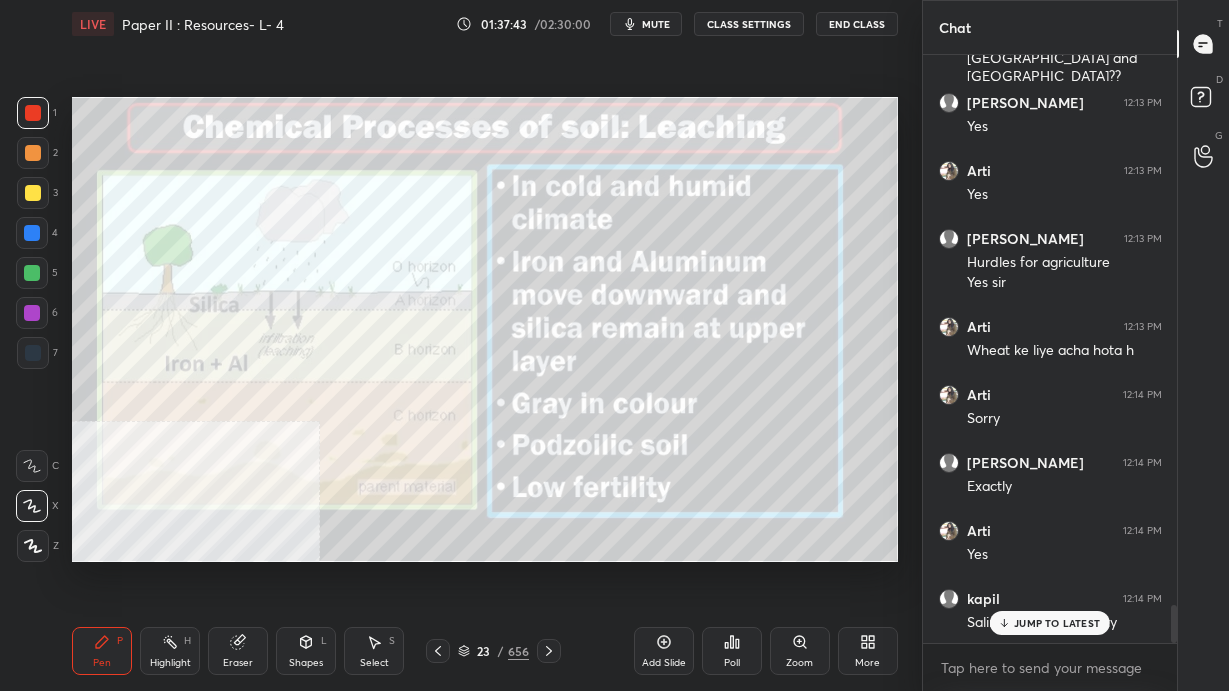 click 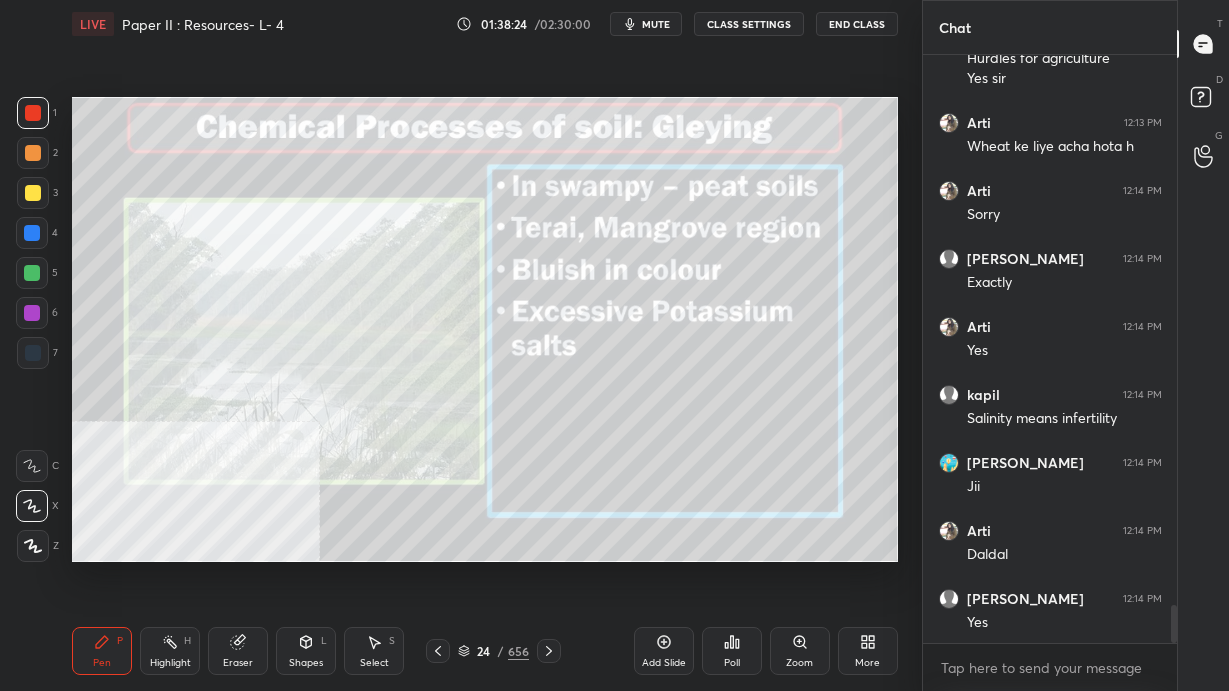 scroll, scrollTop: 8702, scrollLeft: 0, axis: vertical 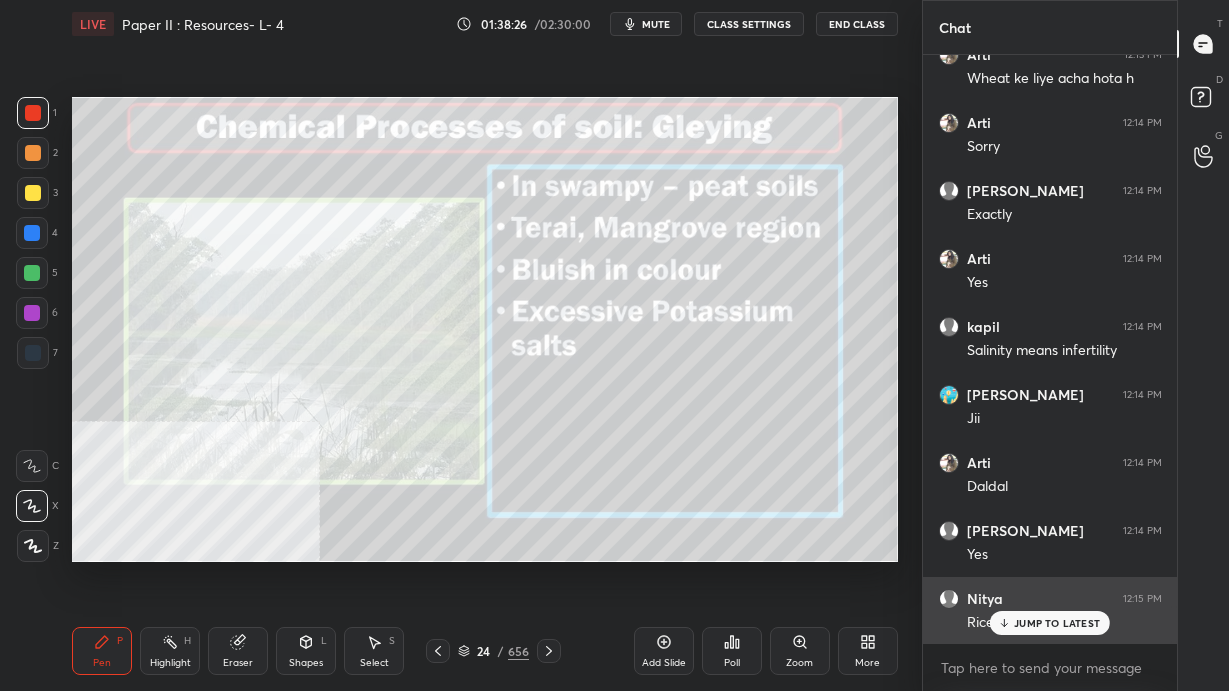click on "JUMP TO LATEST" at bounding box center [1057, 623] 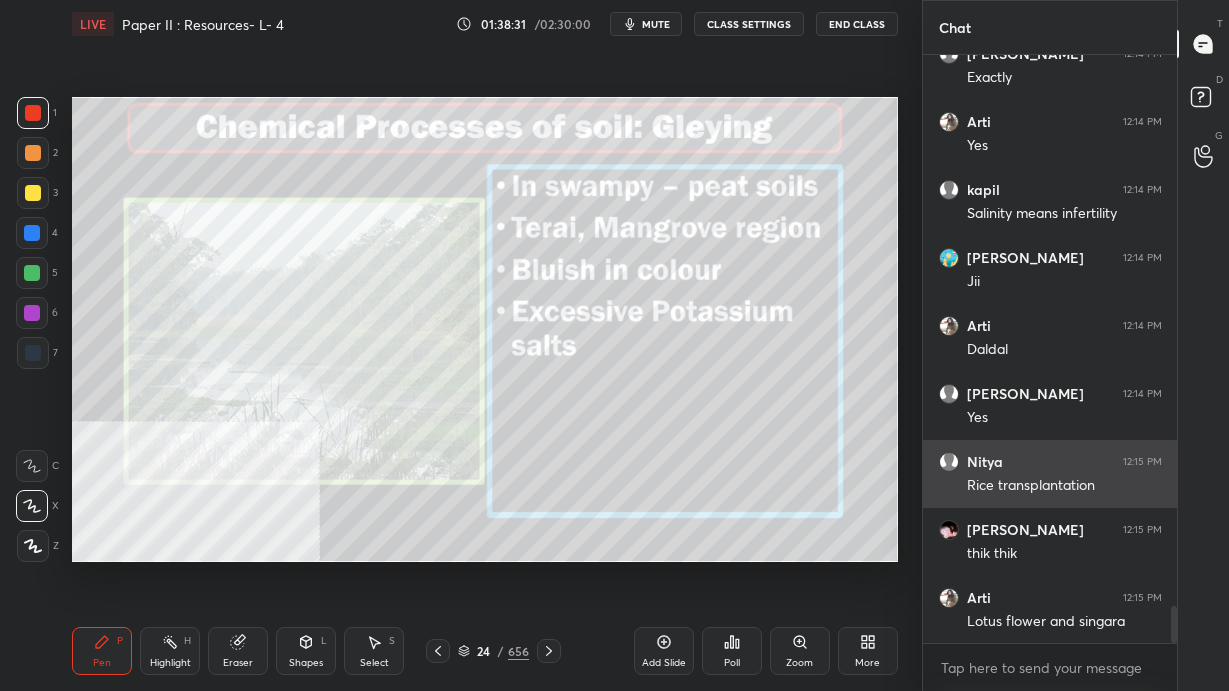 scroll, scrollTop: 8906, scrollLeft: 0, axis: vertical 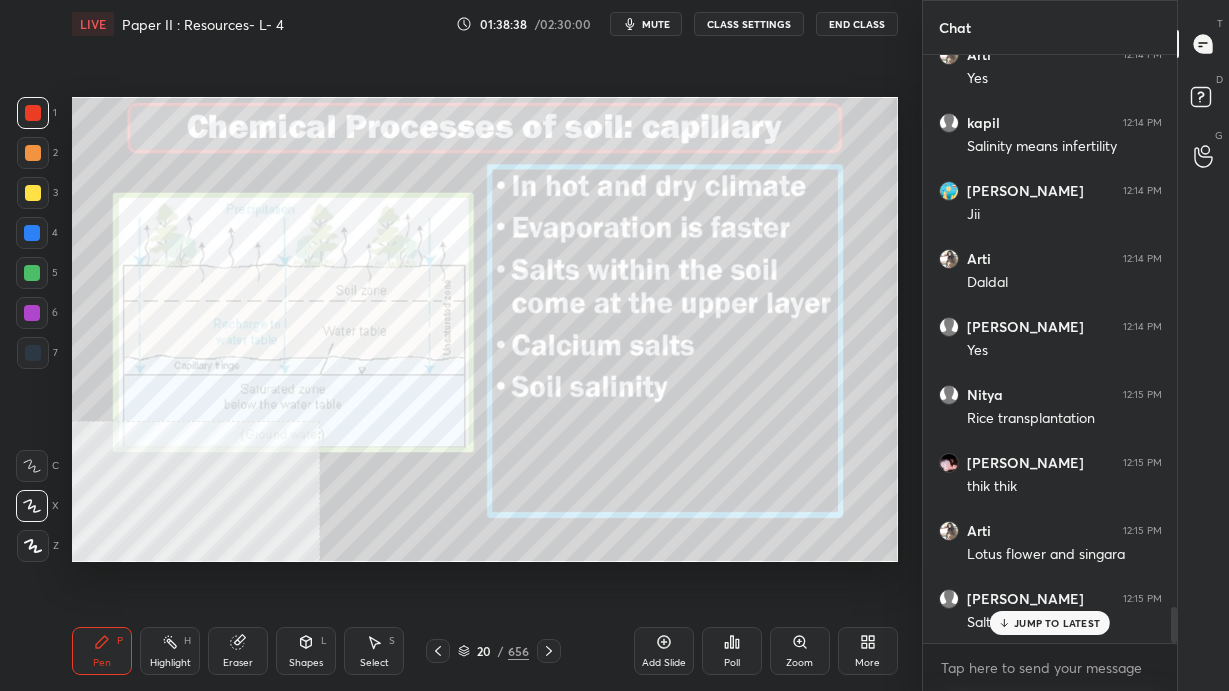click on "Add Slide" at bounding box center (664, 651) 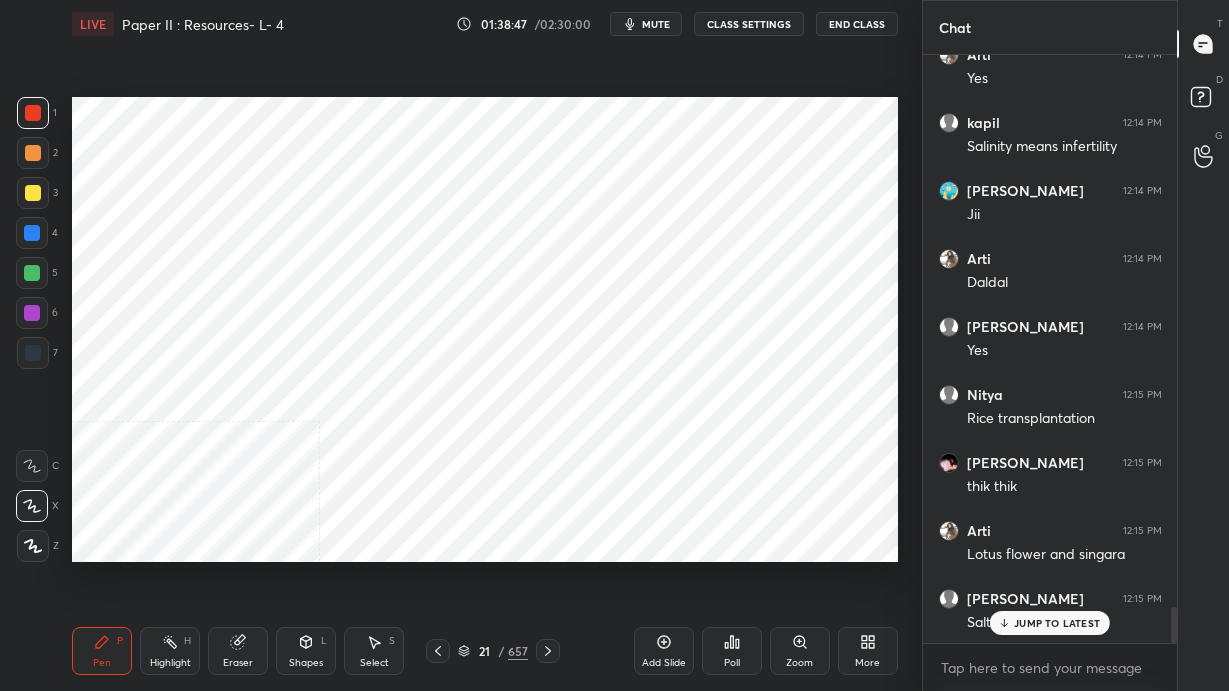 click at bounding box center [33, 353] 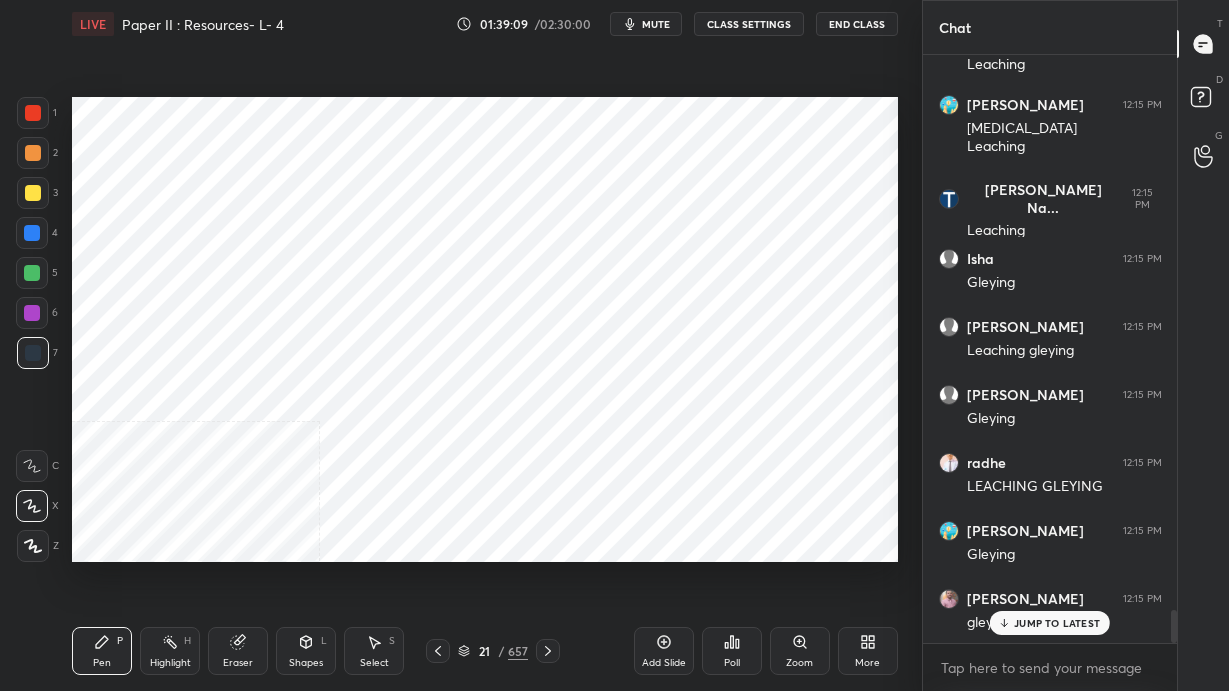 scroll, scrollTop: 10049, scrollLeft: 0, axis: vertical 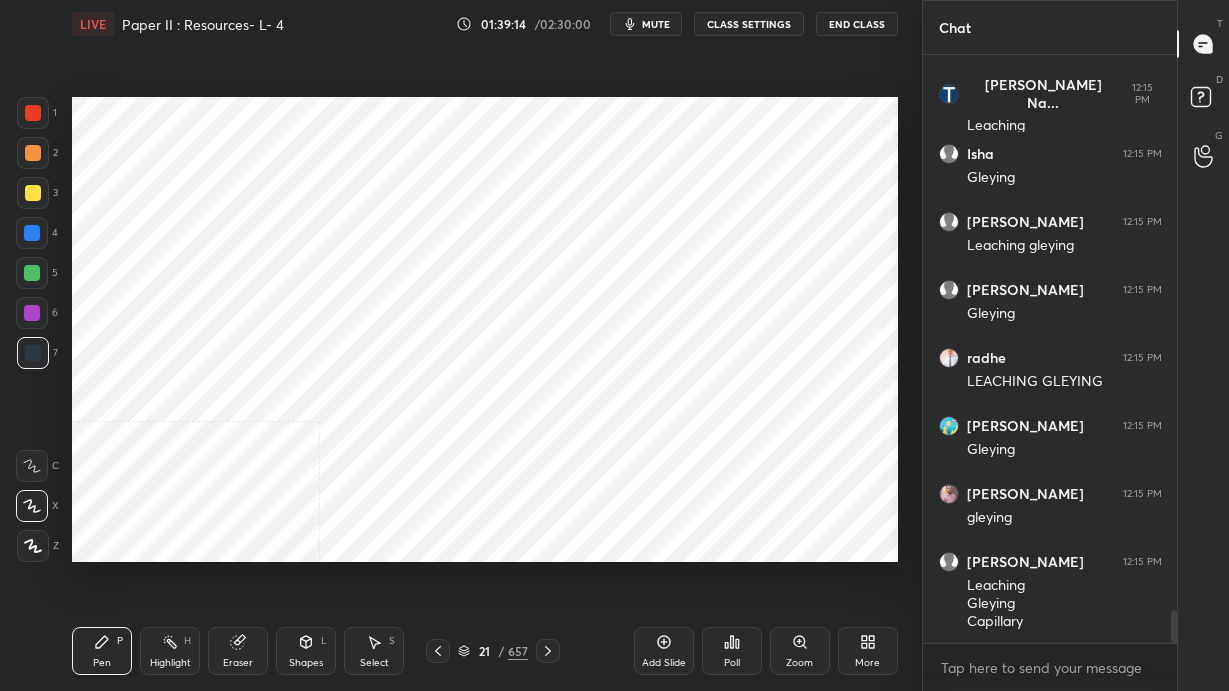 click on "More" at bounding box center [867, 663] 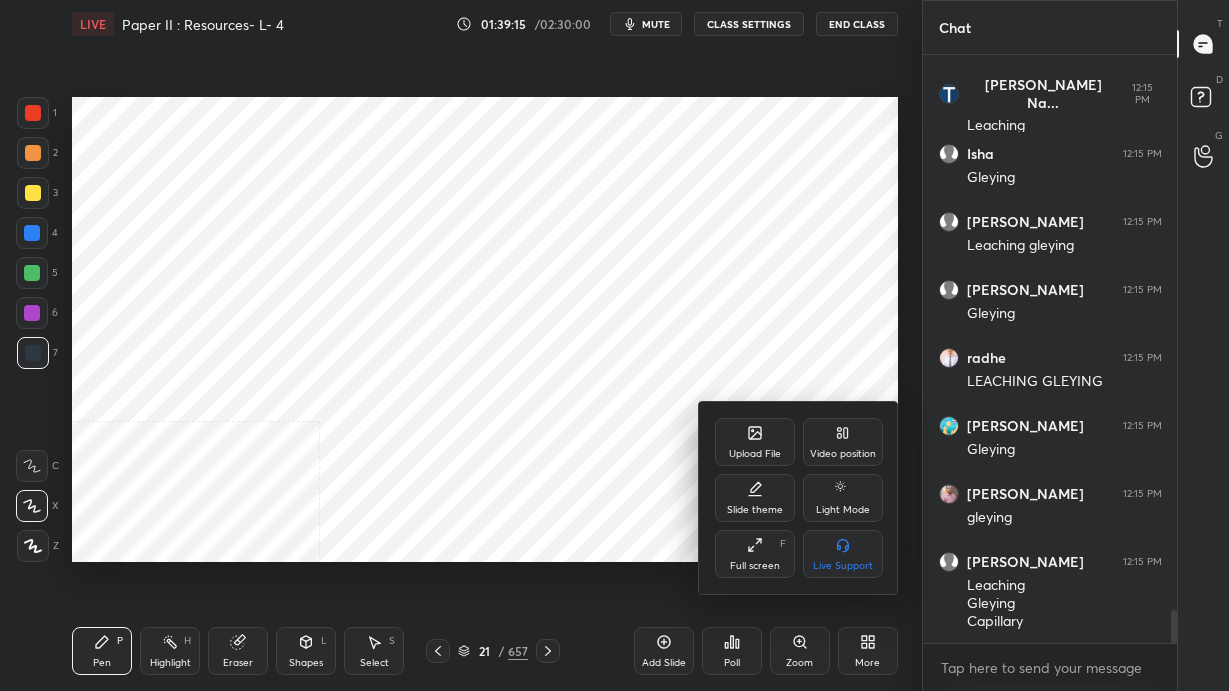 click on "Upload File Video position Slide theme Light Mode Full screen F Live Support" at bounding box center (799, 498) 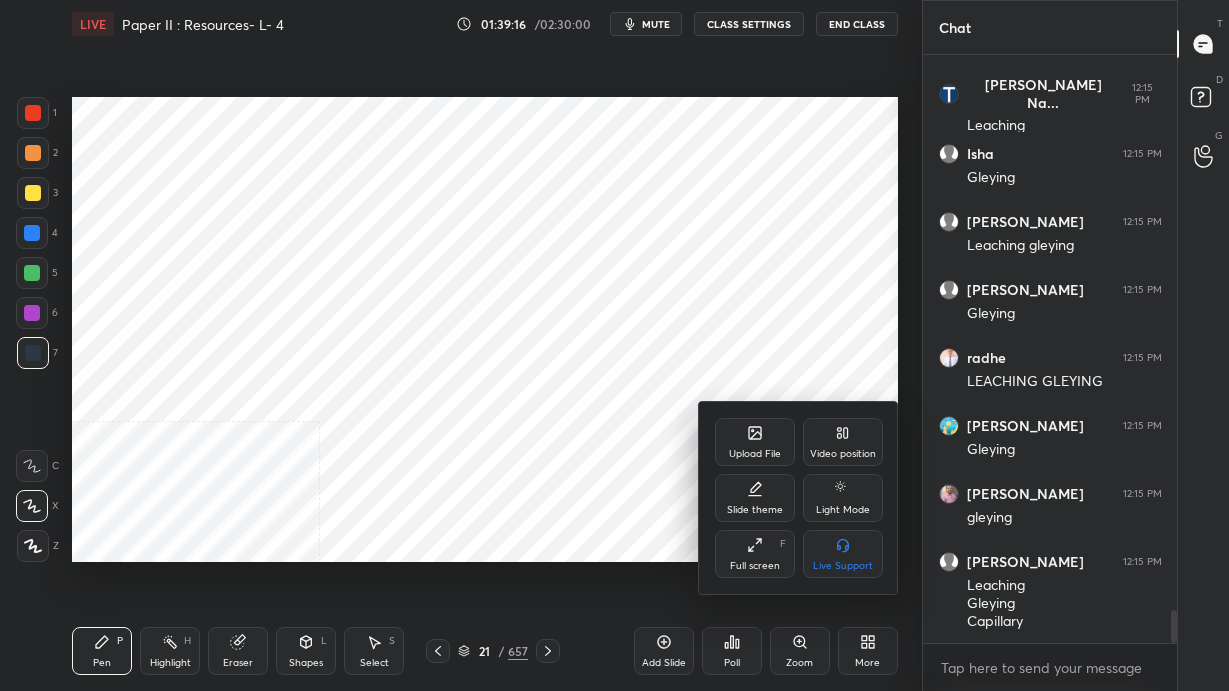 click on "Video position" at bounding box center (843, 454) 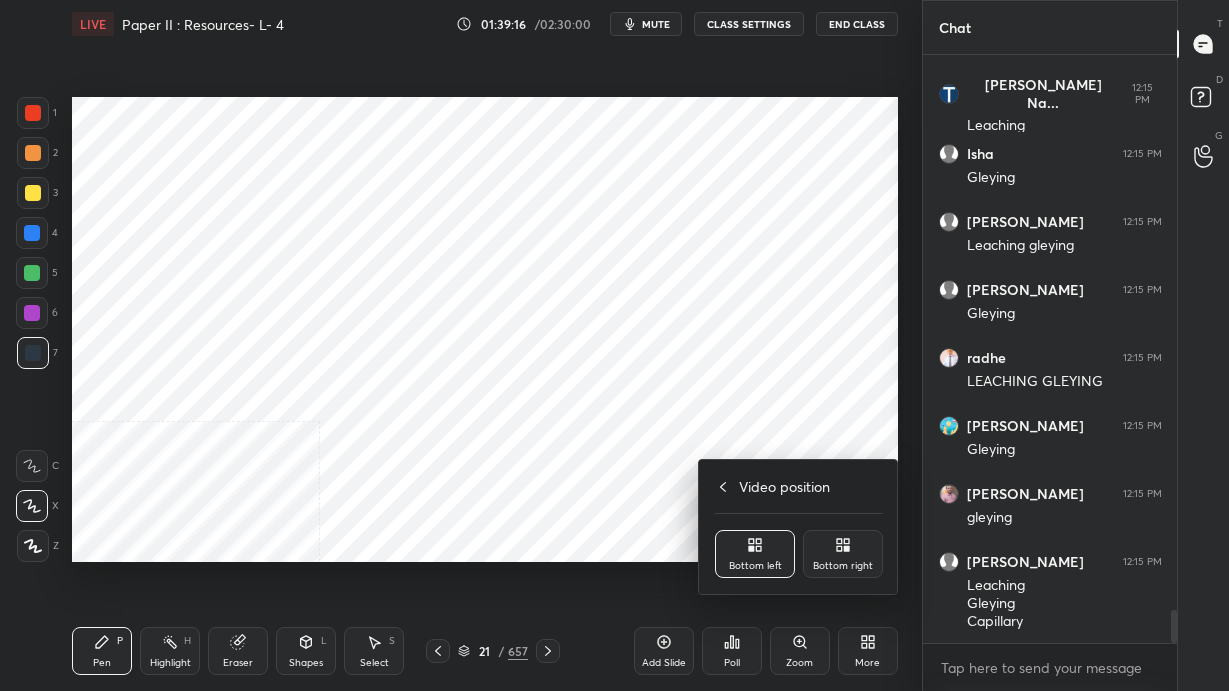 click on "Bottom right" at bounding box center [843, 554] 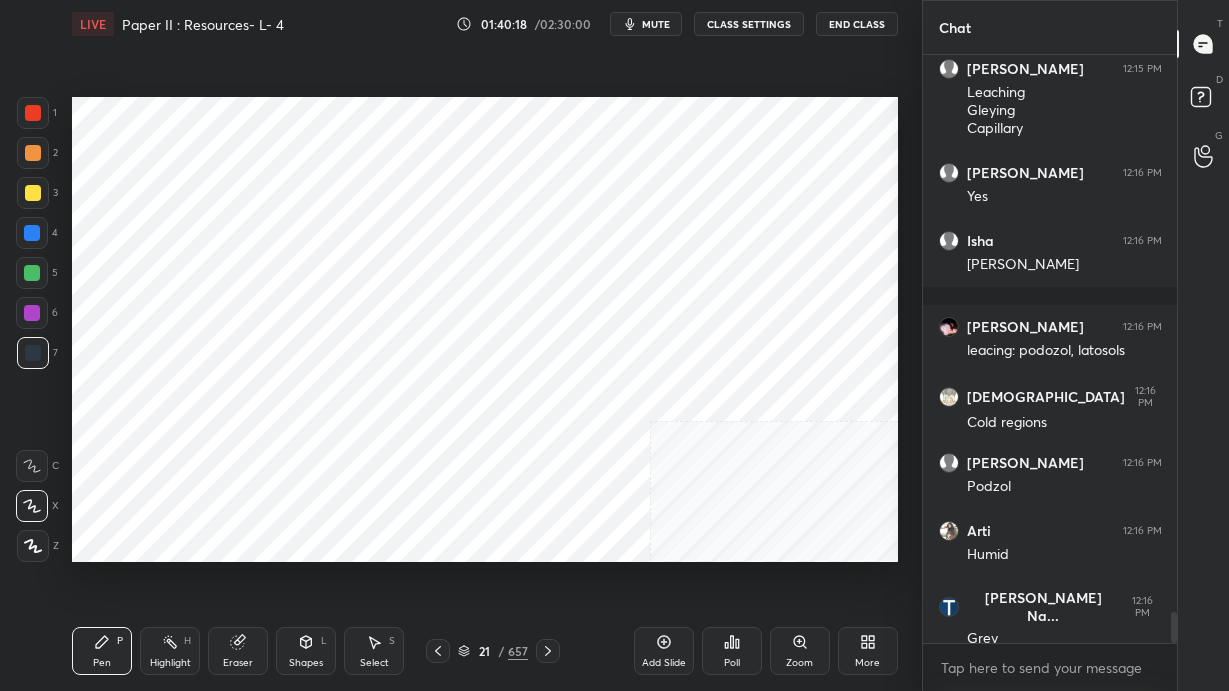 scroll, scrollTop: 10611, scrollLeft: 0, axis: vertical 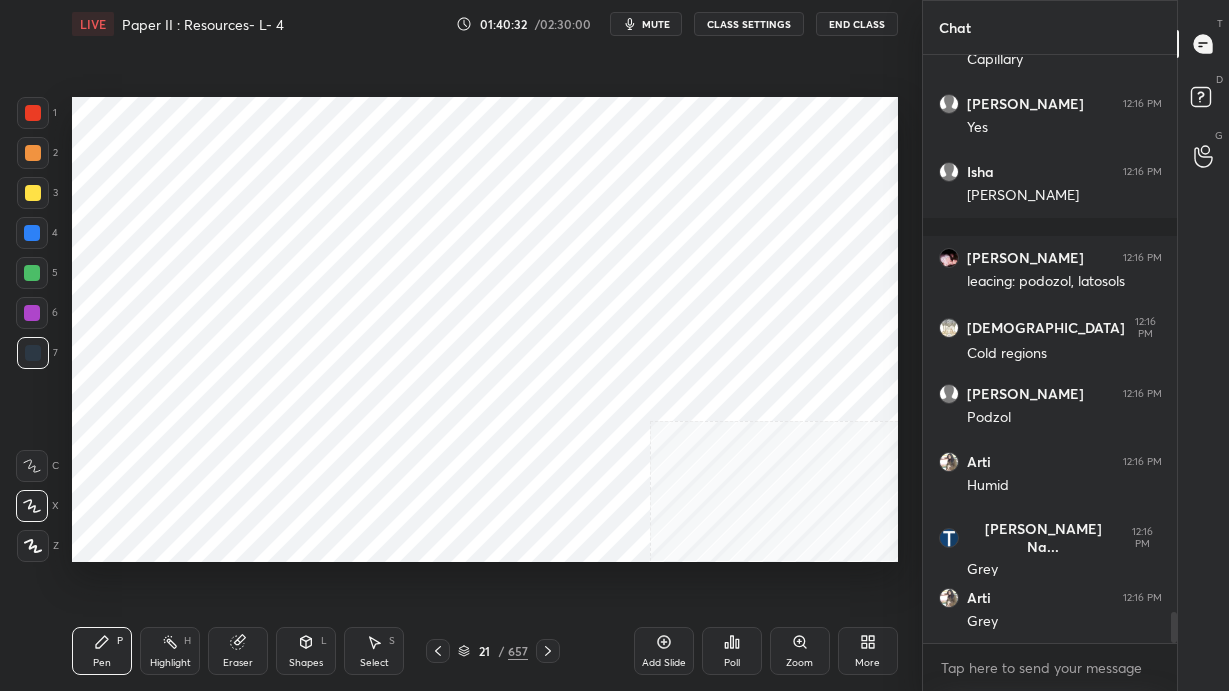 click on "More" at bounding box center [868, 651] 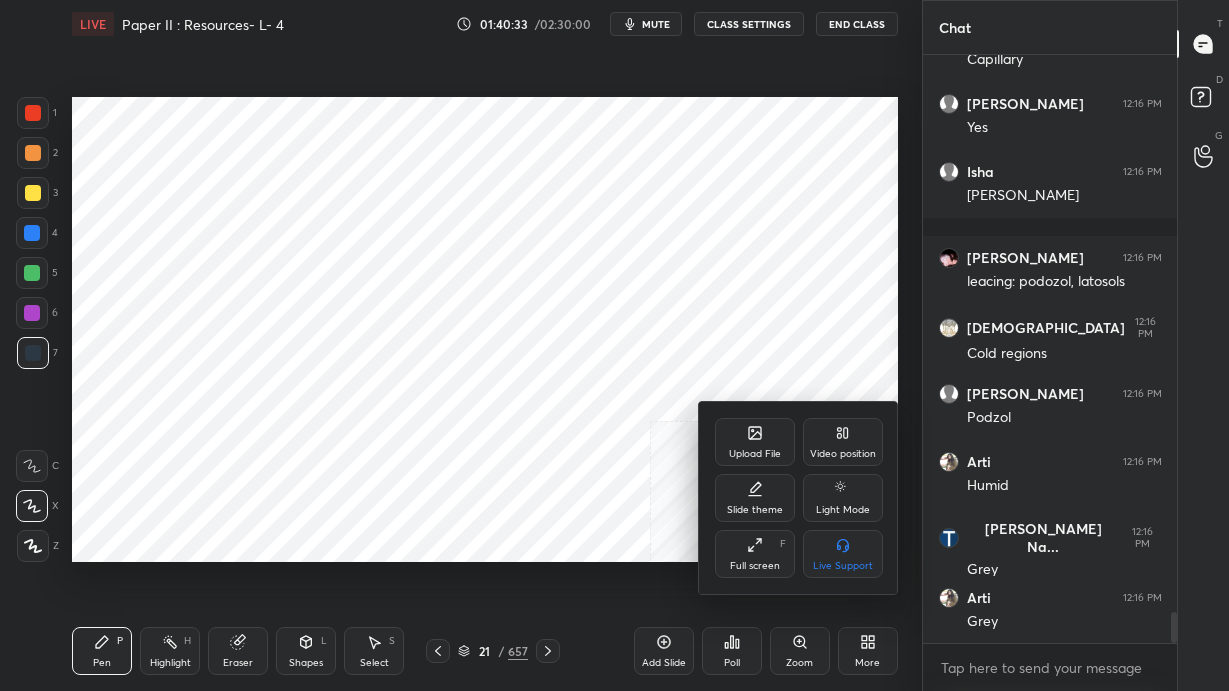 click on "Video position" at bounding box center [843, 454] 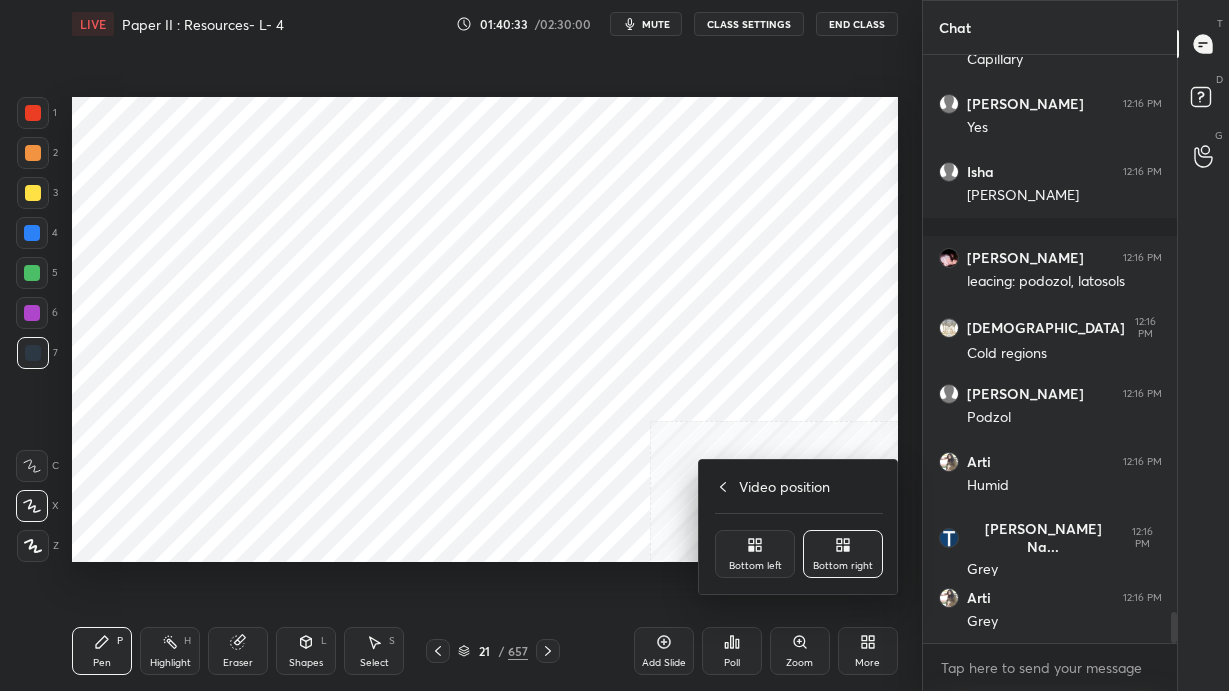 click on "Bottom left" at bounding box center [755, 554] 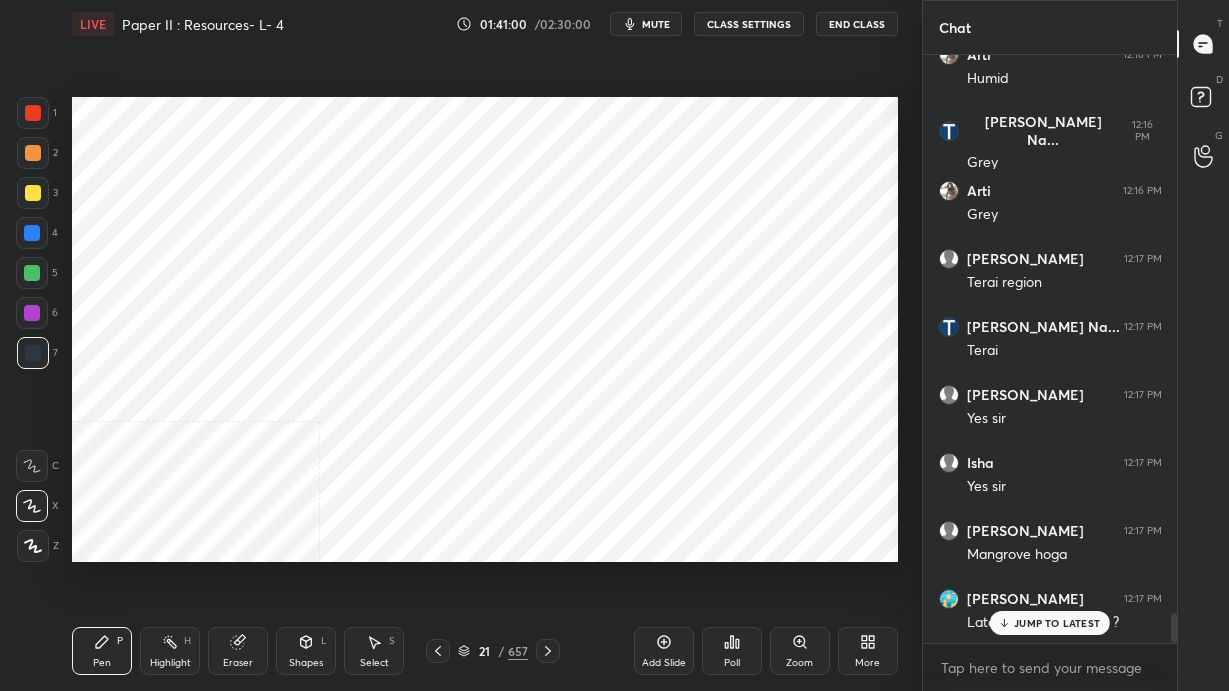 scroll, scrollTop: 11086, scrollLeft: 0, axis: vertical 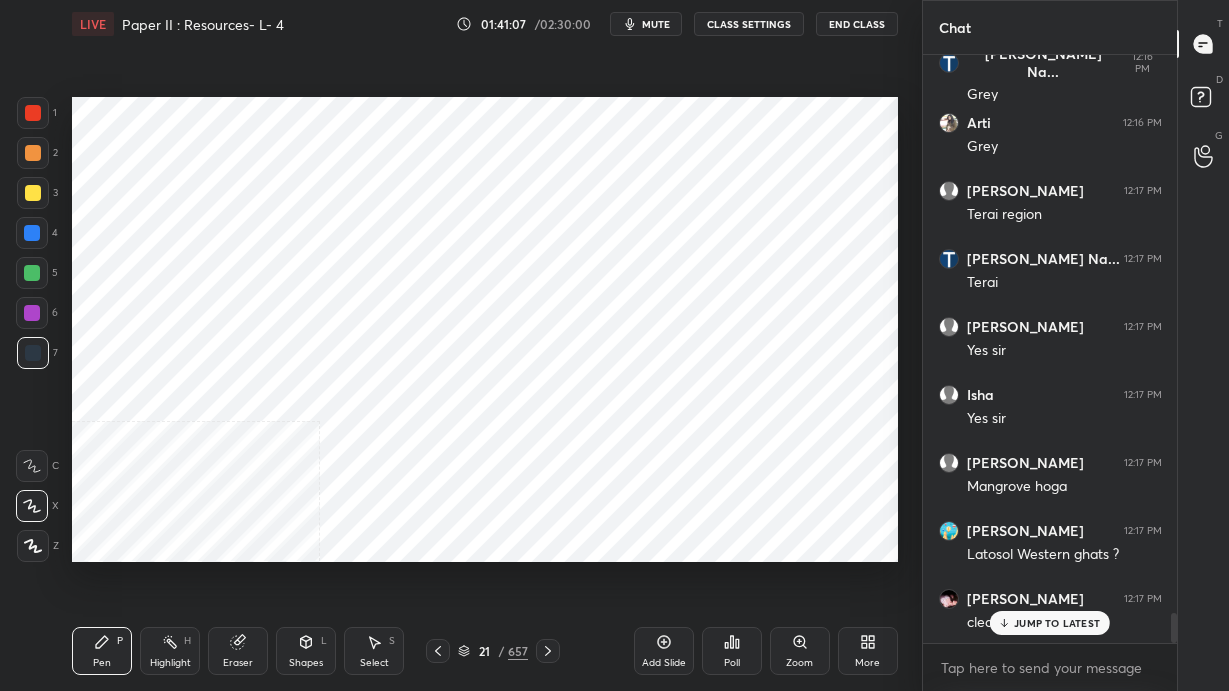 click on "JUMP TO LATEST" at bounding box center (1050, 623) 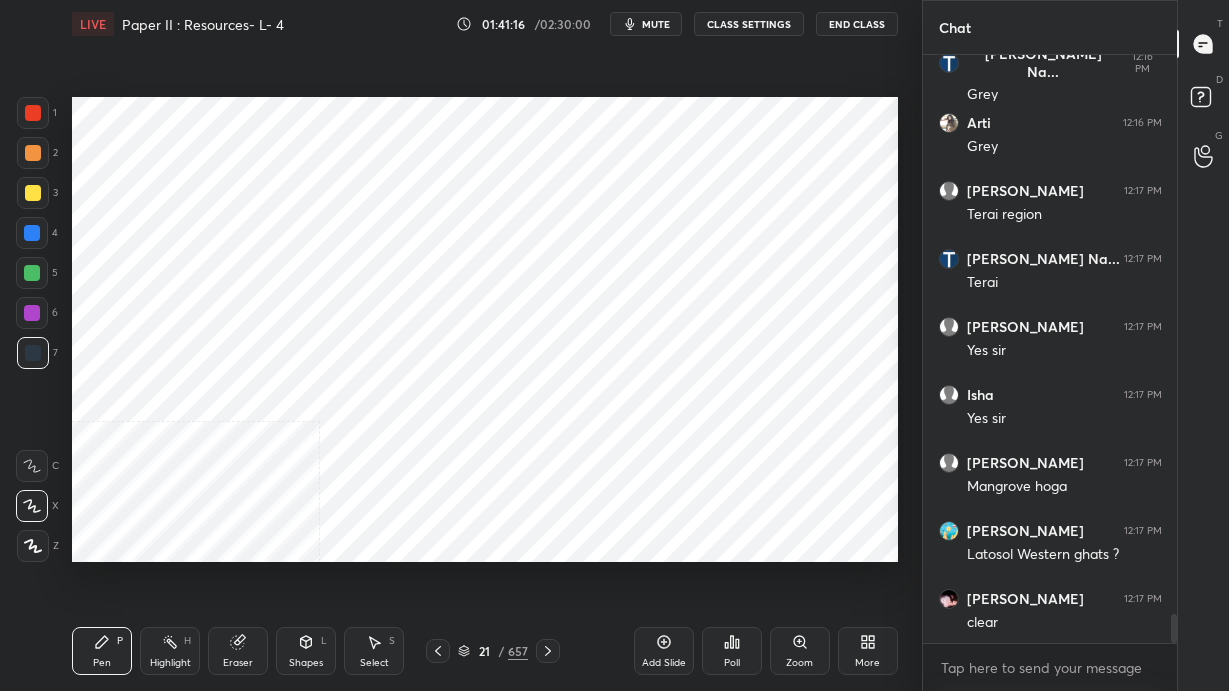 scroll, scrollTop: 11155, scrollLeft: 0, axis: vertical 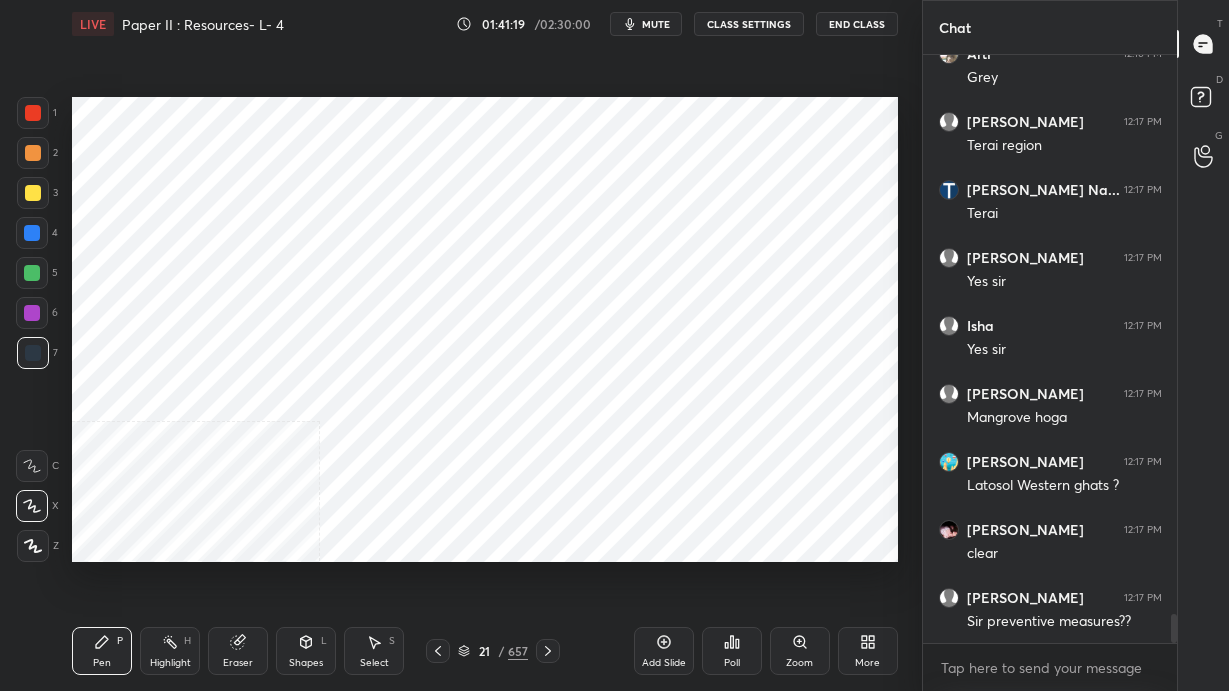 click 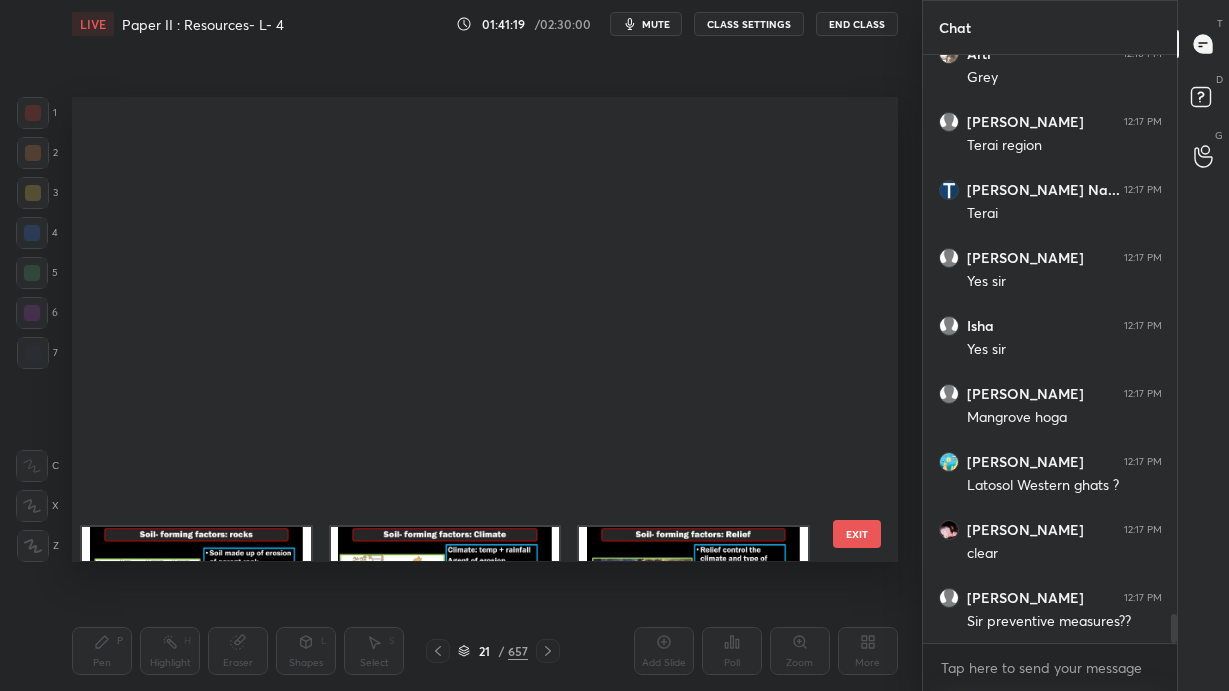 scroll, scrollTop: 515, scrollLeft: 0, axis: vertical 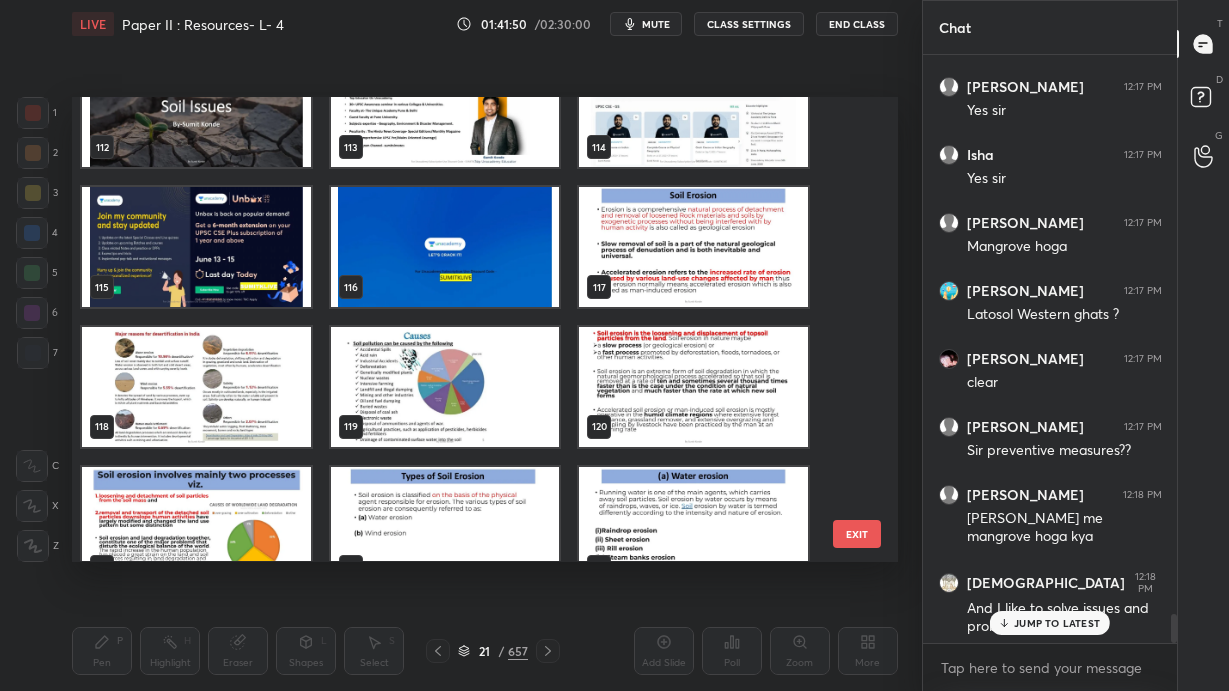 click on "EXIT" at bounding box center (857, 534) 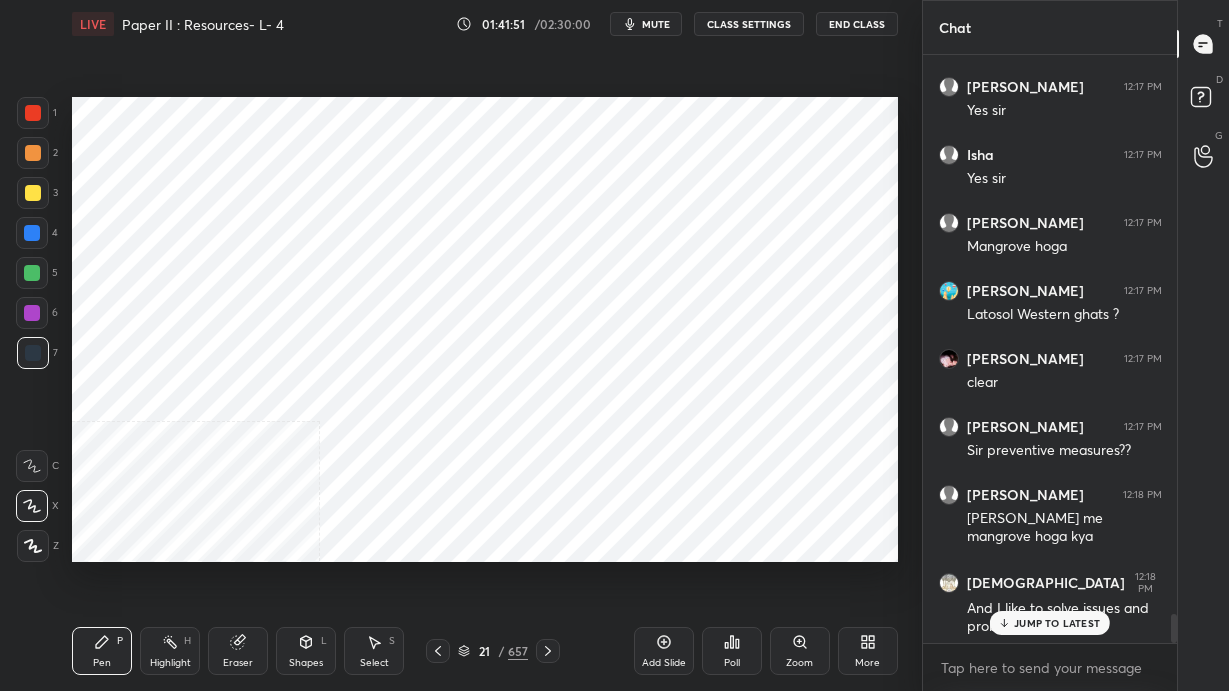 click 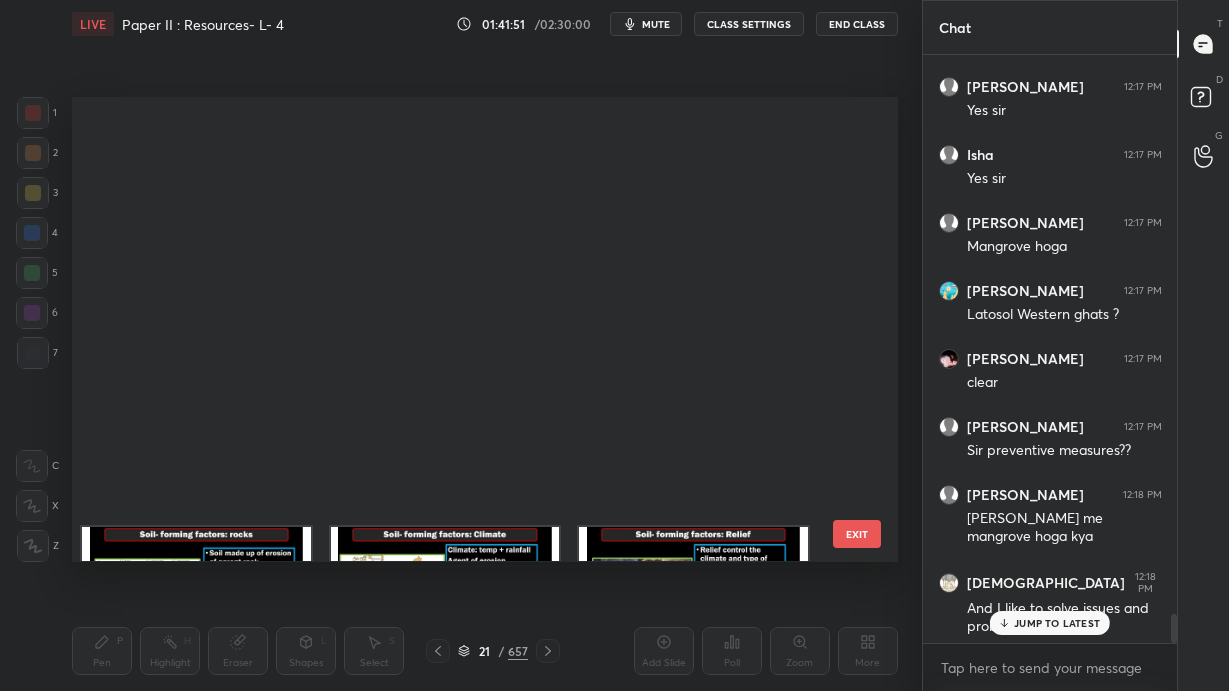 scroll, scrollTop: 515, scrollLeft: 0, axis: vertical 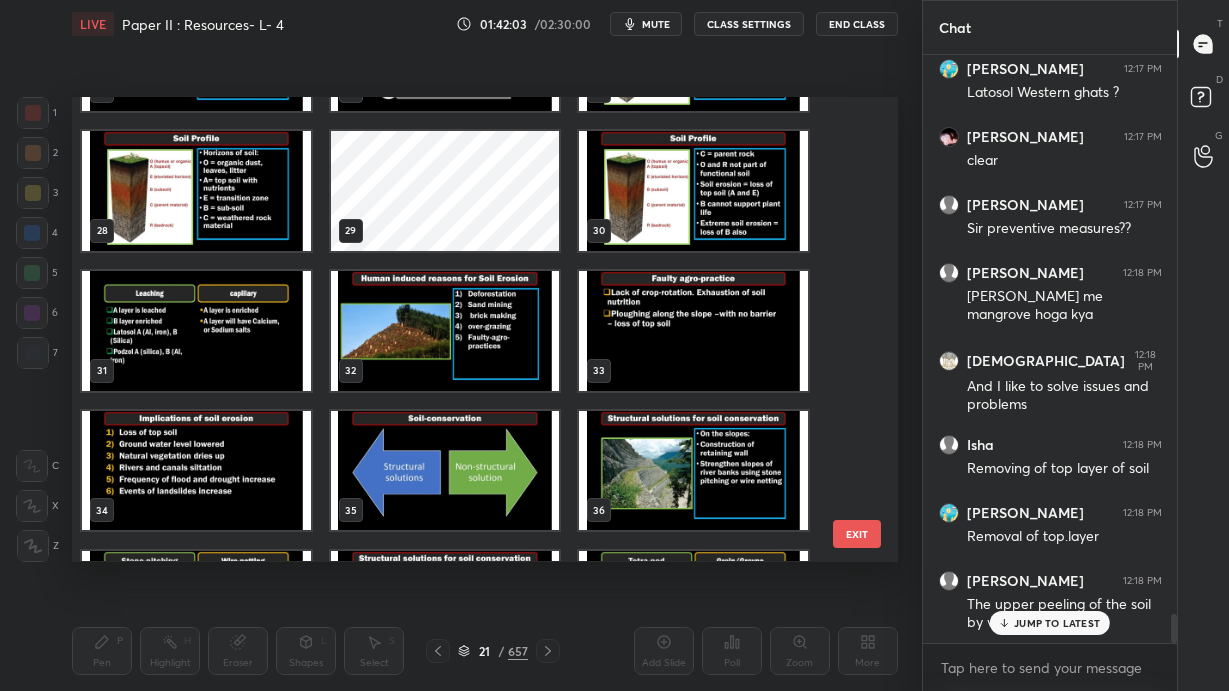 click at bounding box center (196, 331) 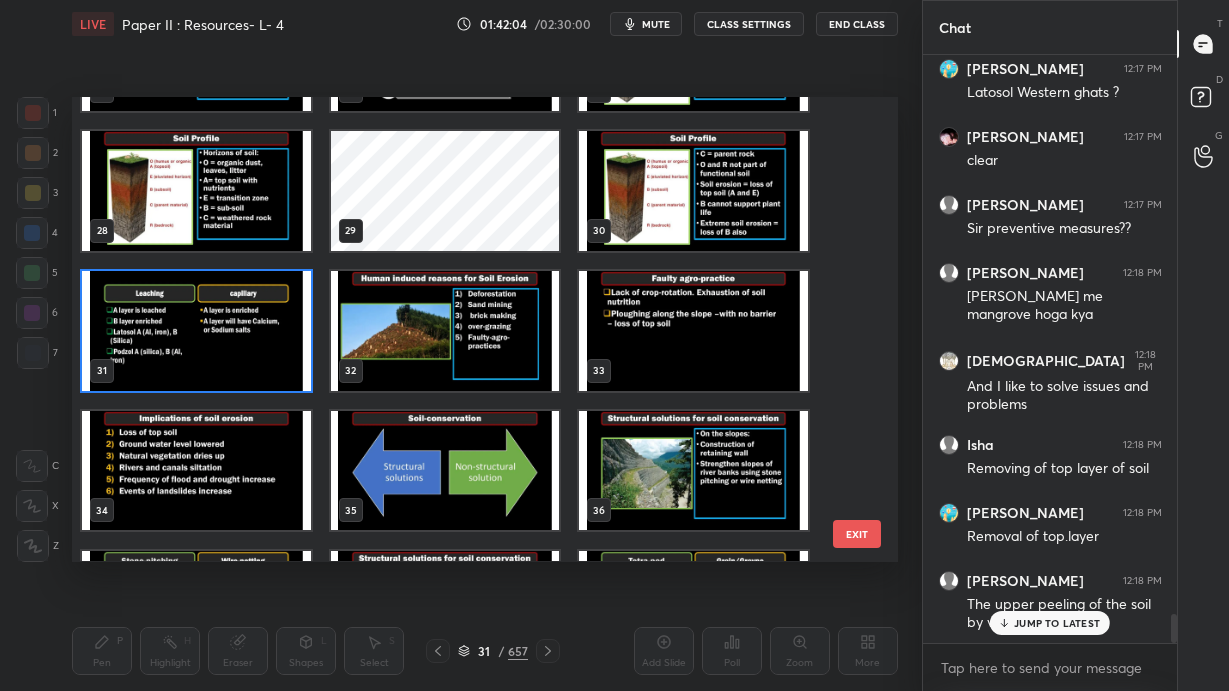click at bounding box center (196, 331) 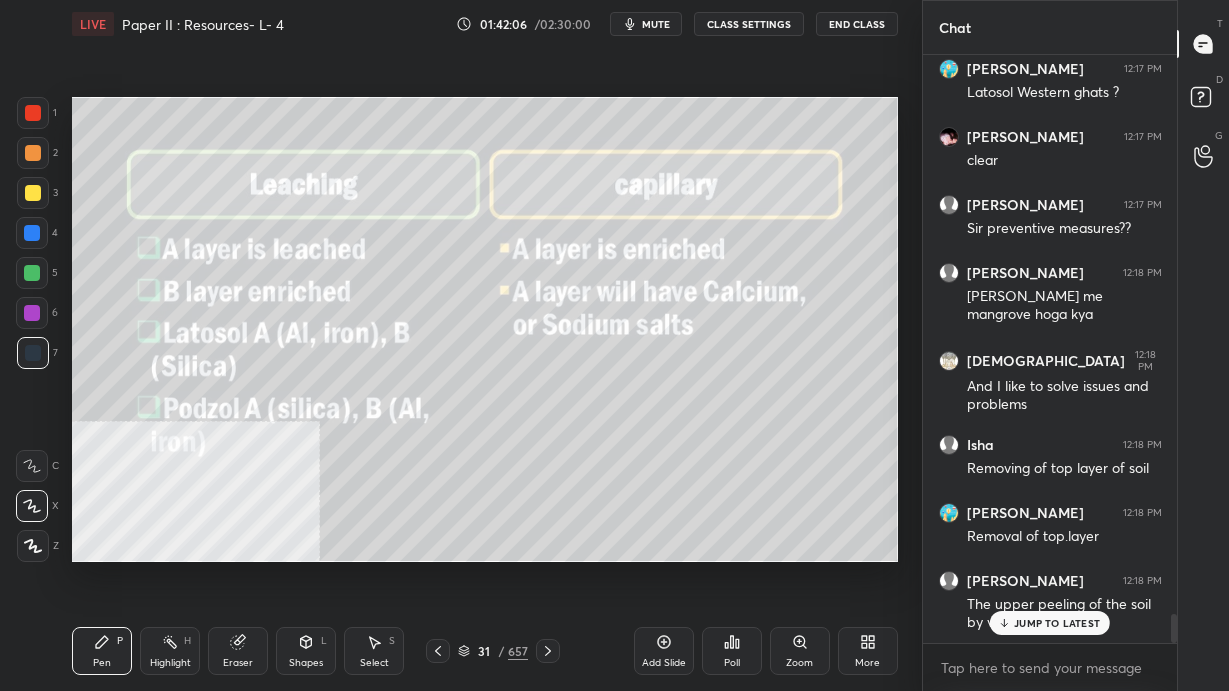click on "More" at bounding box center [868, 651] 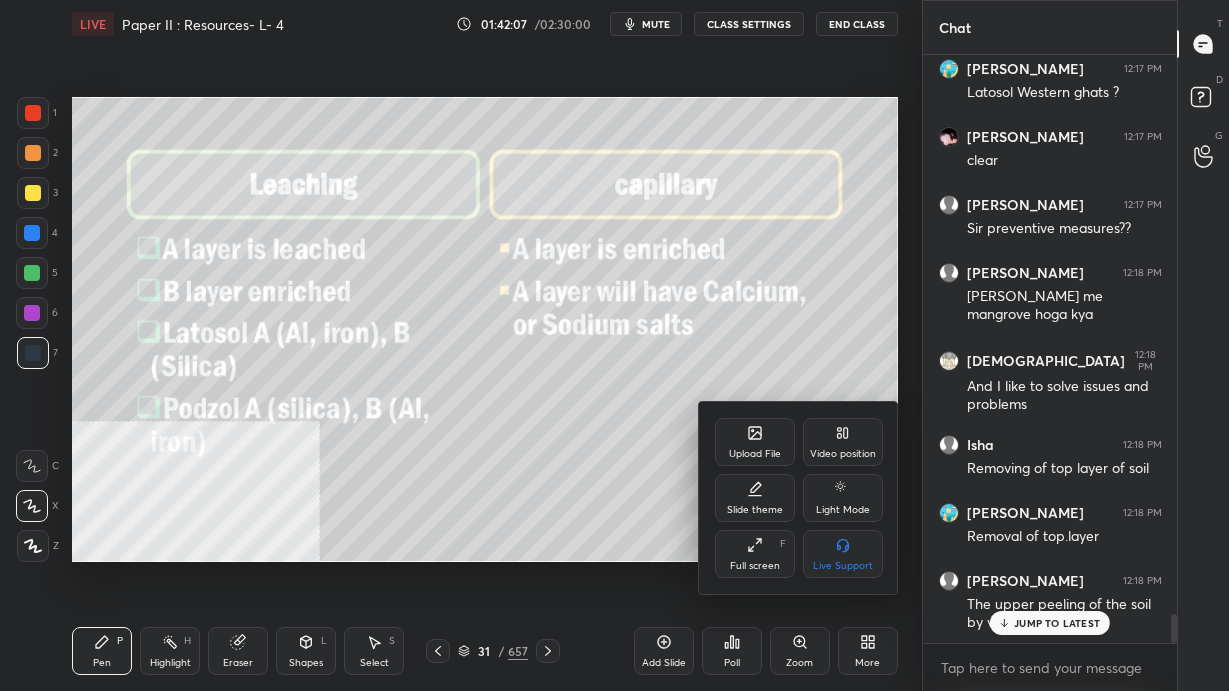 click on "Video position" at bounding box center (843, 454) 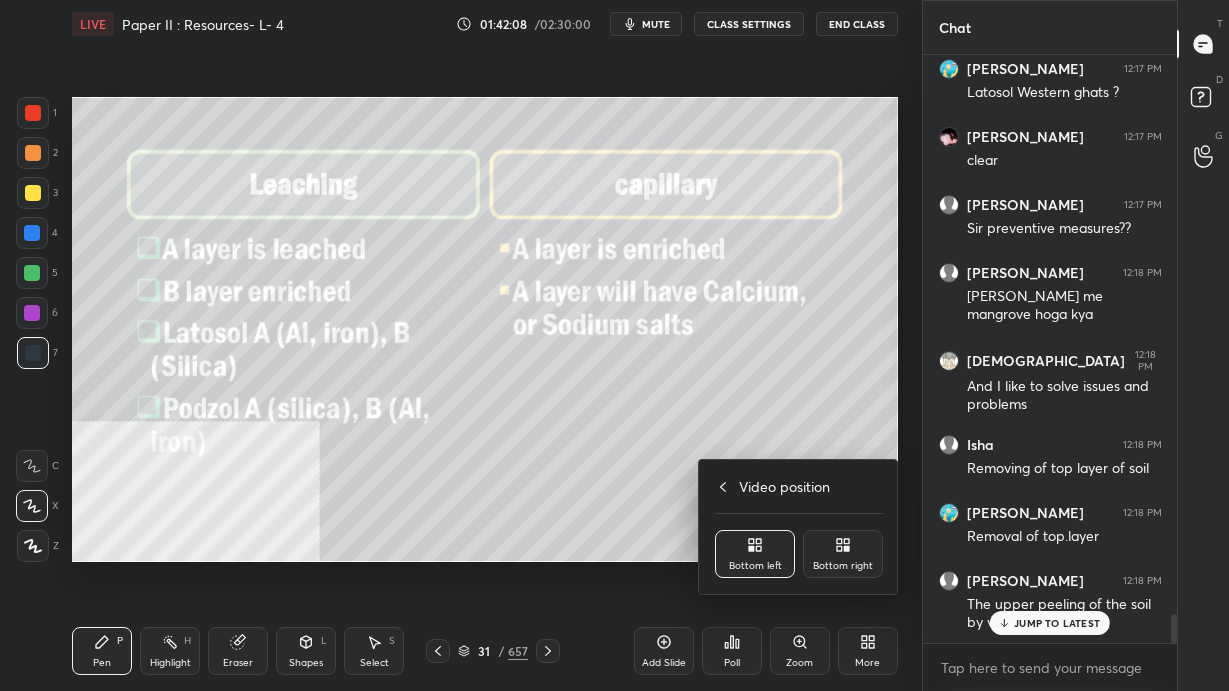 click on "Bottom right" at bounding box center (843, 566) 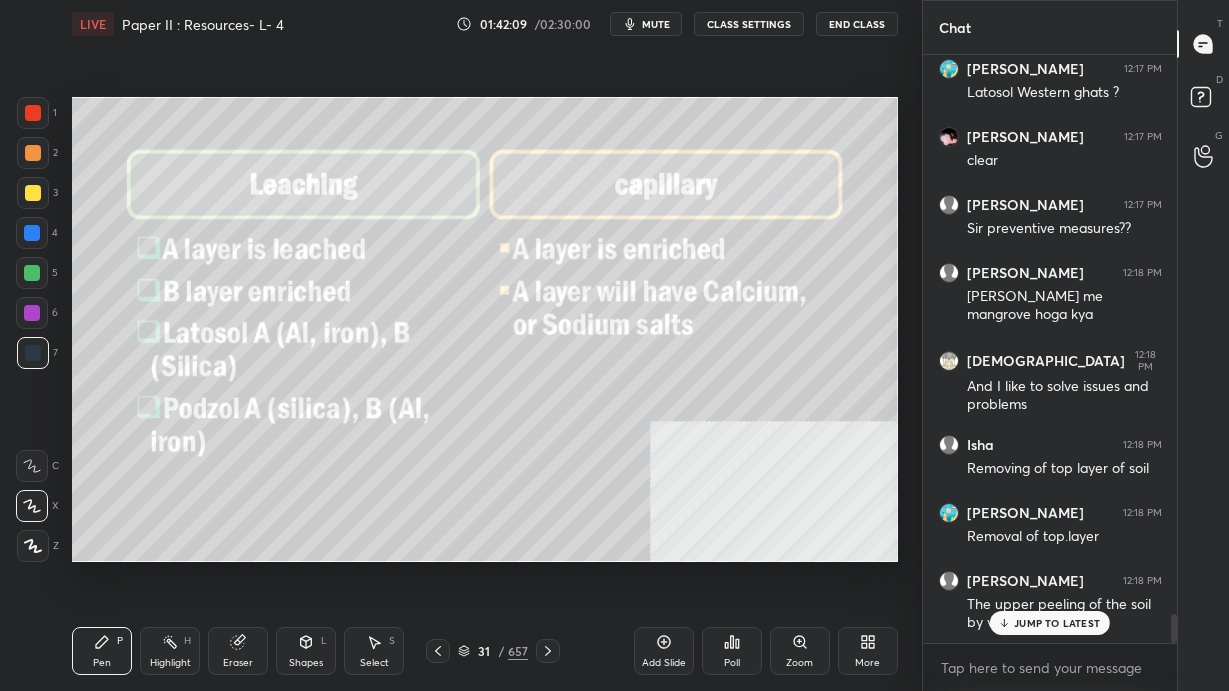 scroll, scrollTop: 11617, scrollLeft: 0, axis: vertical 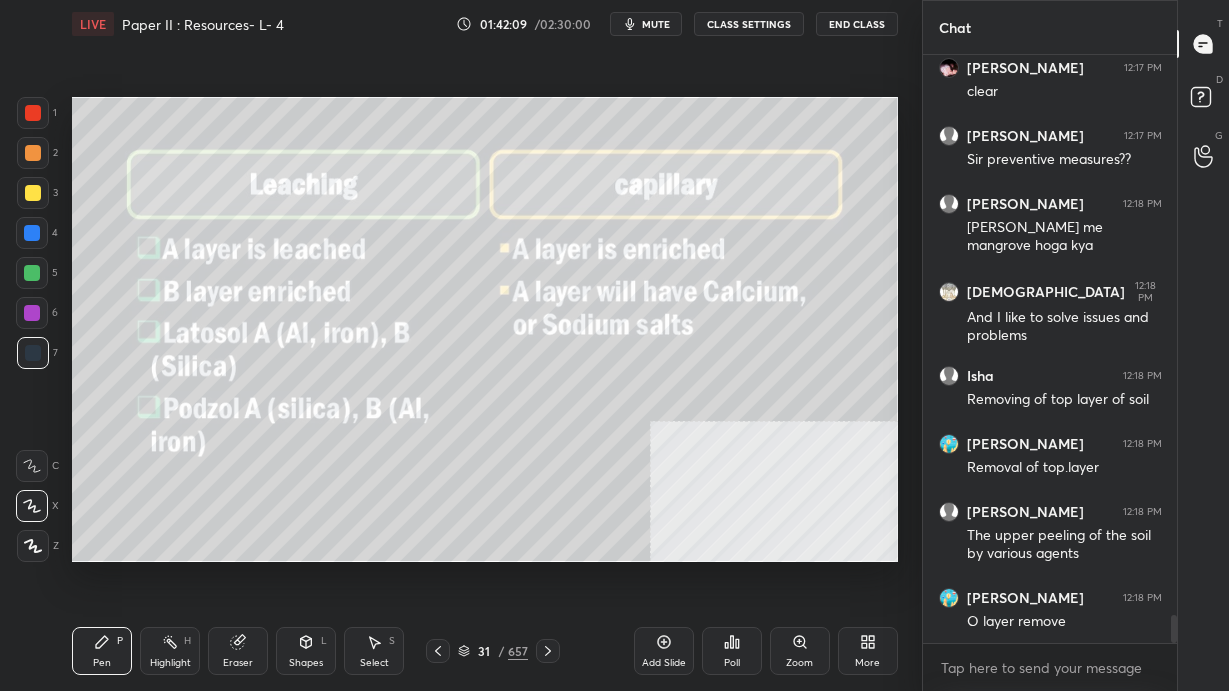 click 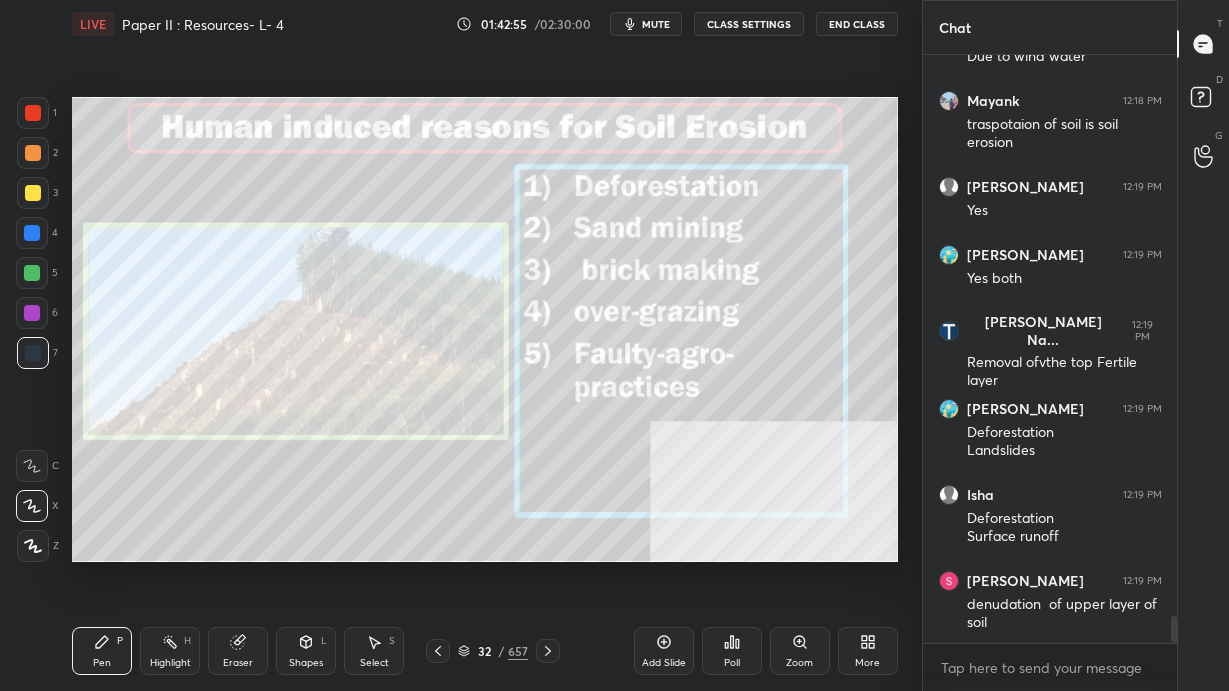 scroll, scrollTop: 12337, scrollLeft: 0, axis: vertical 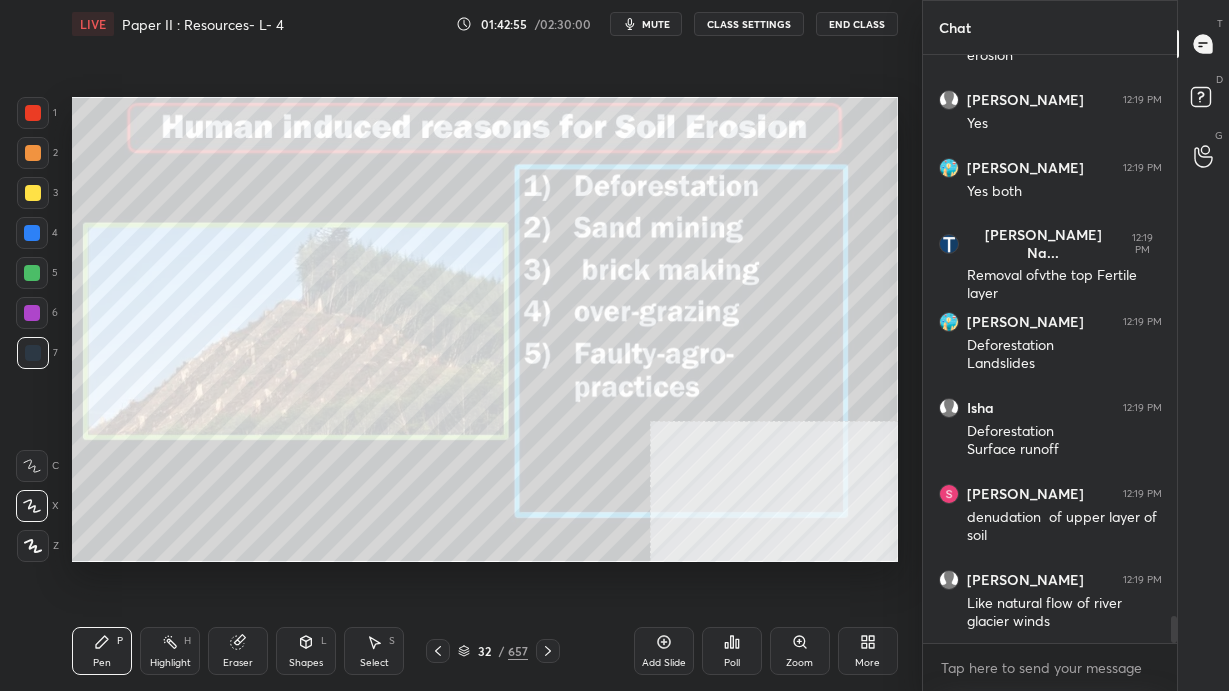 click 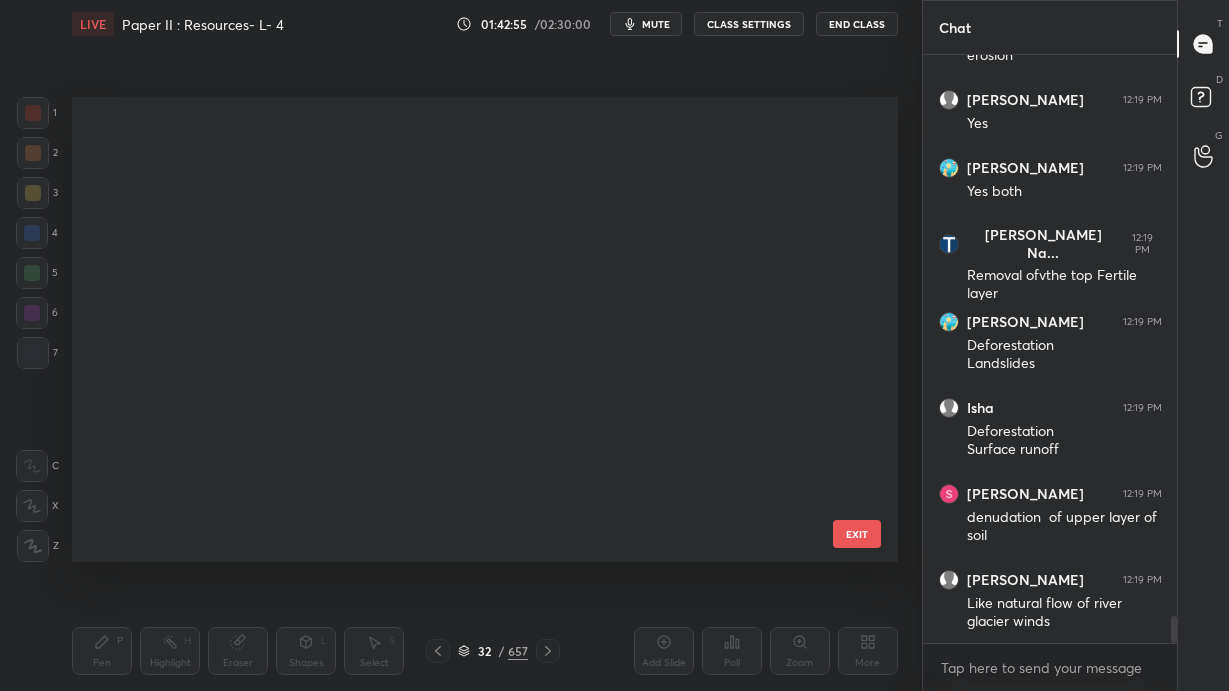 scroll, scrollTop: 1074, scrollLeft: 0, axis: vertical 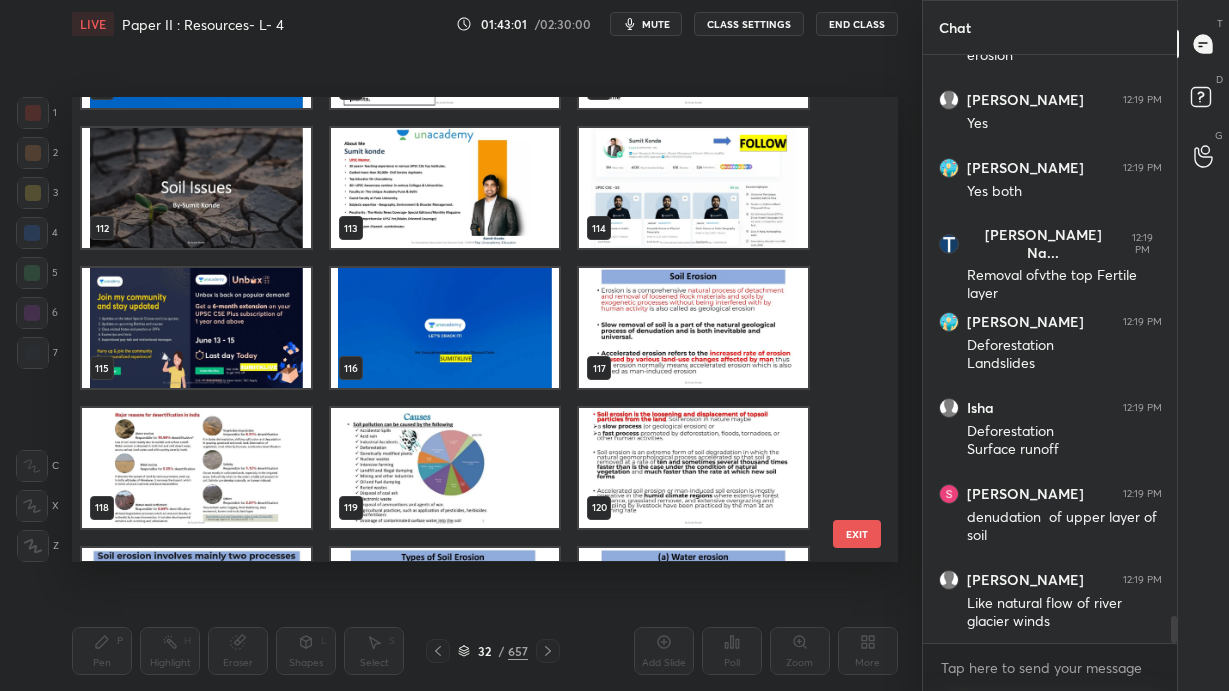 click at bounding box center [693, 329] 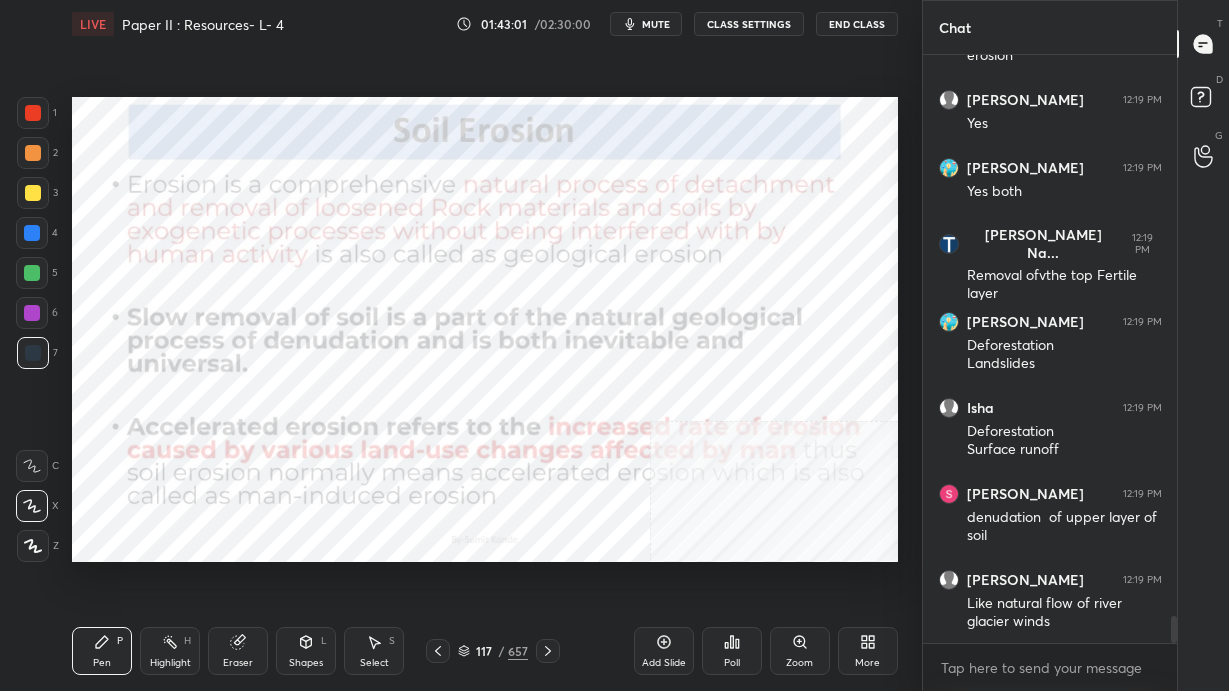 click at bounding box center [693, 329] 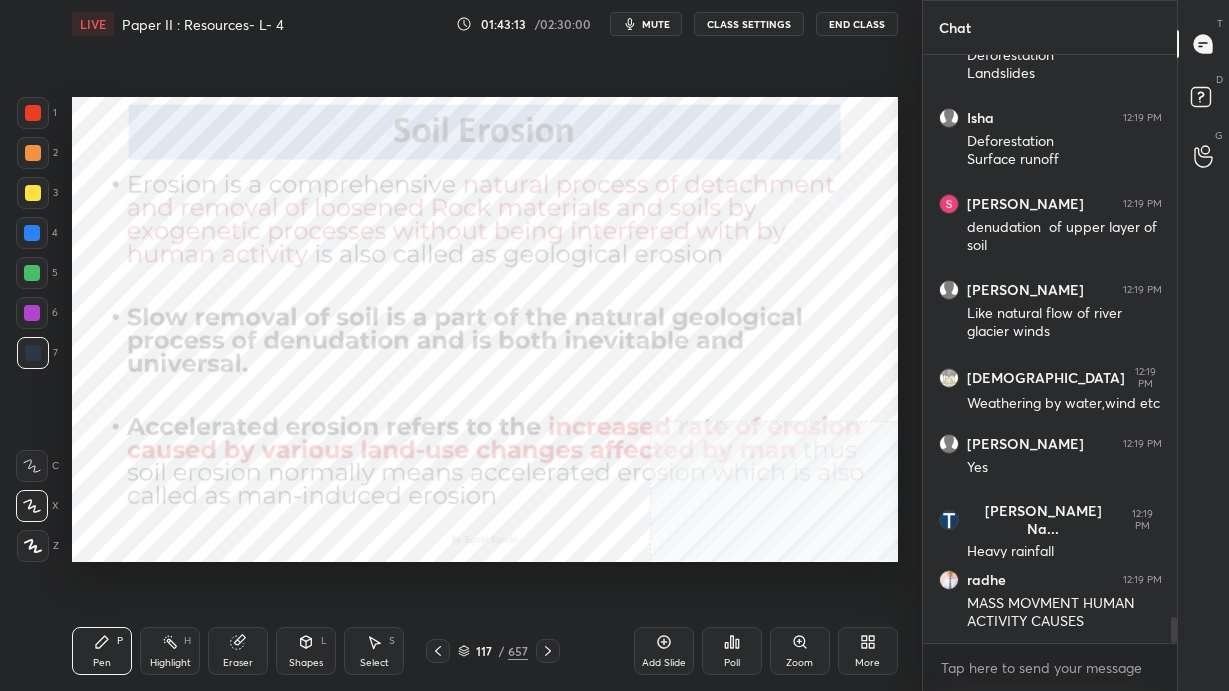 scroll, scrollTop: 12712, scrollLeft: 0, axis: vertical 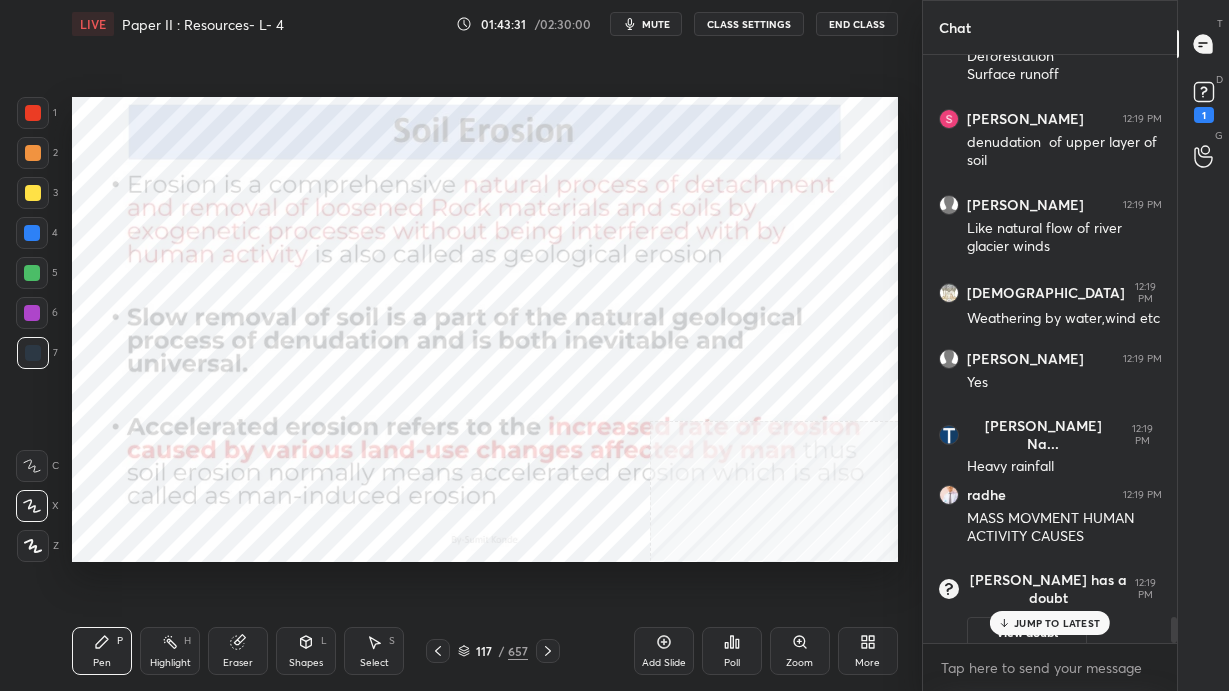 click on "117 / 657" at bounding box center [493, 651] 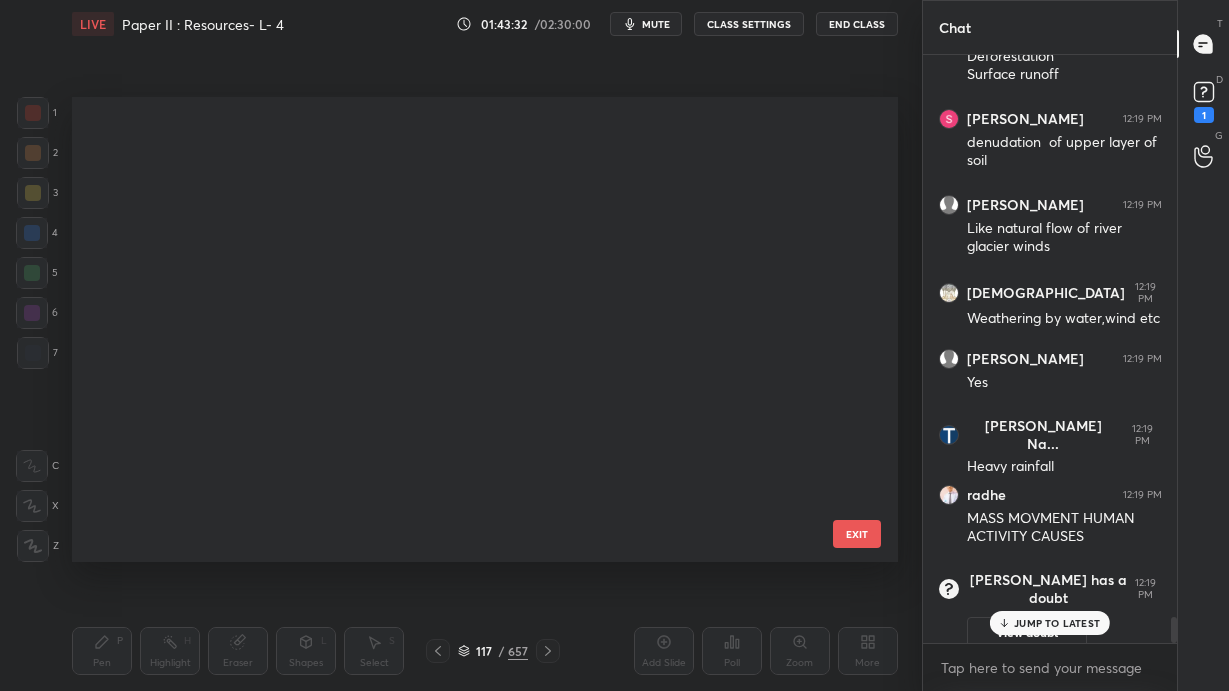 scroll, scrollTop: 4991, scrollLeft: 0, axis: vertical 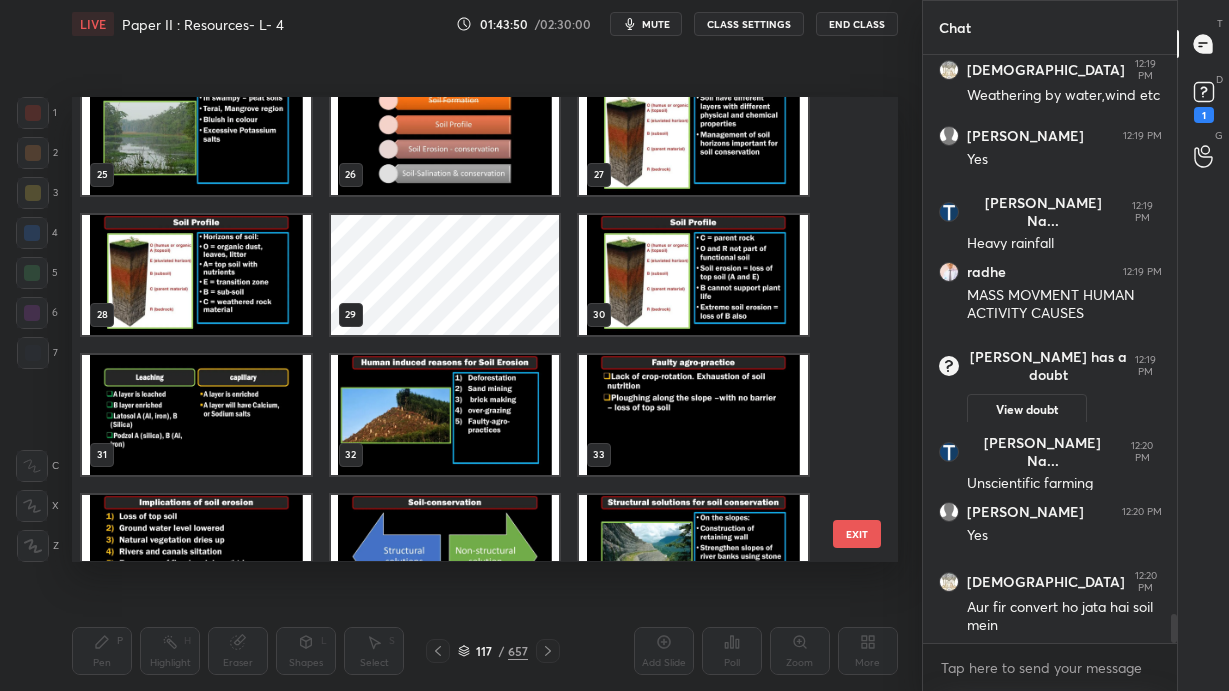click at bounding box center (445, 415) 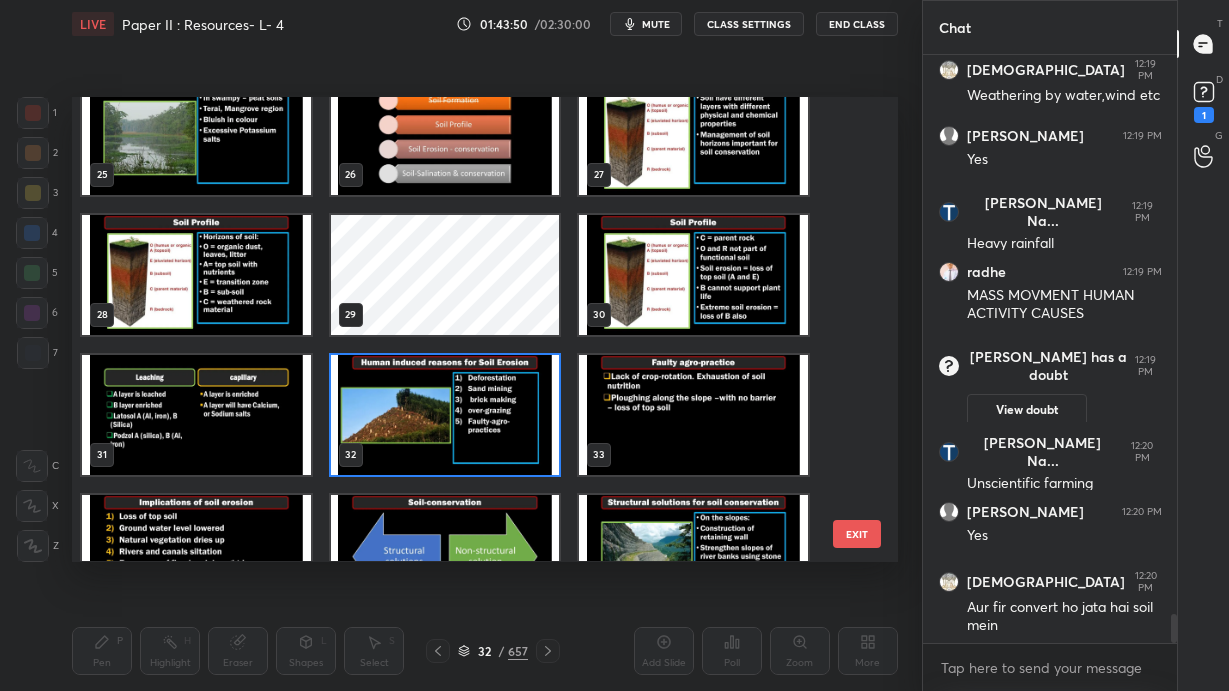 click at bounding box center (445, 415) 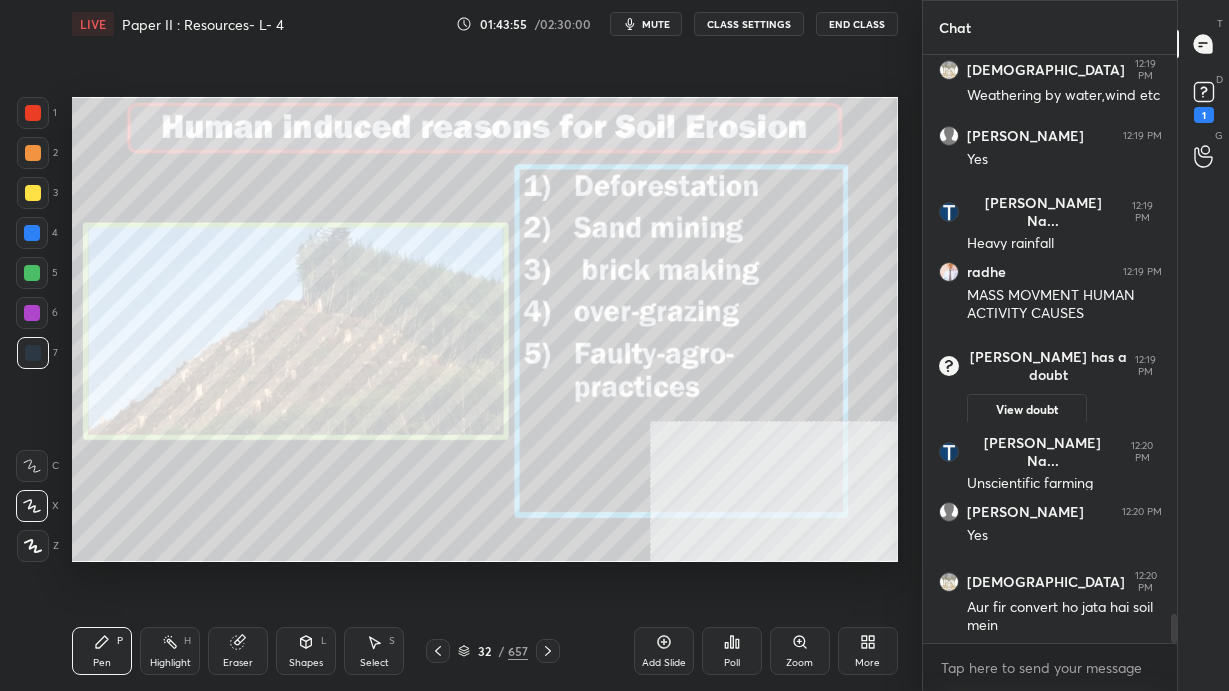 click at bounding box center (33, 193) 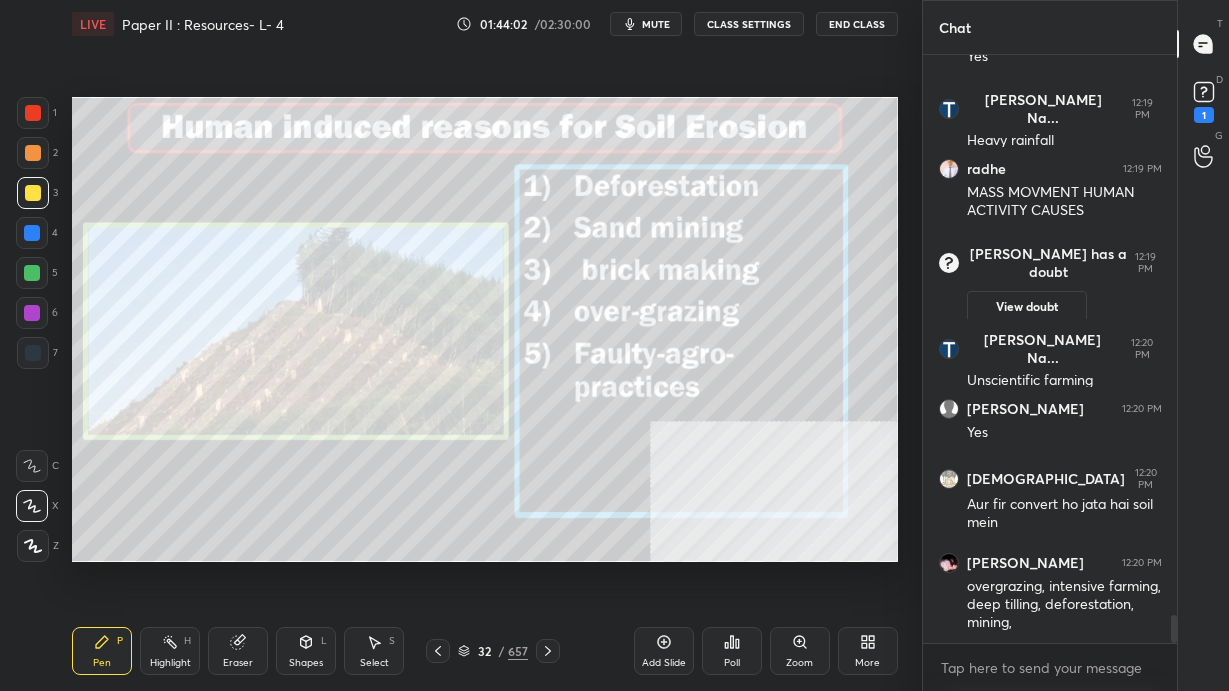 scroll, scrollTop: 11676, scrollLeft: 0, axis: vertical 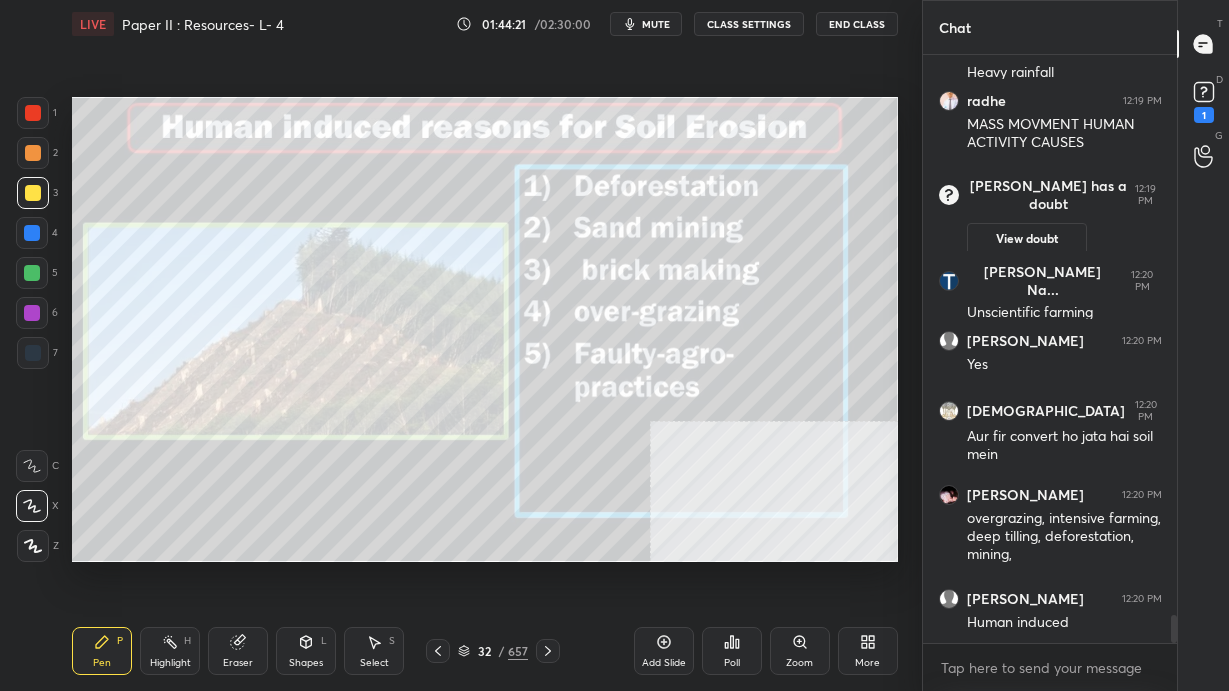 click on "Add Slide" at bounding box center [664, 663] 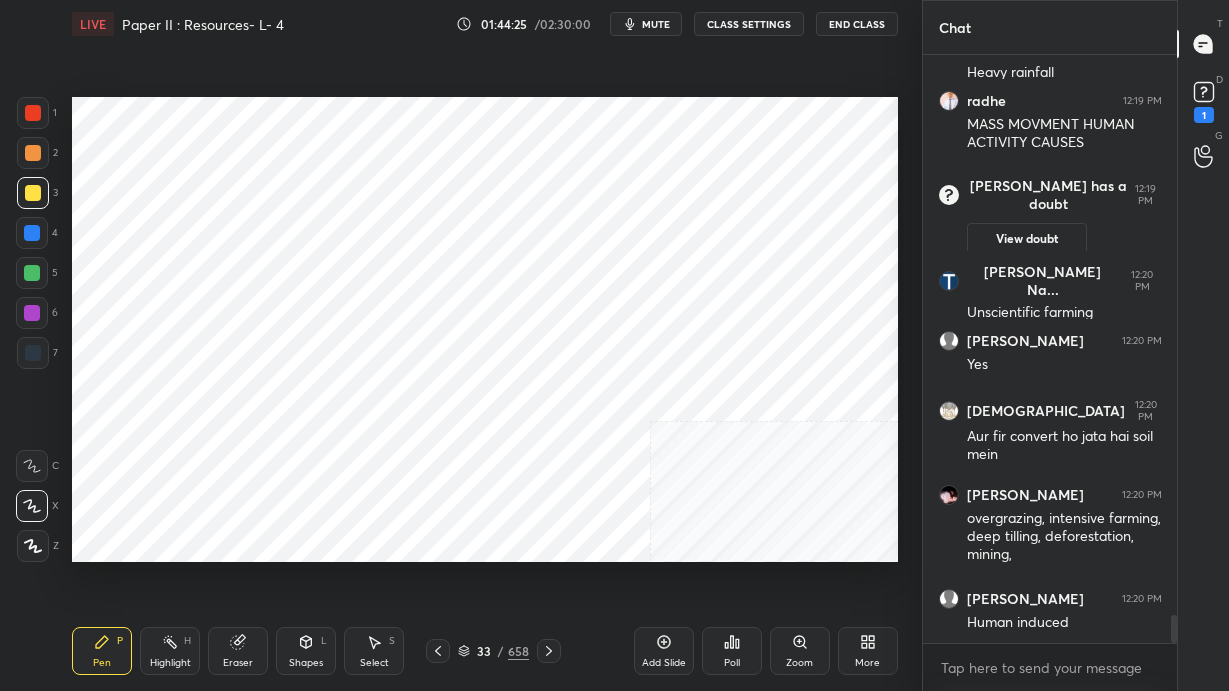 click on "Shapes L" at bounding box center [306, 651] 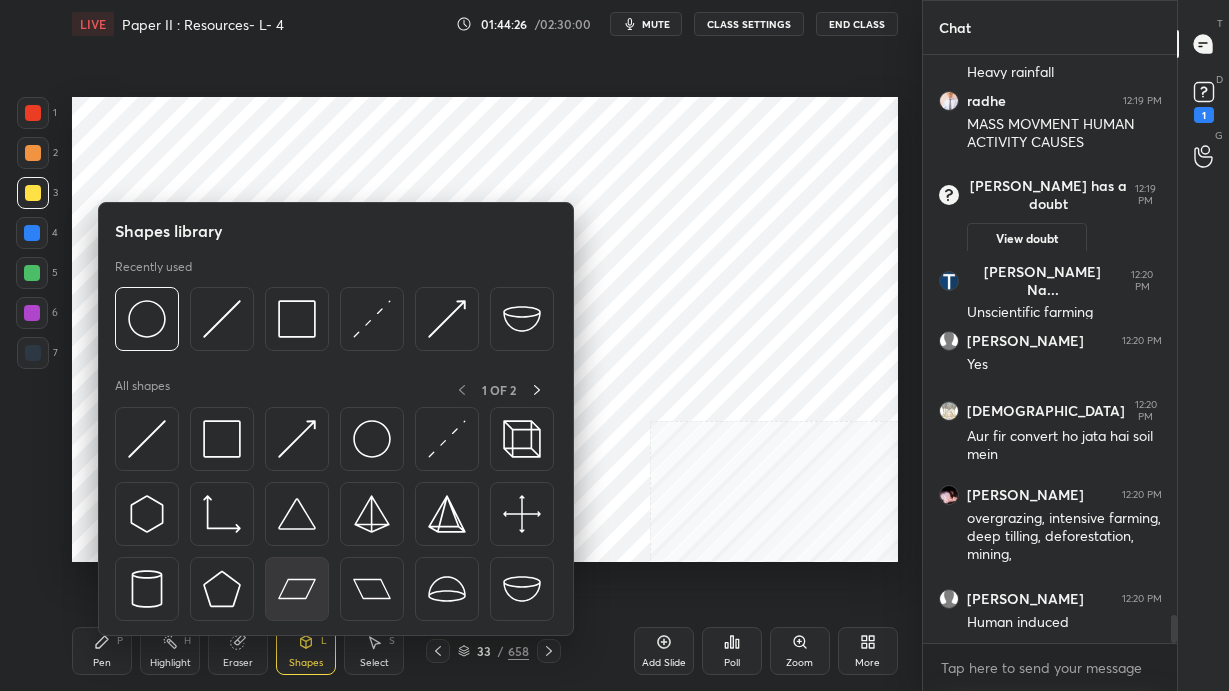scroll, scrollTop: 11745, scrollLeft: 0, axis: vertical 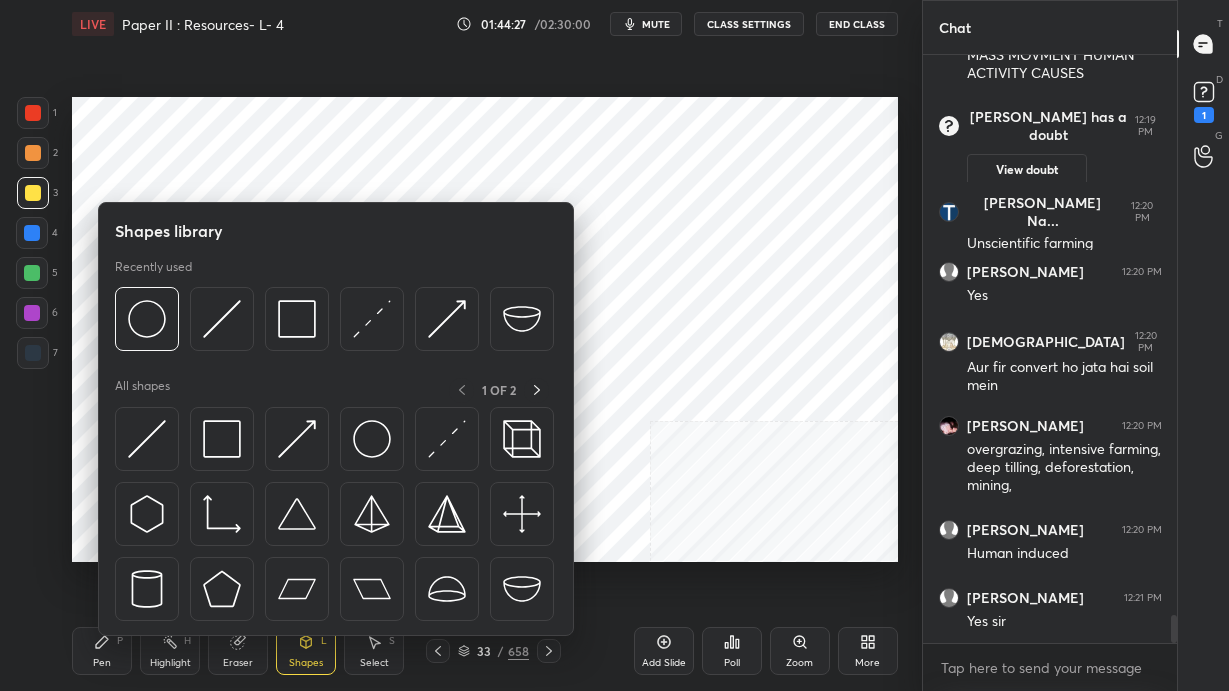click on "Setting up your live class Poll for   secs No correct answer Start poll" at bounding box center [485, 329] 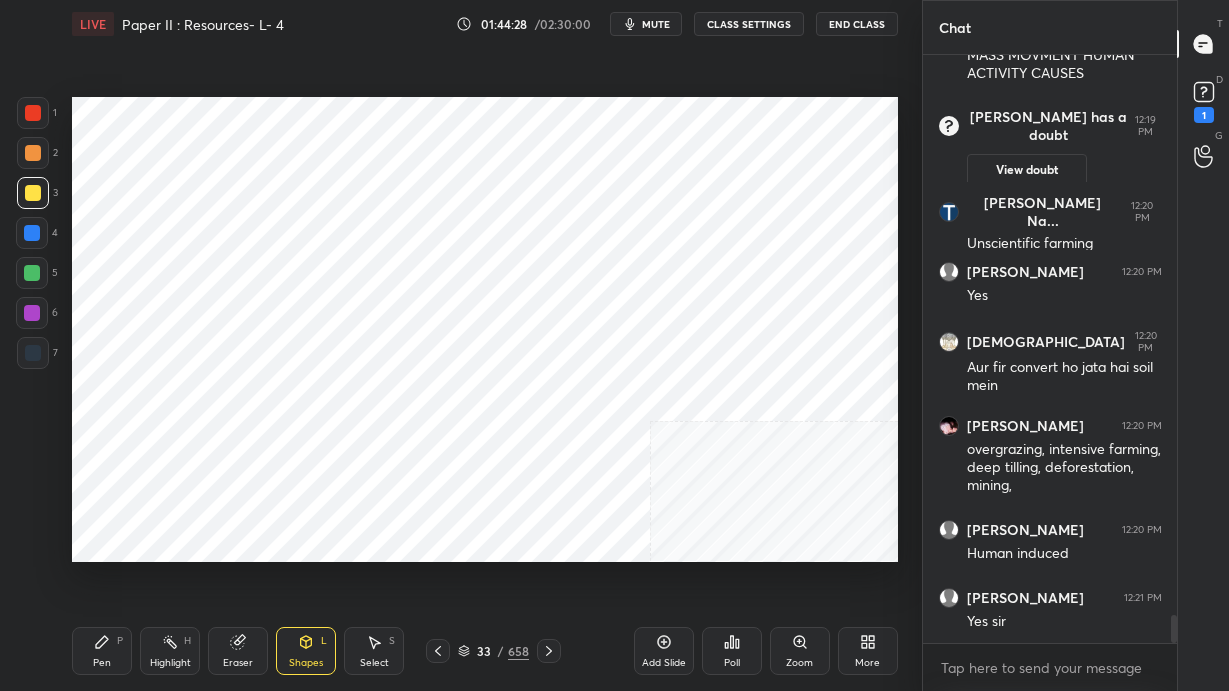 click on "Pen P" at bounding box center [102, 651] 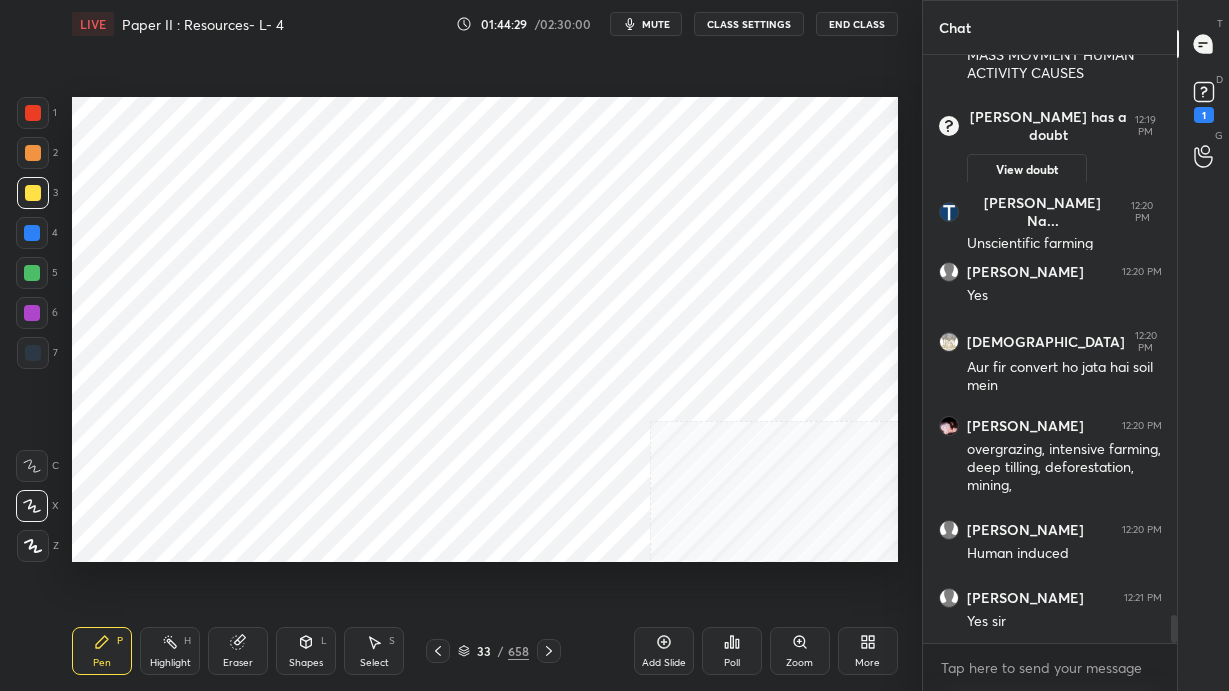 click at bounding box center (33, 353) 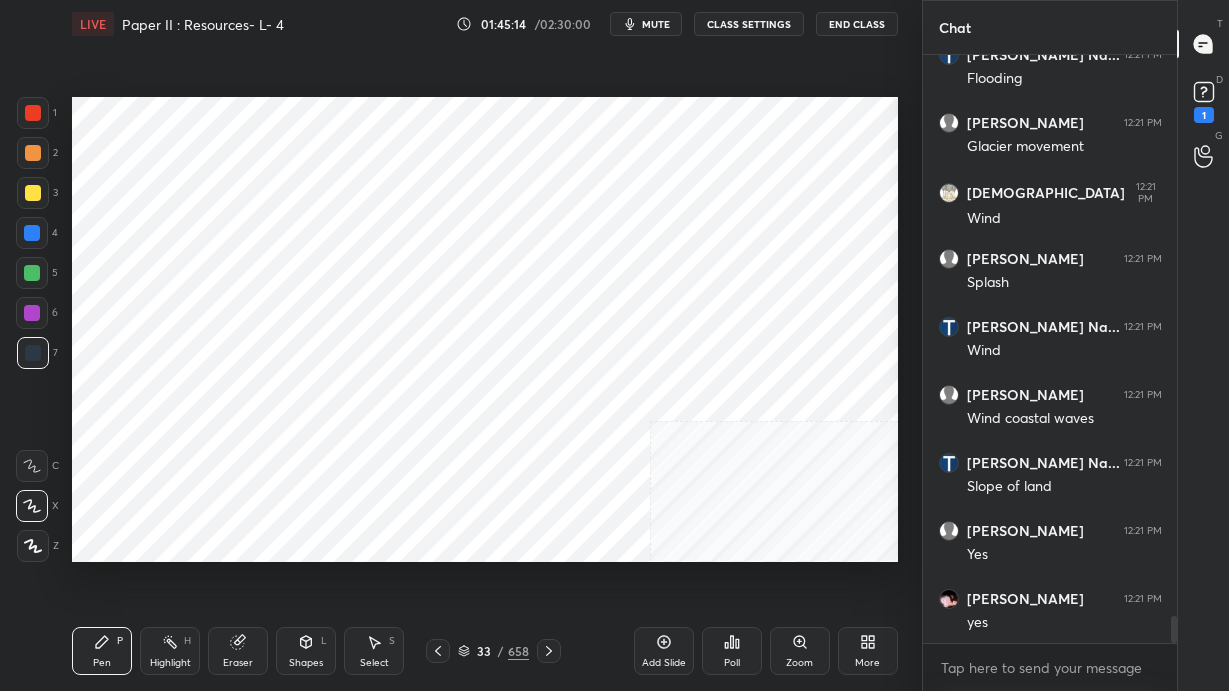 scroll, scrollTop: 12444, scrollLeft: 0, axis: vertical 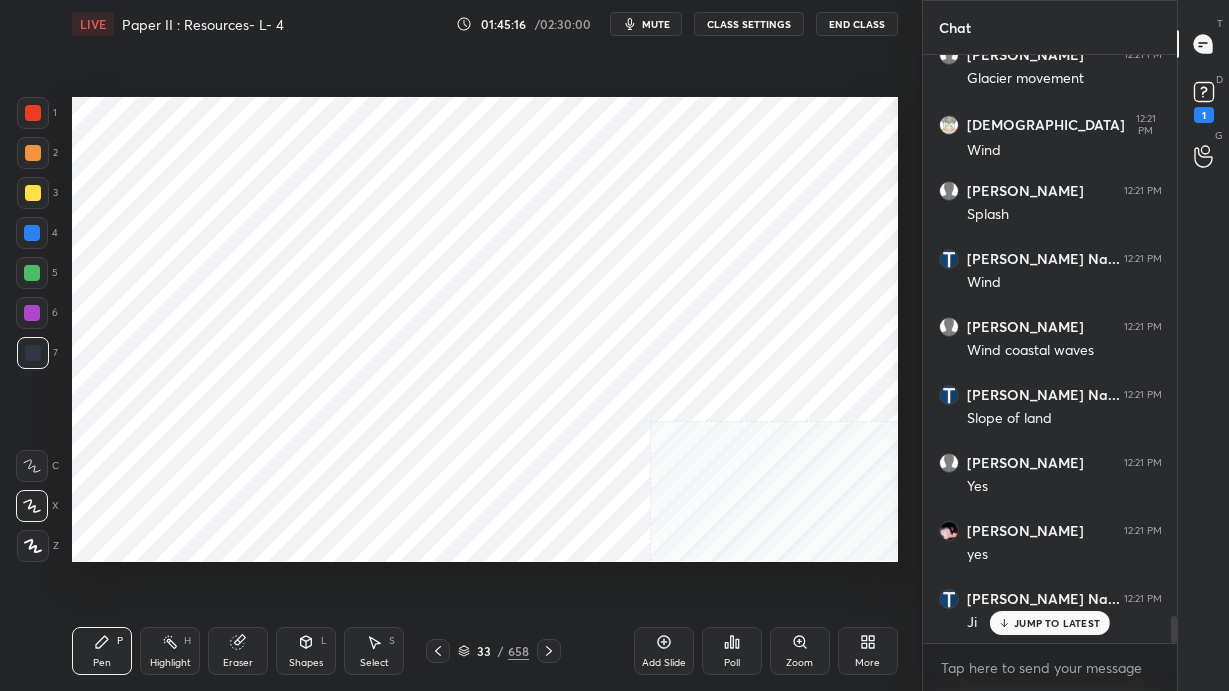 click on "Add Slide" at bounding box center (664, 651) 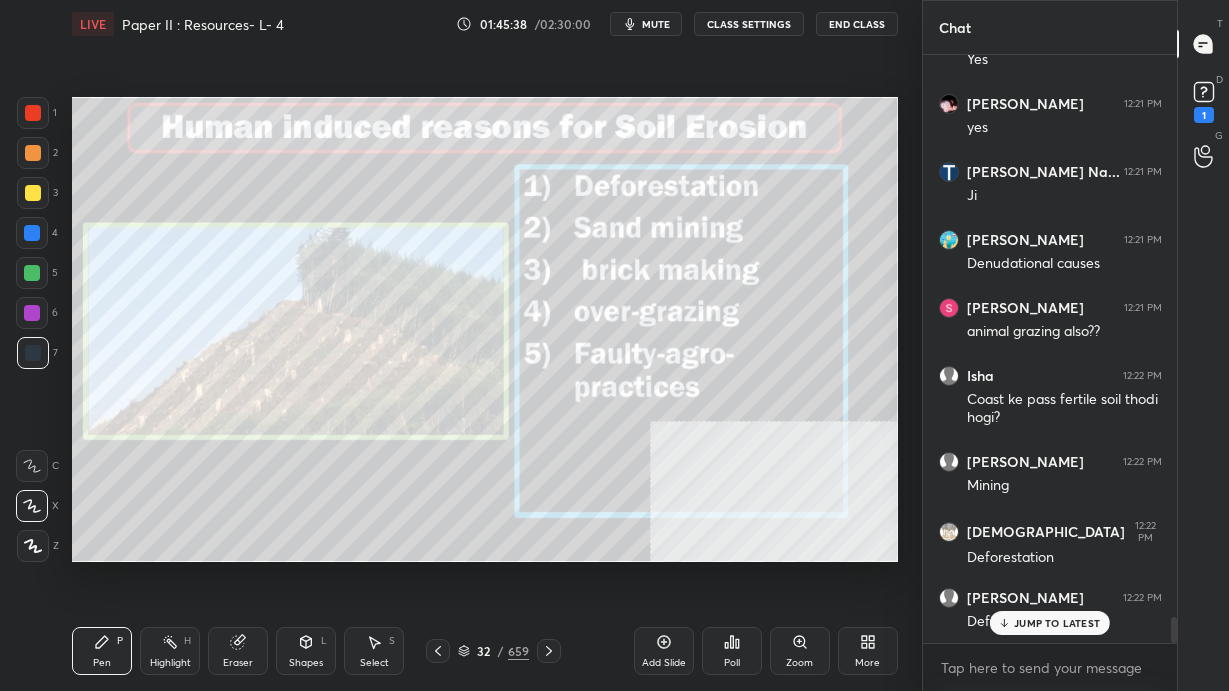 scroll, scrollTop: 12938, scrollLeft: 0, axis: vertical 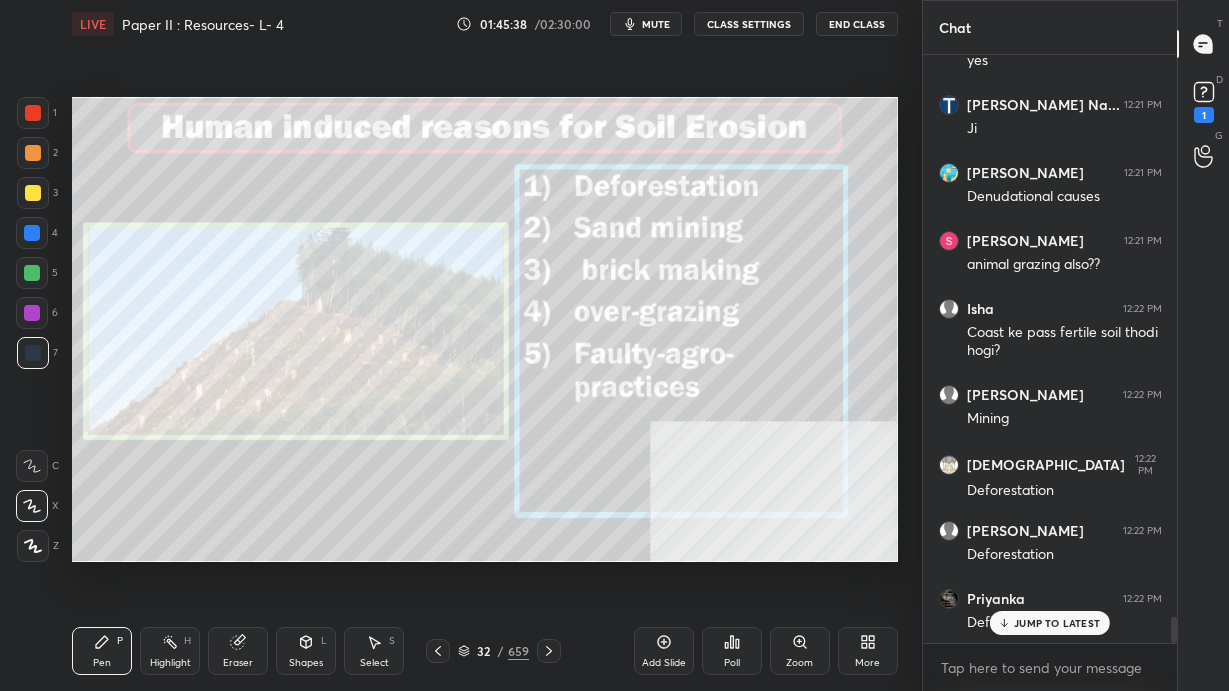 click at bounding box center (33, 193) 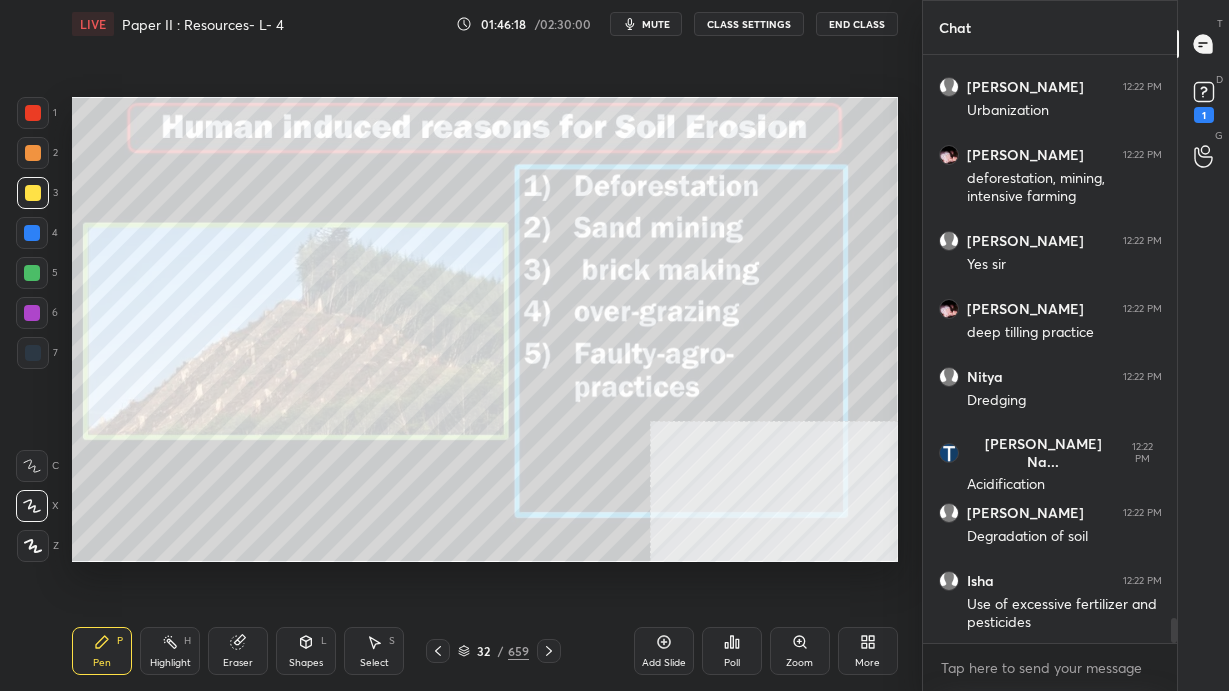 scroll, scrollTop: 13587, scrollLeft: 0, axis: vertical 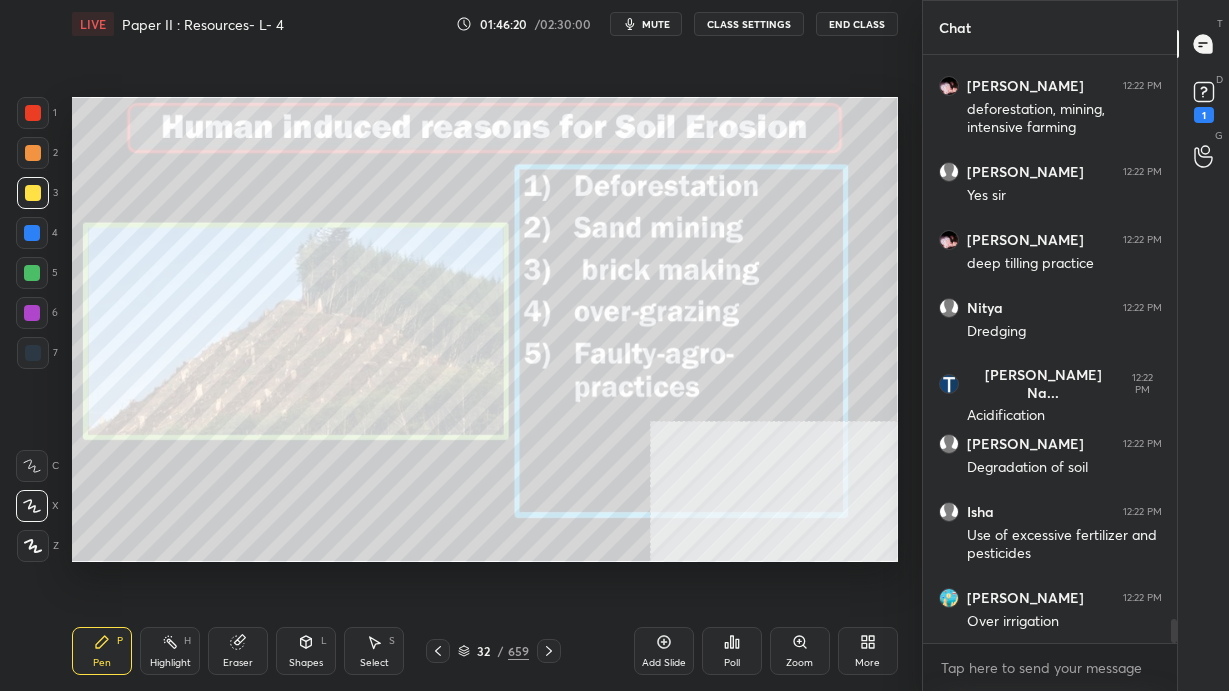 click on "1 2 3 4 5 6 7 C X Z C X Z E E Erase all   H H LIVE Paper II : Resources- L- 4 01:46:20 /  02:30:00 mute CLASS SETTINGS End Class Setting up your live class Poll for   secs No correct answer Start poll Back Paper II : Resources- L- 4 • L27 of Complete Course on Geography Optional [PERSON_NAME] Pen P Highlight H Eraser Shapes L Select S 32 / 659 Add Slide Poll Zoom More" at bounding box center (461, 345) 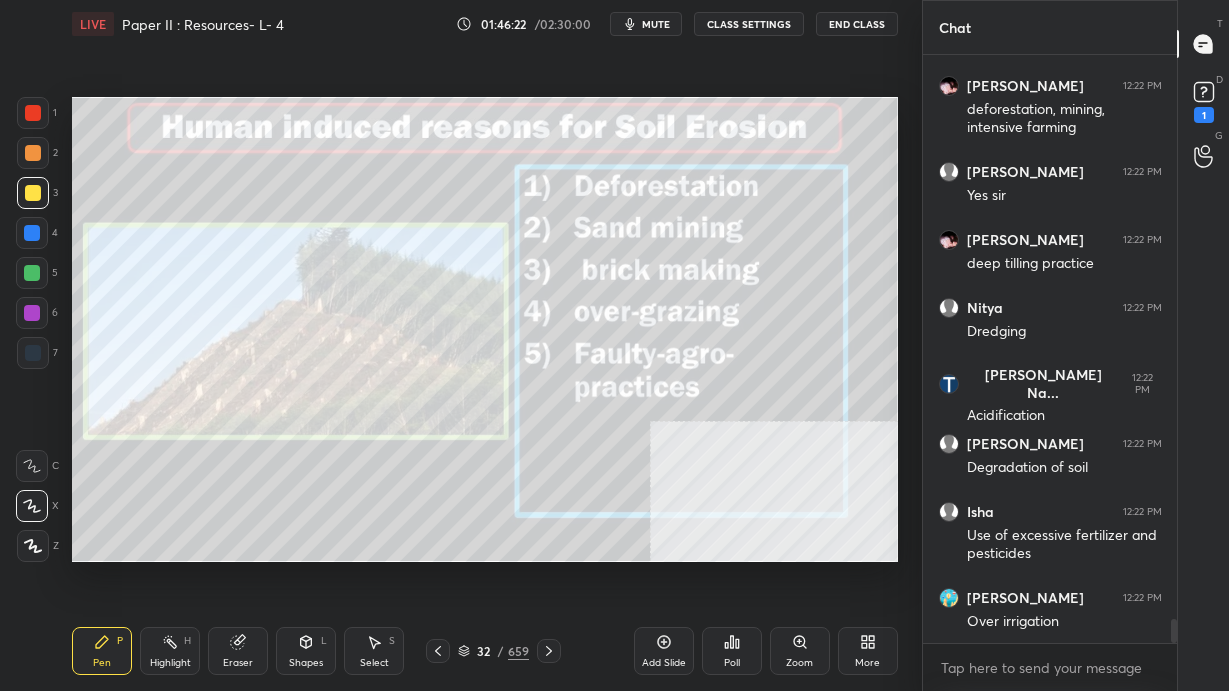 scroll, scrollTop: 13655, scrollLeft: 0, axis: vertical 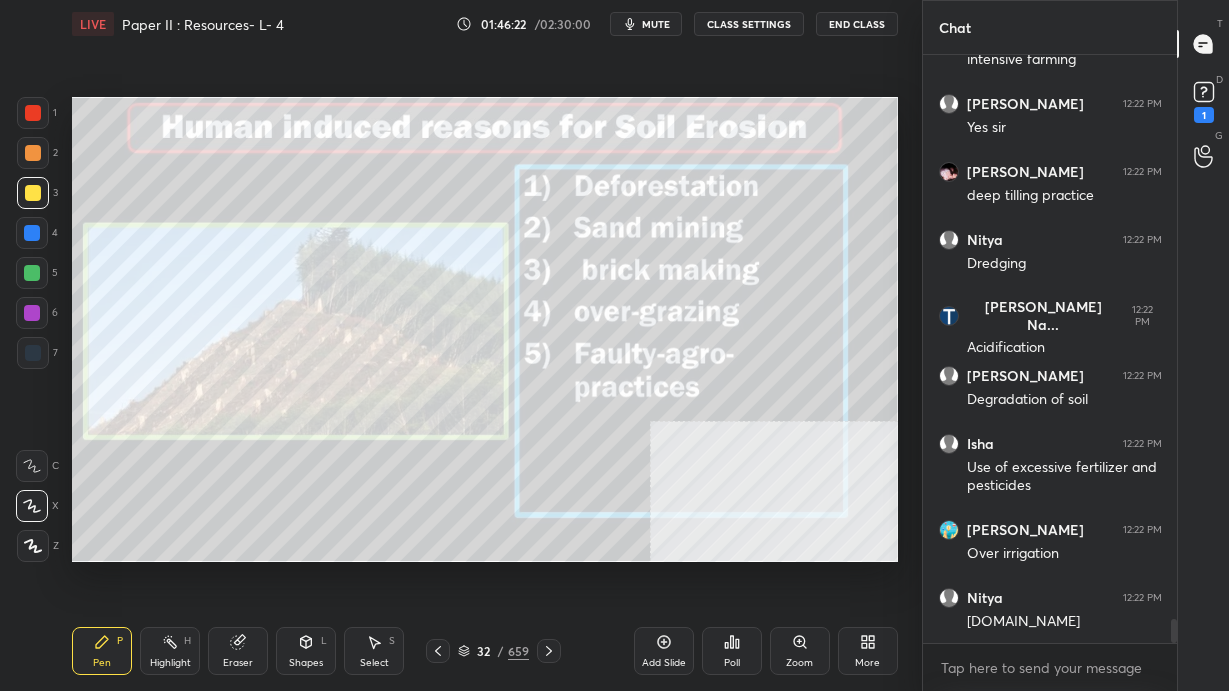 click on "More" at bounding box center (867, 663) 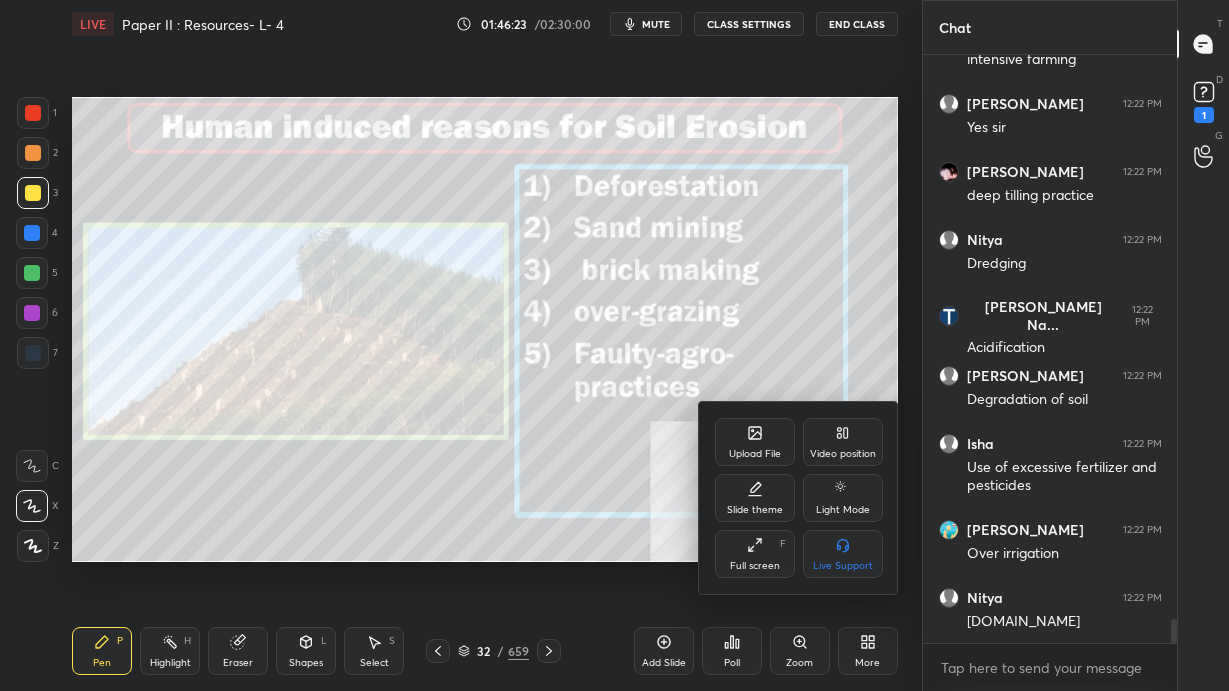 click on "Video position" at bounding box center [843, 454] 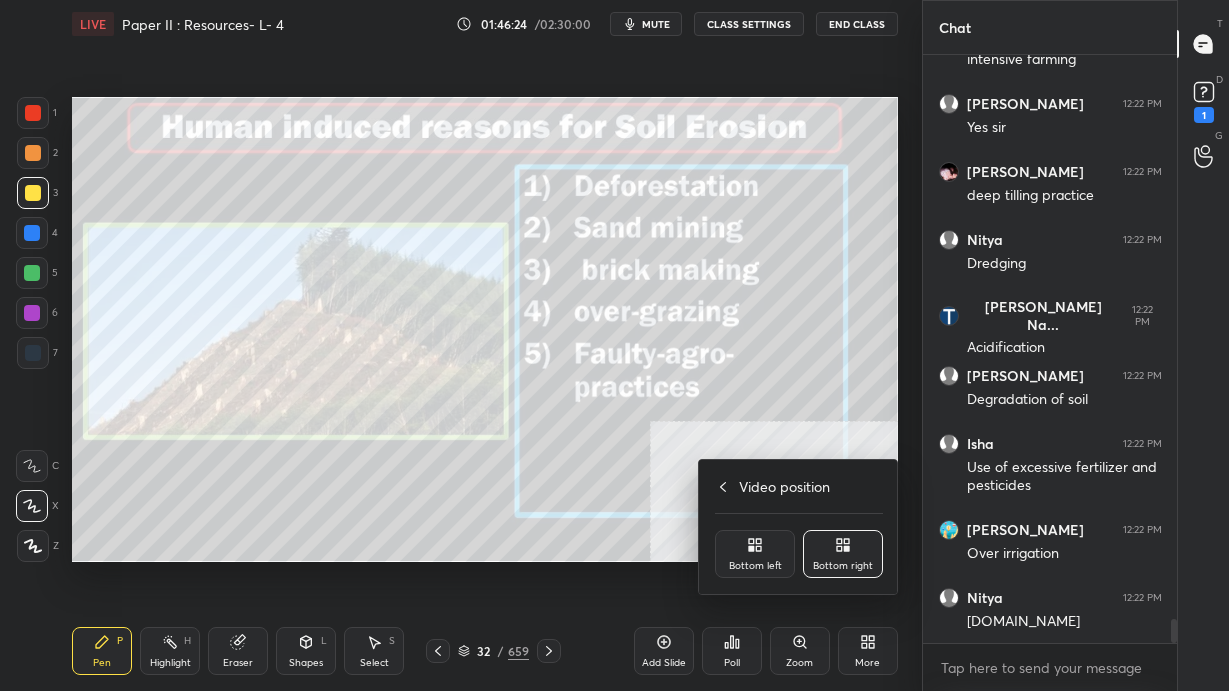 click on "Bottom left" at bounding box center (755, 554) 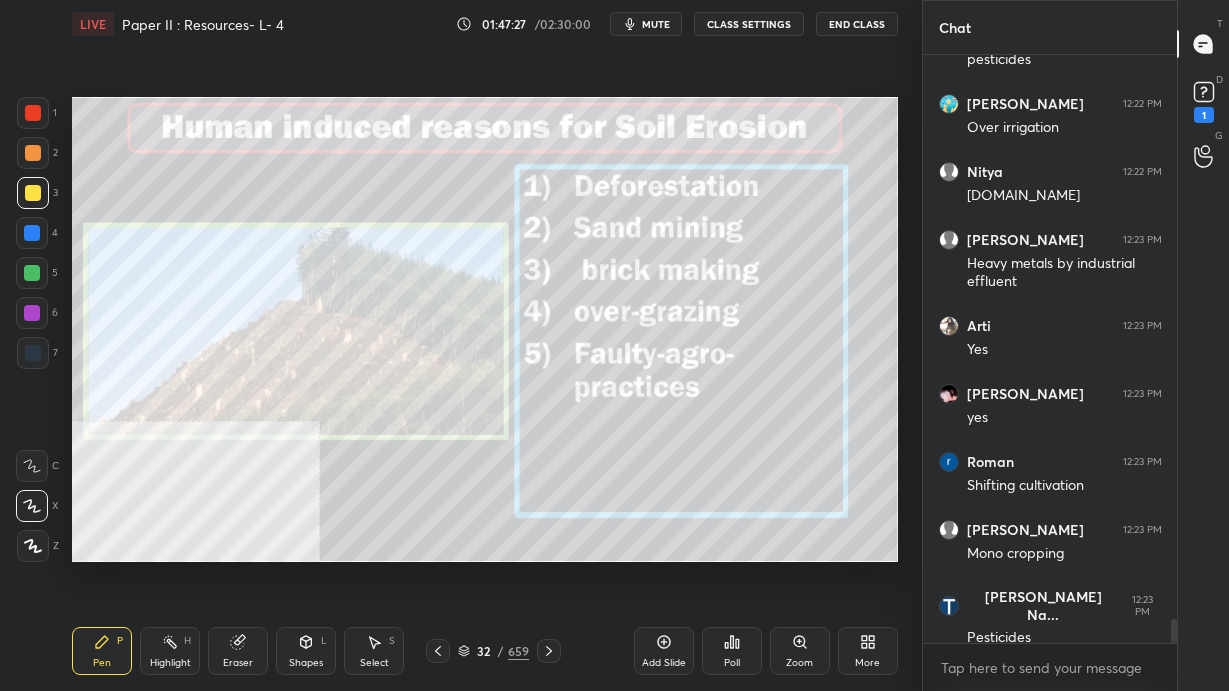 scroll, scrollTop: 14149, scrollLeft: 0, axis: vertical 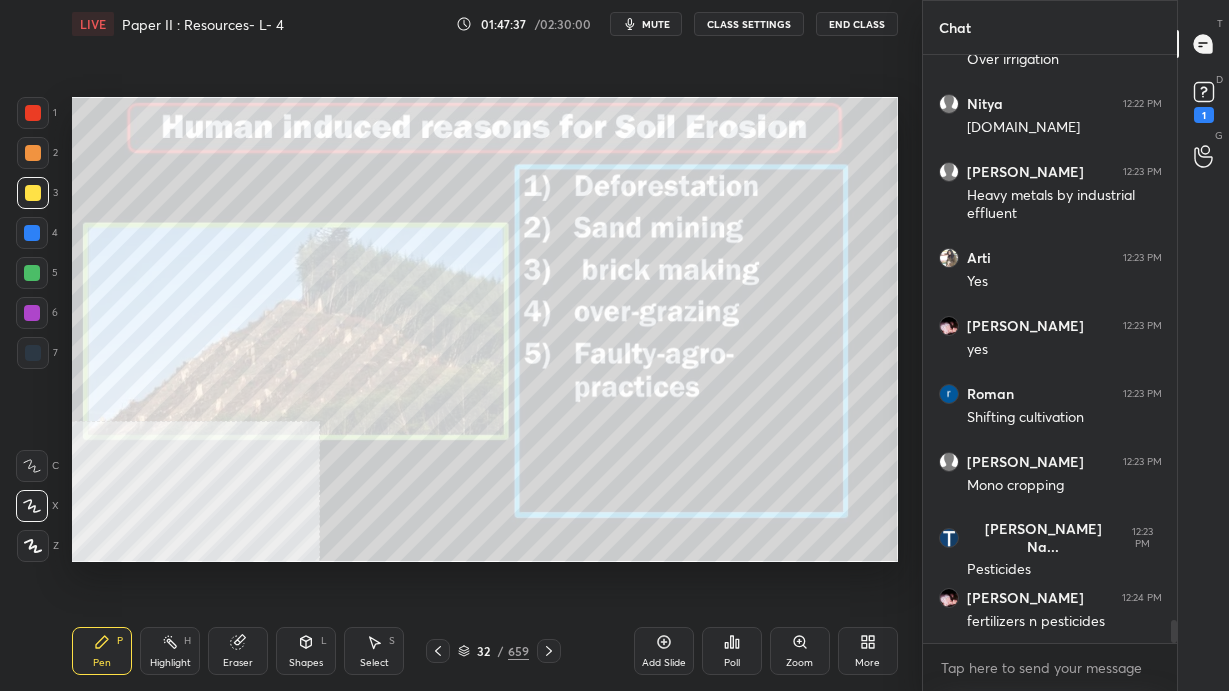 click on "More" at bounding box center (868, 651) 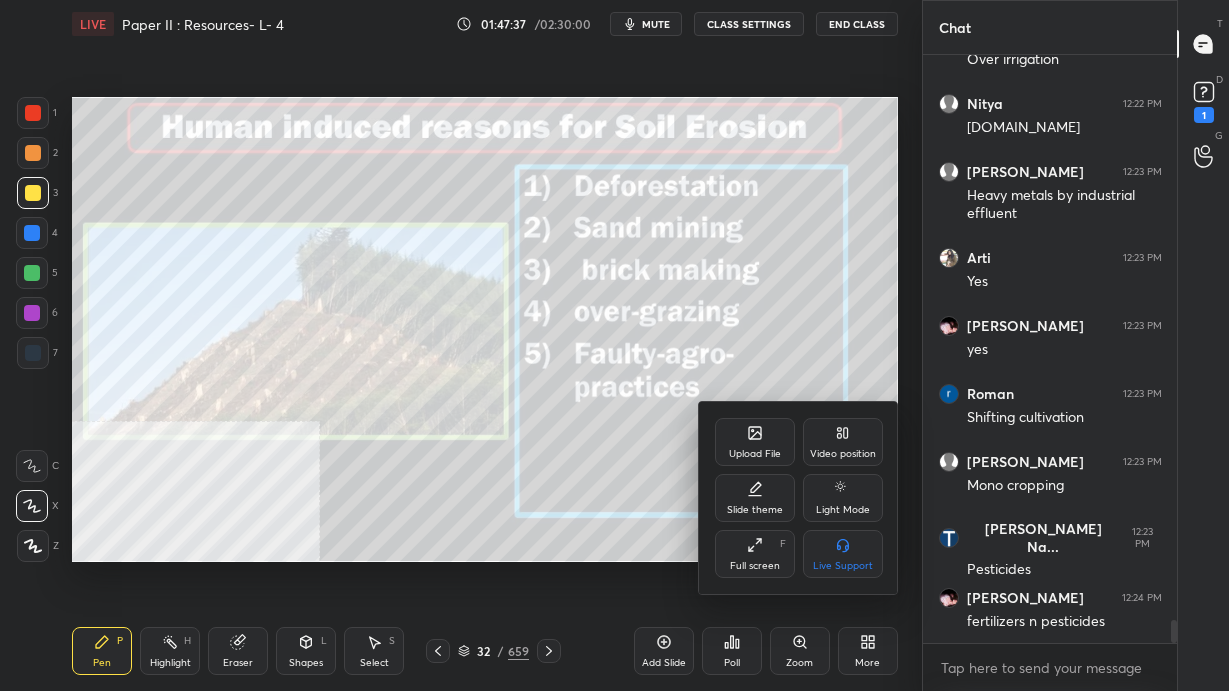 click on "Video position" at bounding box center (843, 442) 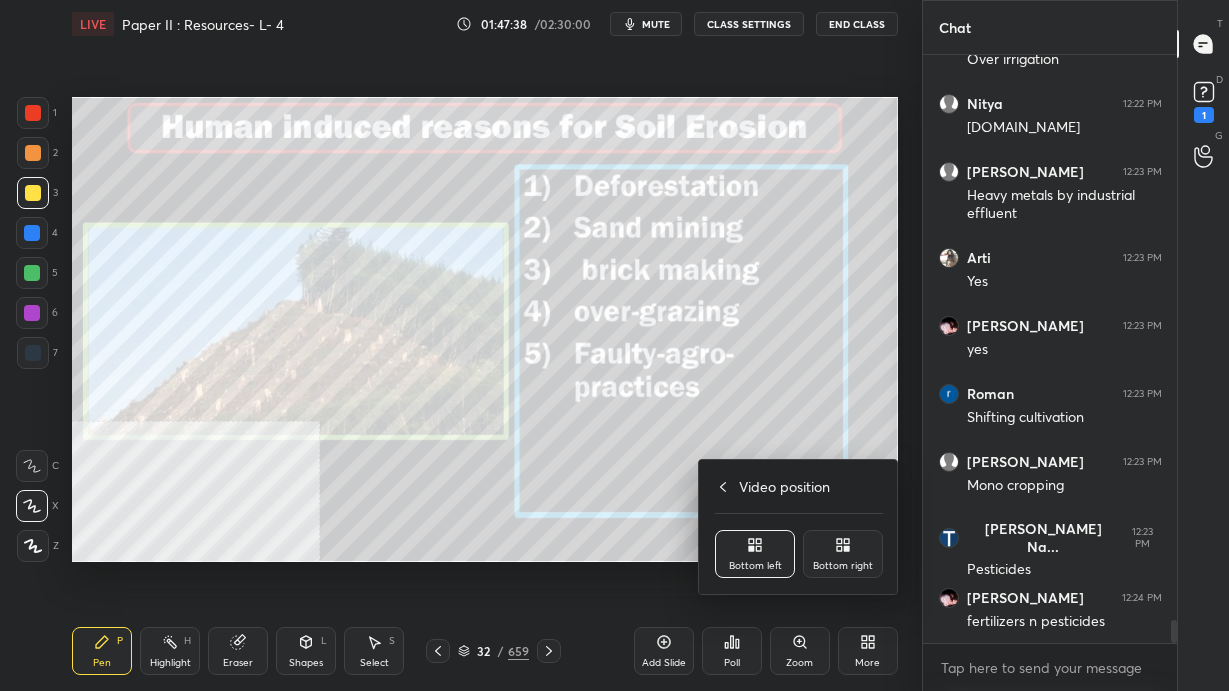 click on "Bottom right" at bounding box center (843, 554) 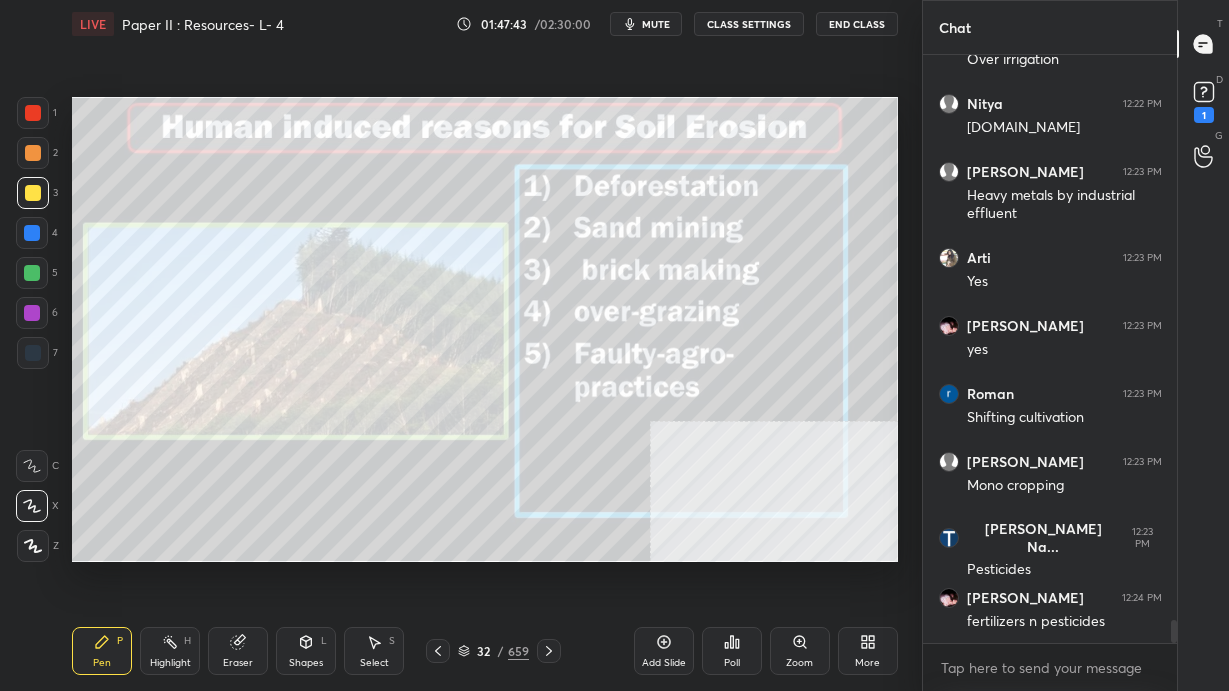 scroll, scrollTop: 14216, scrollLeft: 0, axis: vertical 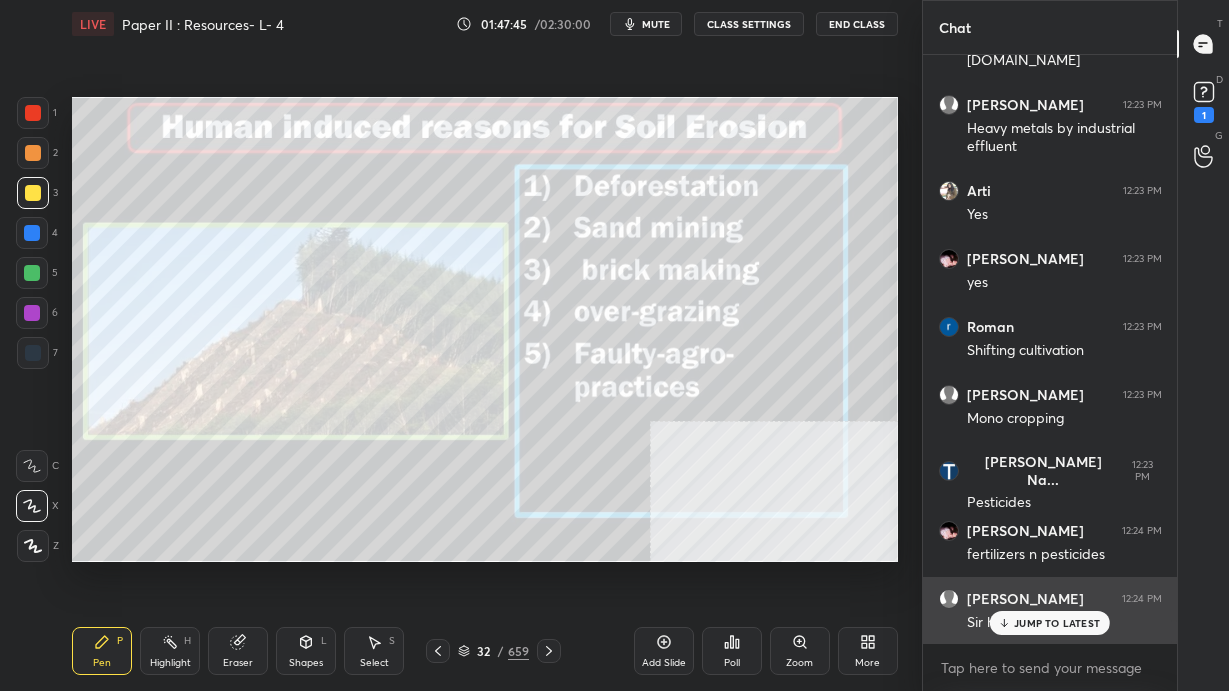 click on "JUMP TO LATEST" at bounding box center (1057, 623) 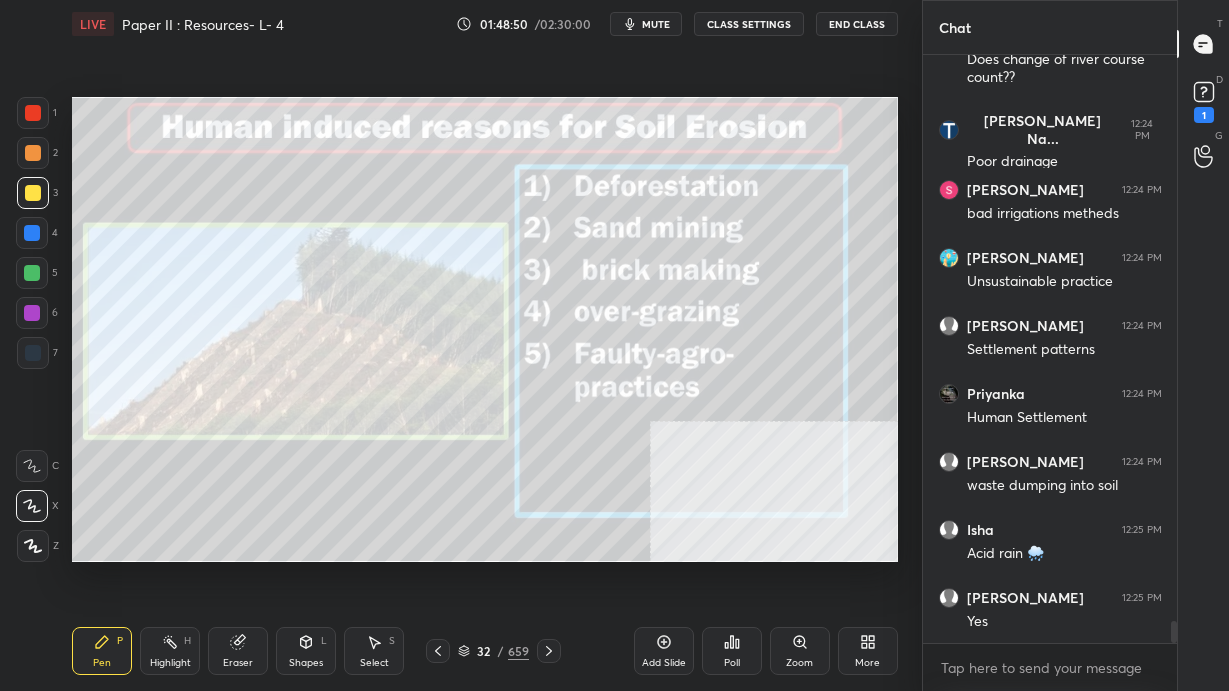 scroll, scrollTop: 15050, scrollLeft: 0, axis: vertical 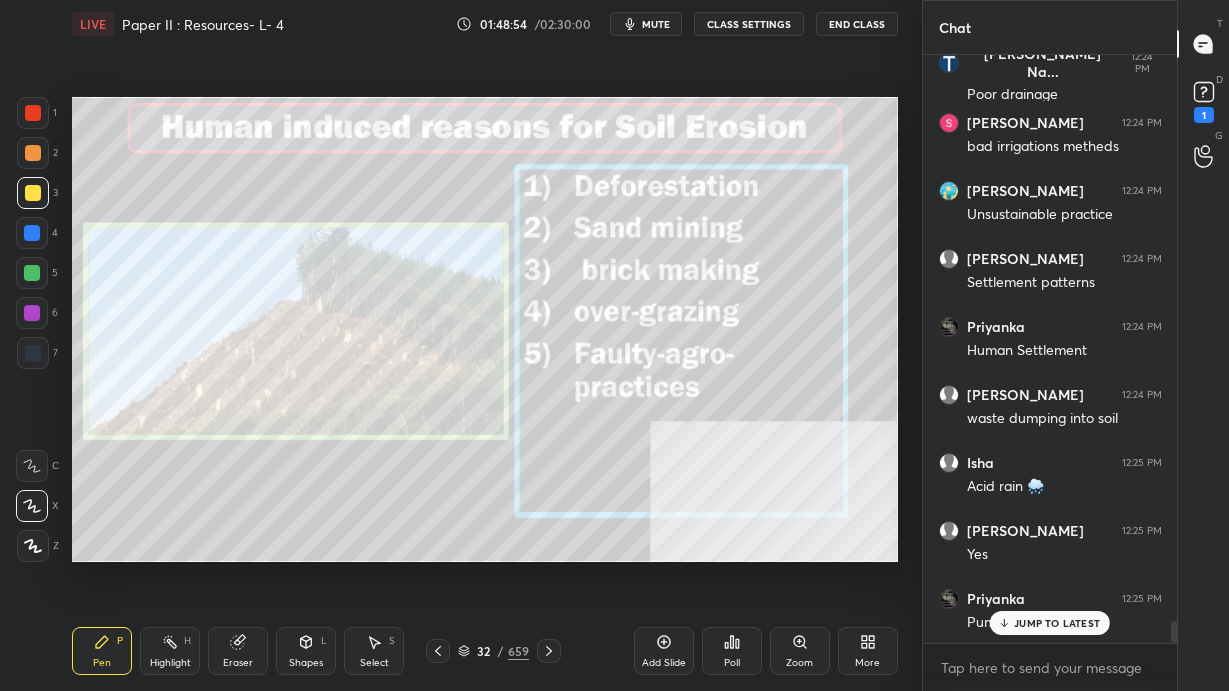 click on "JUMP TO LATEST" at bounding box center [1057, 623] 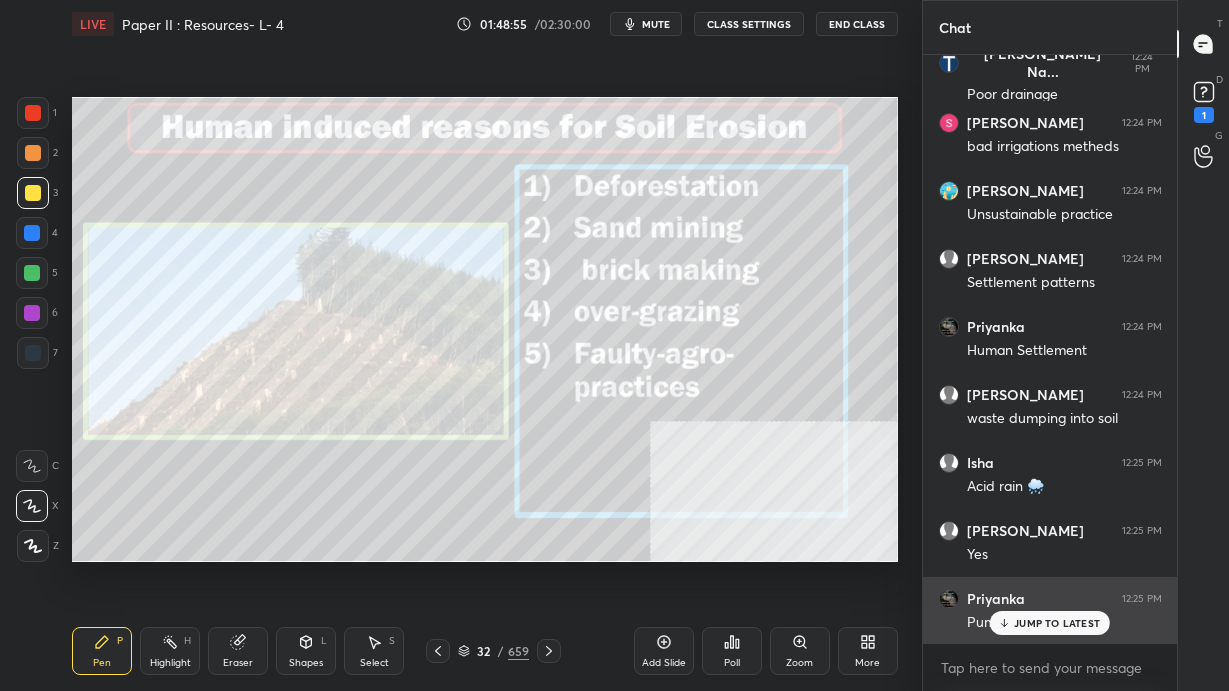scroll, scrollTop: 15118, scrollLeft: 0, axis: vertical 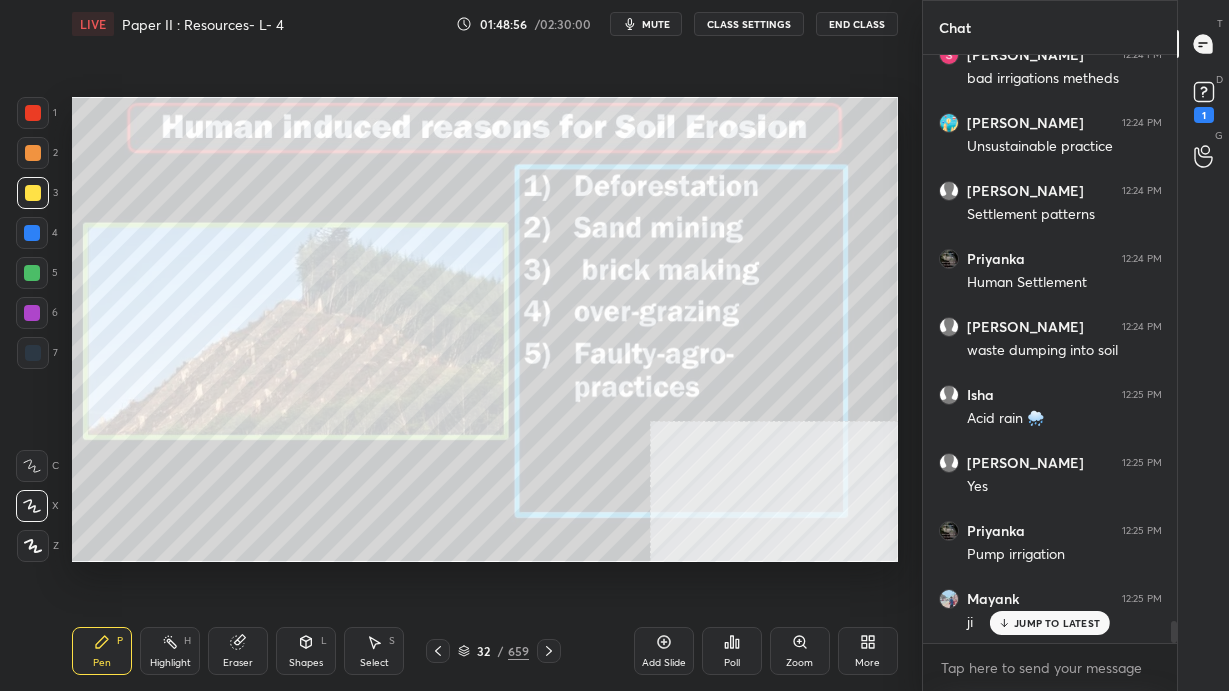 click on "Add Slide" at bounding box center [664, 663] 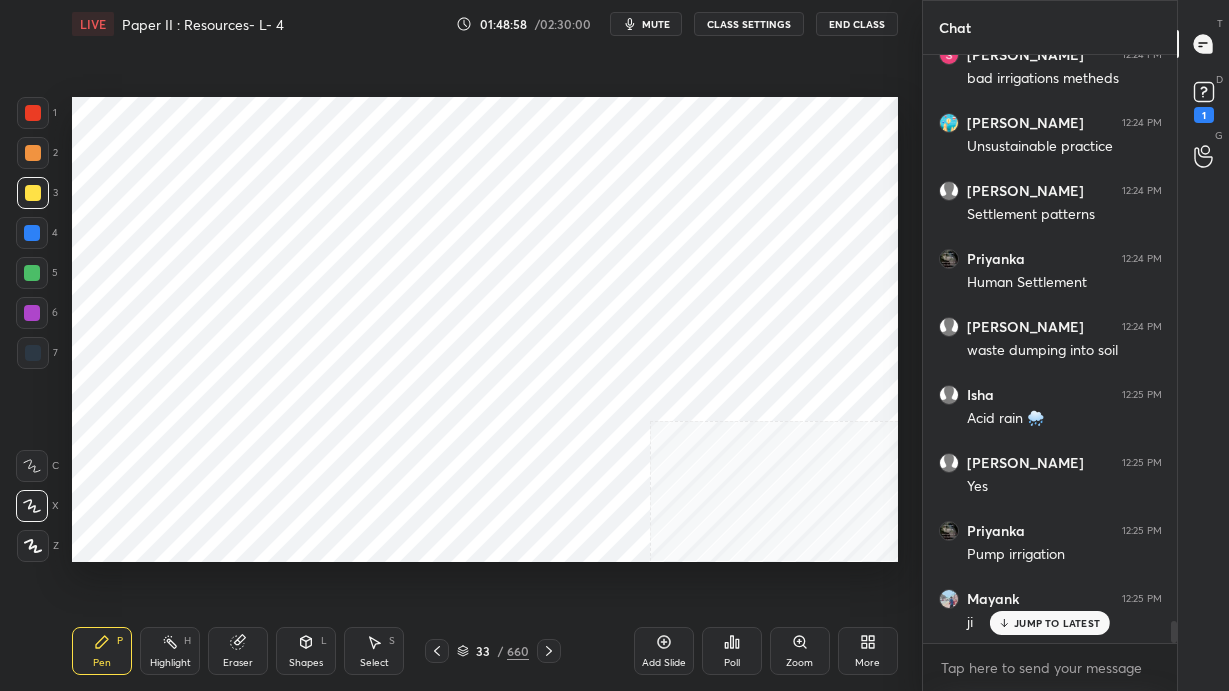 scroll, scrollTop: 15187, scrollLeft: 0, axis: vertical 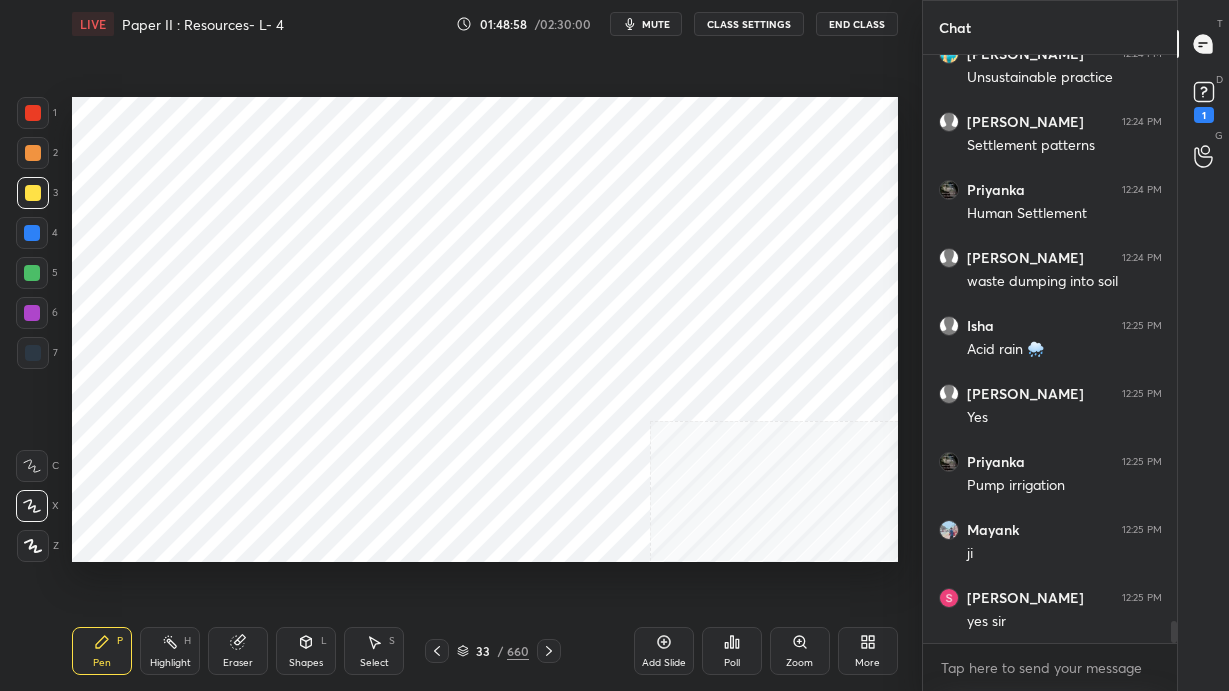 click at bounding box center [33, 353] 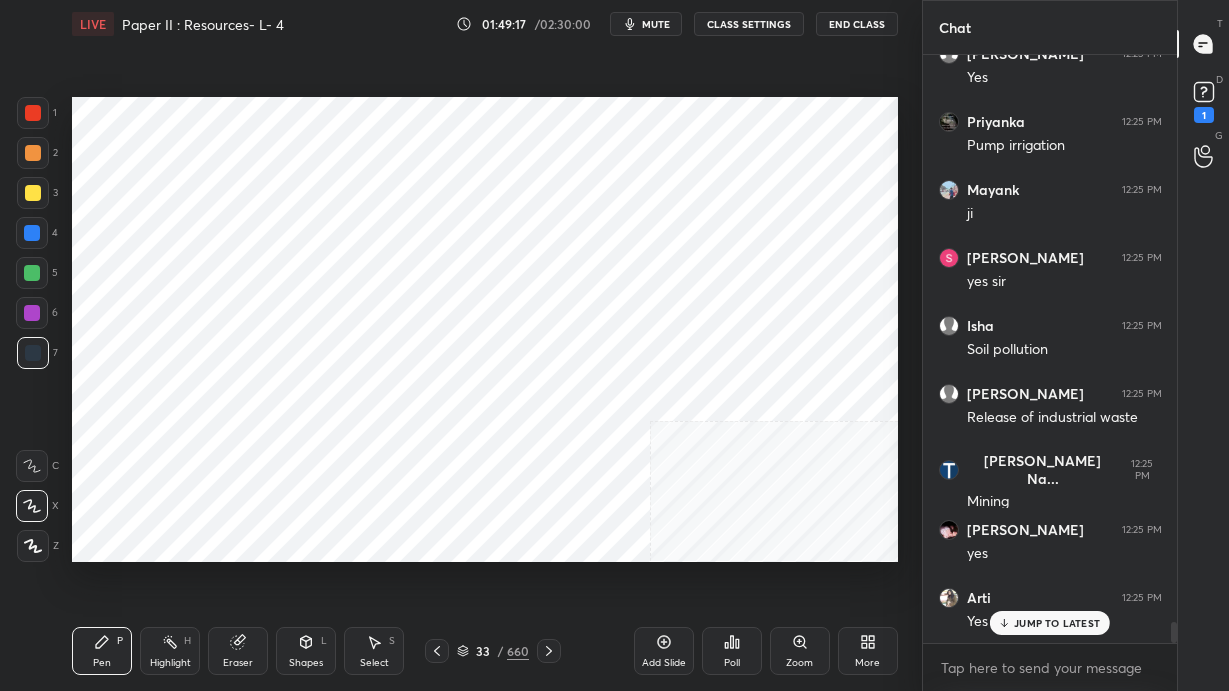 scroll, scrollTop: 15594, scrollLeft: 0, axis: vertical 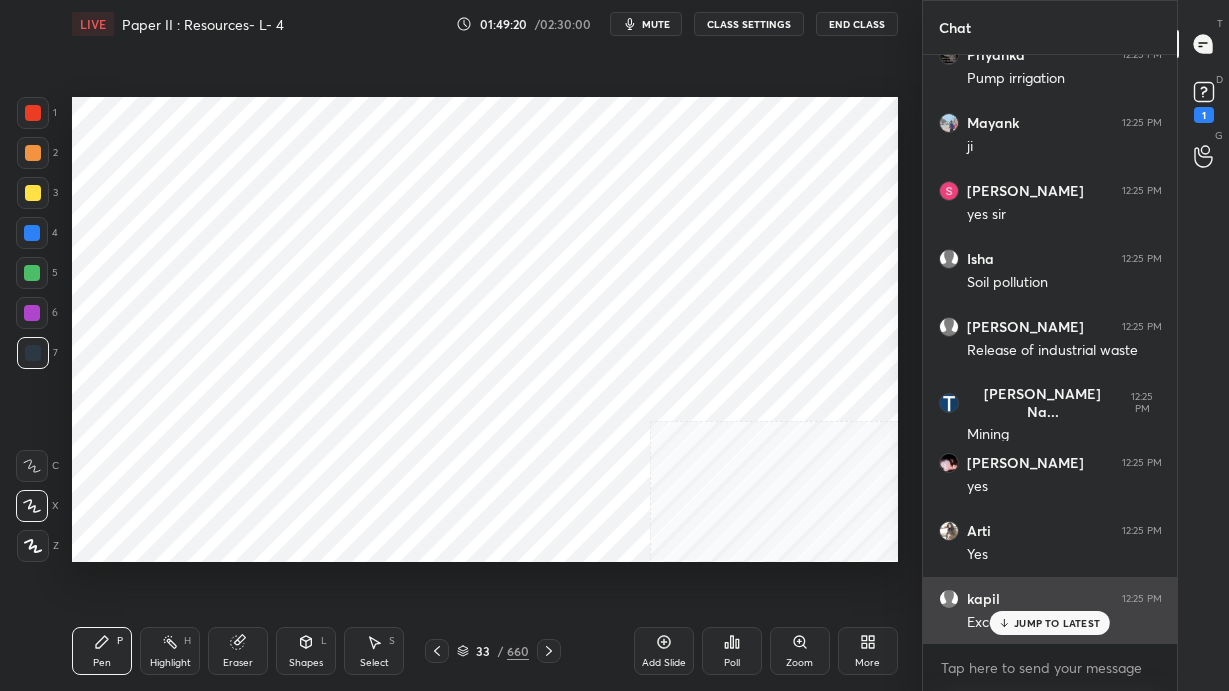 click on "JUMP TO LATEST" at bounding box center [1050, 623] 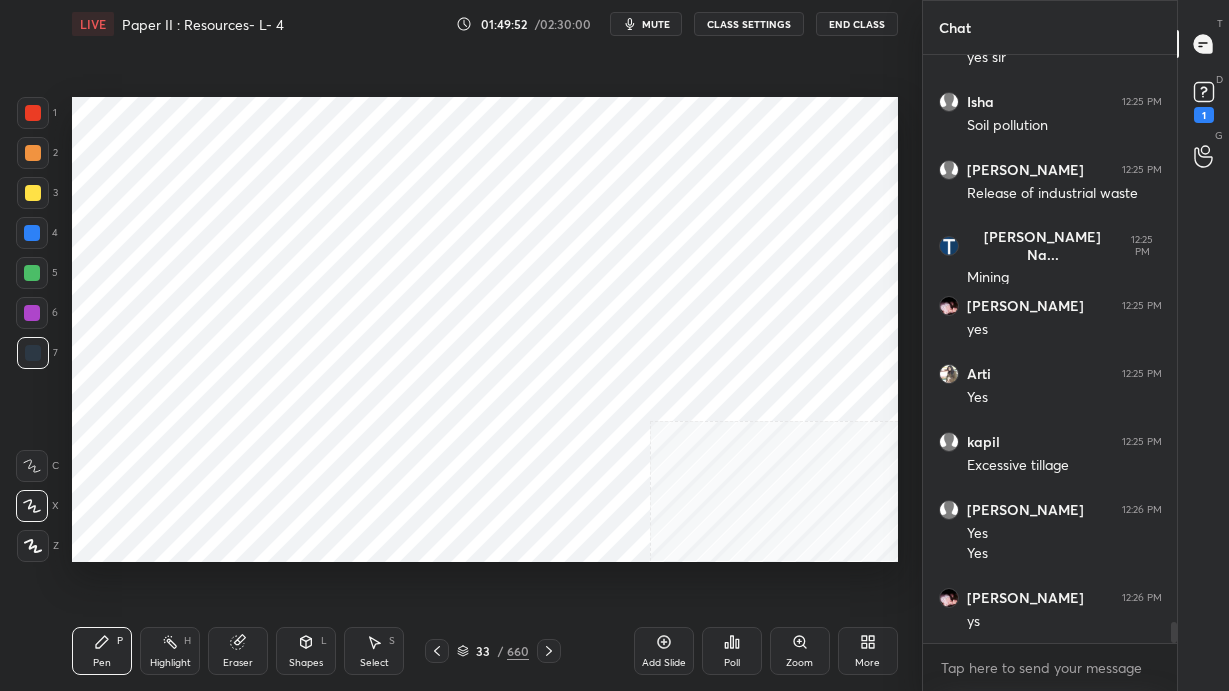 scroll, scrollTop: 15818, scrollLeft: 0, axis: vertical 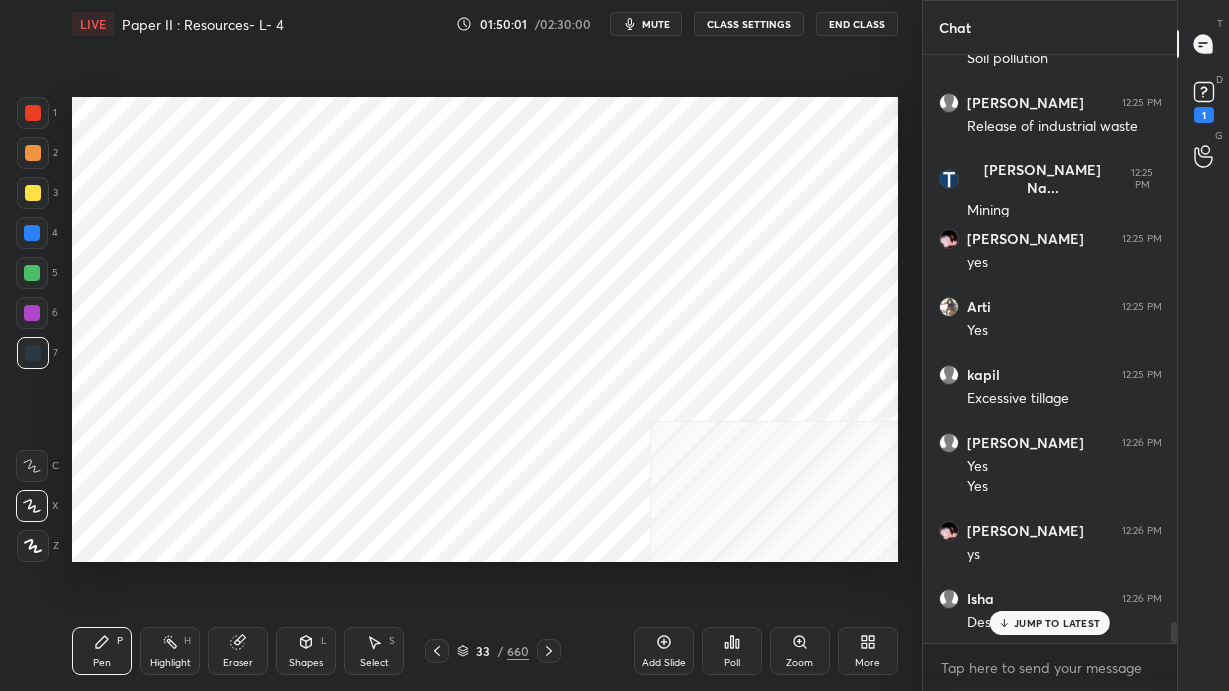click on "JUMP TO LATEST" at bounding box center [1057, 623] 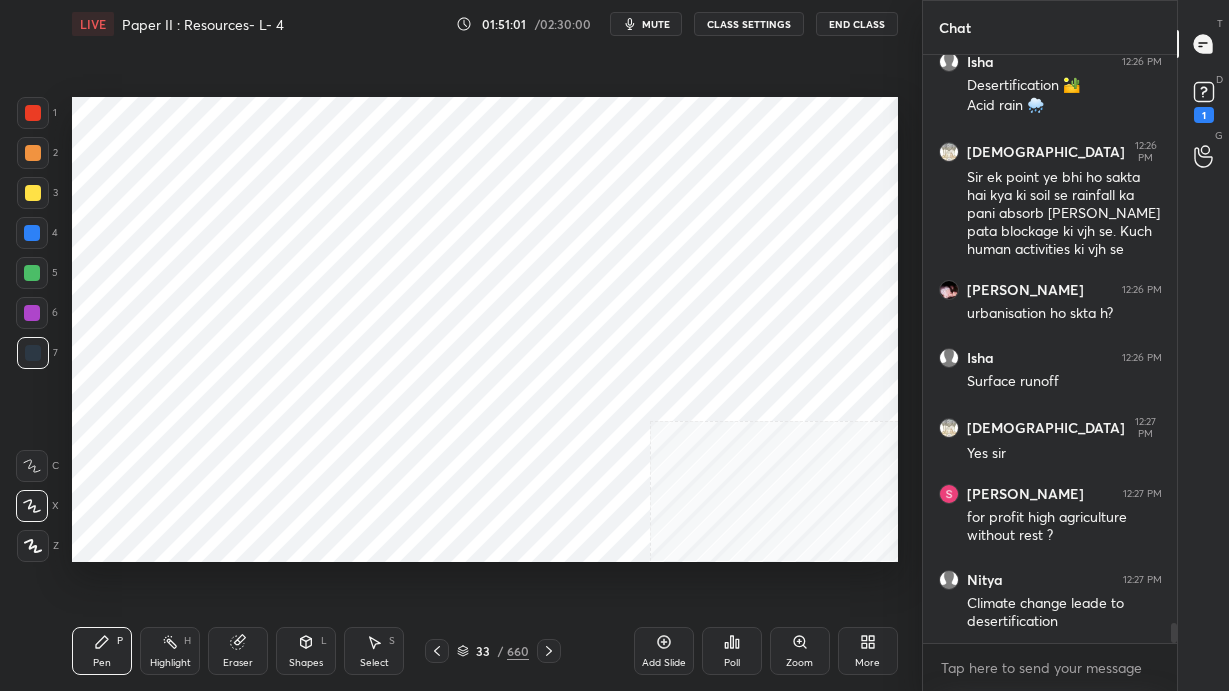 scroll, scrollTop: 16423, scrollLeft: 0, axis: vertical 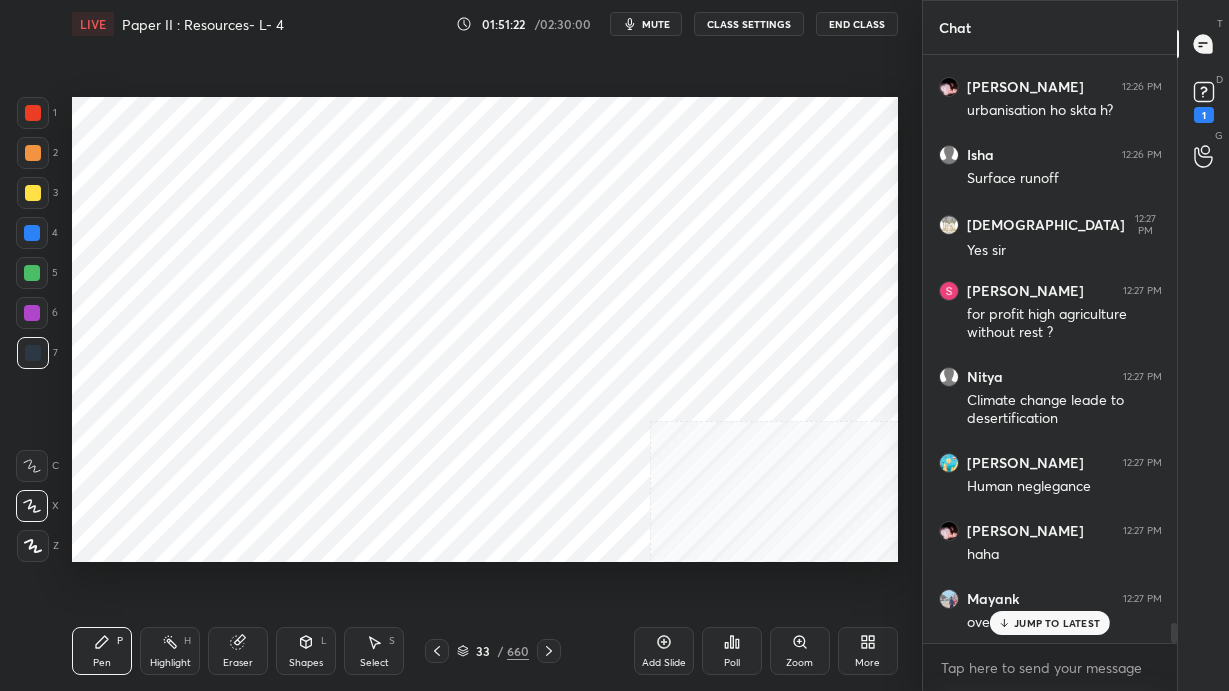 click on "JUMP TO LATEST" at bounding box center (1057, 623) 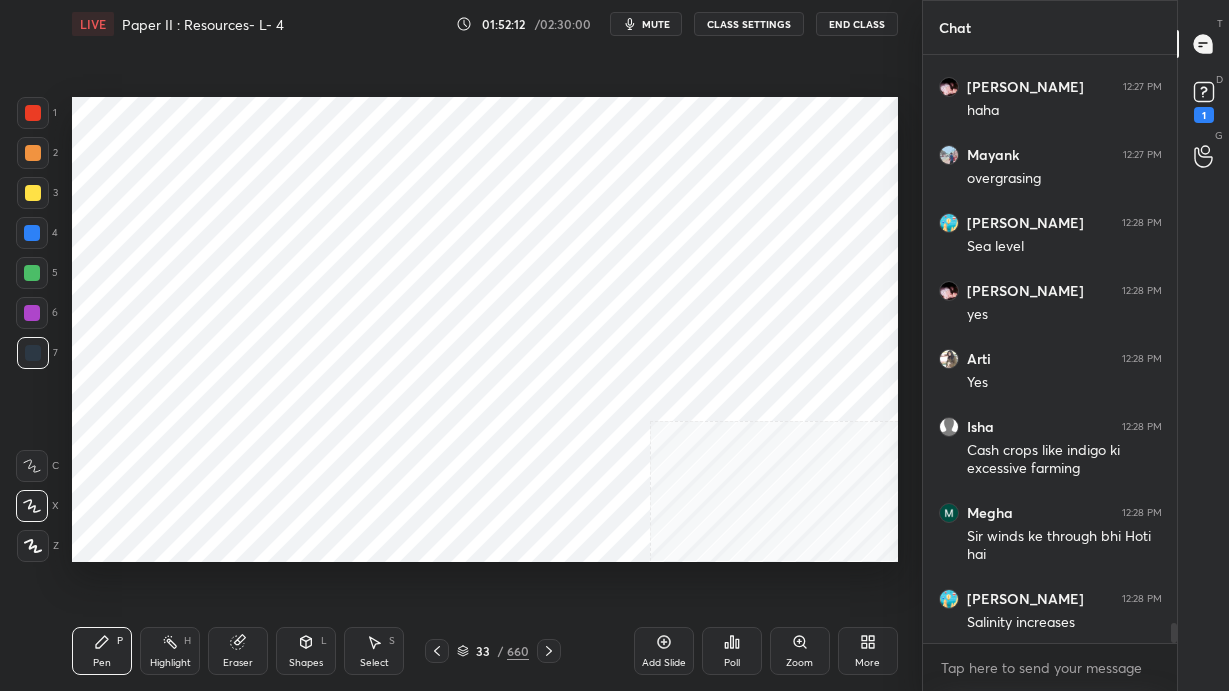 scroll, scrollTop: 17070, scrollLeft: 0, axis: vertical 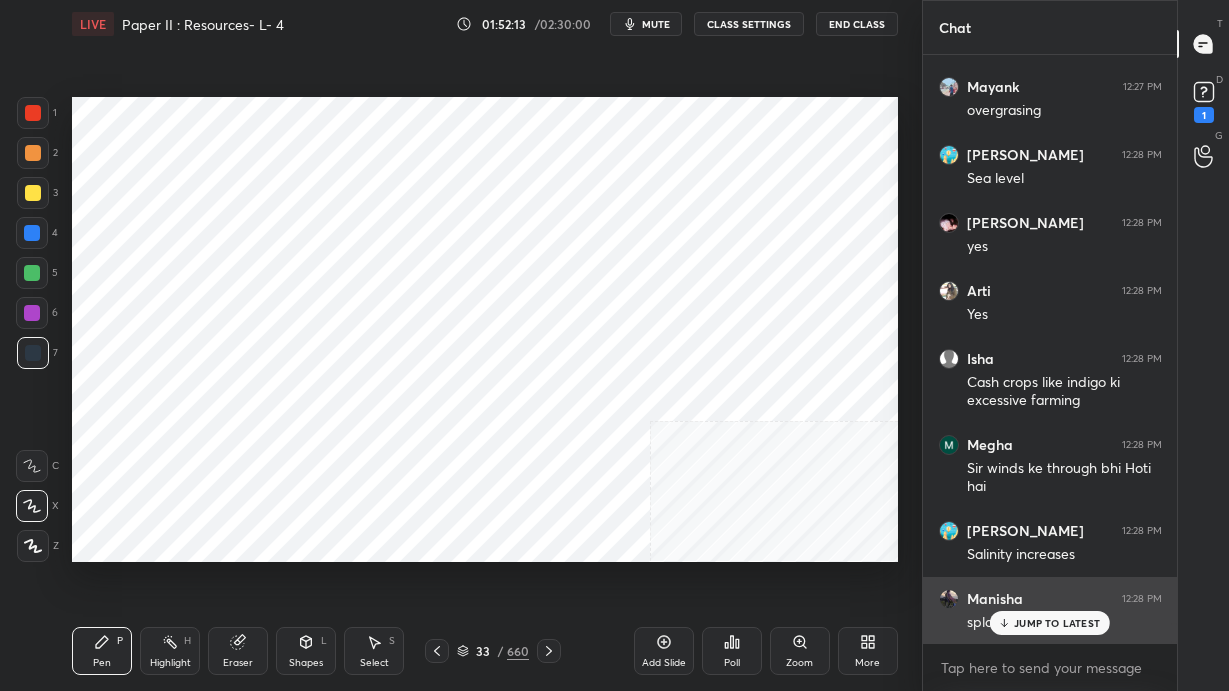 click on "JUMP TO LATEST" at bounding box center (1057, 623) 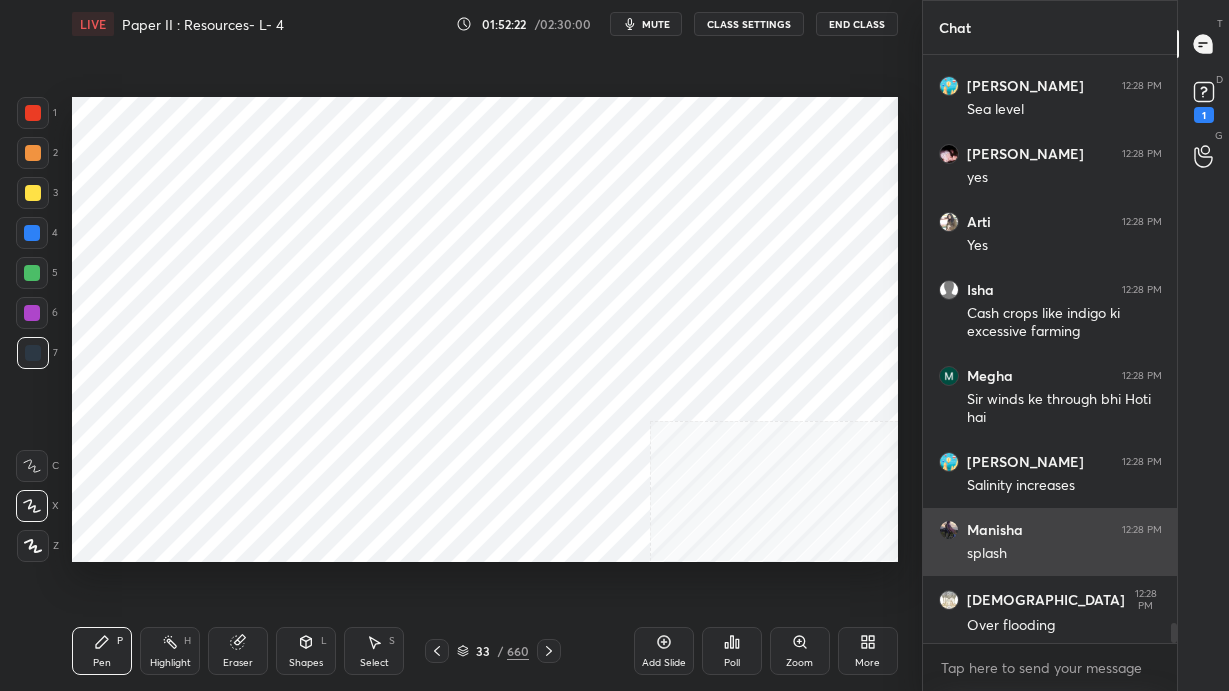 scroll, scrollTop: 17224, scrollLeft: 0, axis: vertical 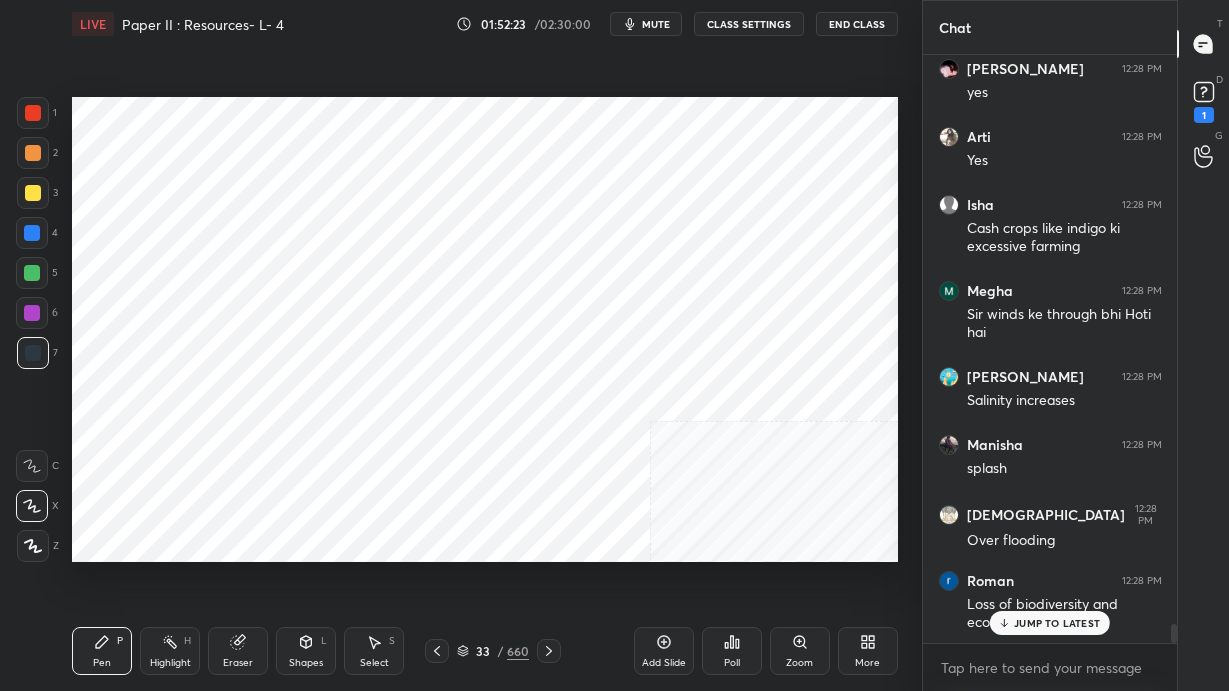 click on "JUMP TO LATEST" at bounding box center (1057, 623) 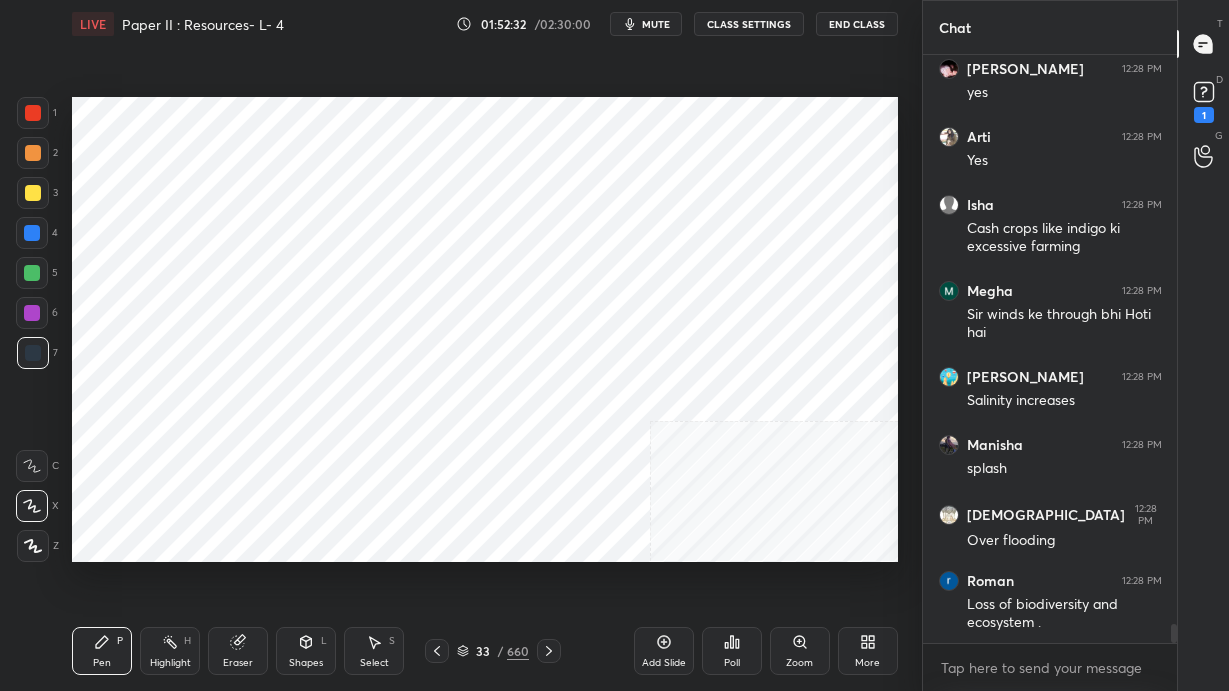 click on "33 / 660" at bounding box center [493, 651] 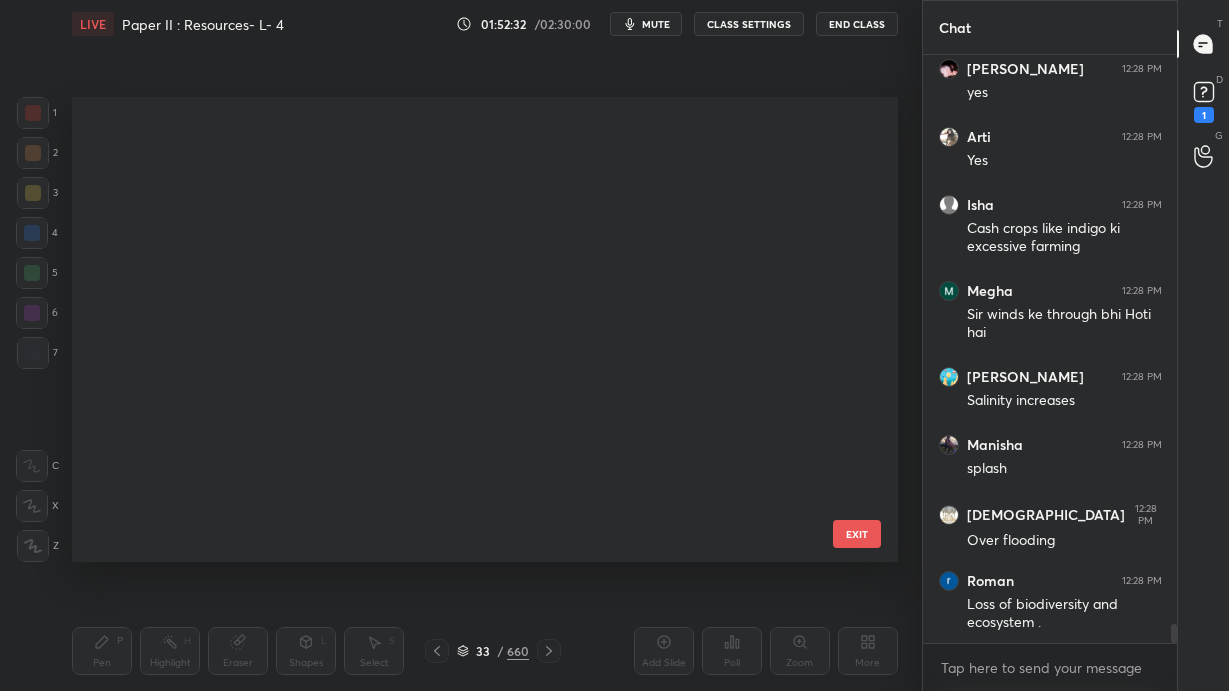 scroll, scrollTop: 1074, scrollLeft: 0, axis: vertical 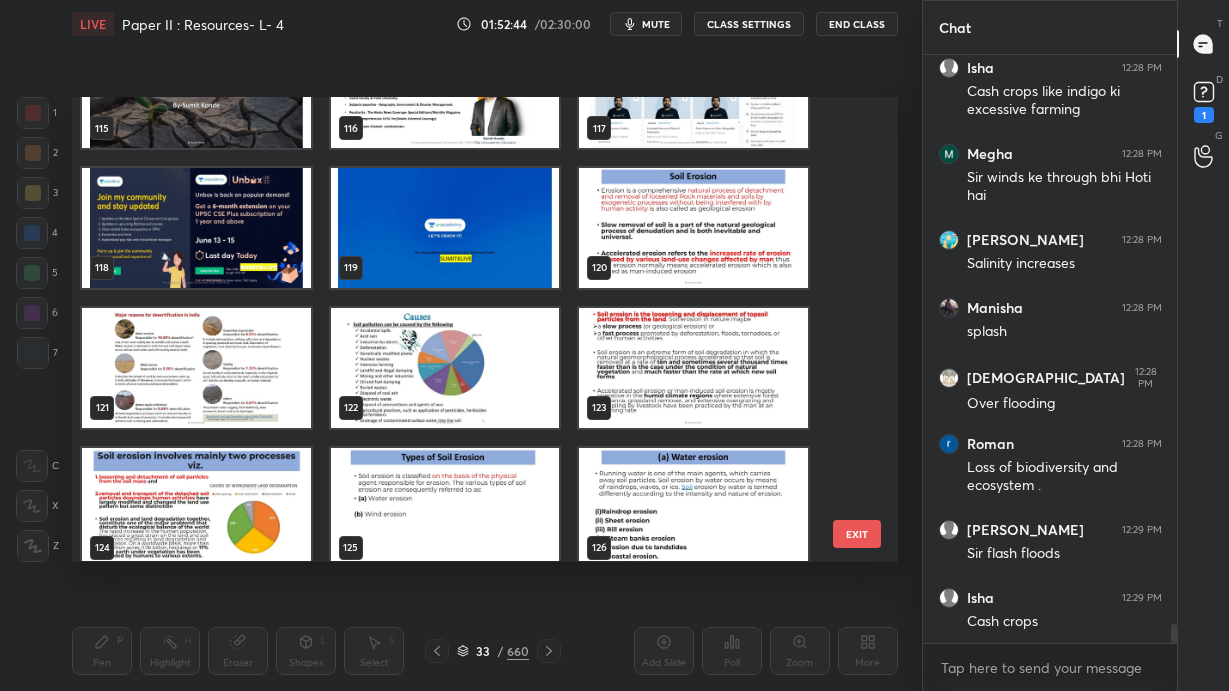 click on "122" at bounding box center [445, 368] 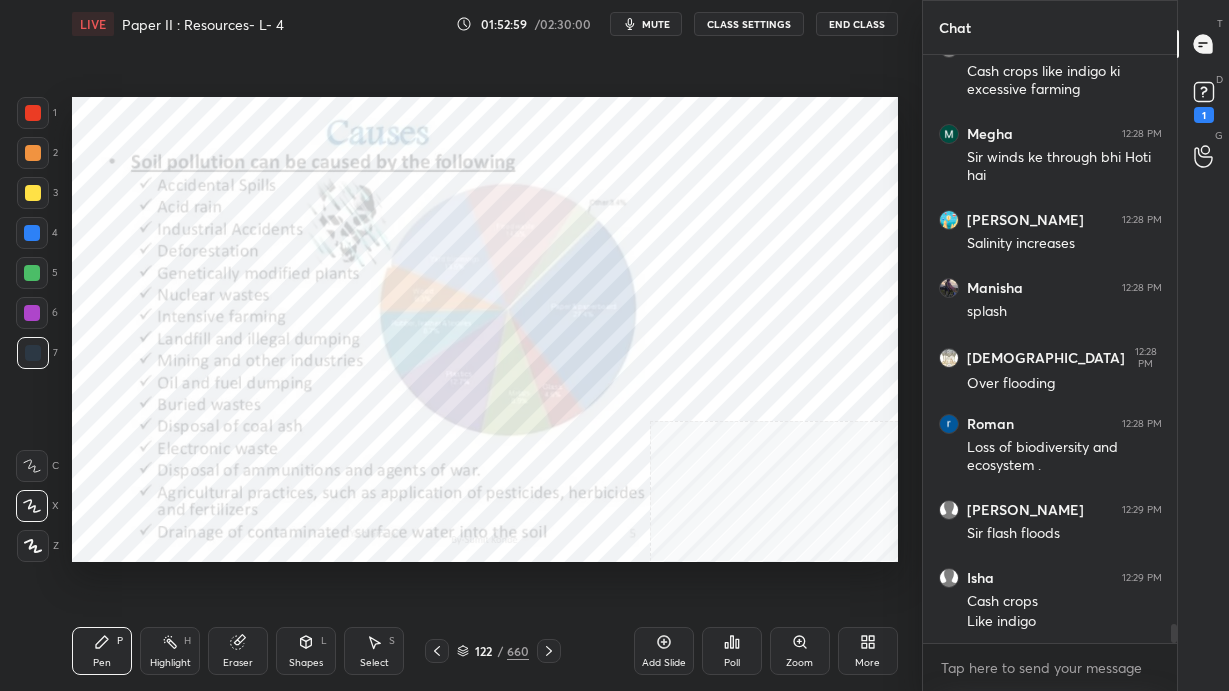 scroll, scrollTop: 17448, scrollLeft: 0, axis: vertical 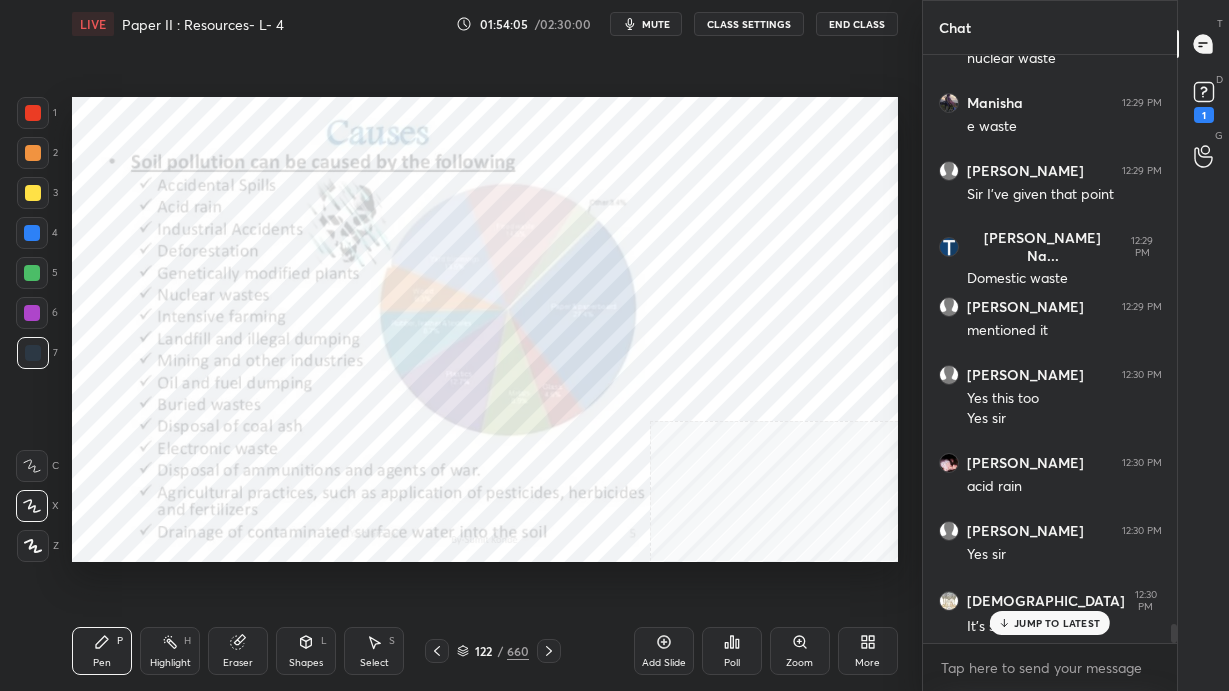 click 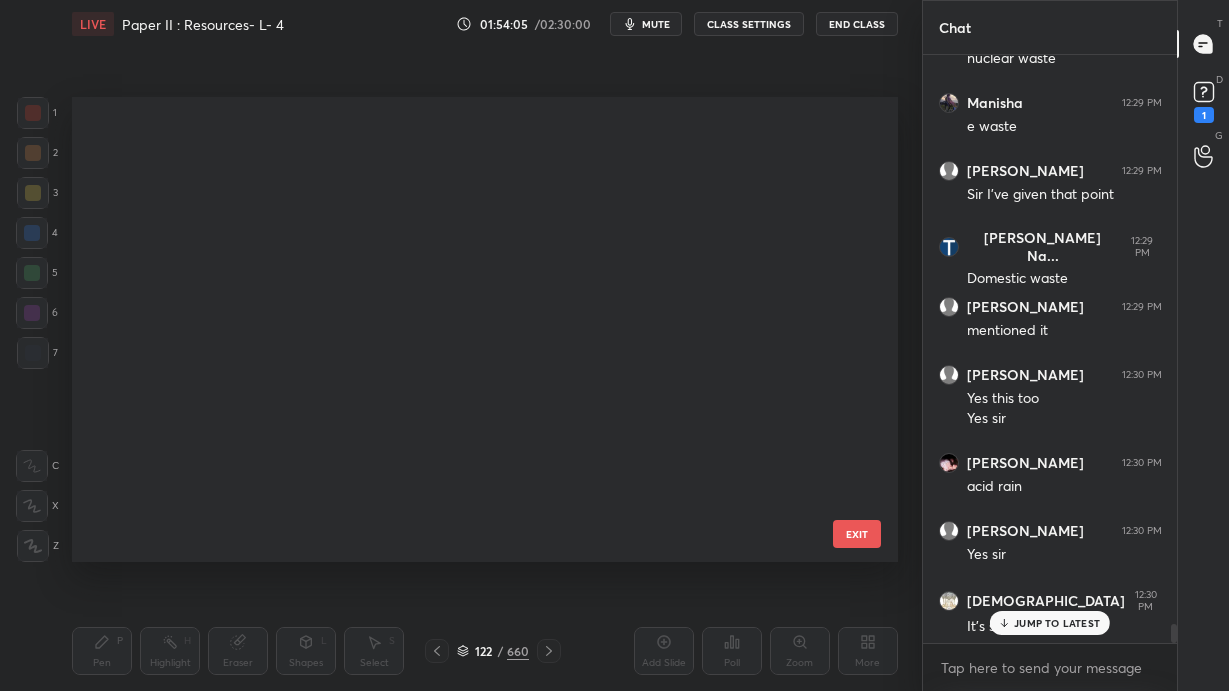 scroll, scrollTop: 5271, scrollLeft: 0, axis: vertical 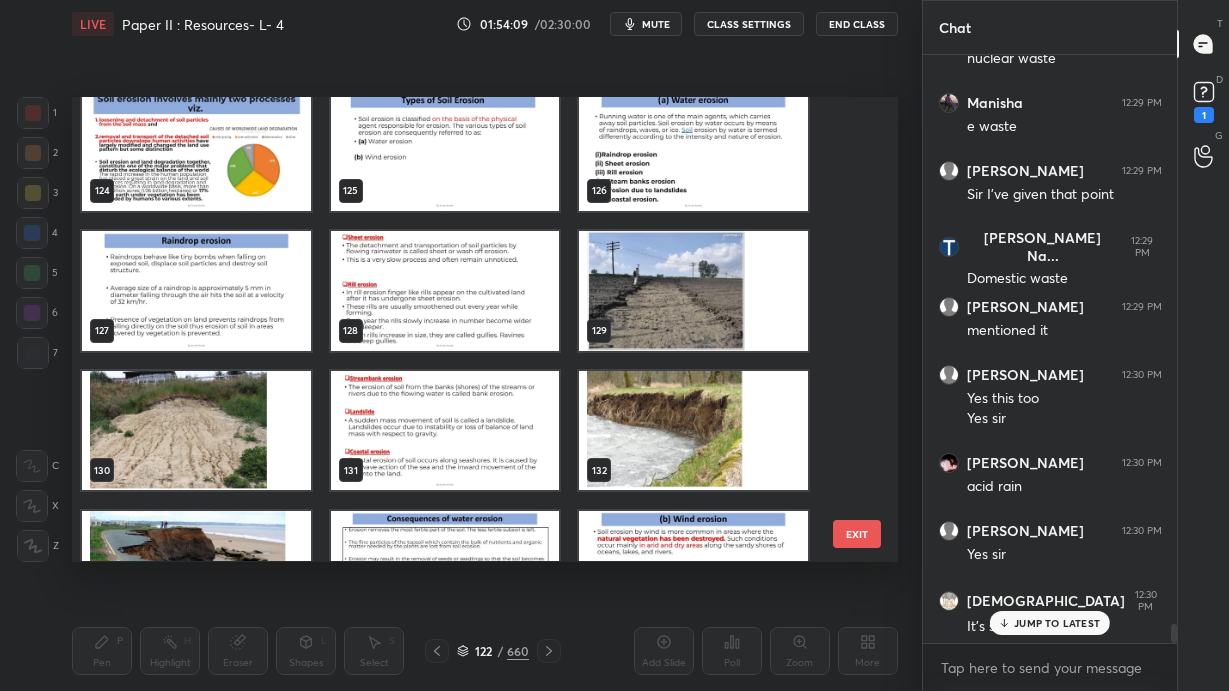 click at bounding box center (445, 151) 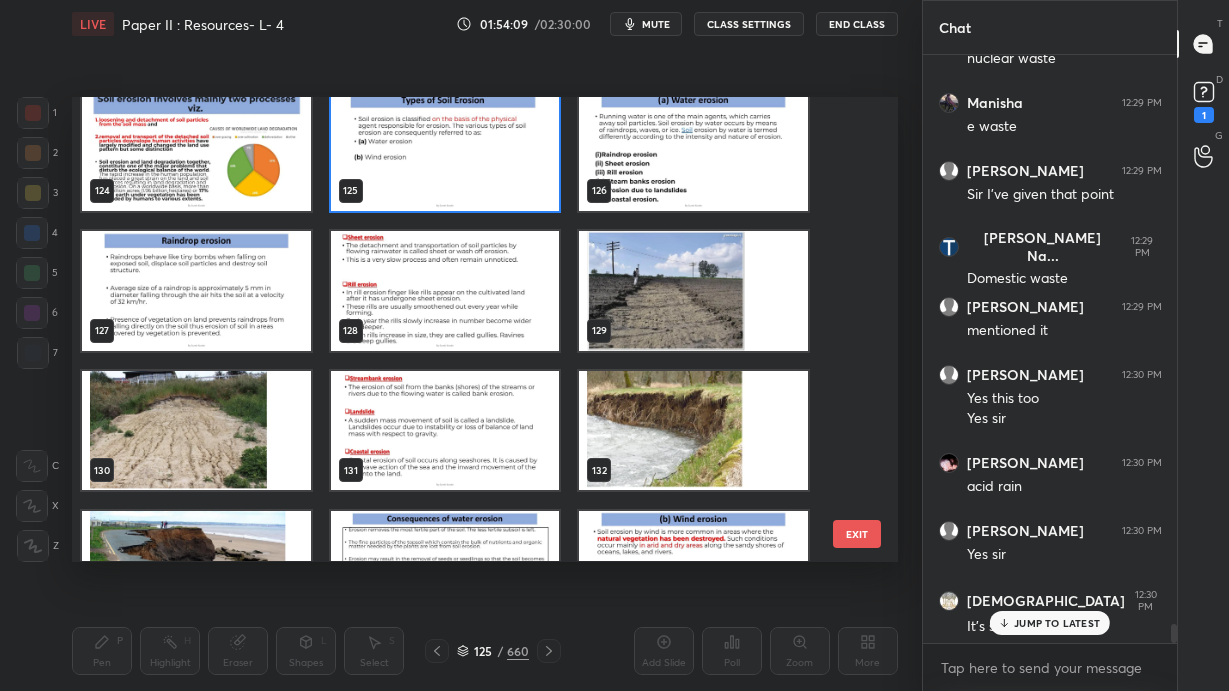 scroll, scrollTop: 5735, scrollLeft: 0, axis: vertical 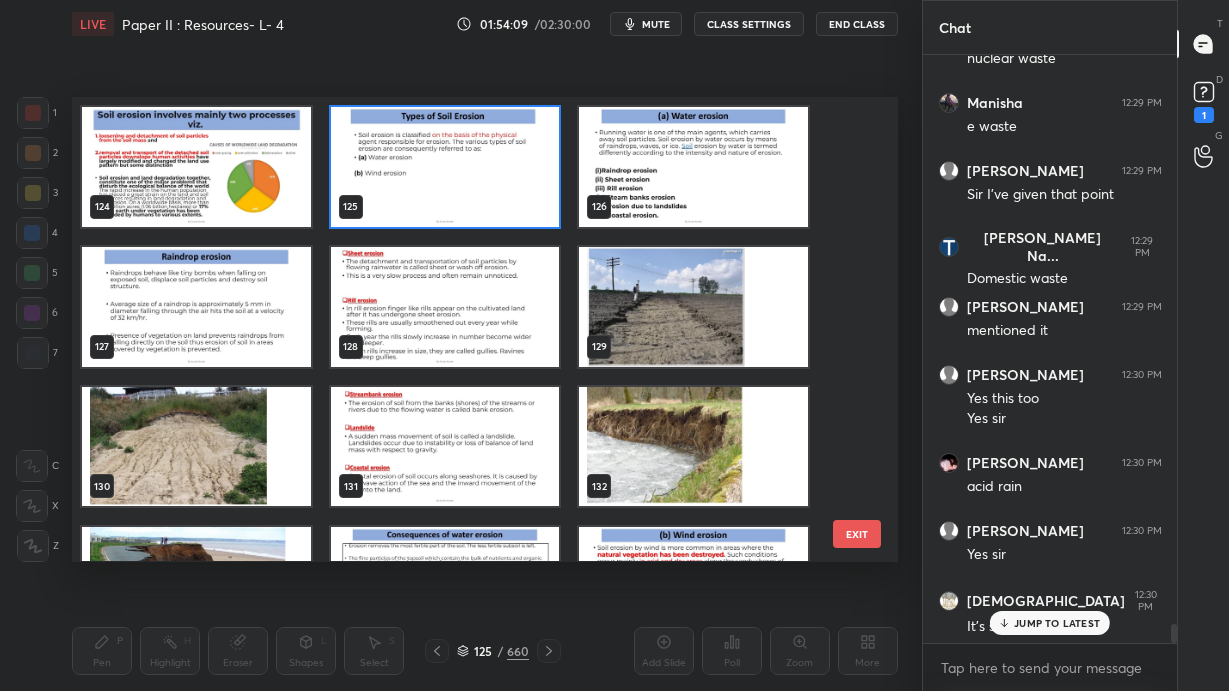 click on "124 125 126 127 128 129 130 131 132 133 134 135 136 137 138" at bounding box center [467, 329] 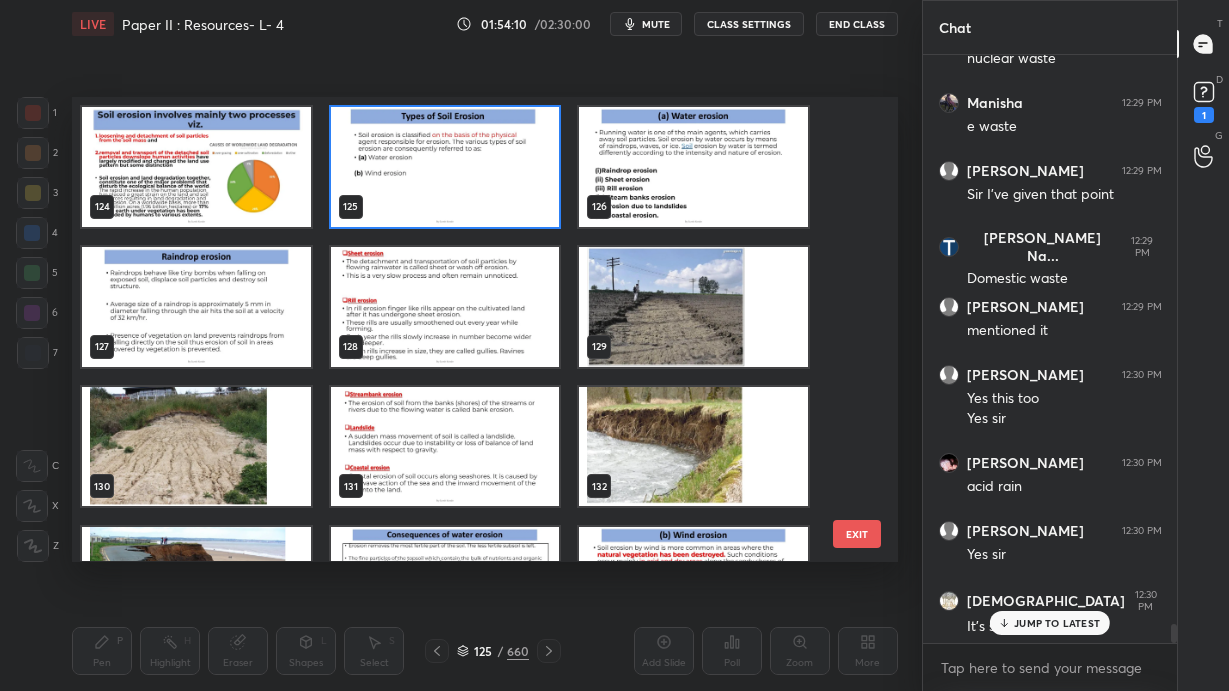 click at bounding box center (445, 167) 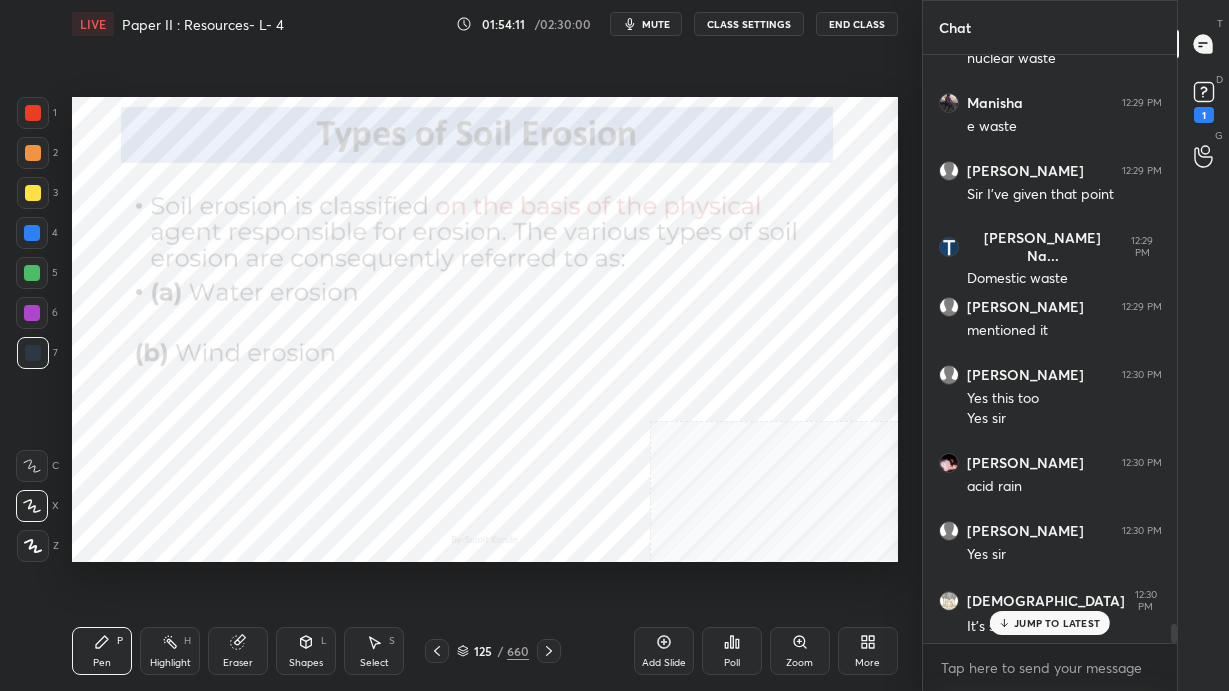 scroll, scrollTop: 18081, scrollLeft: 0, axis: vertical 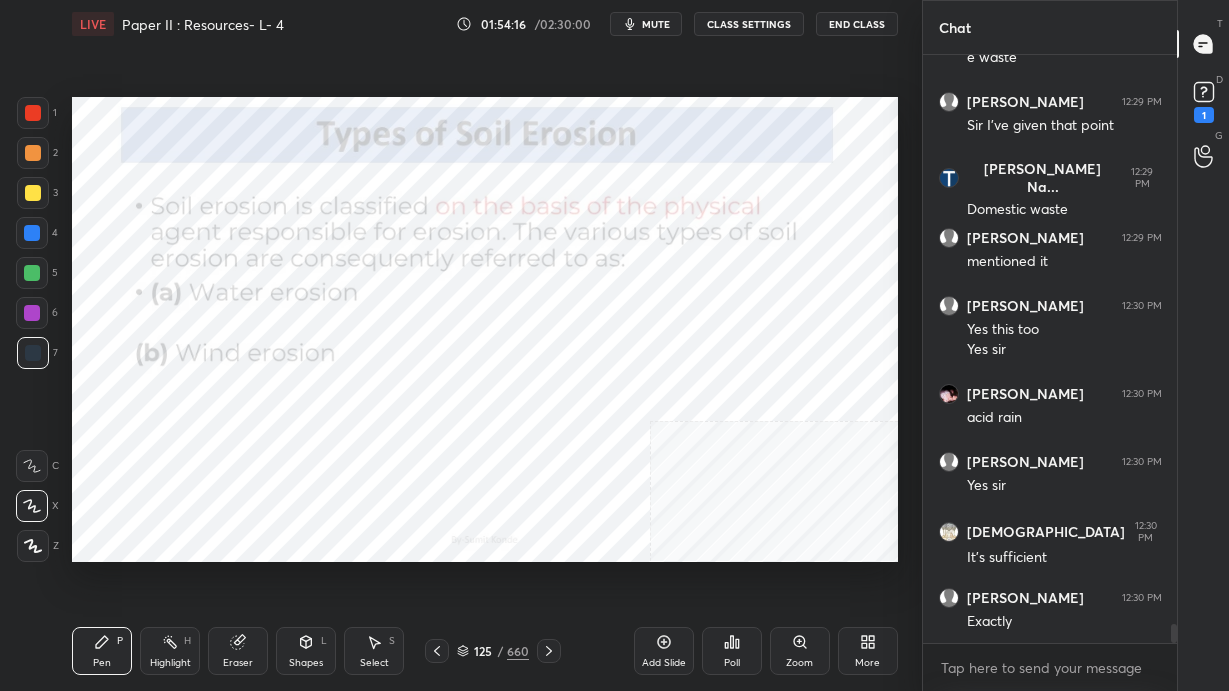 click at bounding box center (549, 651) 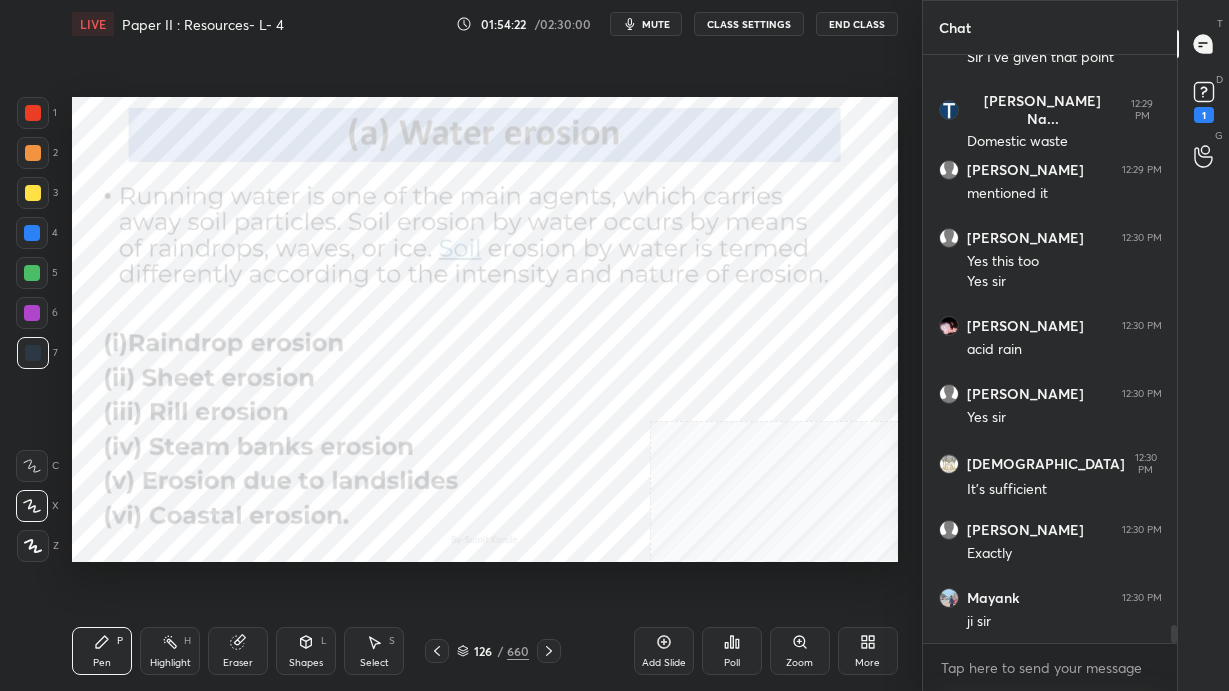scroll, scrollTop: 18216, scrollLeft: 0, axis: vertical 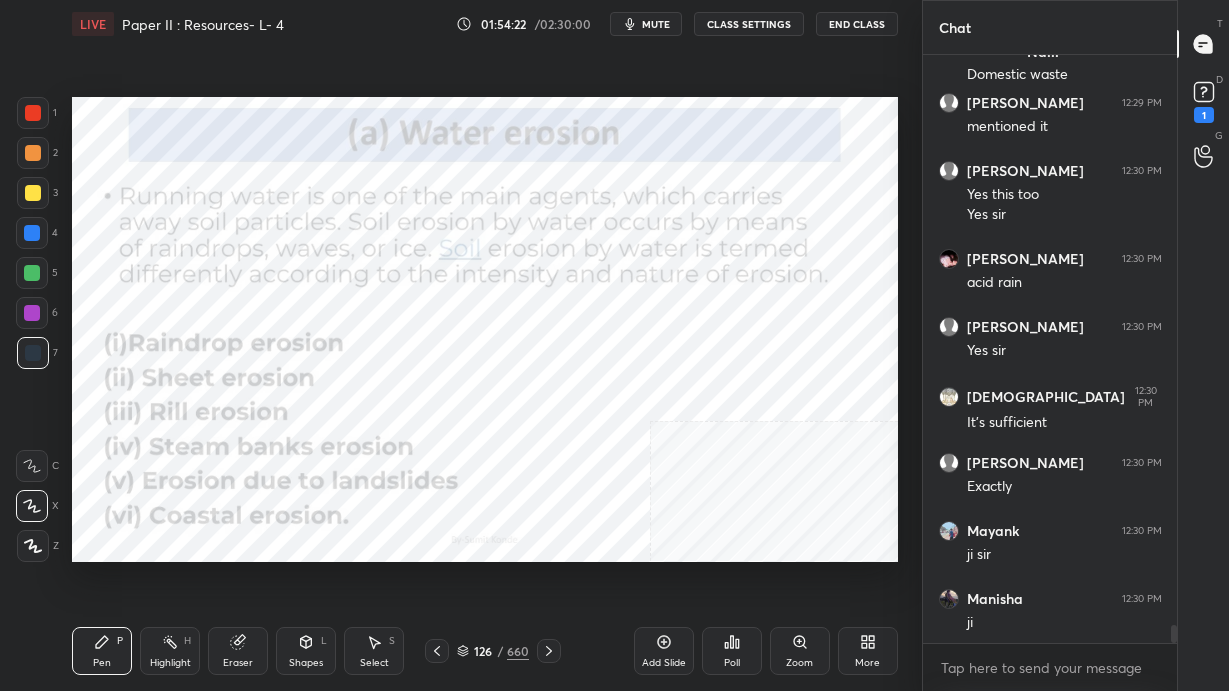 click 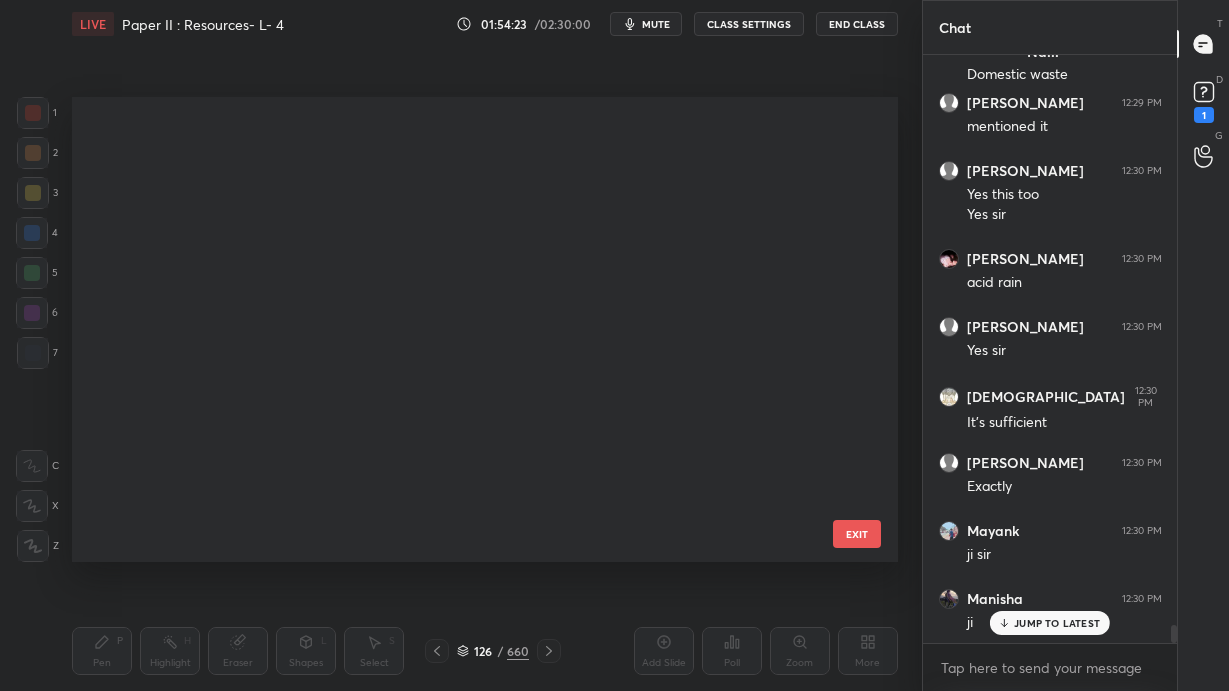 scroll, scrollTop: 5410, scrollLeft: 0, axis: vertical 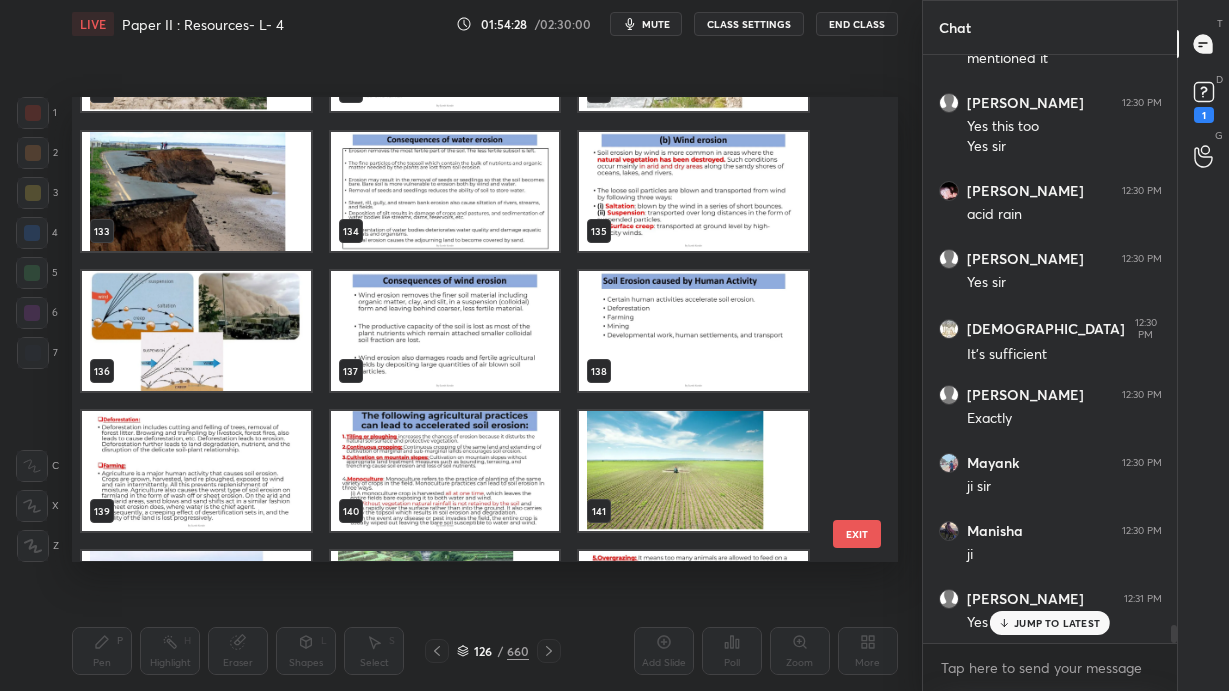 click at bounding box center [196, 332] 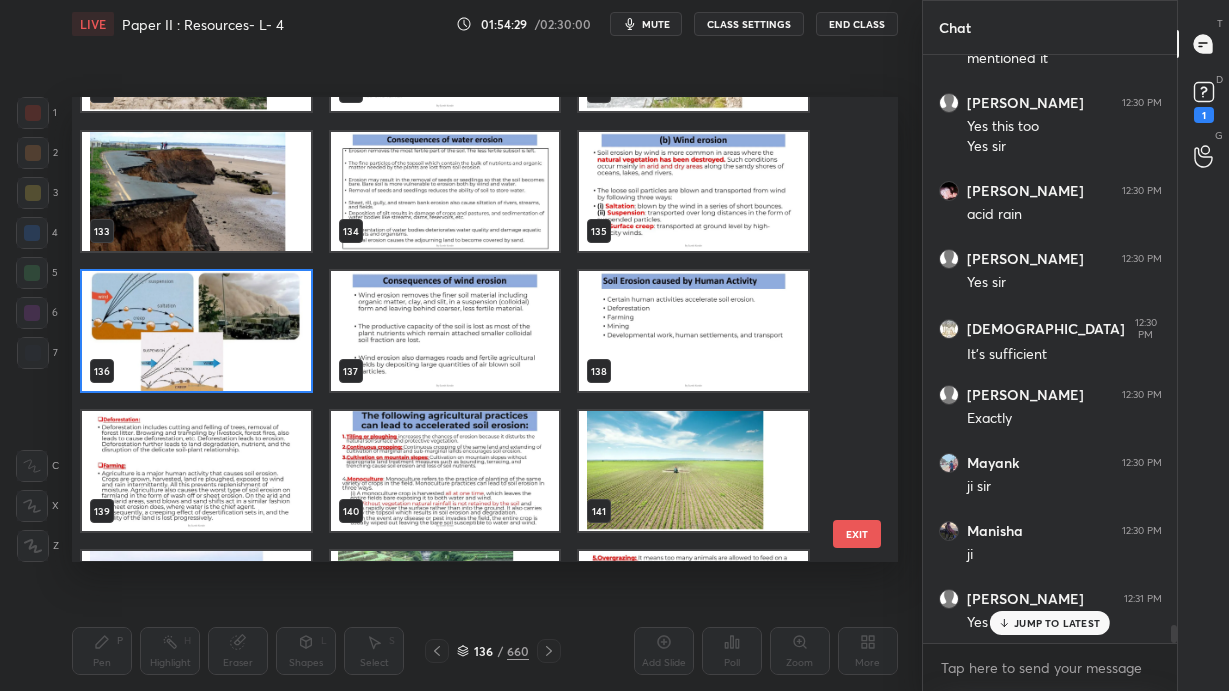 click at bounding box center (196, 332) 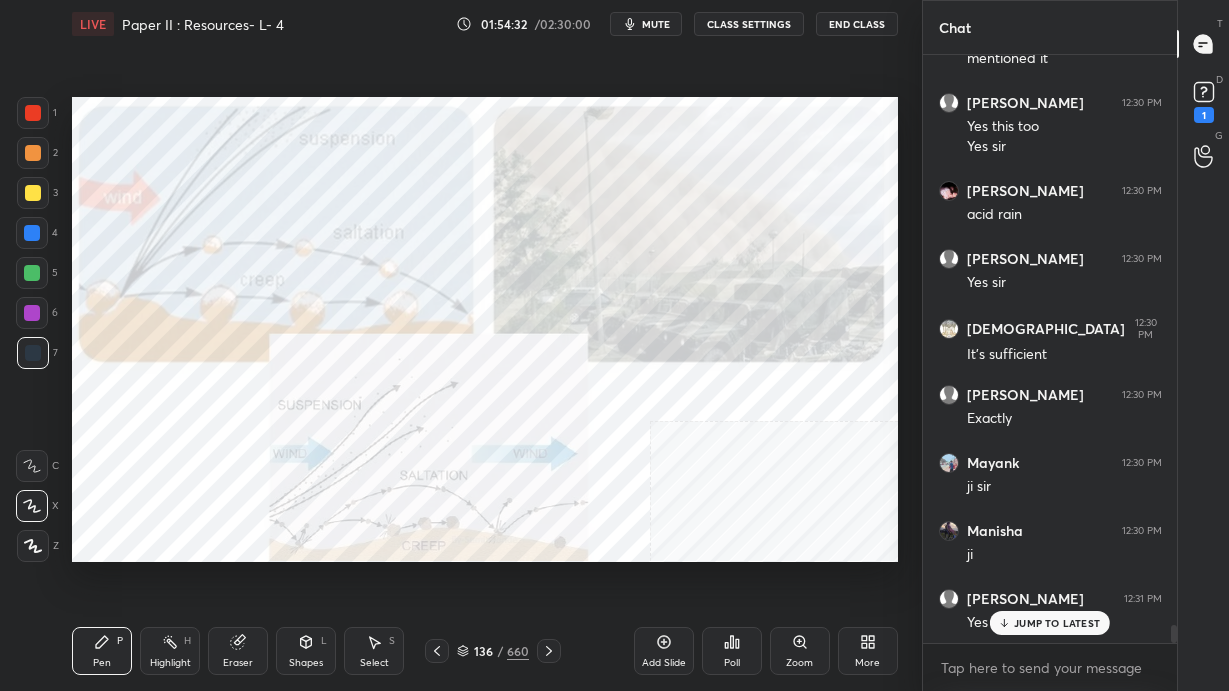 click 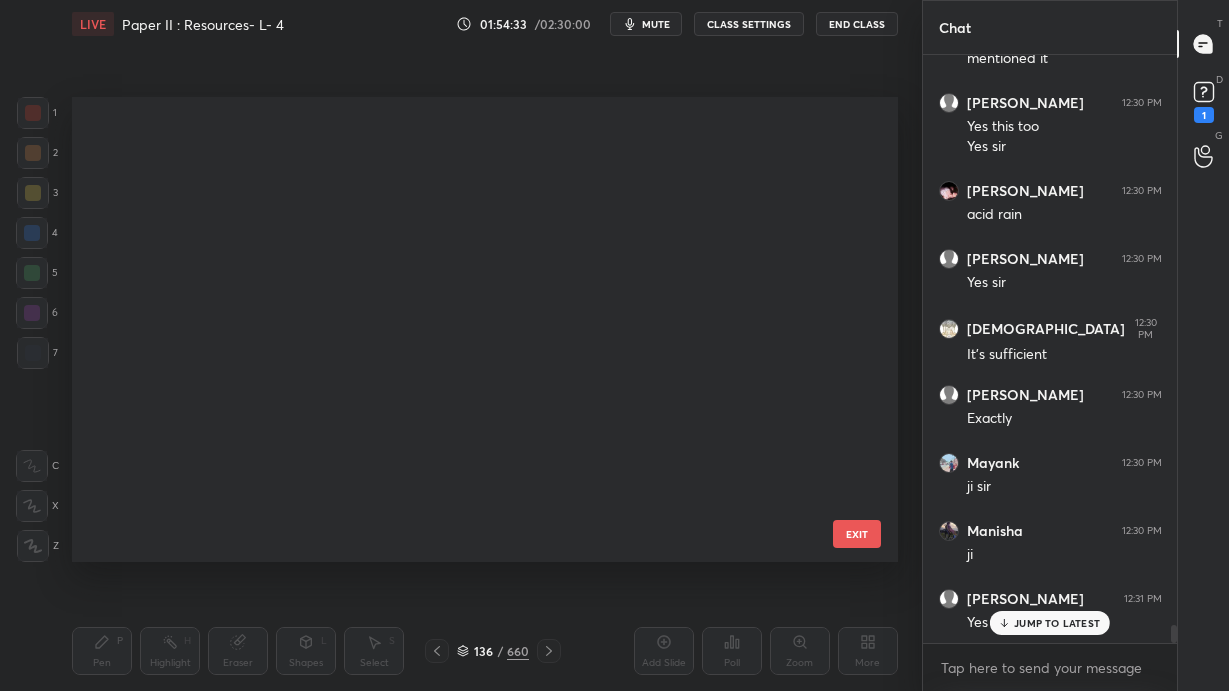 scroll, scrollTop: 5970, scrollLeft: 0, axis: vertical 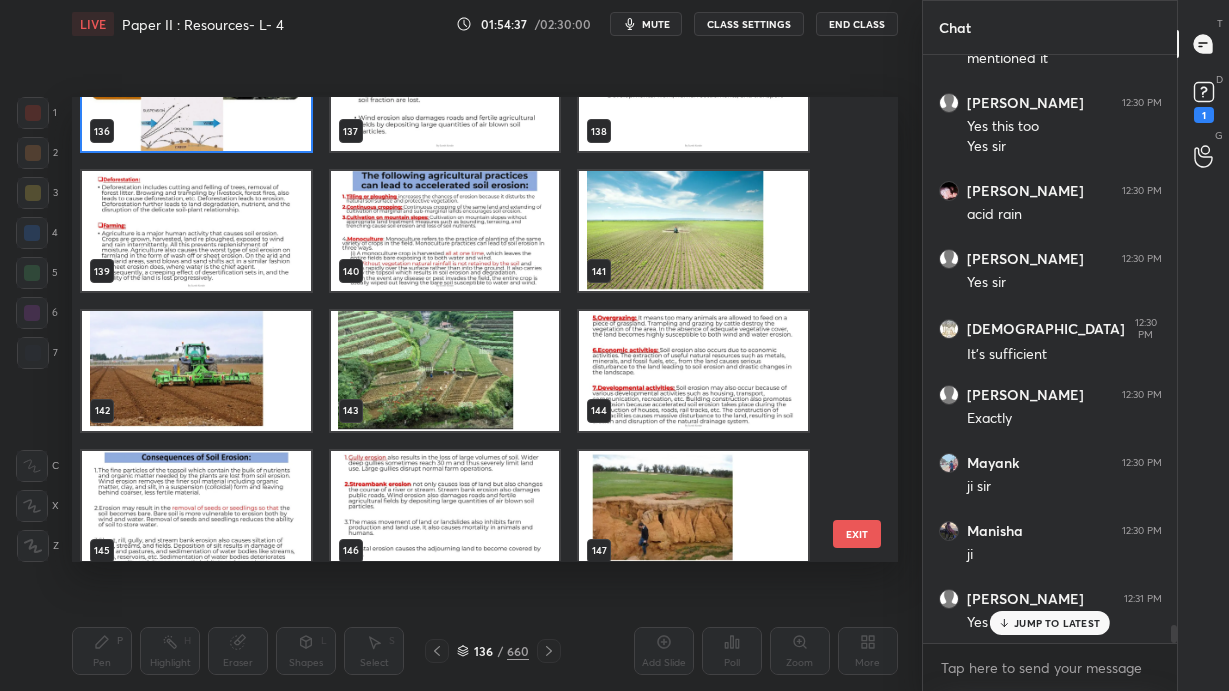 click at bounding box center [445, 232] 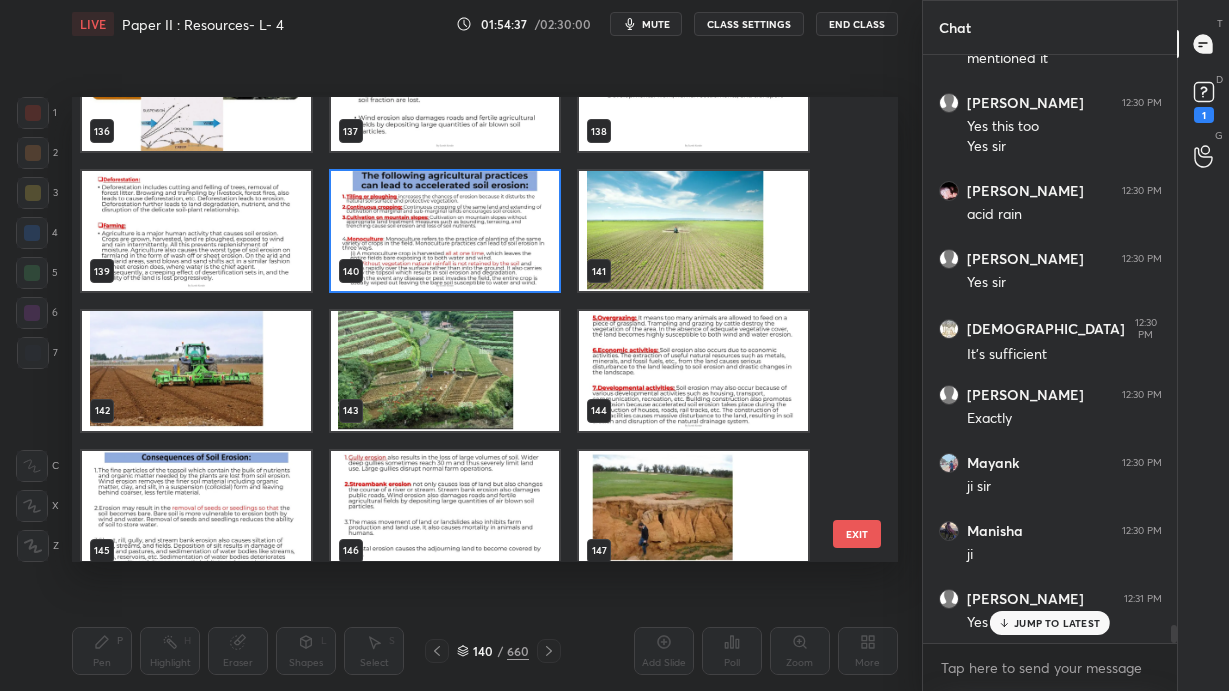 click at bounding box center (445, 232) 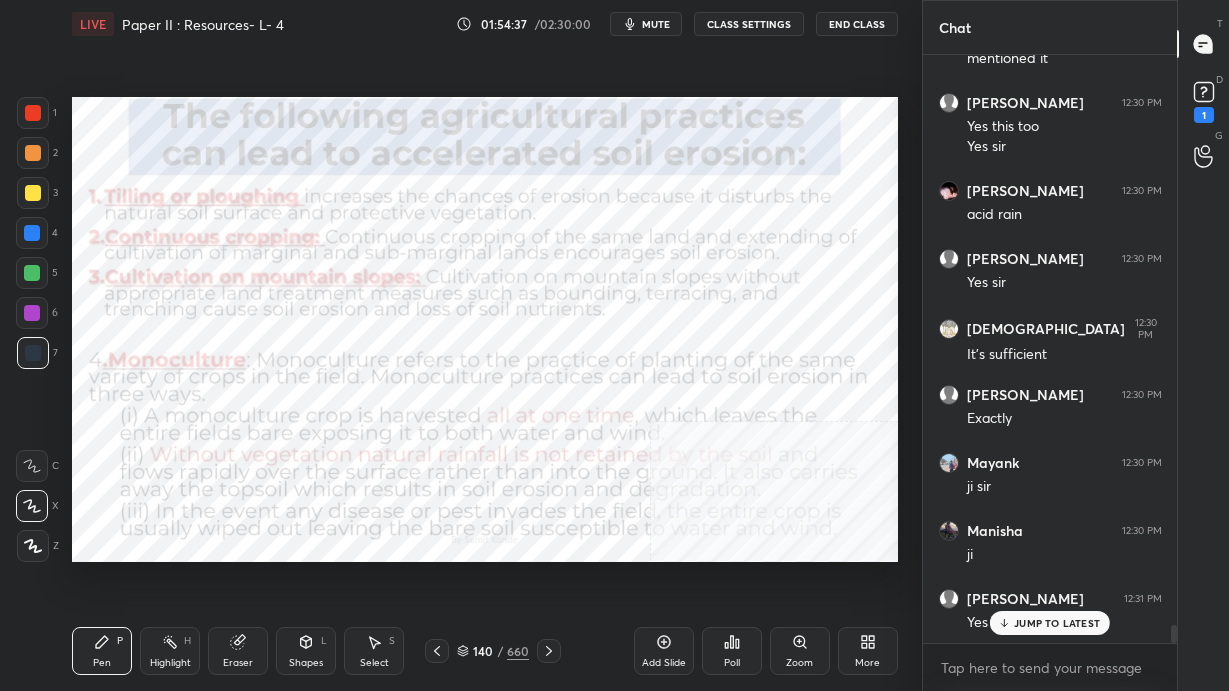 click at bounding box center [445, 232] 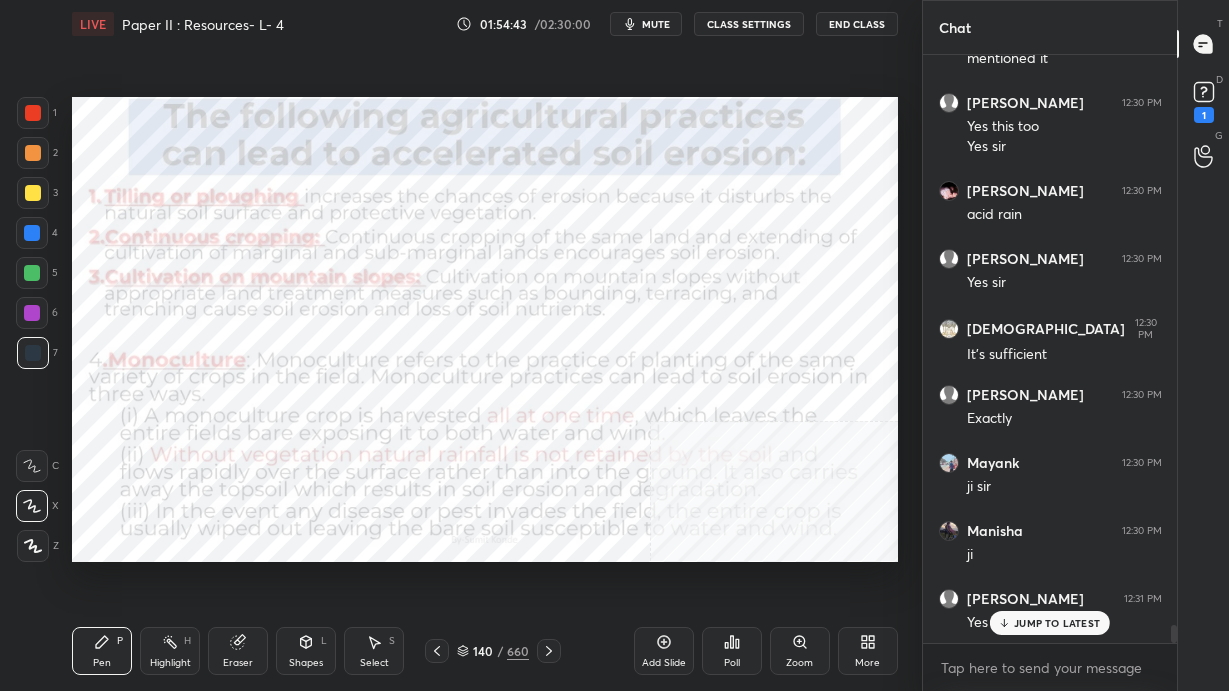 click 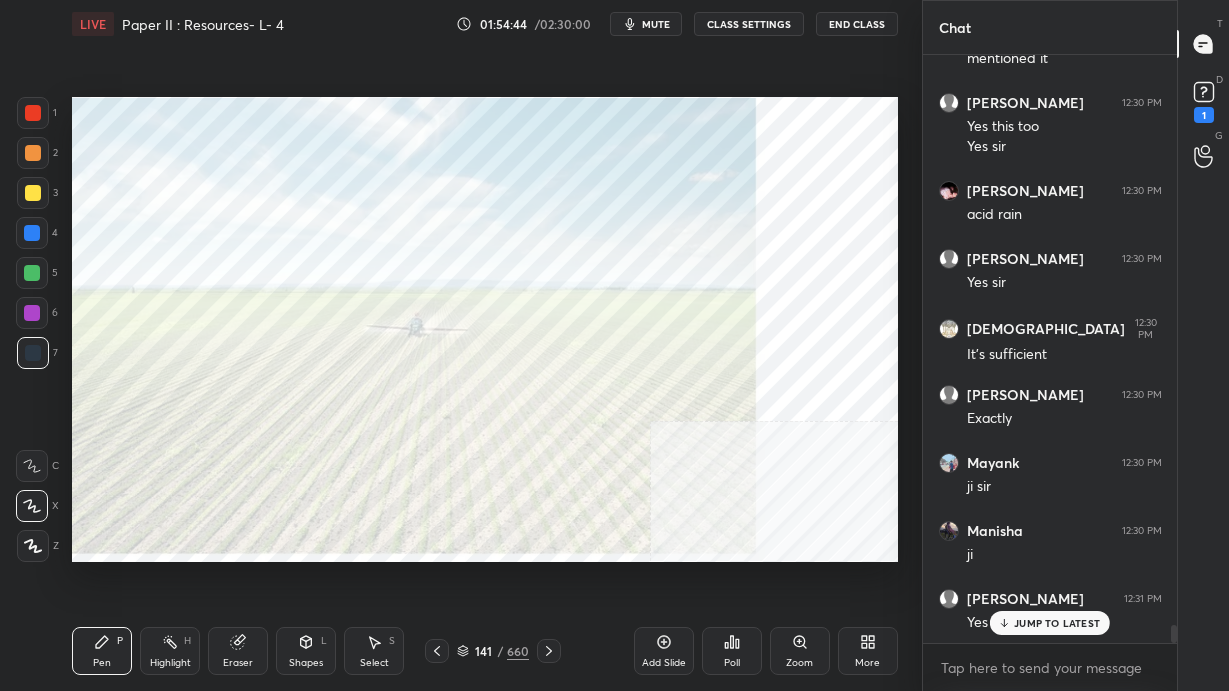 click 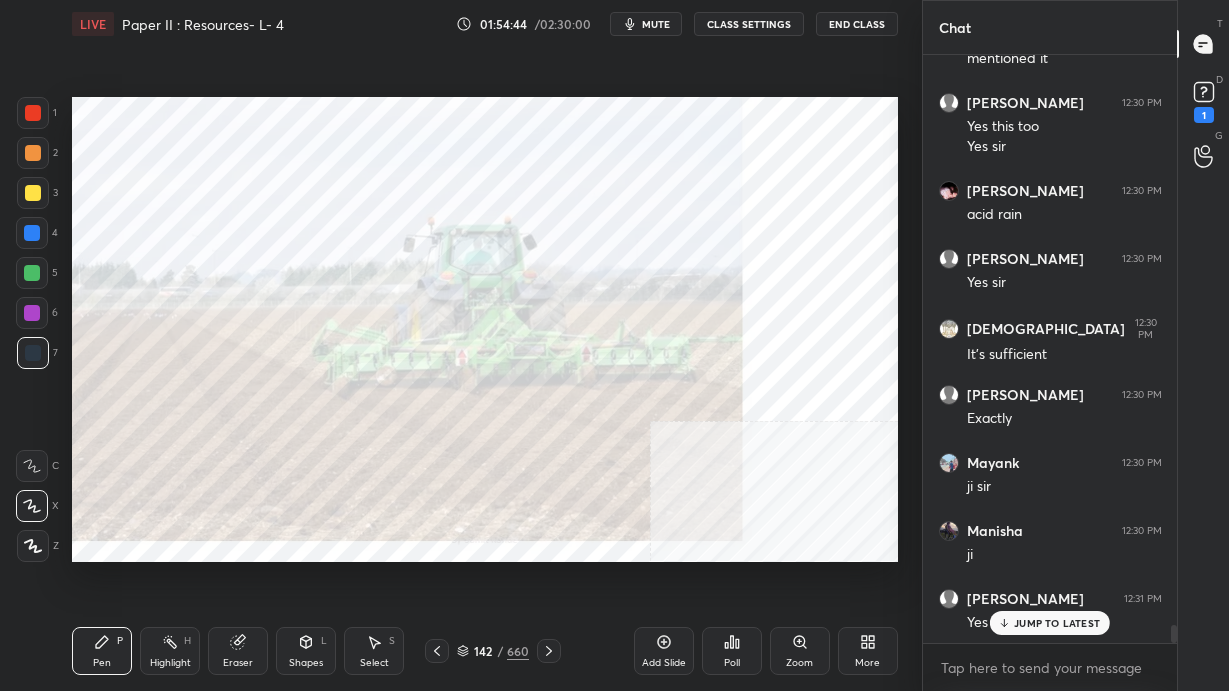 click 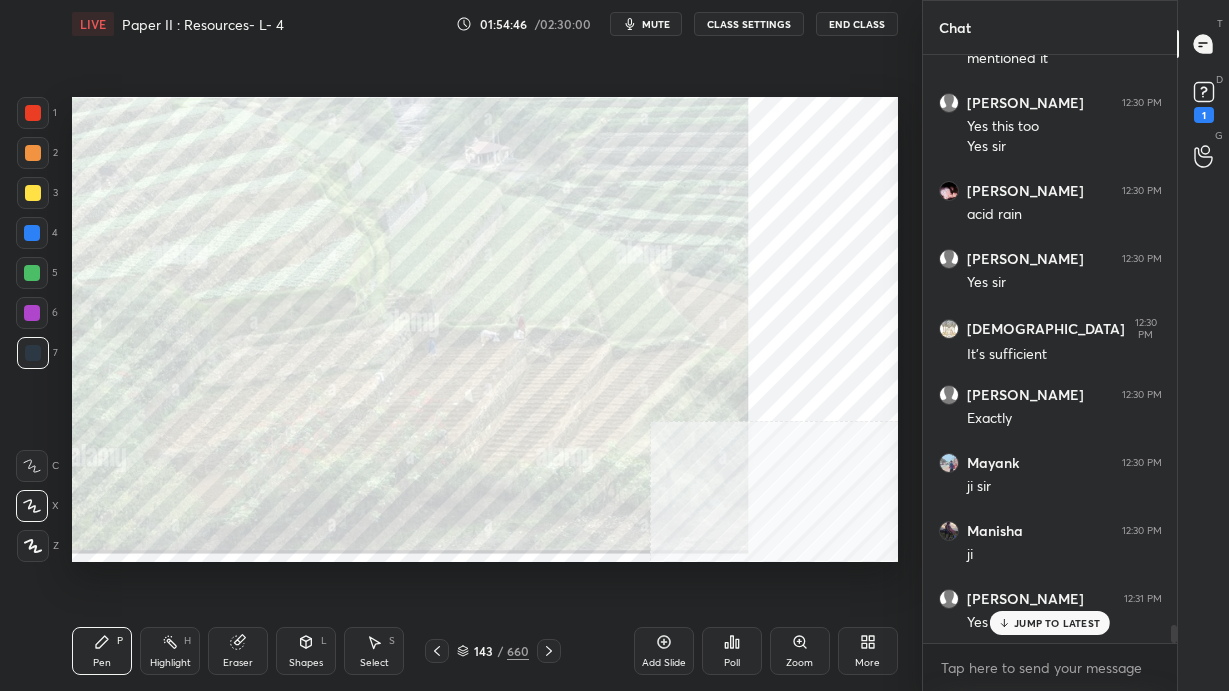 click 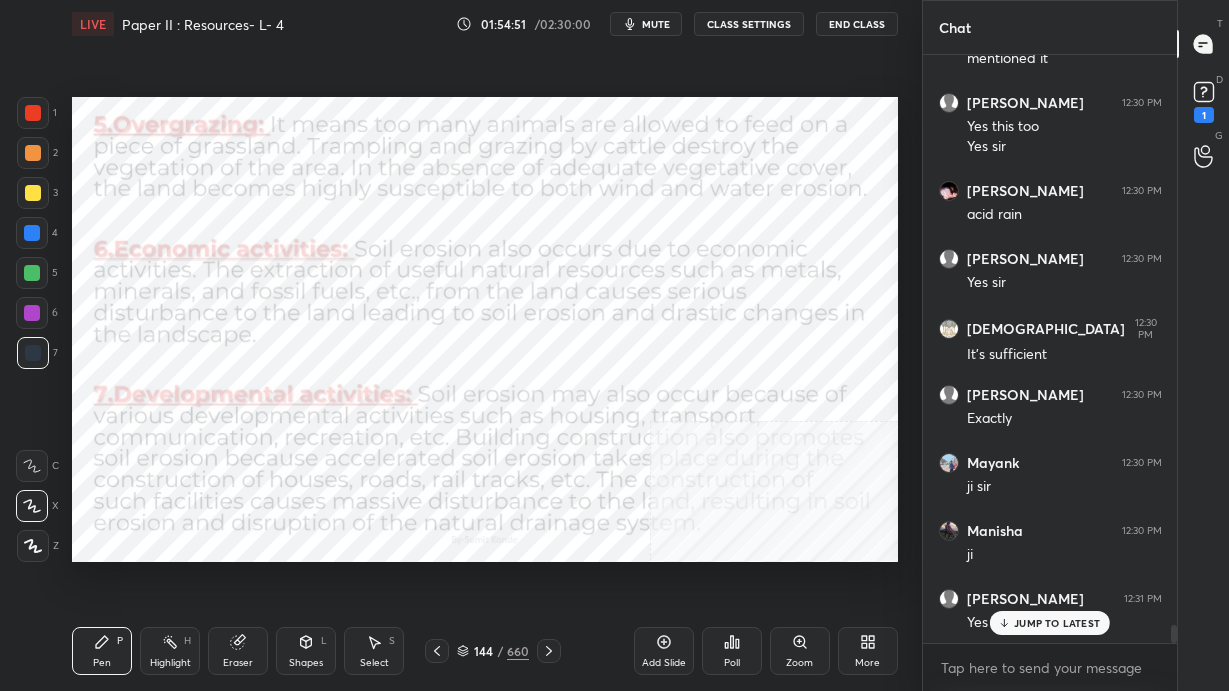 click 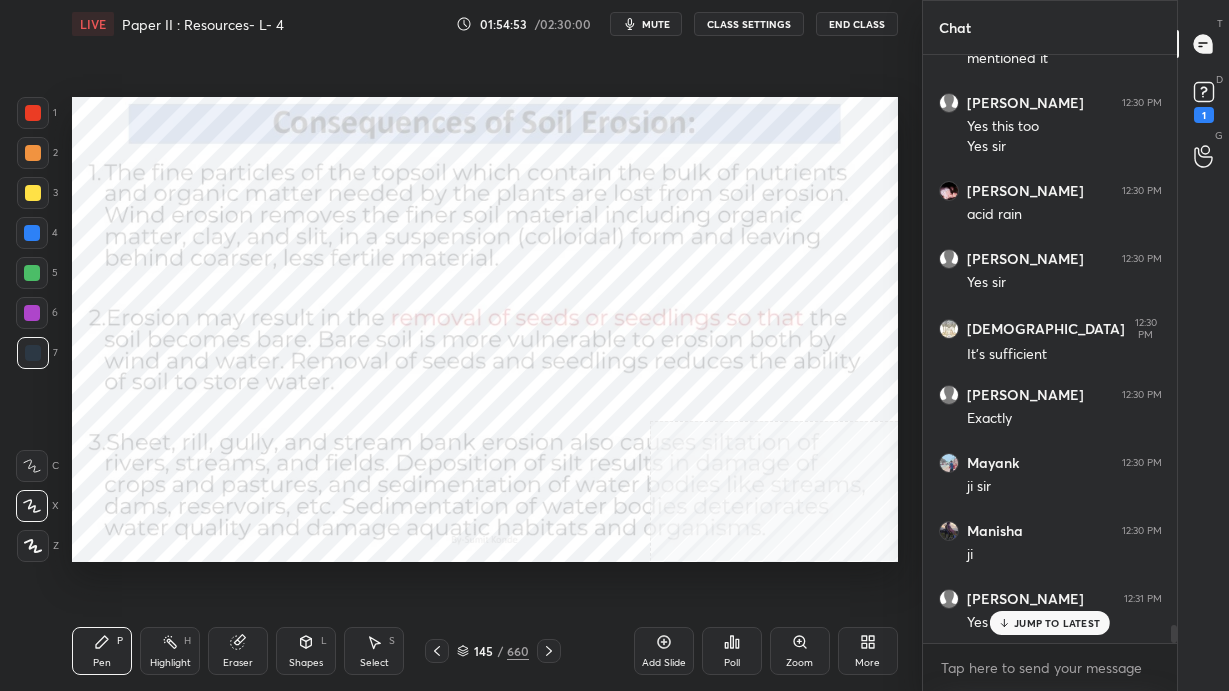 click 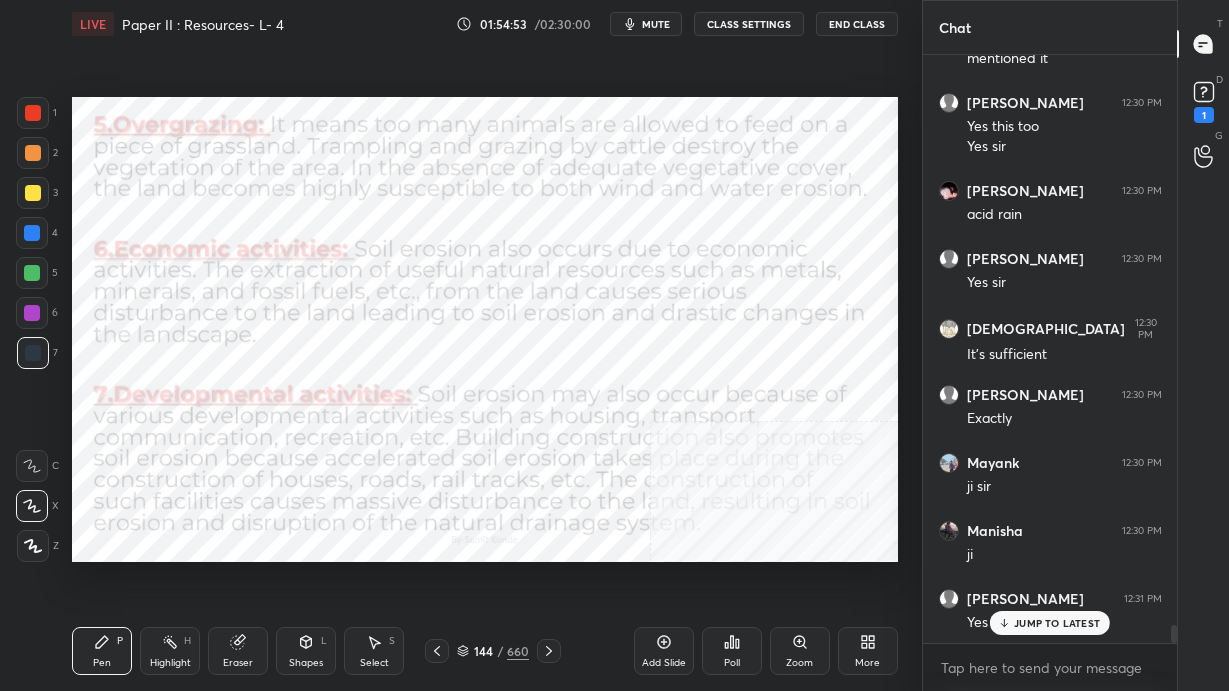 click 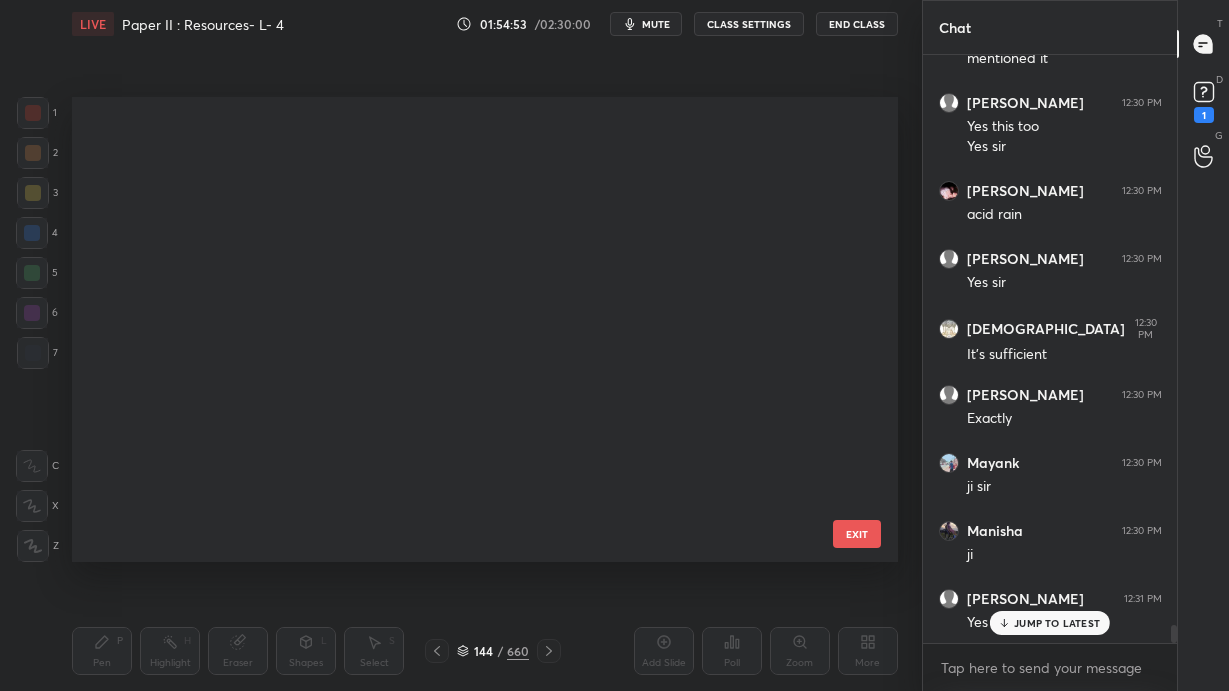 scroll, scrollTop: 6250, scrollLeft: 0, axis: vertical 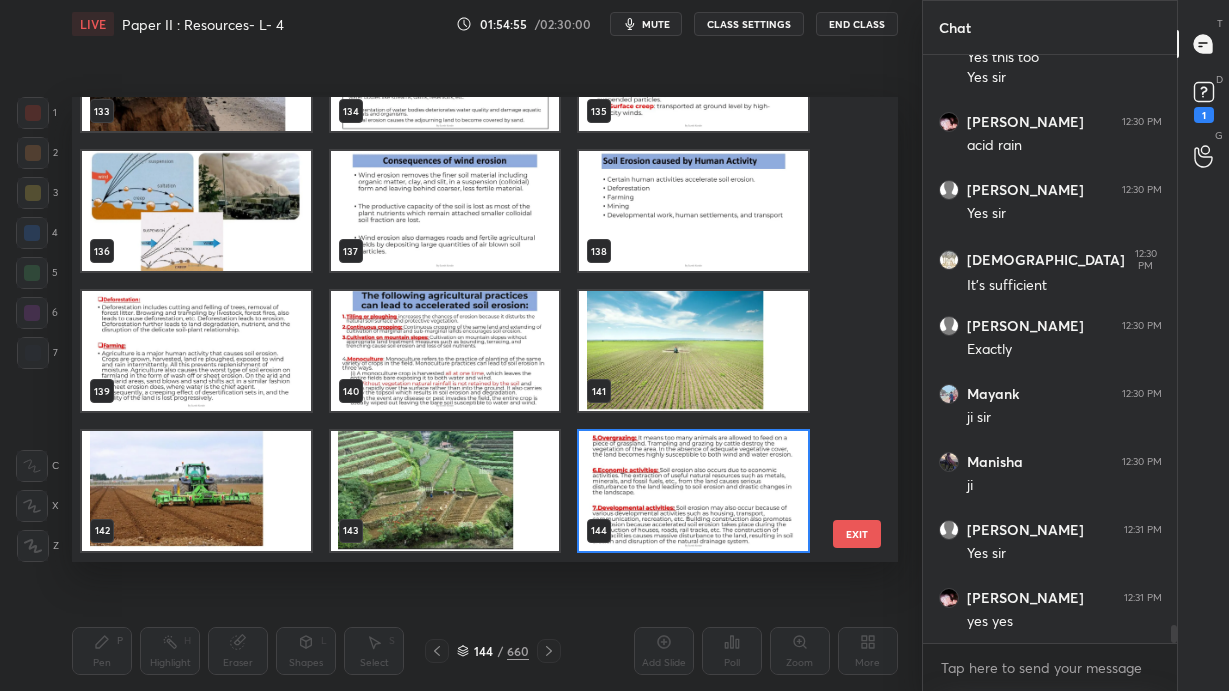 click on "EXIT" at bounding box center (857, 534) 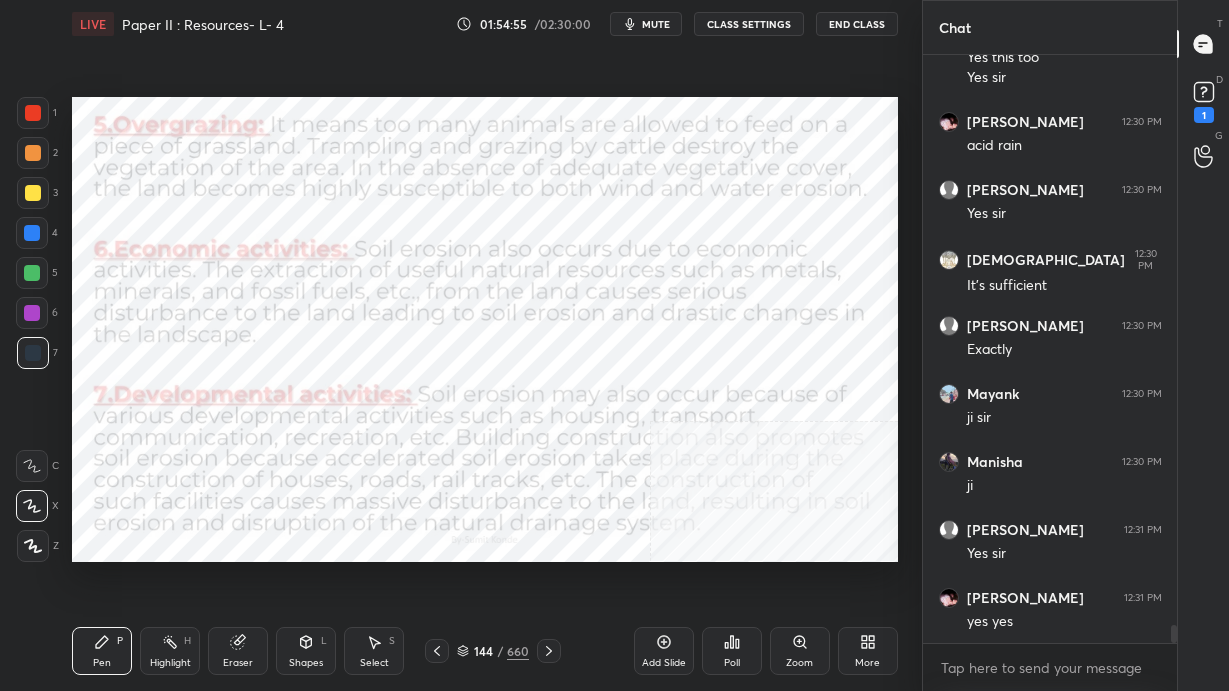 click on "Add Slide" at bounding box center [664, 663] 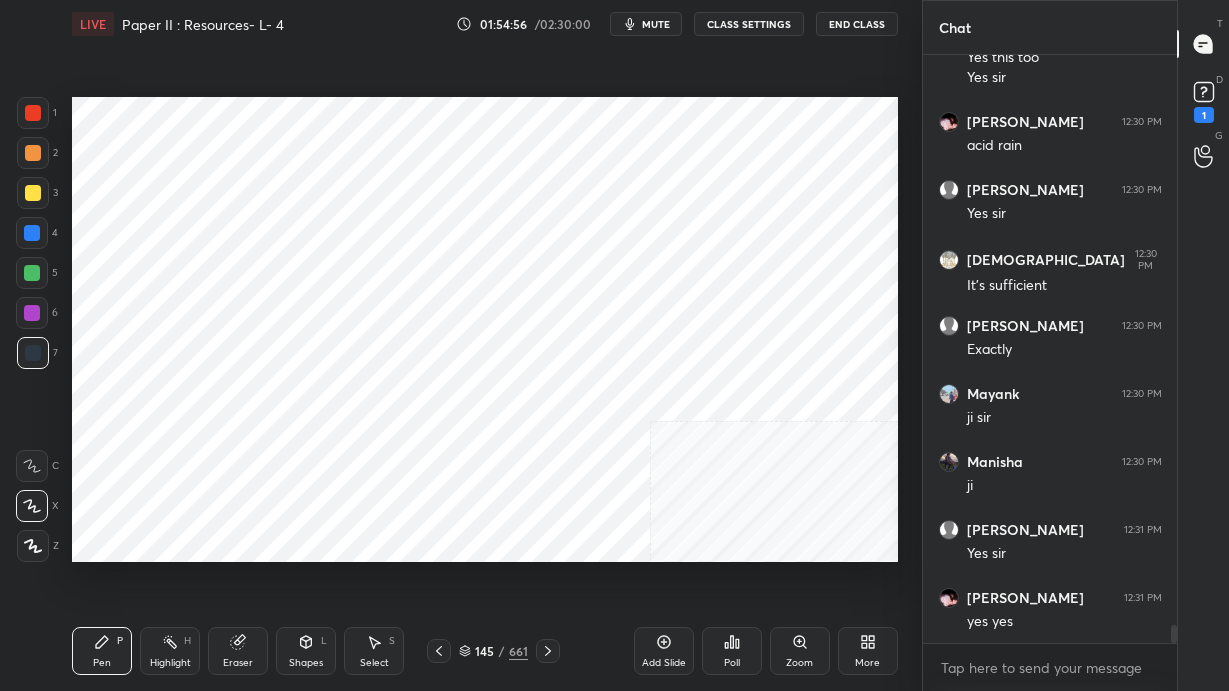 click on "145 / 661" at bounding box center (493, 651) 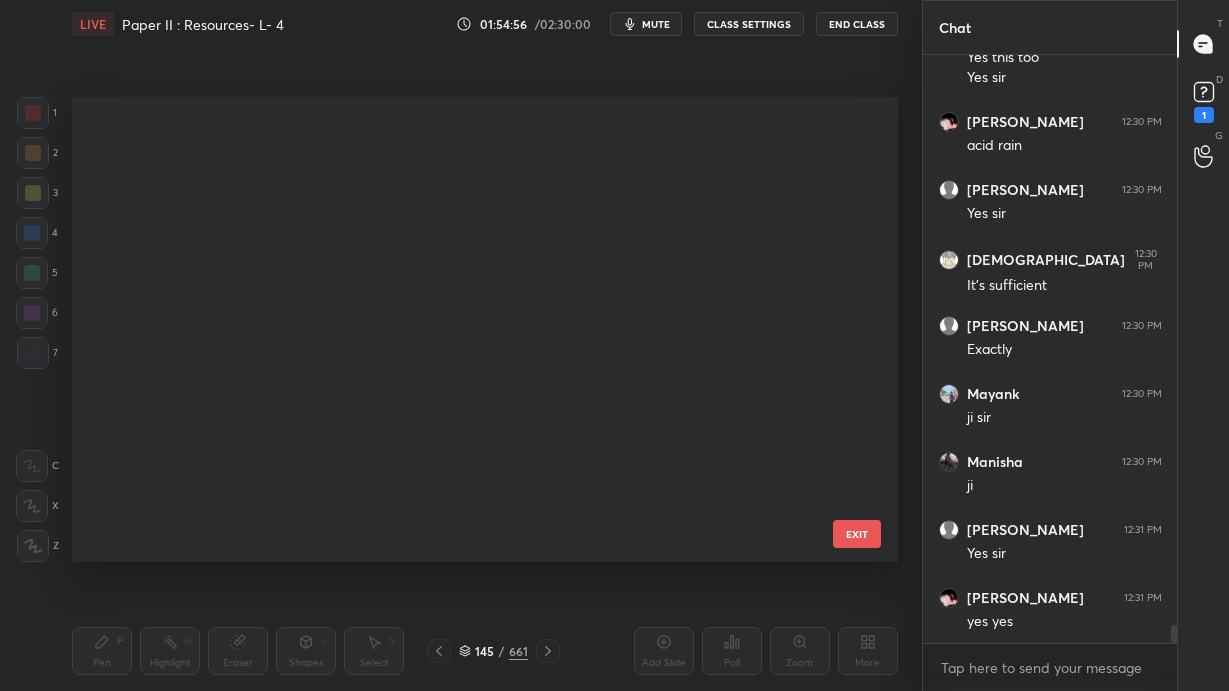 scroll, scrollTop: 6389, scrollLeft: 0, axis: vertical 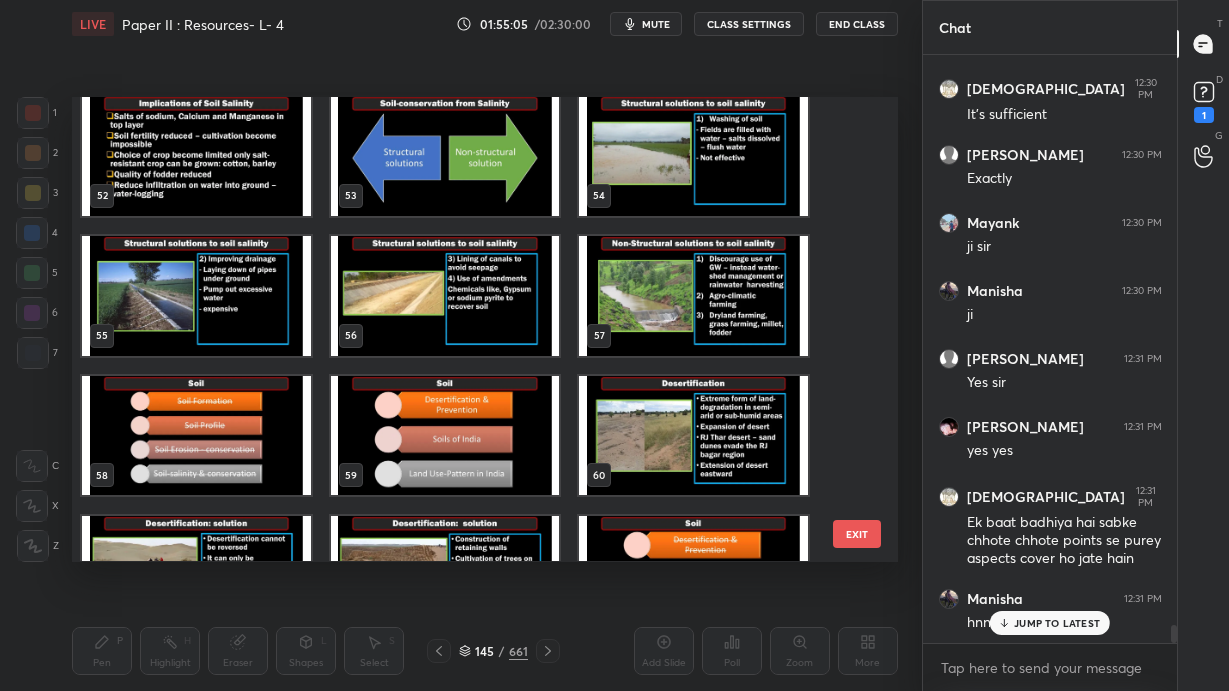 click at bounding box center [445, 156] 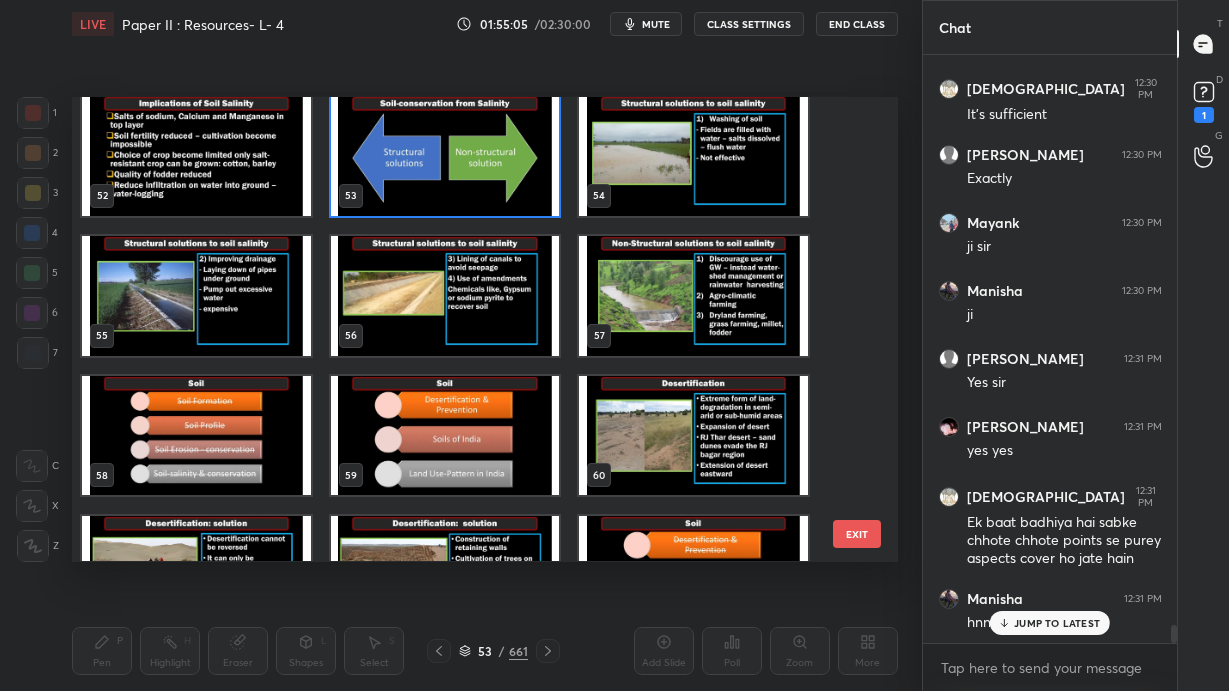 scroll, scrollTop: 2377, scrollLeft: 0, axis: vertical 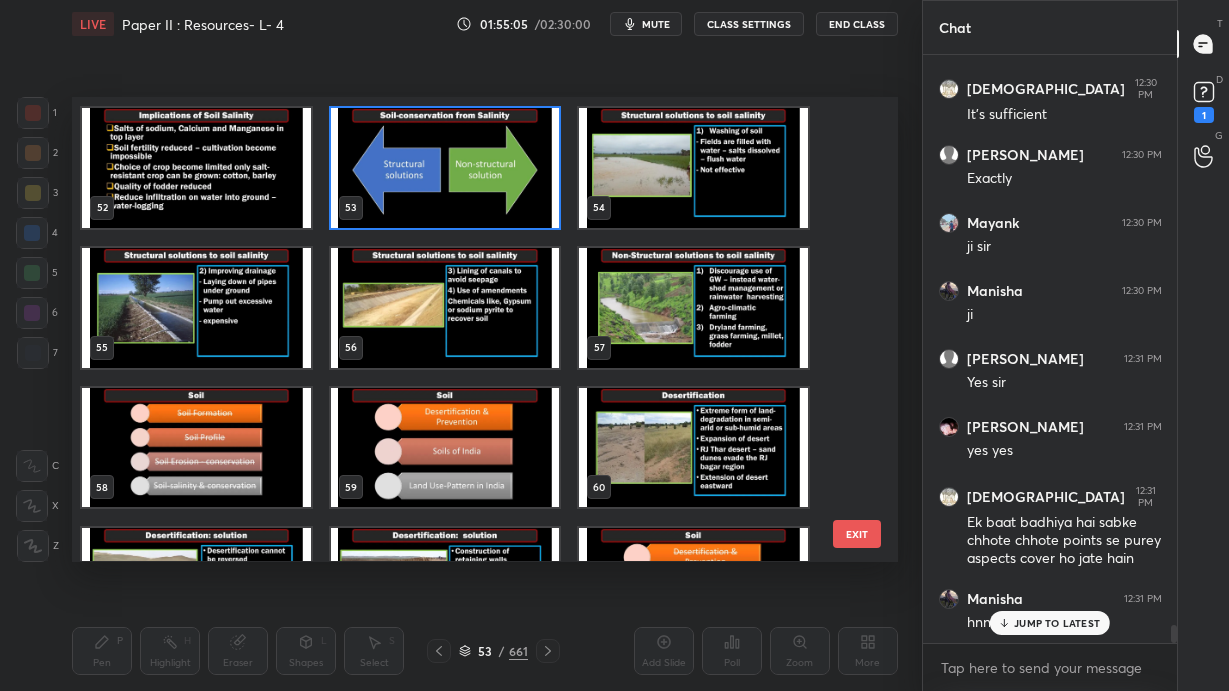 click on "46 47 48 49 50 51 52 53 54 55 56 57 58 59 60 61 62 63" at bounding box center (467, 329) 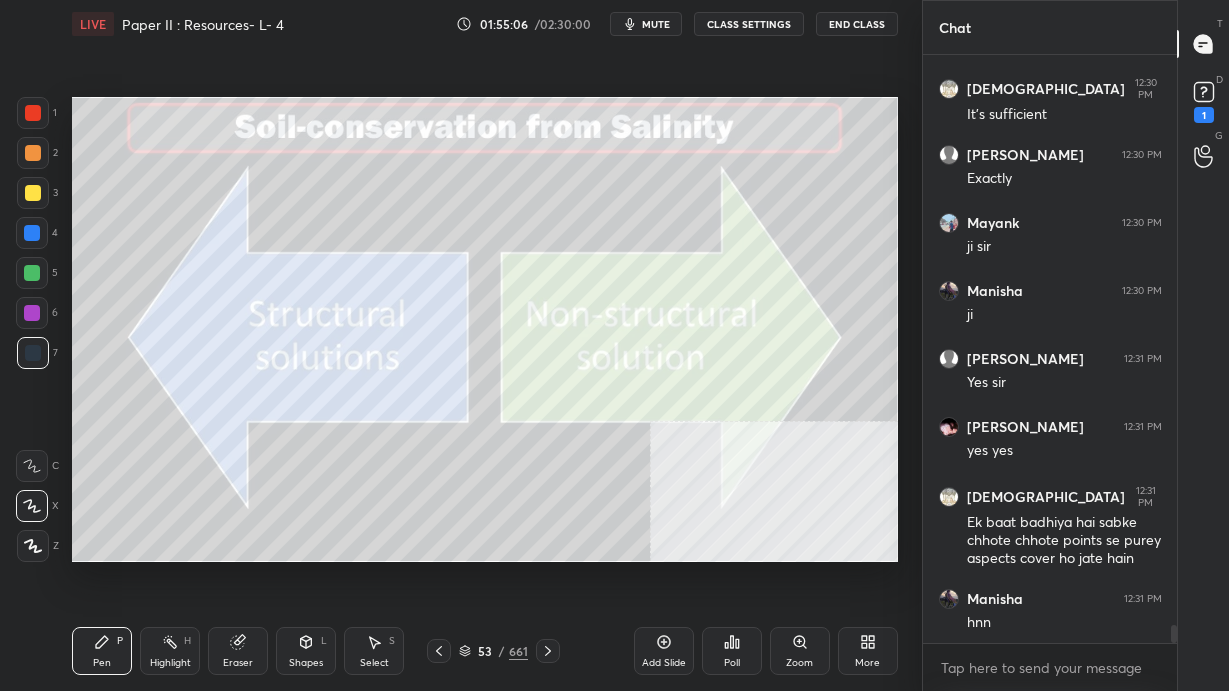 scroll, scrollTop: 18593, scrollLeft: 0, axis: vertical 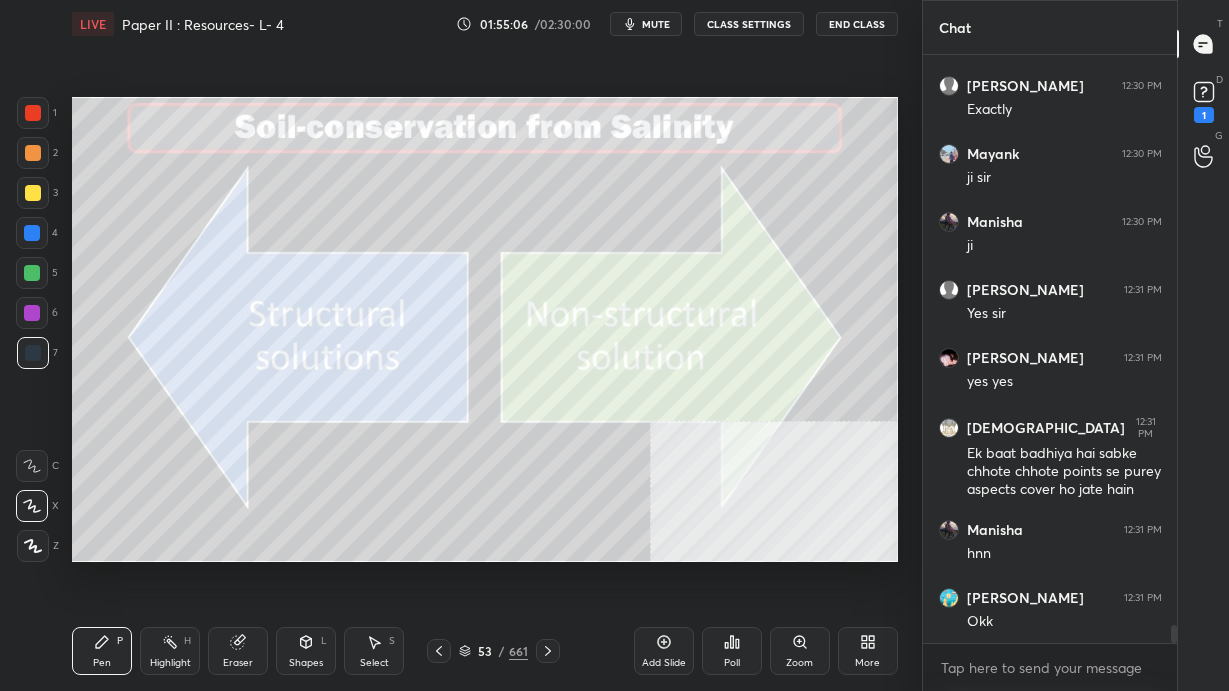 click on "[PERSON_NAME] 12:30 PM Yes [PERSON_NAME] 12:30 PM It's sufficient [PERSON_NAME] 12:30 PM Exactly [PERSON_NAME] 12:30 PM ji sir [PERSON_NAME] 12:30 PM ji ANUPMA 12:31 PM Yes sir [PERSON_NAME] 12:31 PM yes yes Ashana 12:31 PM Ek baat badhiya hai sabke chhote chhote points se purey aspects cover ho jate [PERSON_NAME] 12:31 PM hnn [PERSON_NAME] 12:31 PM Okk" at bounding box center [1050, 349] 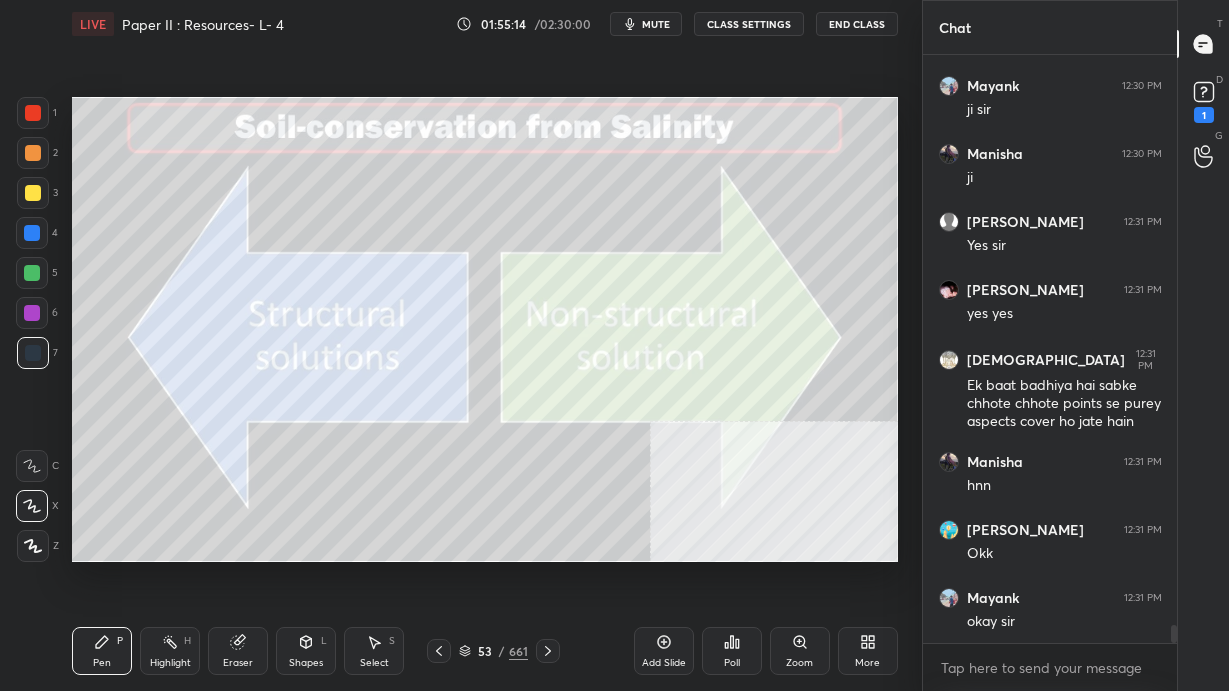 scroll, scrollTop: 18728, scrollLeft: 0, axis: vertical 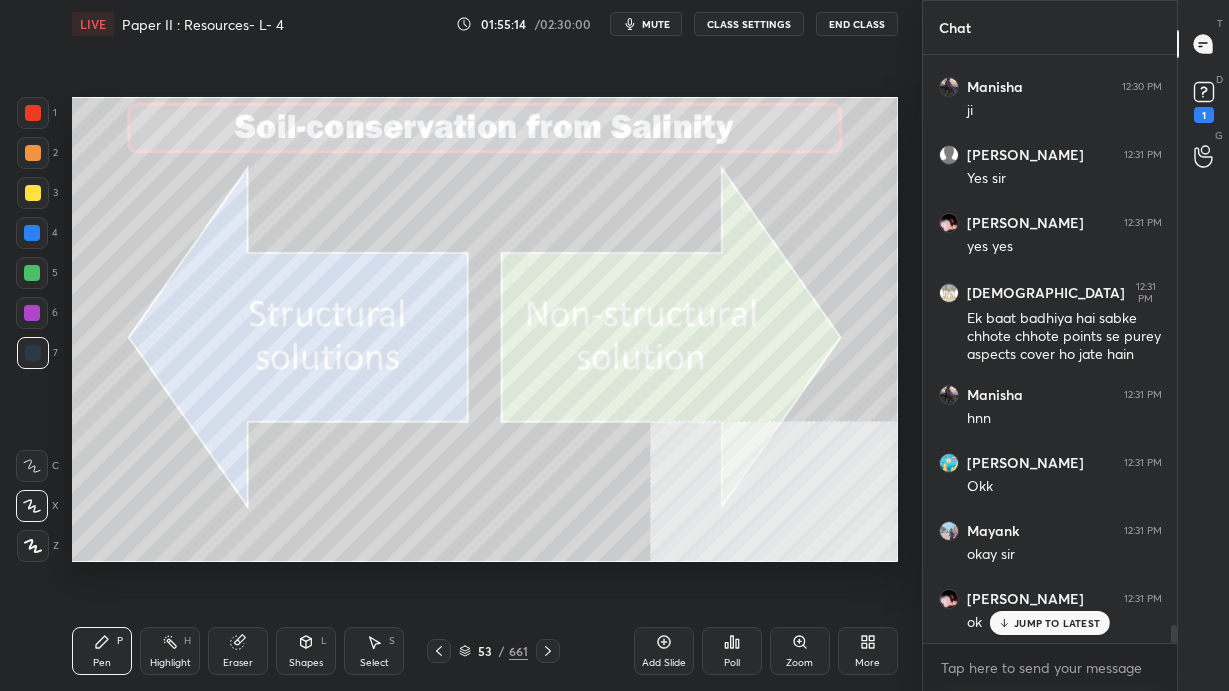 click at bounding box center (33, 193) 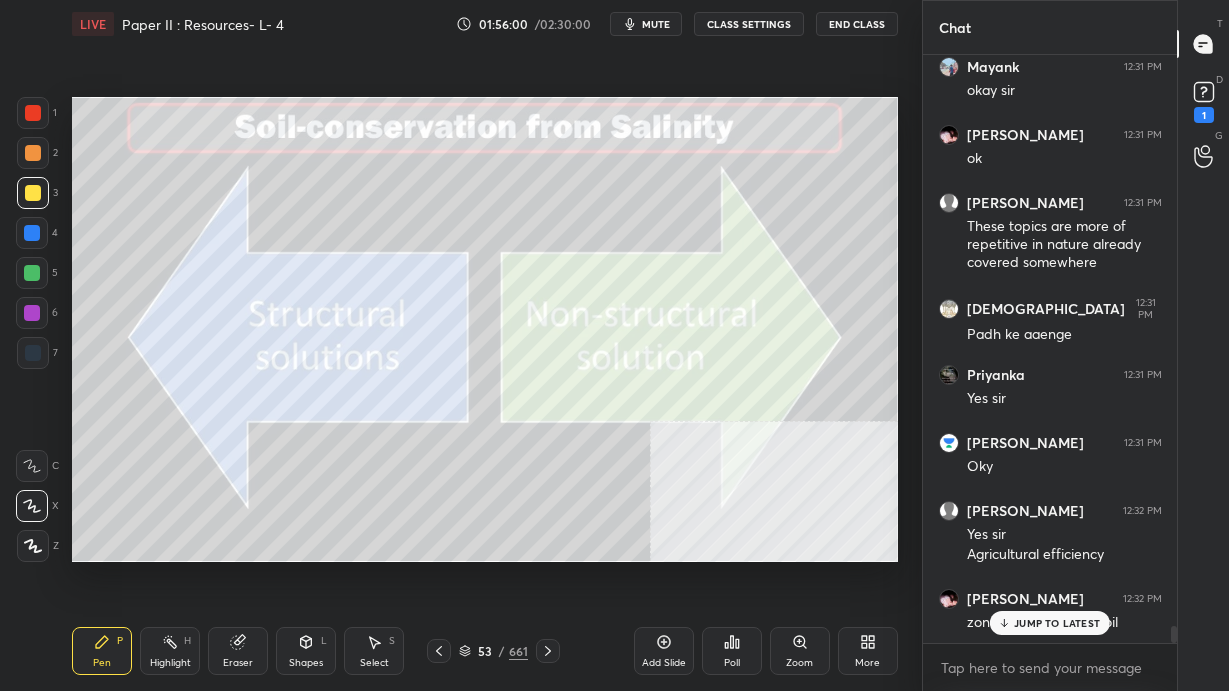 scroll, scrollTop: 19260, scrollLeft: 0, axis: vertical 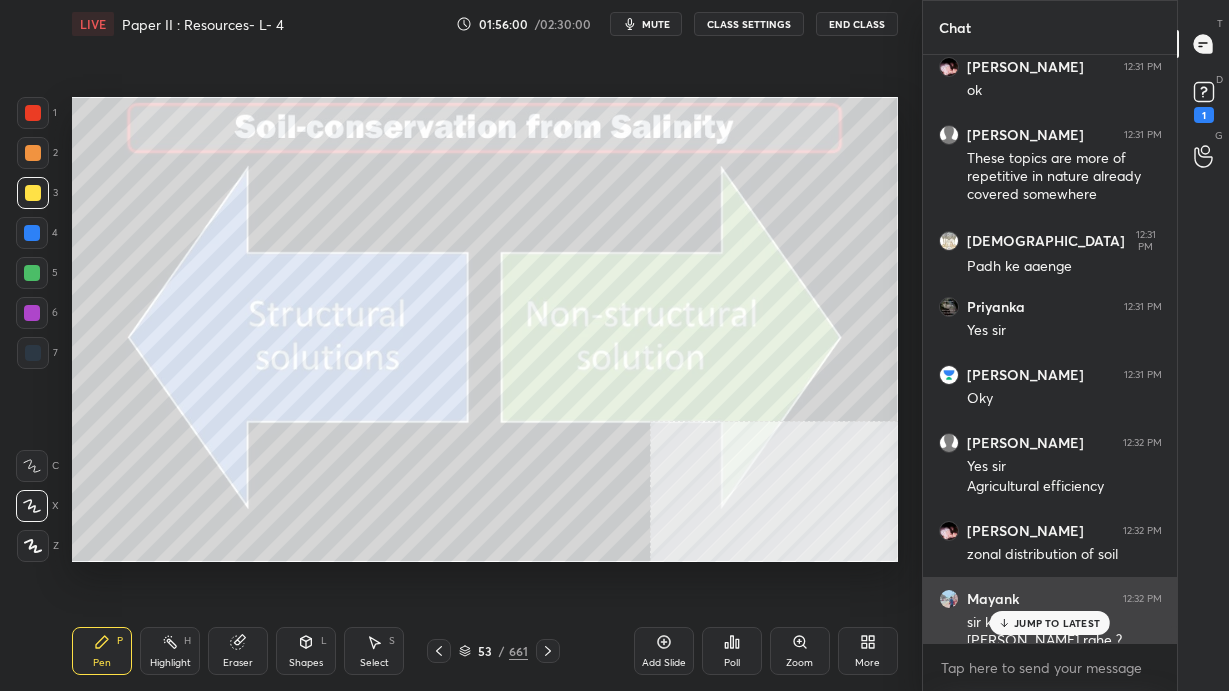click on "JUMP TO LATEST" at bounding box center (1057, 623) 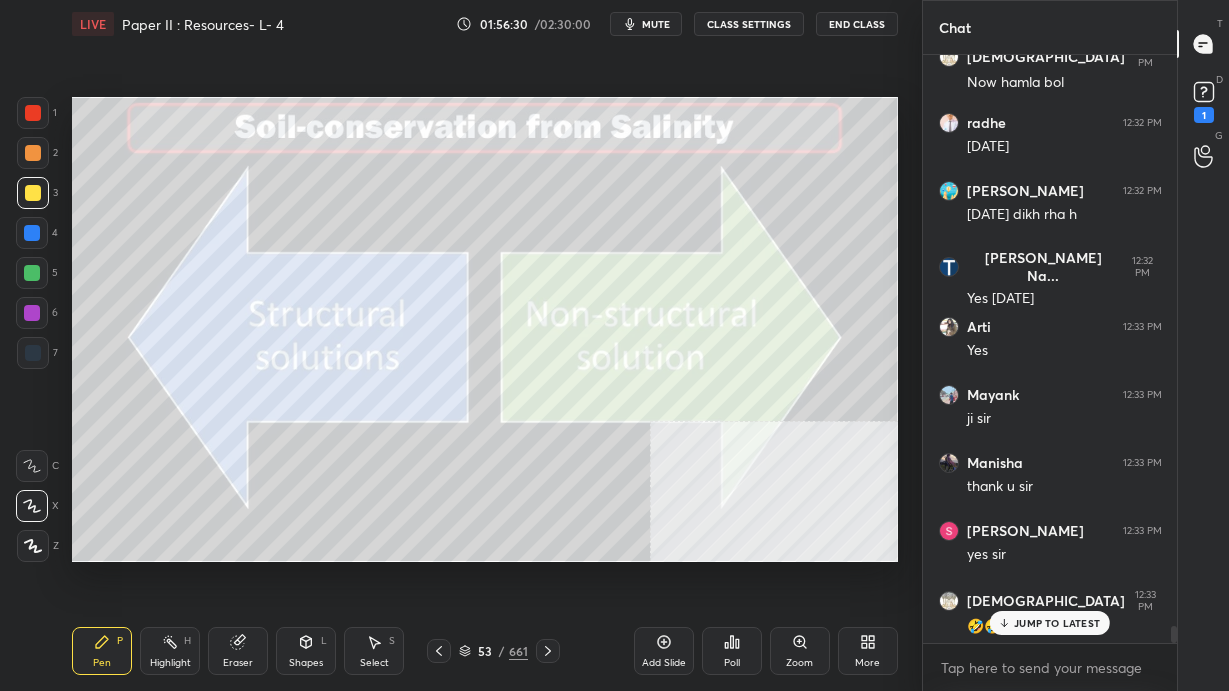 scroll, scrollTop: 20076, scrollLeft: 0, axis: vertical 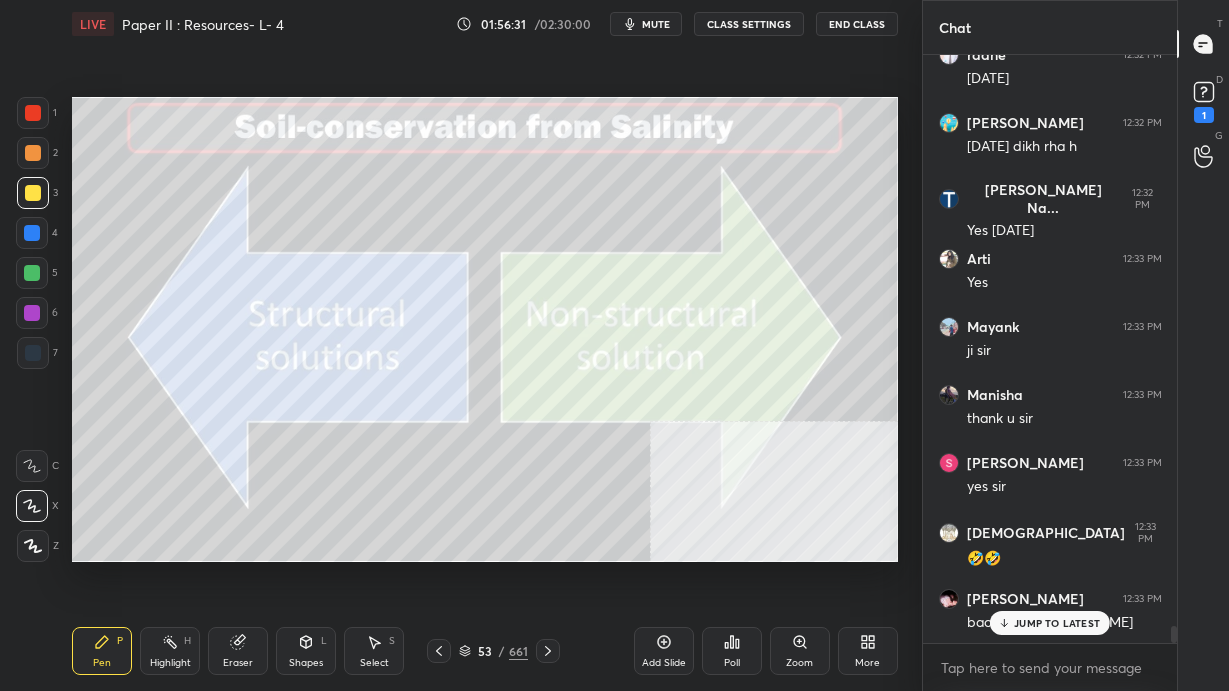 click on "JUMP TO LATEST" at bounding box center (1057, 623) 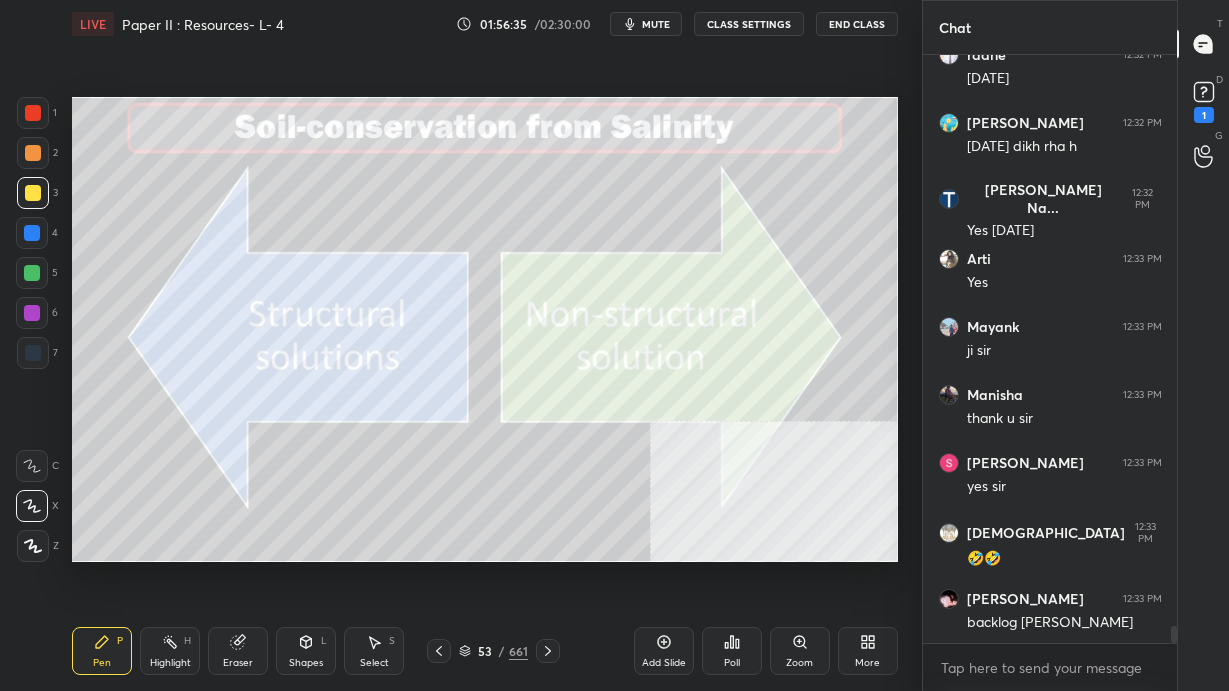 scroll, scrollTop: 559, scrollLeft: 248, axis: both 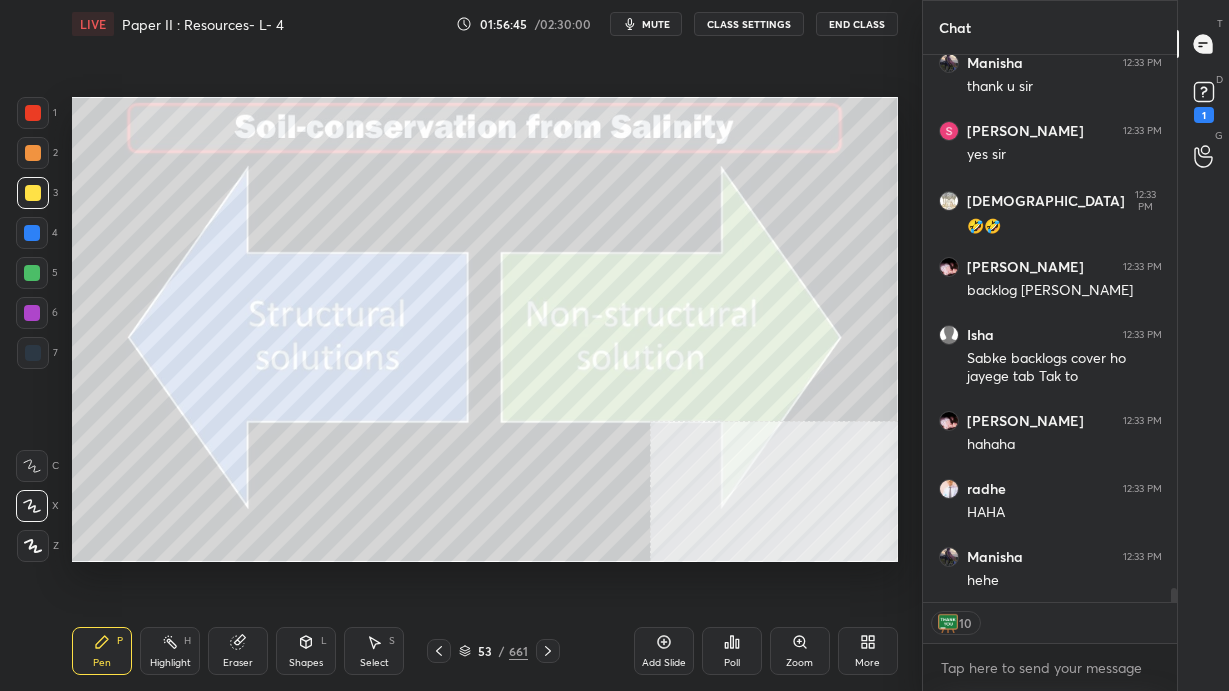click on "[PERSON_NAME] 12:33 PM ji [PERSON_NAME] 12:33 PM thank u [PERSON_NAME] 12:33 PM yes [PERSON_NAME] 12:33 PM 🤣🤣 Monika 12:33 PM backlog [PERSON_NAME] 12:33 PM Sabke backlogs cover ho jayege tab Tak to [PERSON_NAME] 12:33 PM [PERSON_NAME] 12:33 PM [PERSON_NAME] 12:33 PM hehe" at bounding box center (1050, 329) 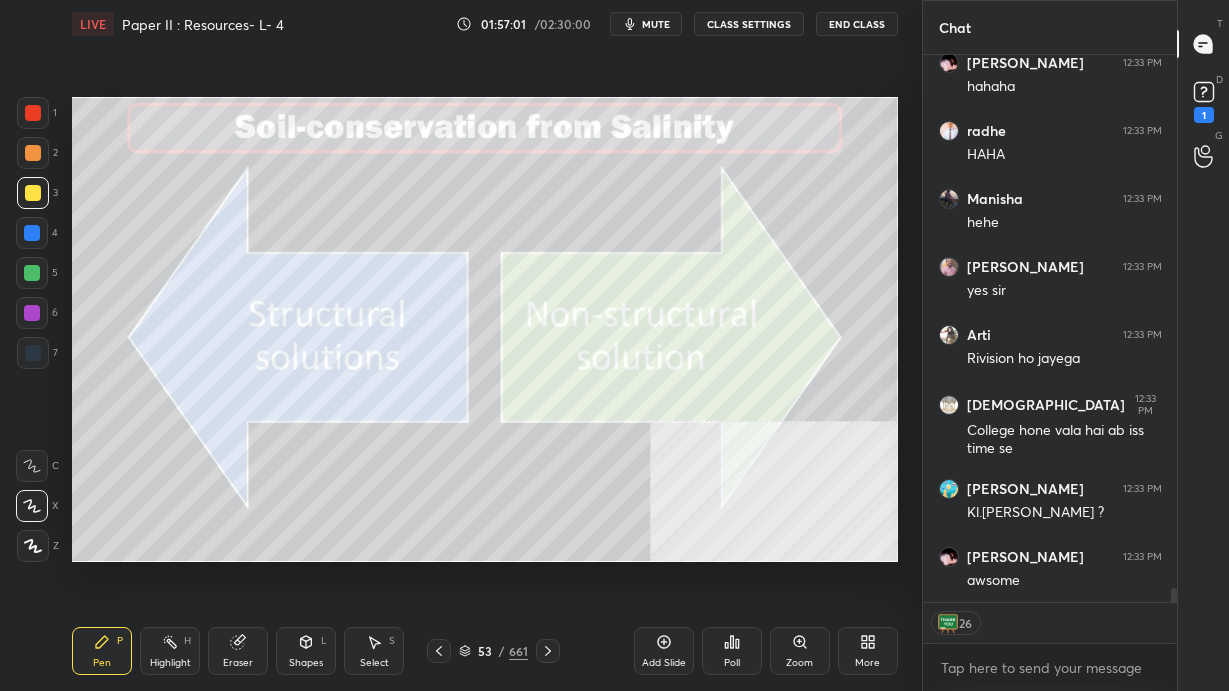 scroll, scrollTop: 20851, scrollLeft: 0, axis: vertical 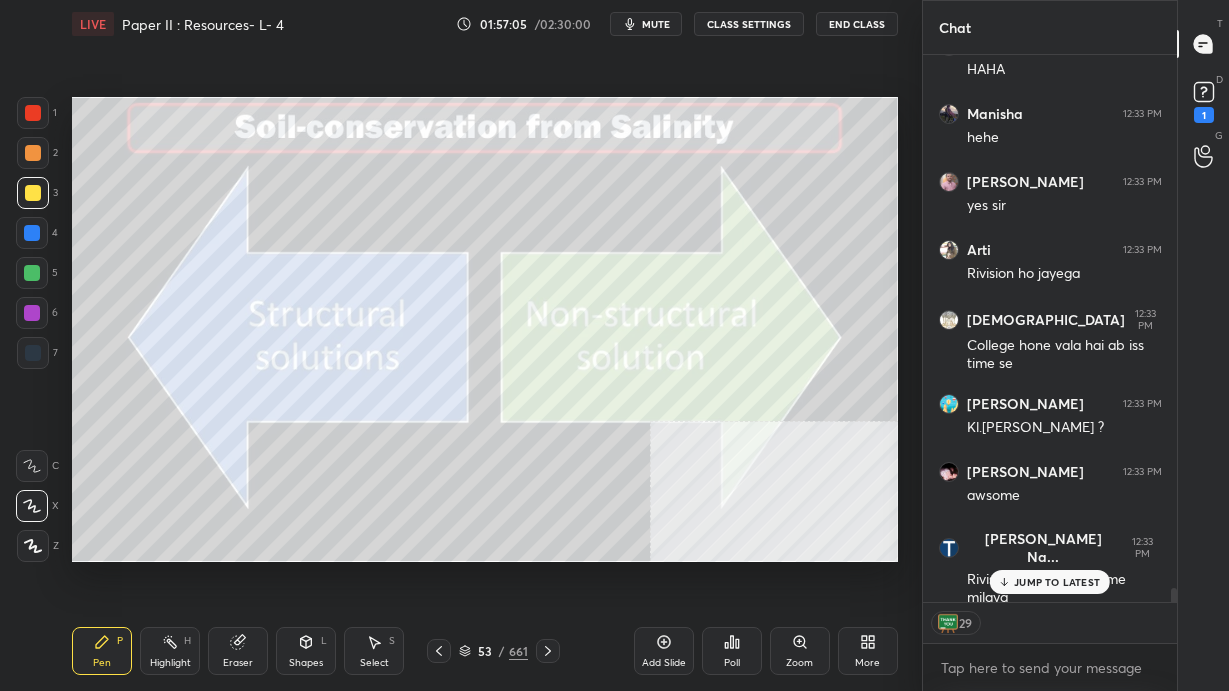 click on "53" at bounding box center [485, 651] 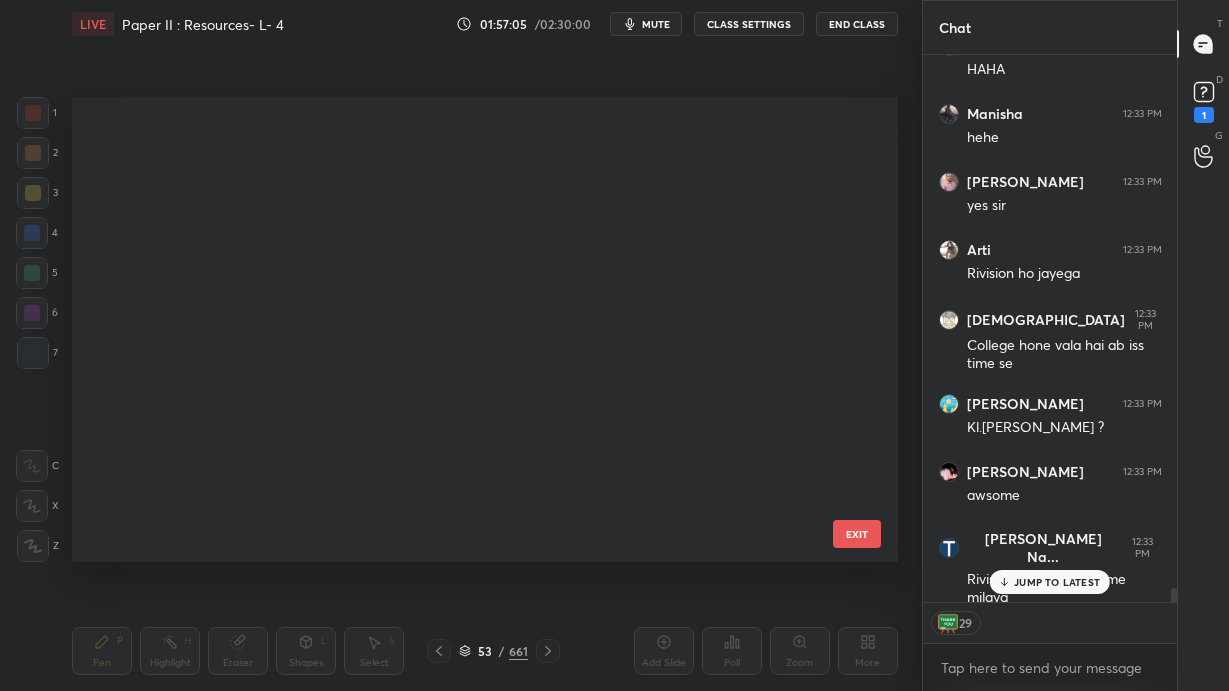 scroll, scrollTop: 2053, scrollLeft: 0, axis: vertical 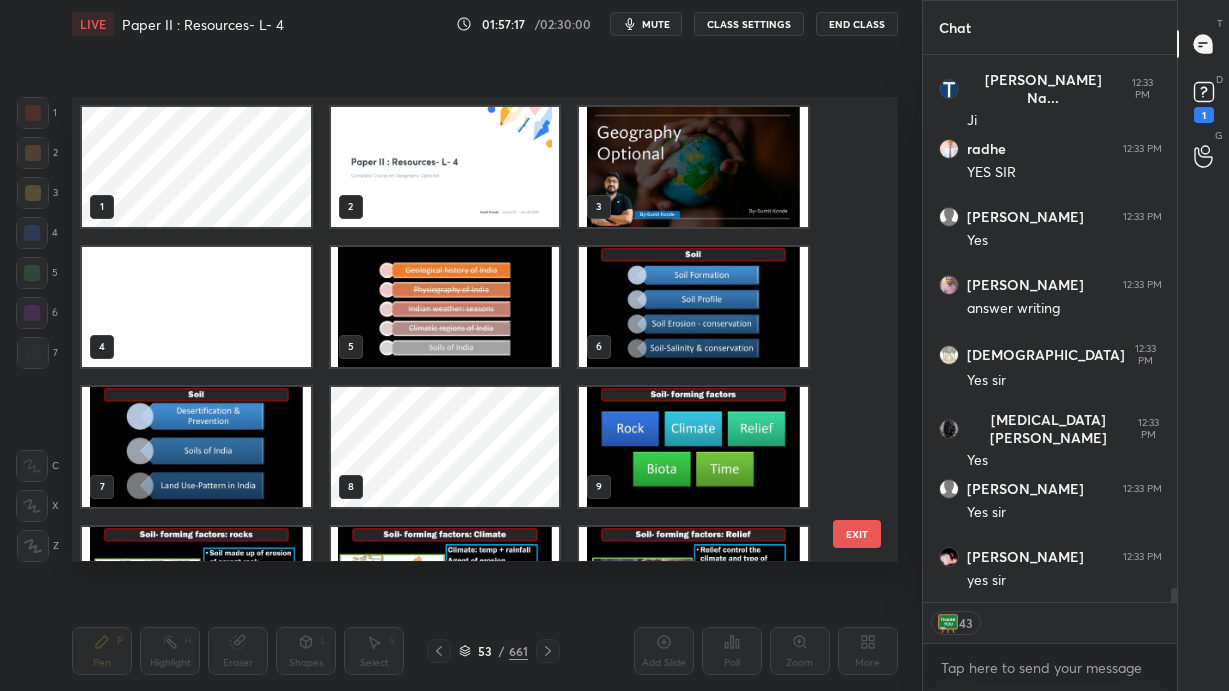click on "EXIT" at bounding box center (857, 534) 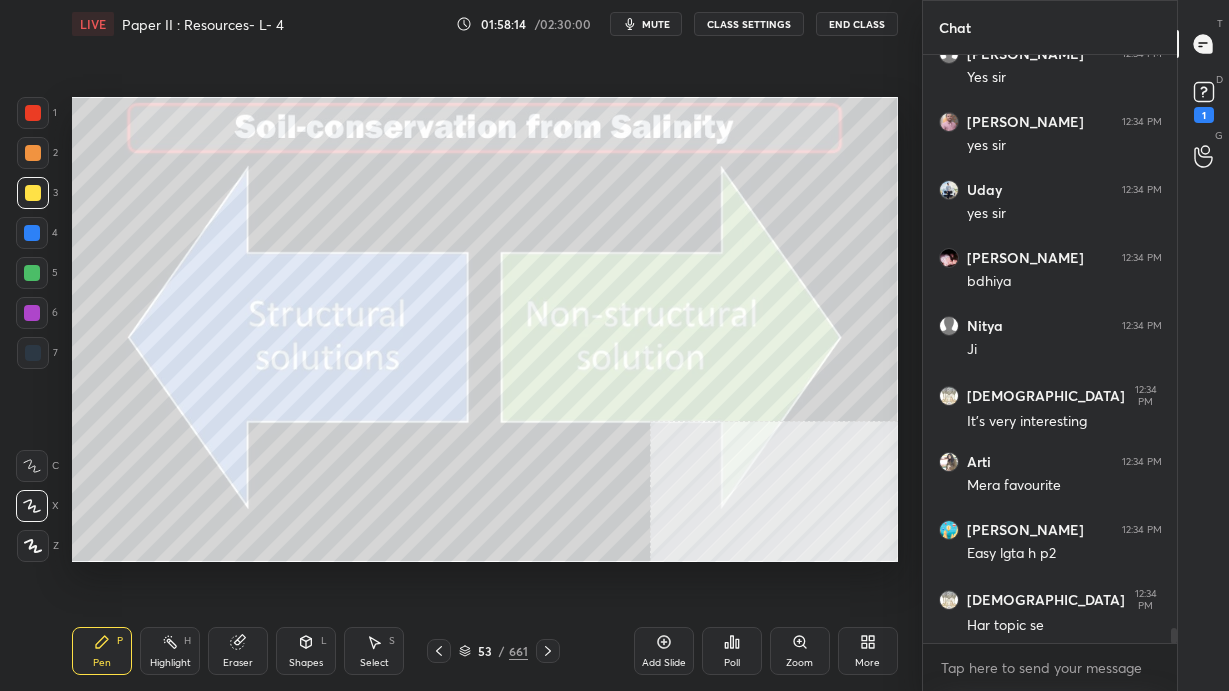 scroll, scrollTop: 23208, scrollLeft: 0, axis: vertical 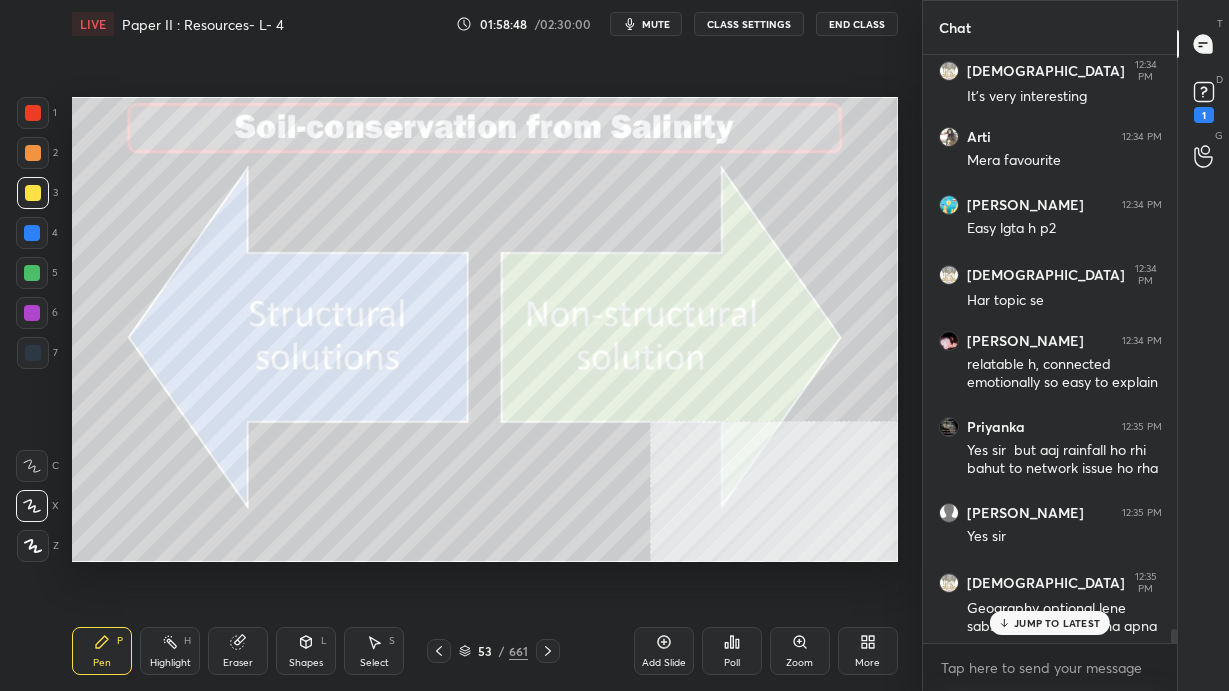 click on "JUMP TO LATEST" at bounding box center (1050, 623) 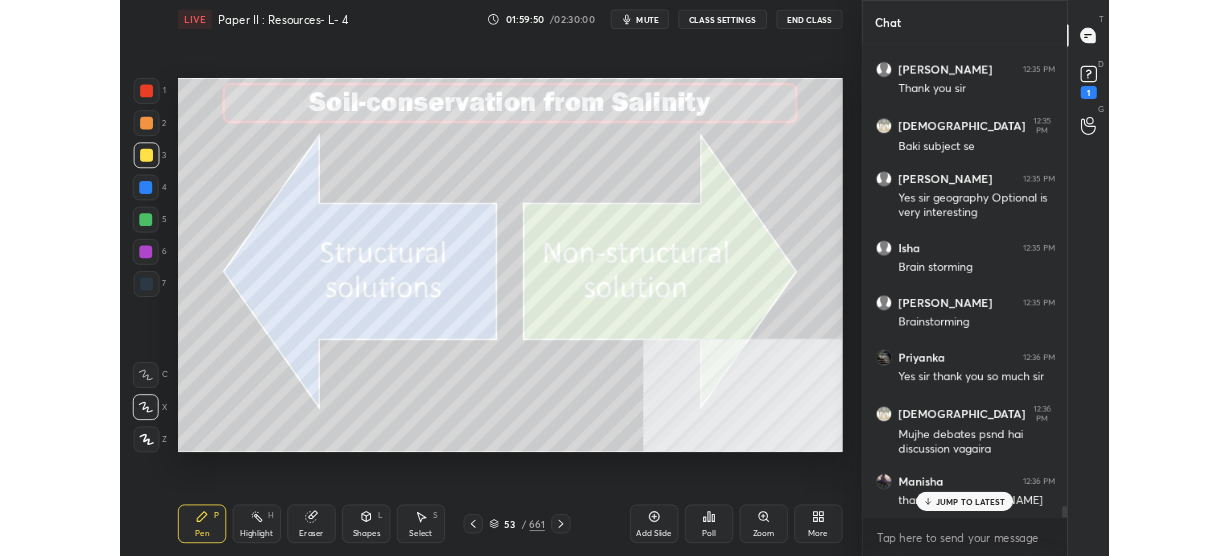 scroll, scrollTop: 24337, scrollLeft: 0, axis: vertical 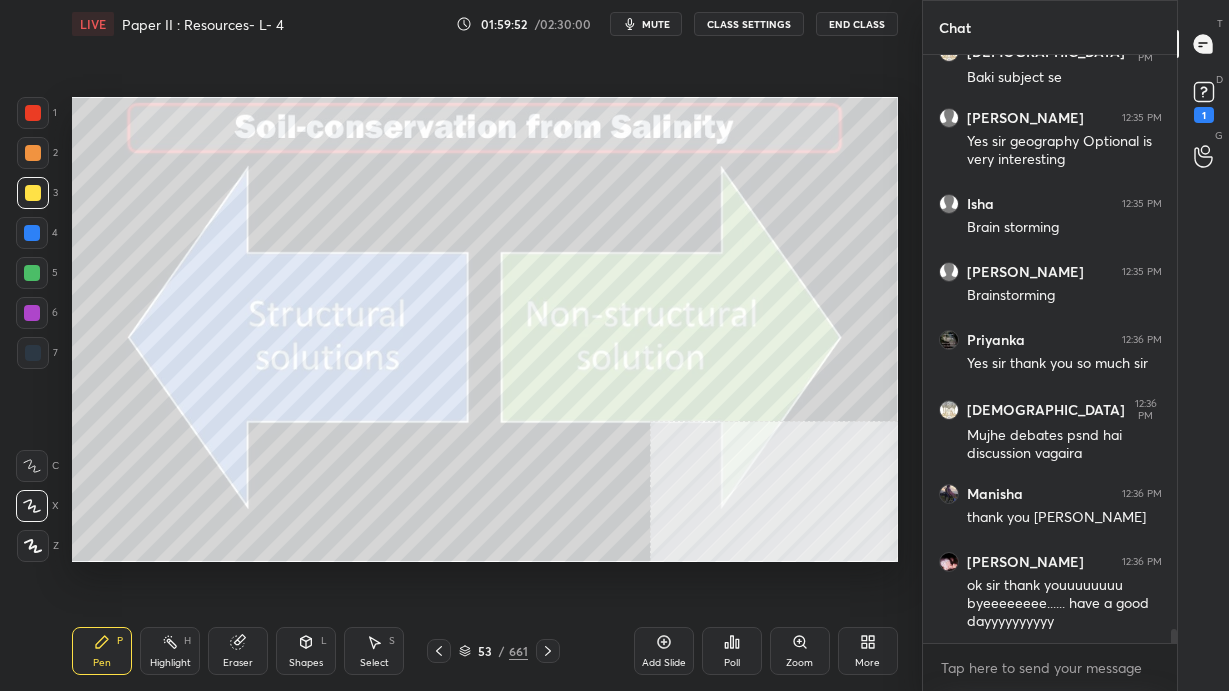 click on "More" at bounding box center (868, 651) 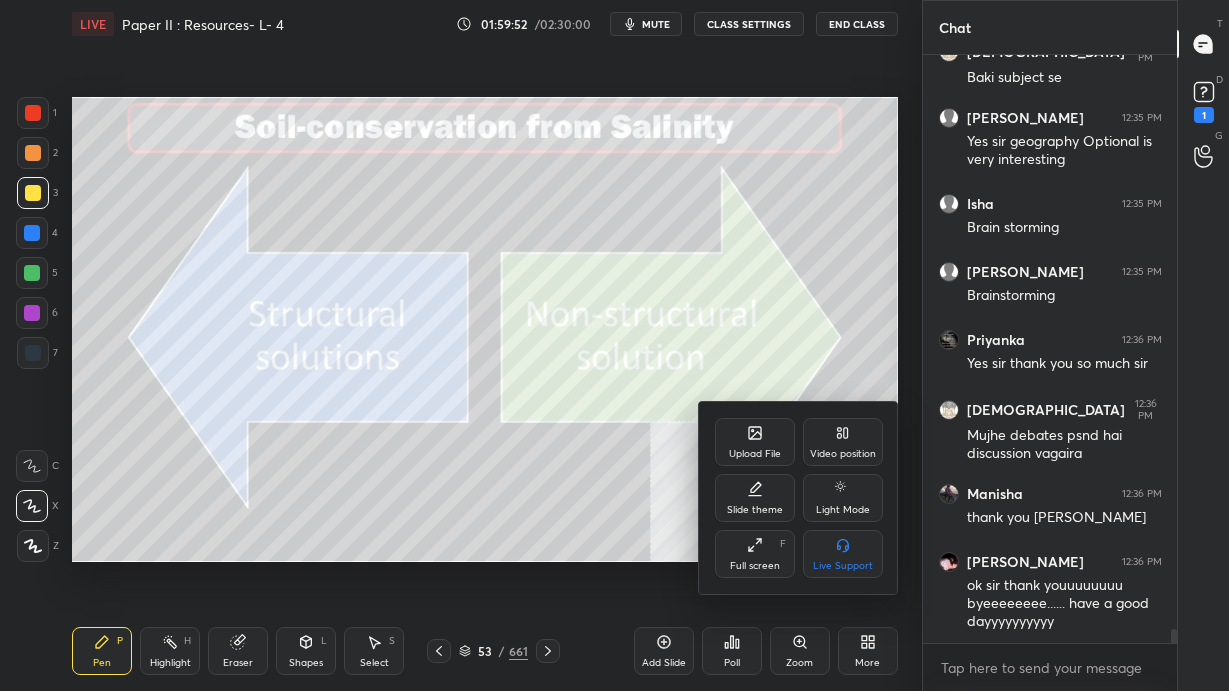 click on "Full screen" at bounding box center (755, 566) 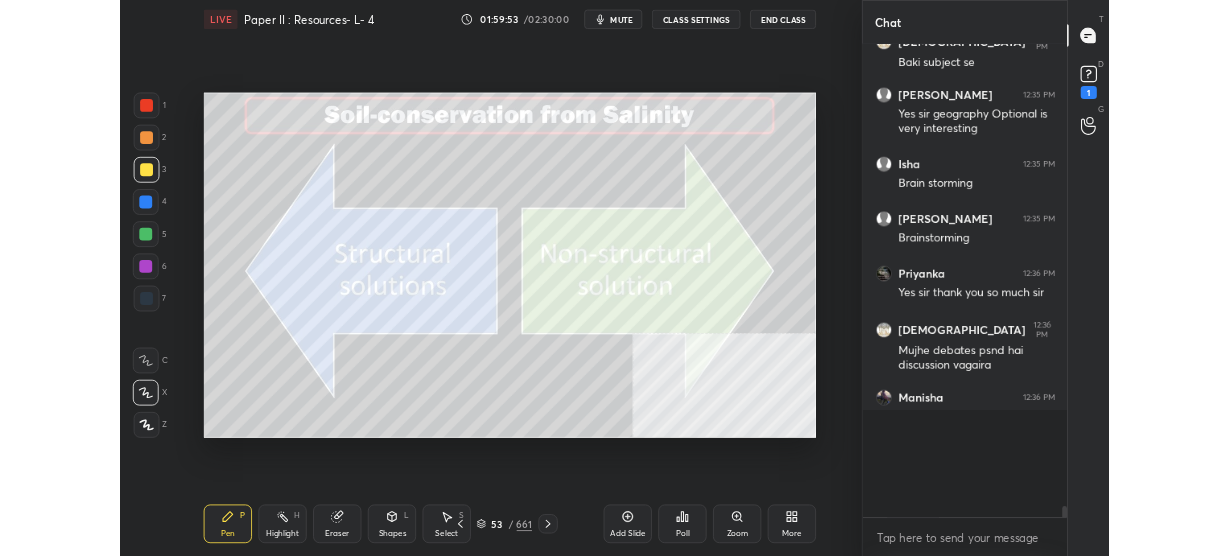 scroll, scrollTop: 428, scrollLeft: 841, axis: both 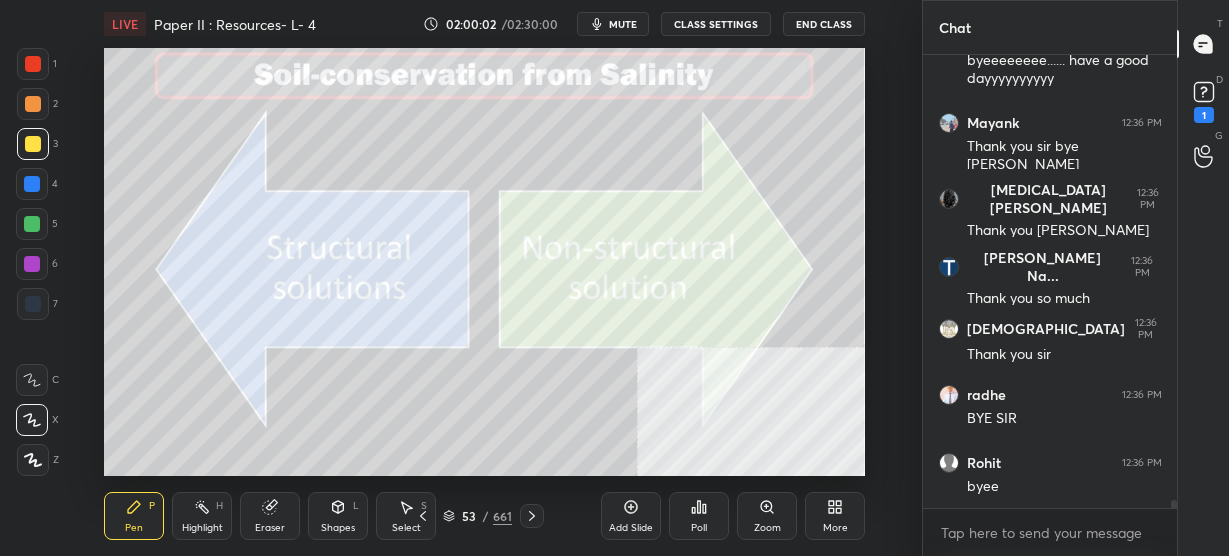 click 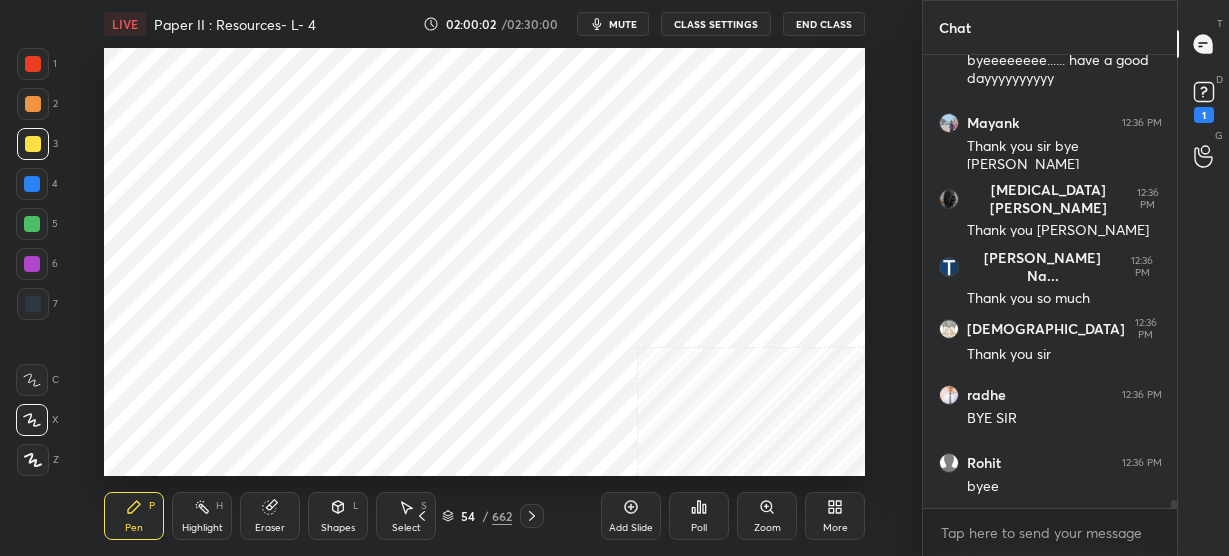 scroll, scrollTop: 24947, scrollLeft: 0, axis: vertical 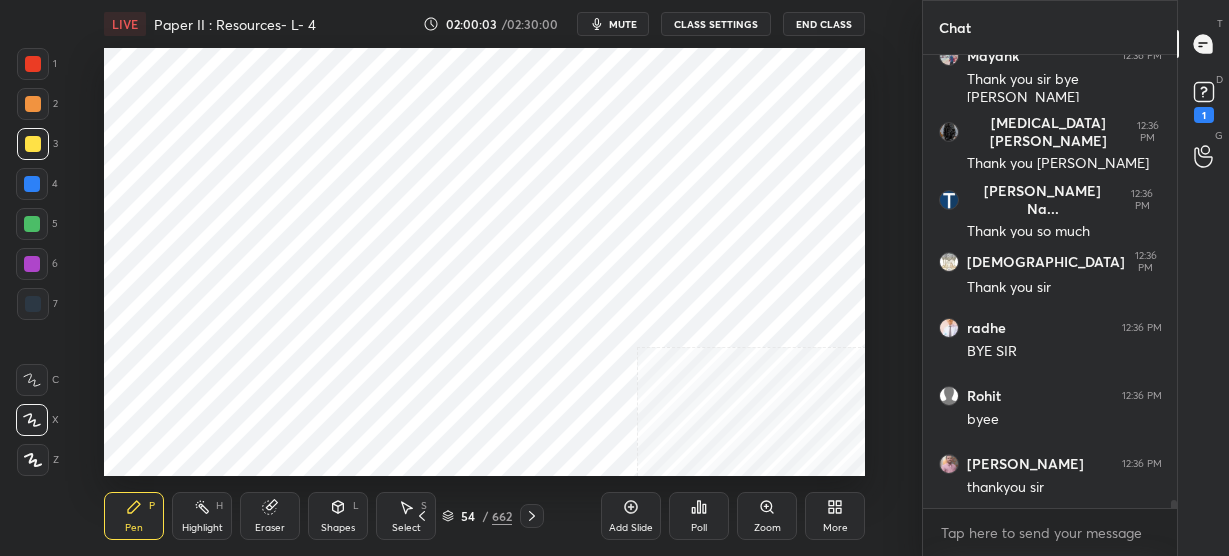 click on "mute" at bounding box center [623, 24] 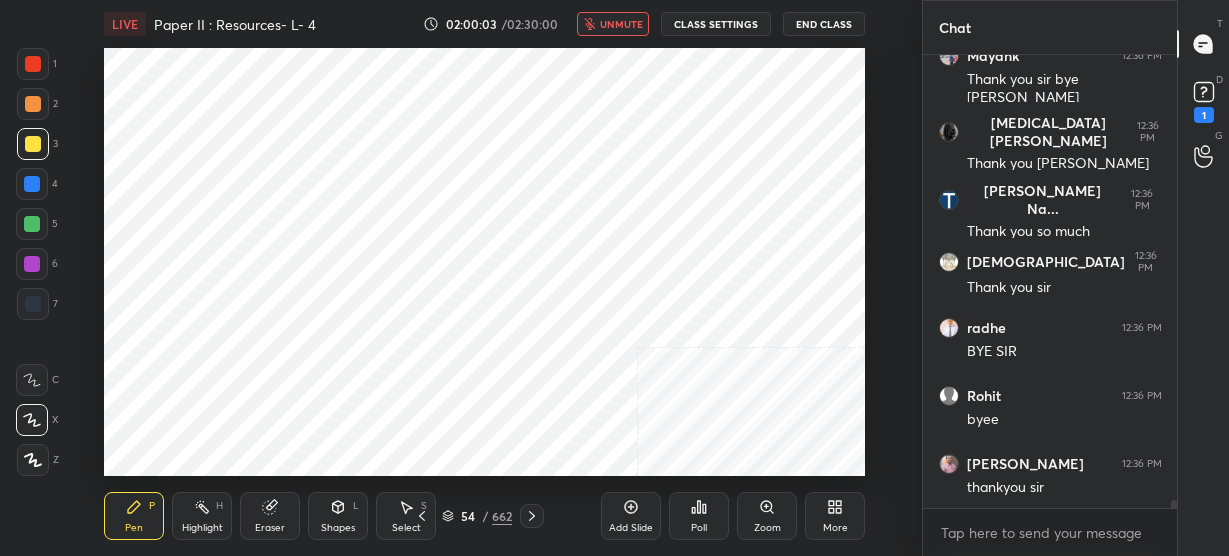 scroll, scrollTop: 25016, scrollLeft: 0, axis: vertical 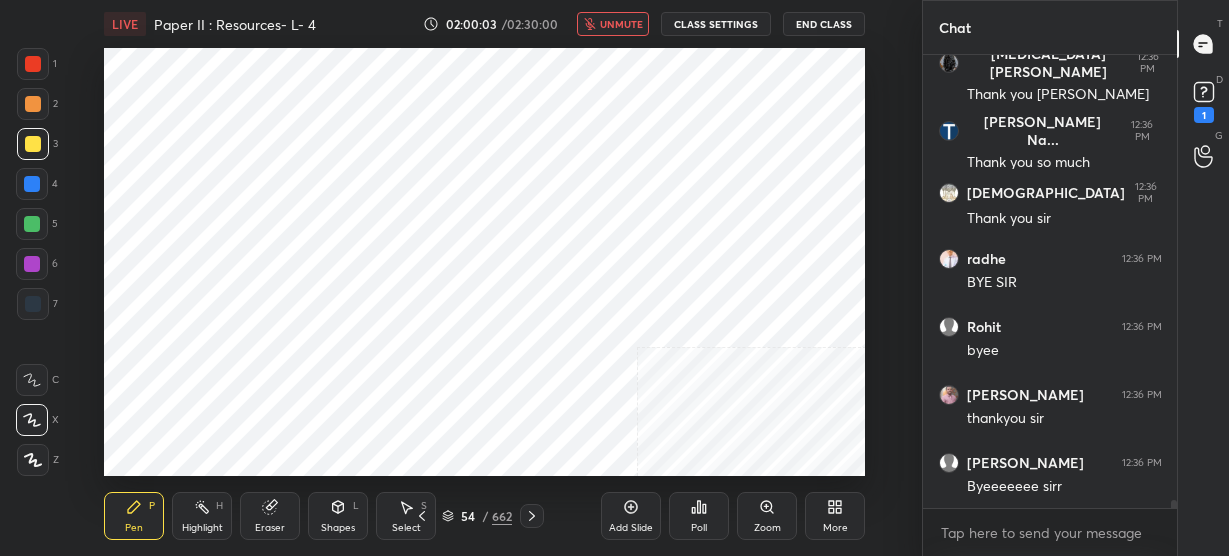click on "End Class" at bounding box center (824, 24) 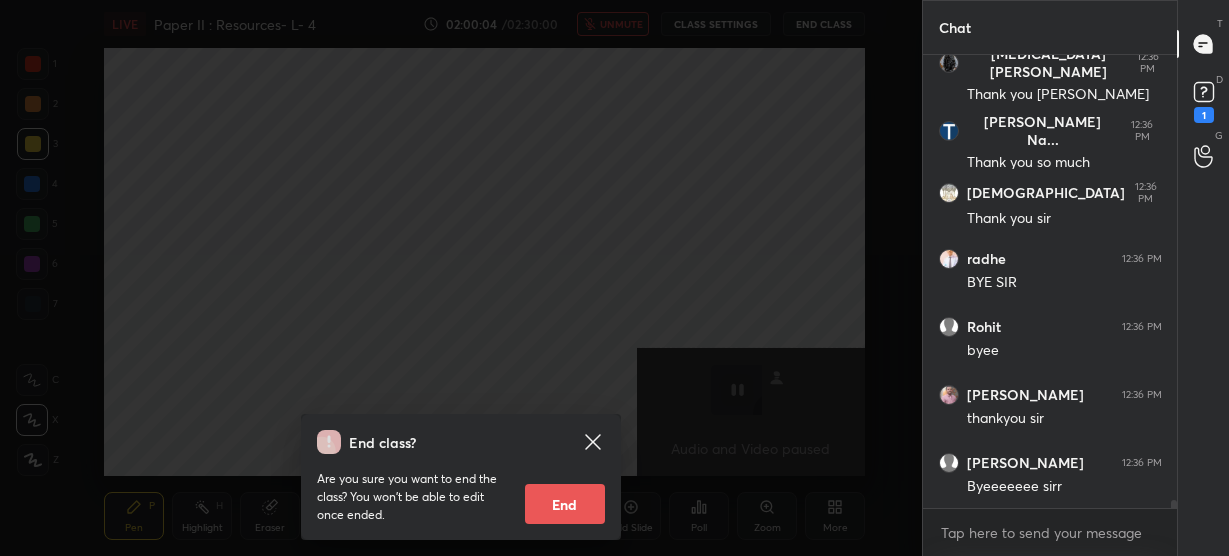 scroll, scrollTop: 25152, scrollLeft: 0, axis: vertical 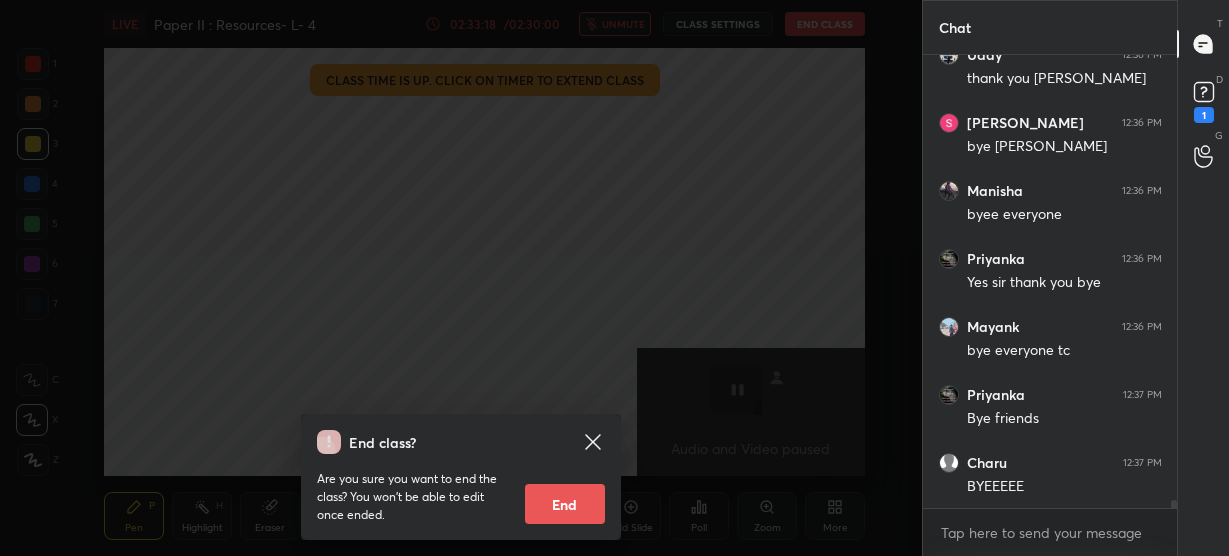 click on "End" at bounding box center (565, 504) 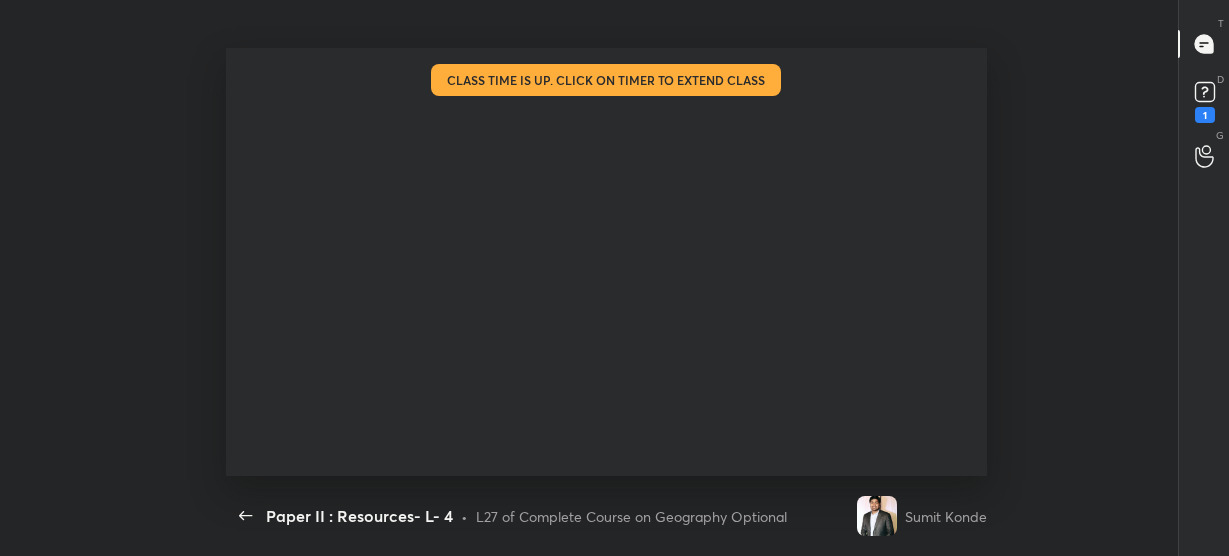 scroll, scrollTop: 99571, scrollLeft: 99040, axis: both 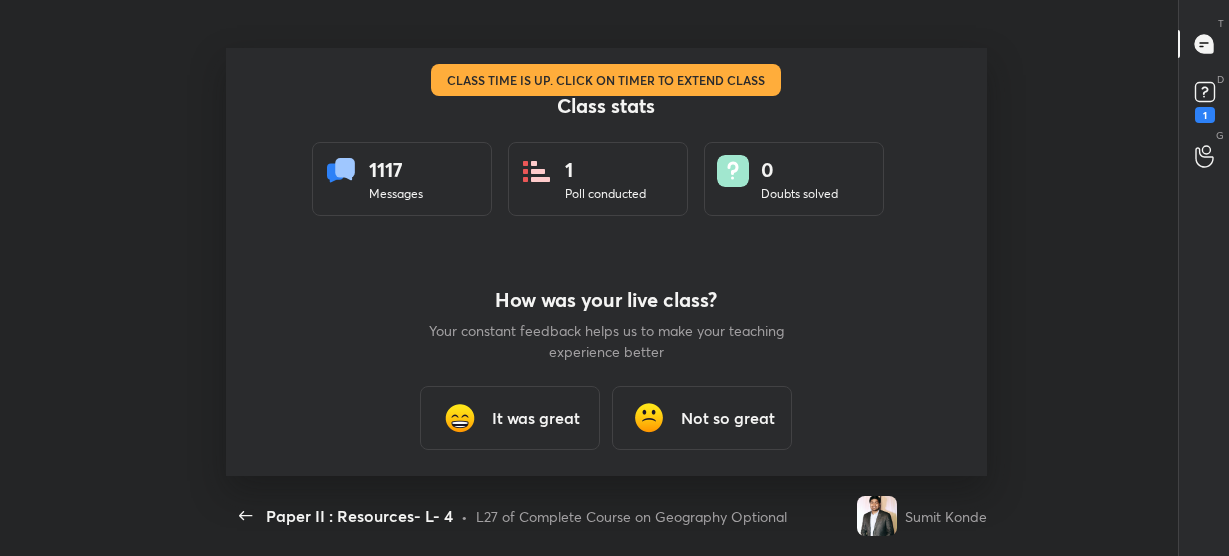 click on "It was great" at bounding box center [536, 418] 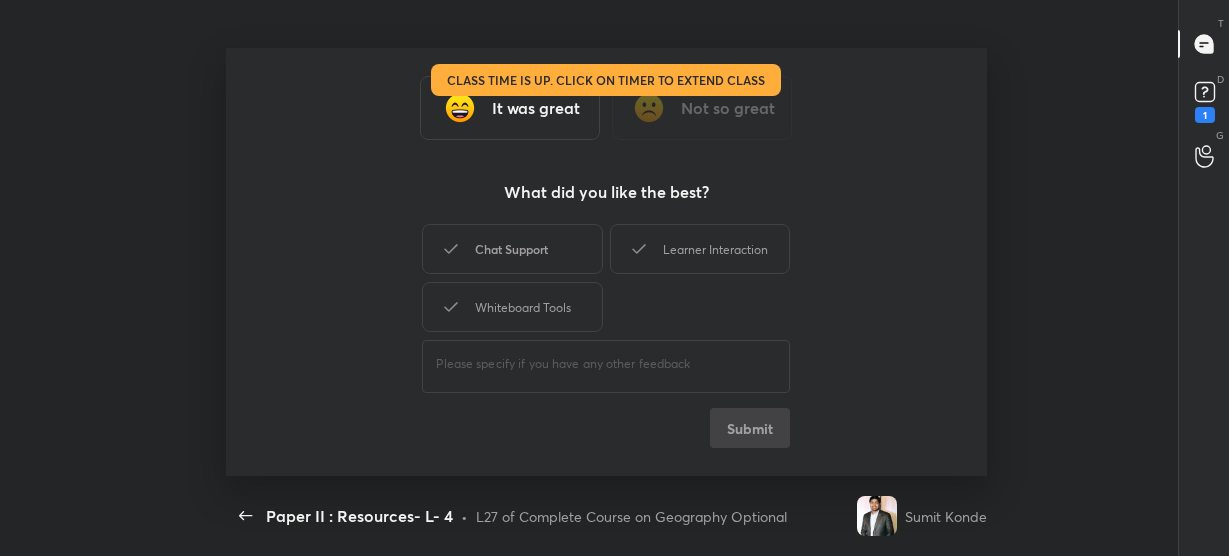 click on "Chat Support" at bounding box center (512, 249) 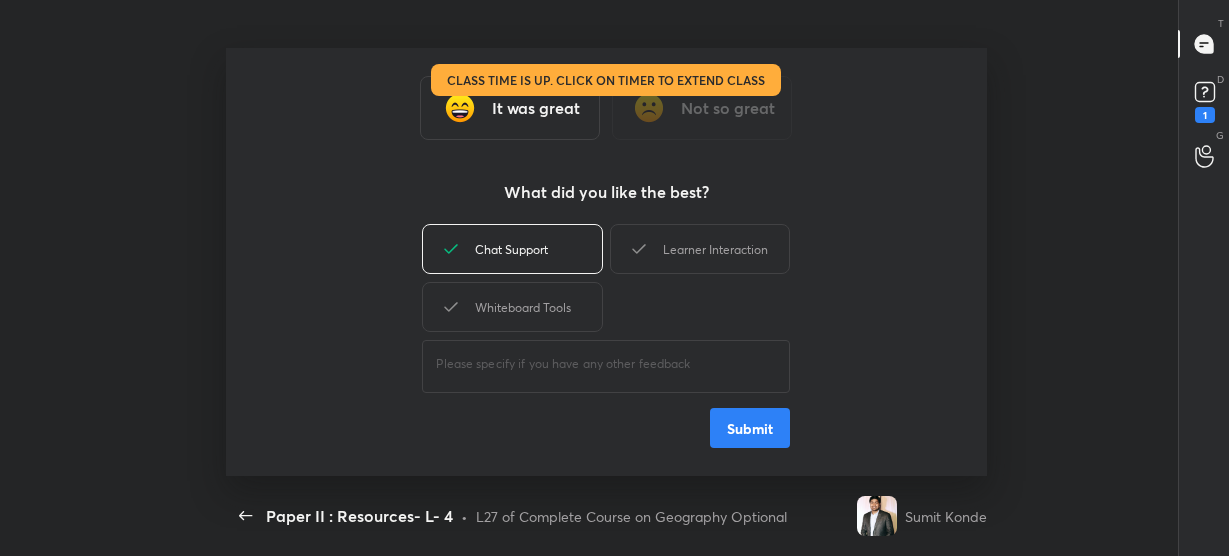 click on "Submit" at bounding box center (750, 428) 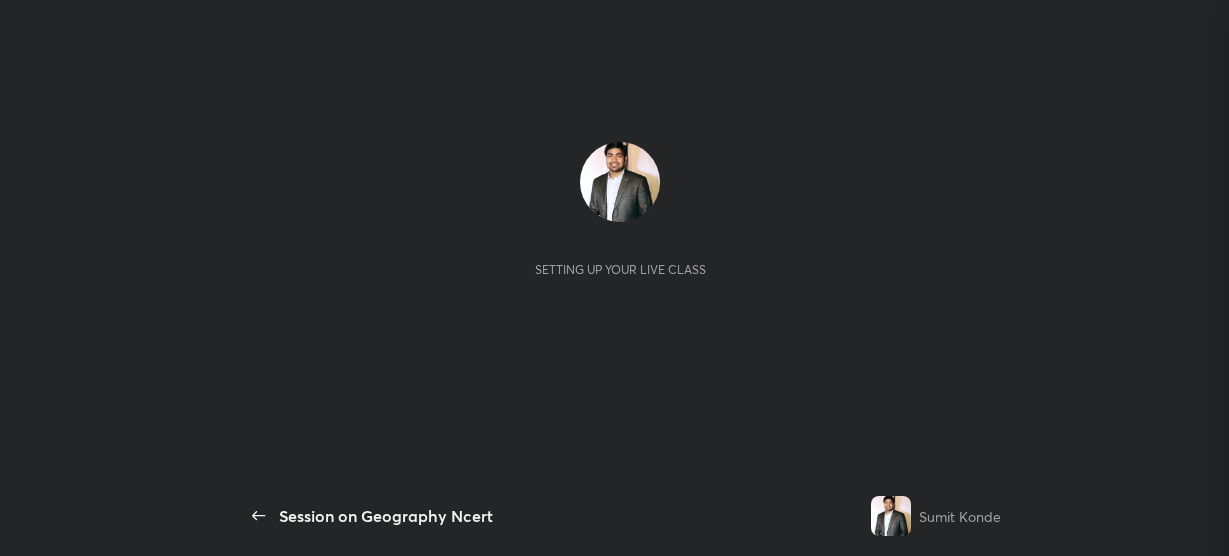 scroll, scrollTop: 0, scrollLeft: 0, axis: both 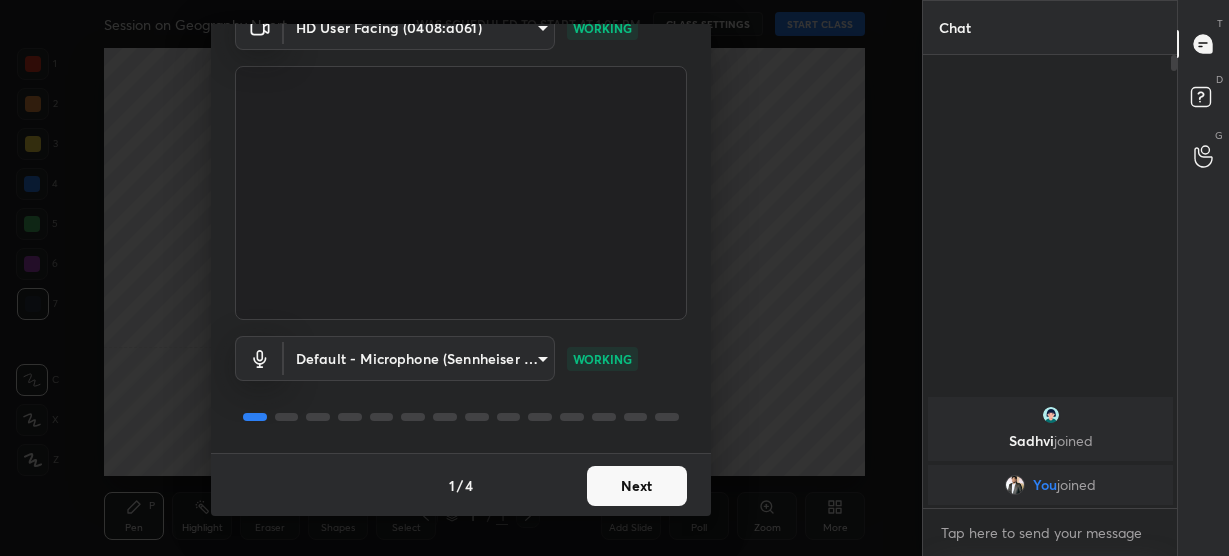 click on "Next" at bounding box center (637, 486) 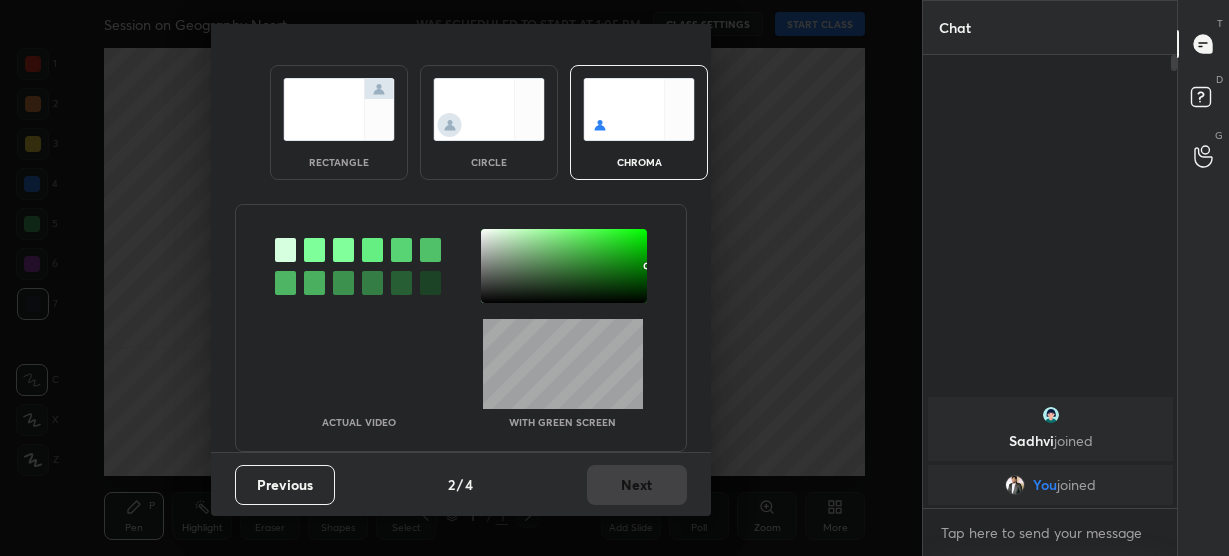 scroll, scrollTop: 22, scrollLeft: 0, axis: vertical 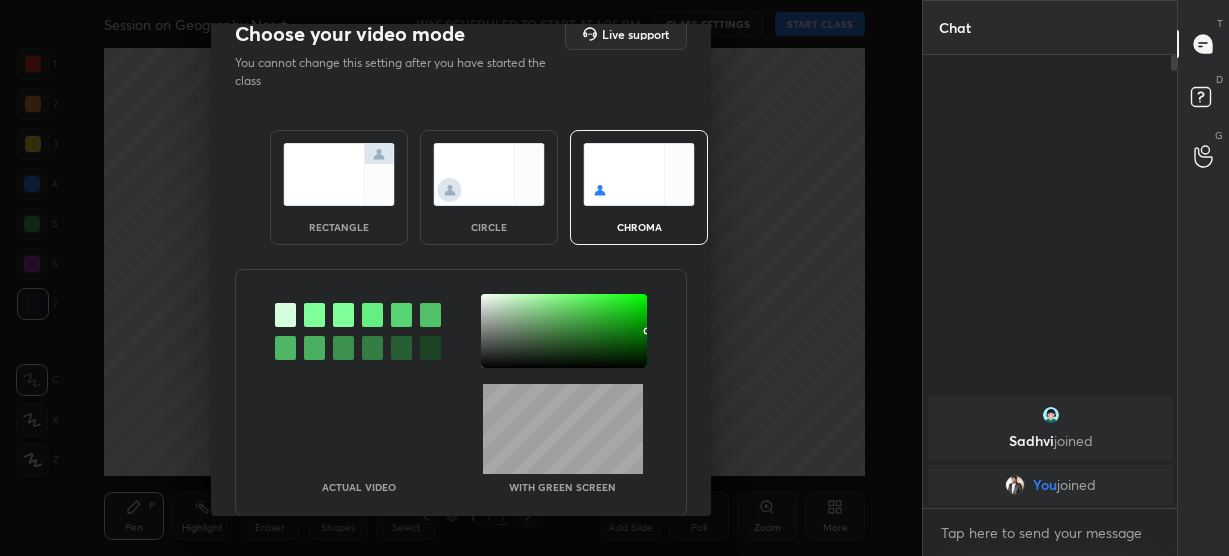 click on "With green screen" at bounding box center (563, 438) 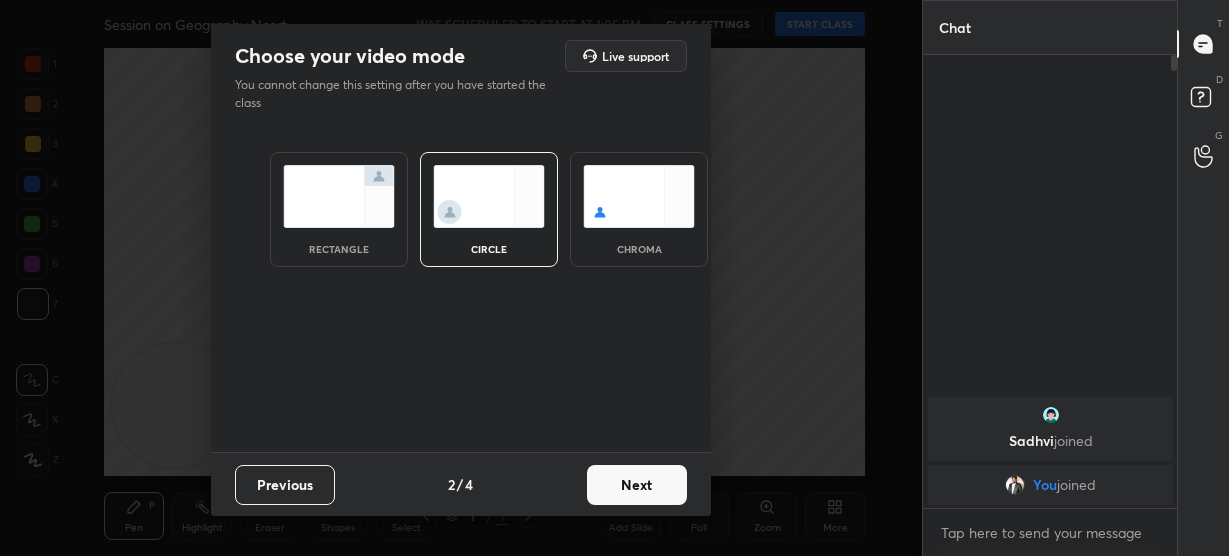 scroll, scrollTop: 0, scrollLeft: 0, axis: both 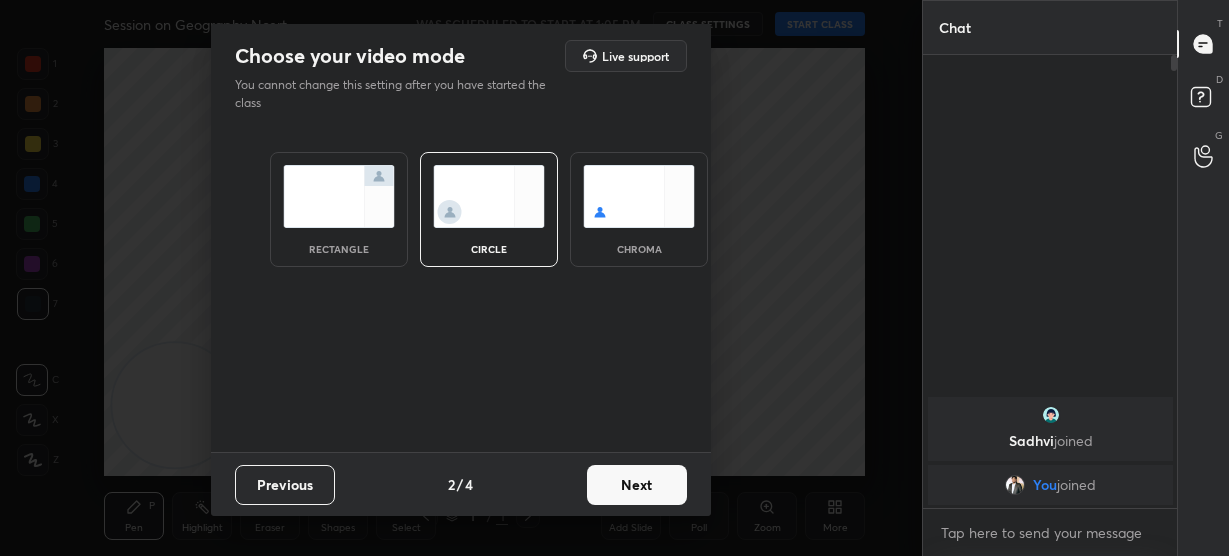 click on "Next" at bounding box center [637, 485] 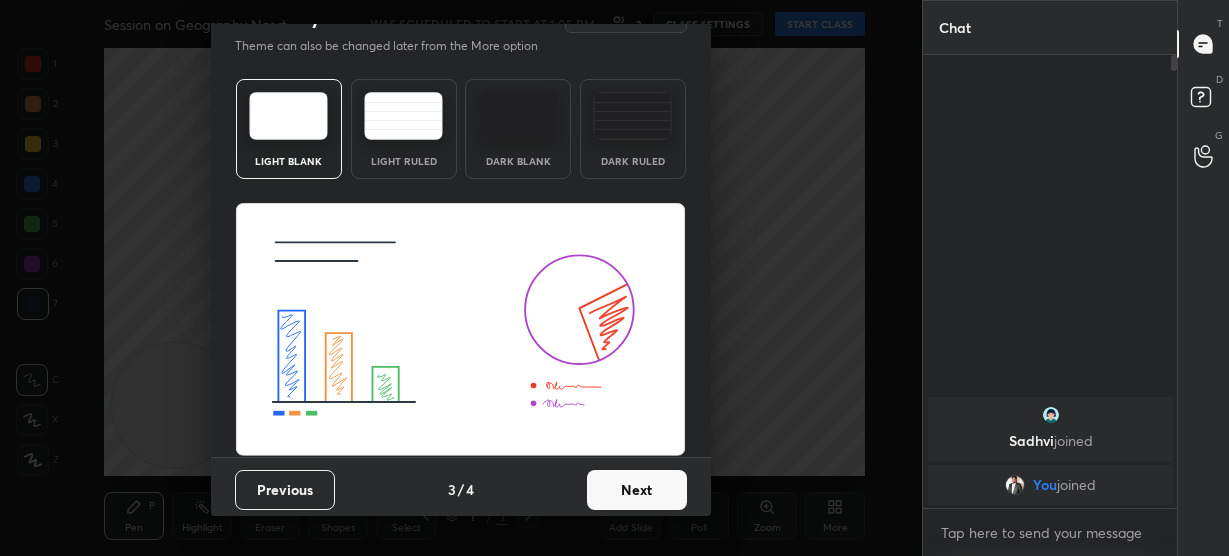 scroll, scrollTop: 42, scrollLeft: 0, axis: vertical 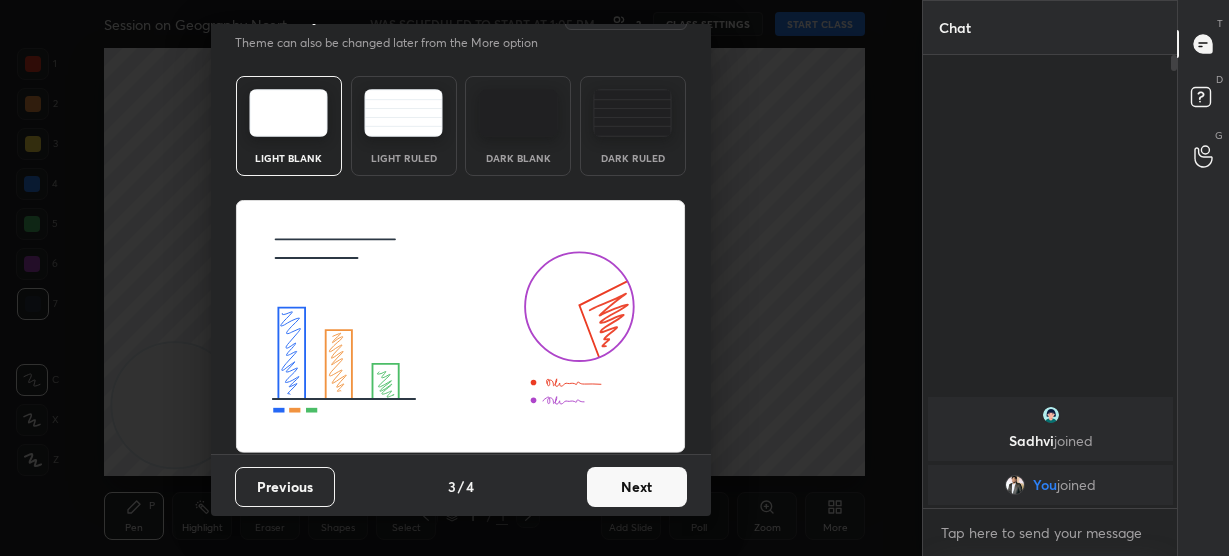 click on "Next" at bounding box center [637, 487] 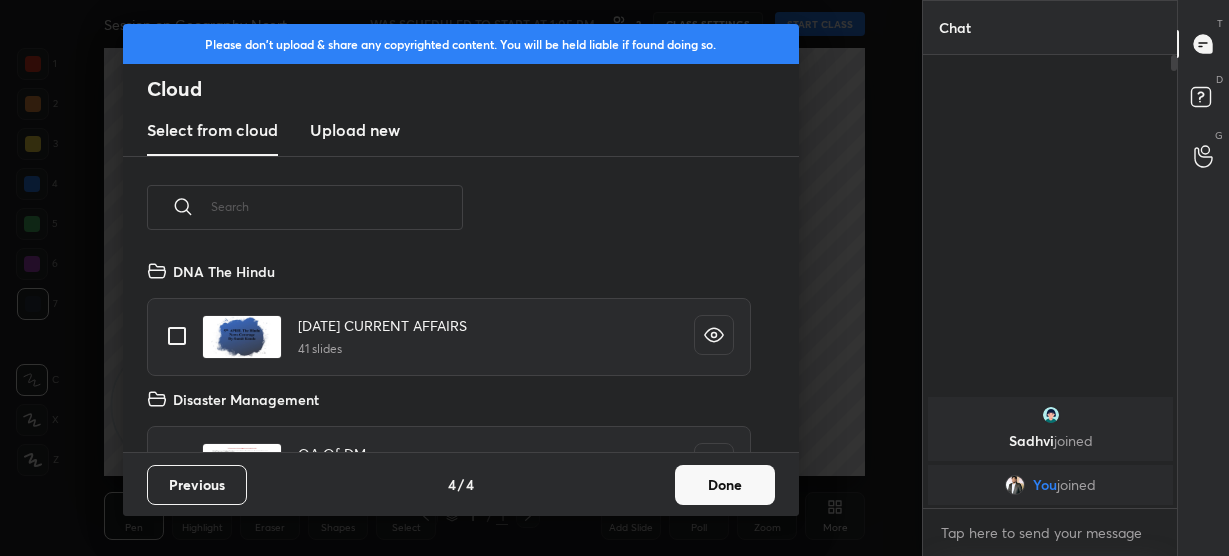 click on "Done" at bounding box center (725, 485) 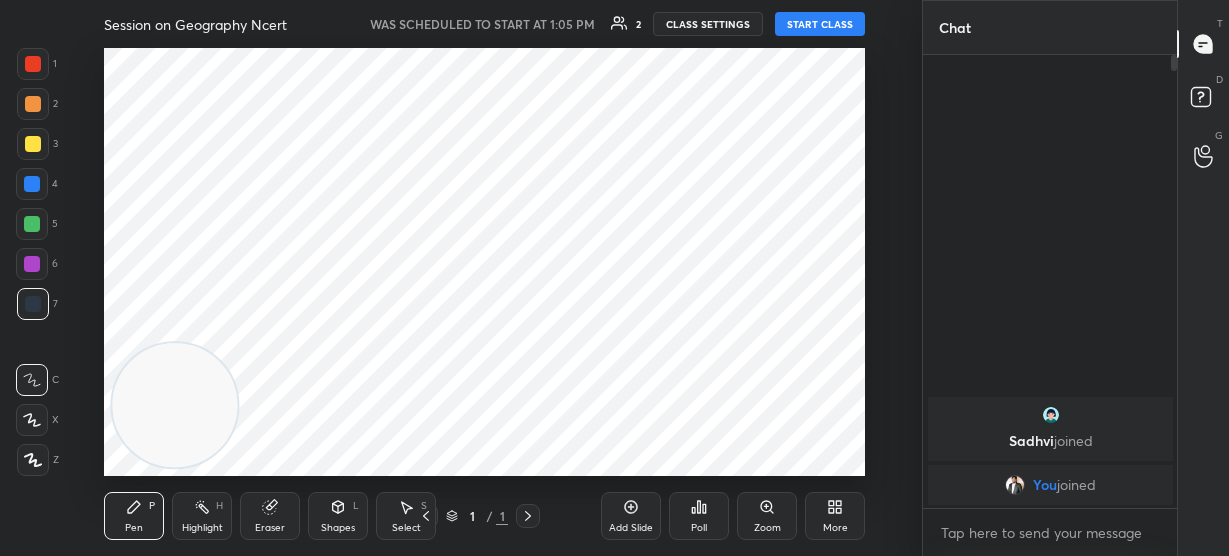 click on "Add Slide" at bounding box center [631, 516] 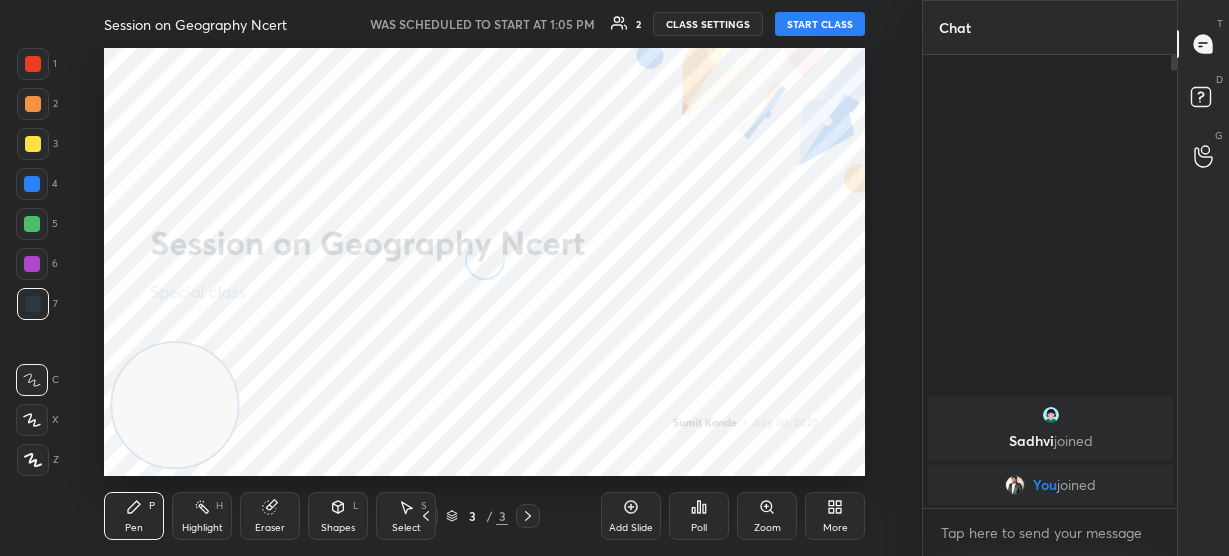click on "CLASS SETTINGS" at bounding box center (708, 24) 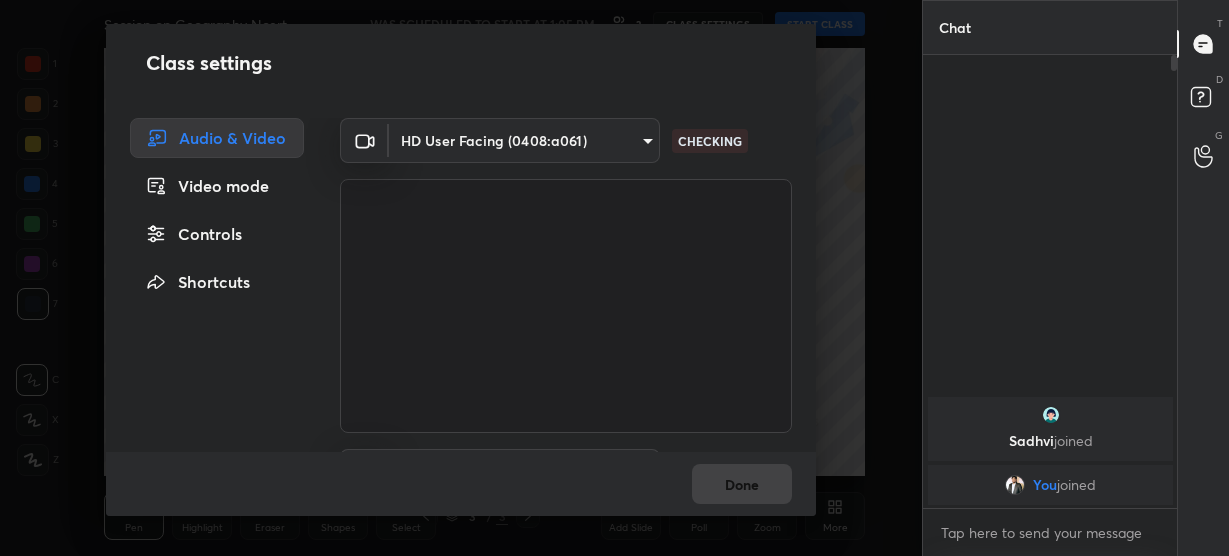 click on "Controls" at bounding box center [217, 234] 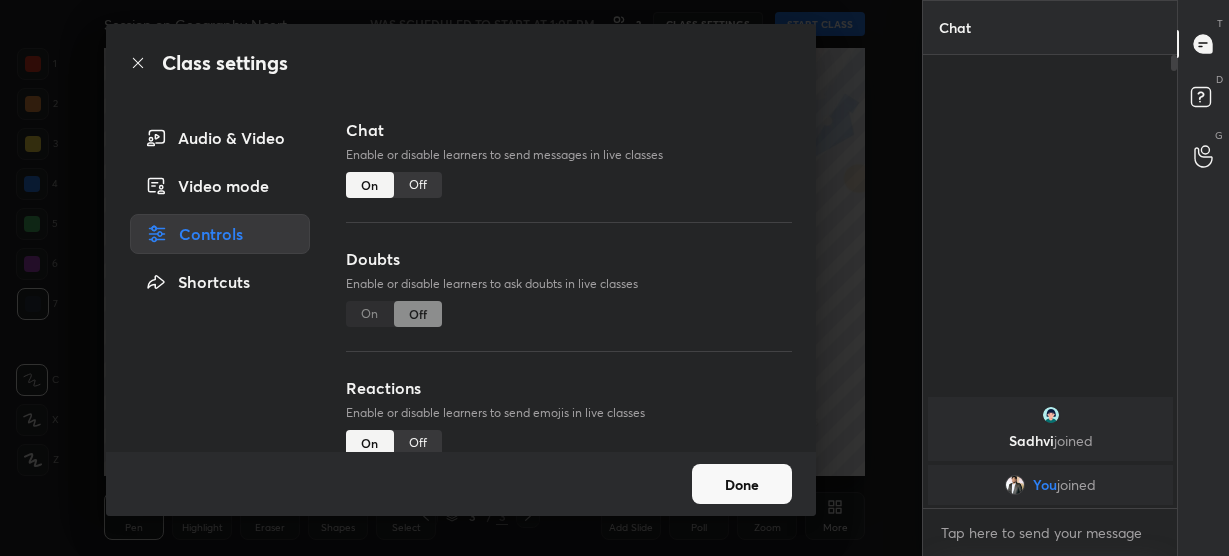 click on "Off" at bounding box center [418, 185] 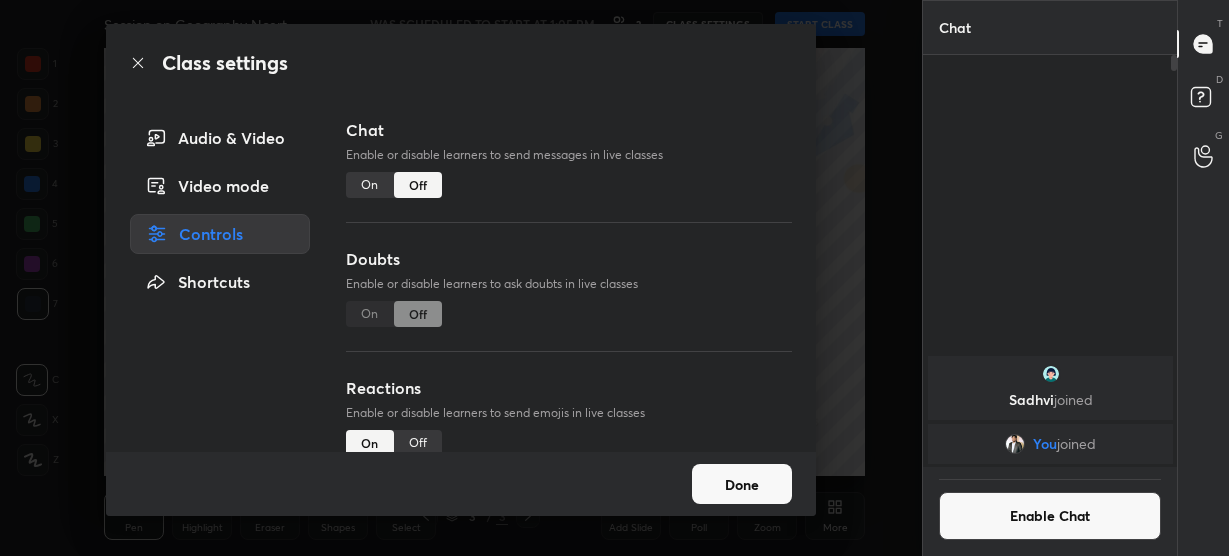 click on "Done" at bounding box center [742, 484] 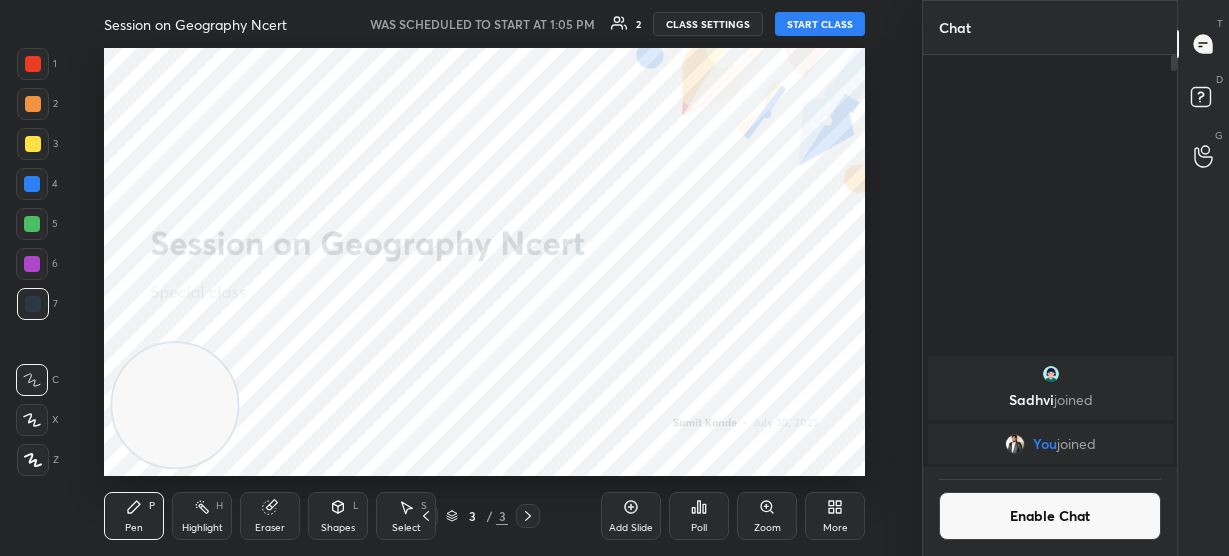 click on "Add Slide" at bounding box center [631, 528] 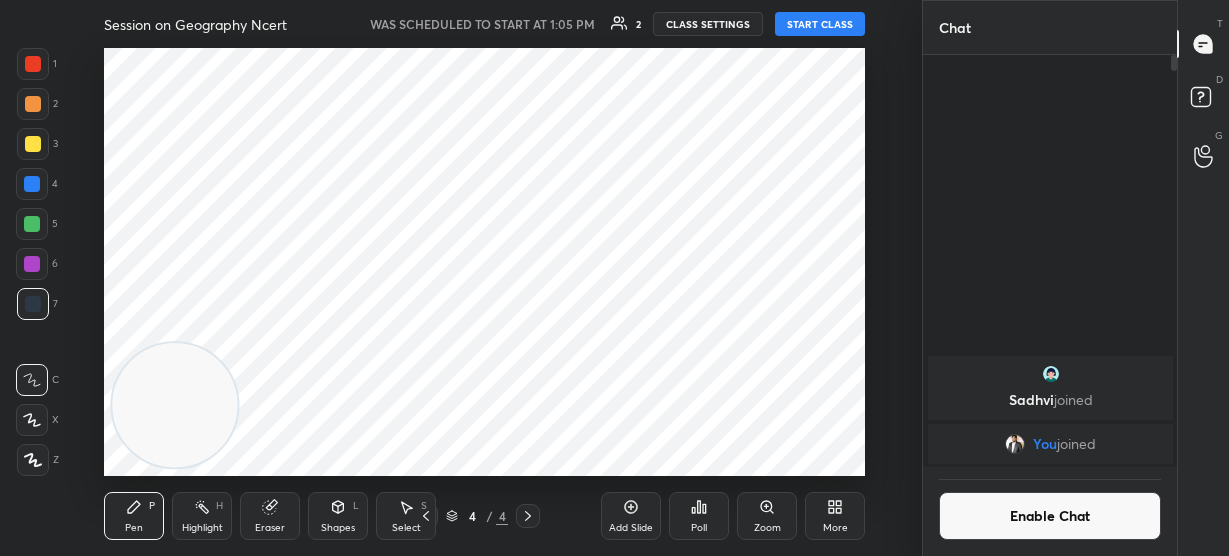 click on "START CLASS" at bounding box center (820, 24) 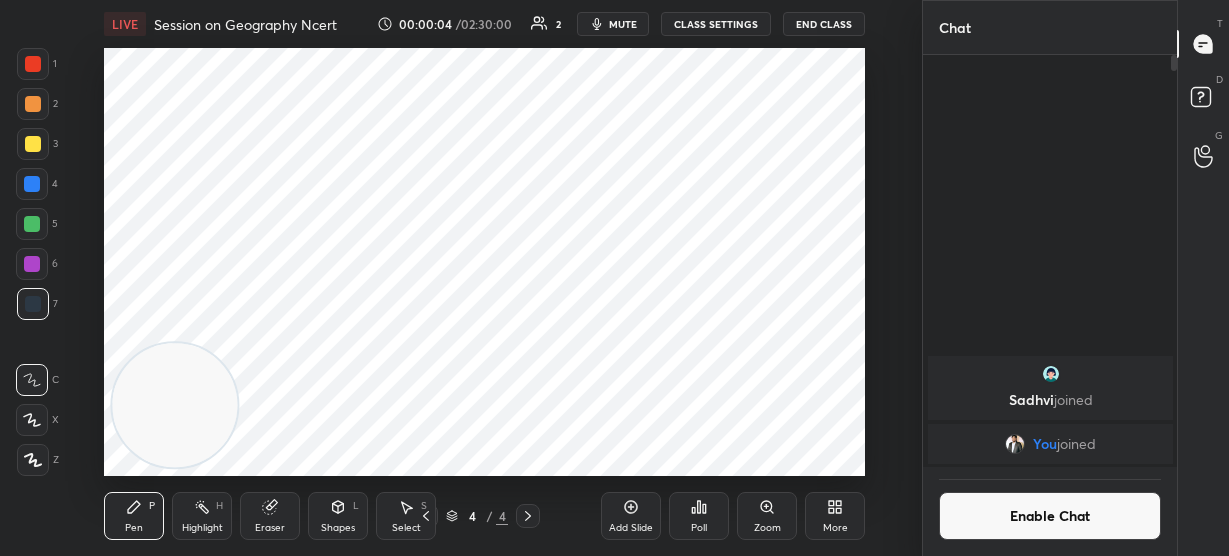 click on "mute" at bounding box center (623, 24) 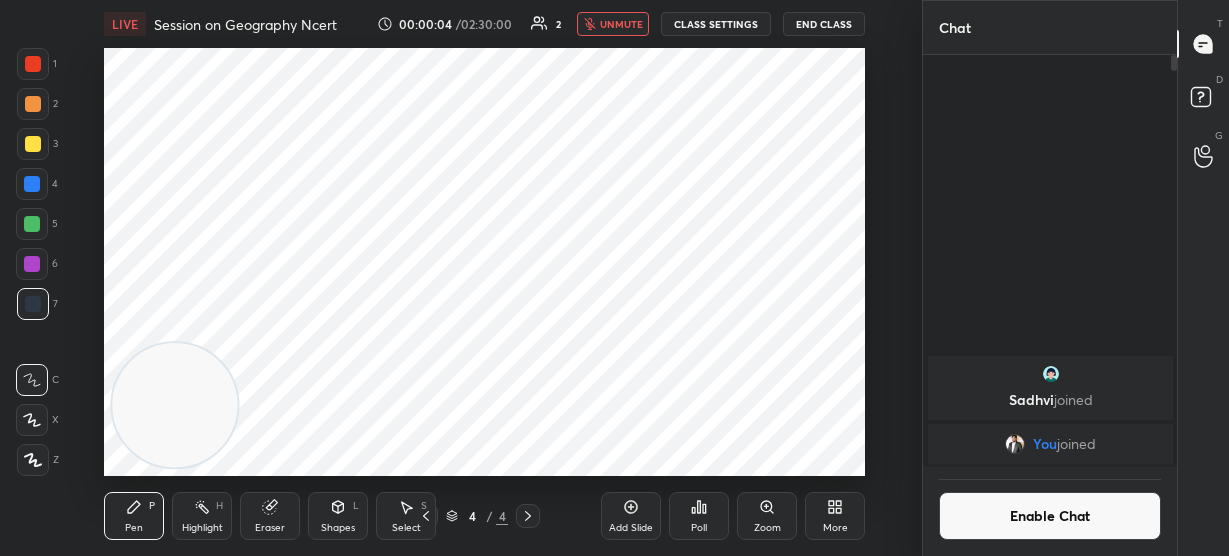 click on "End Class" at bounding box center (824, 24) 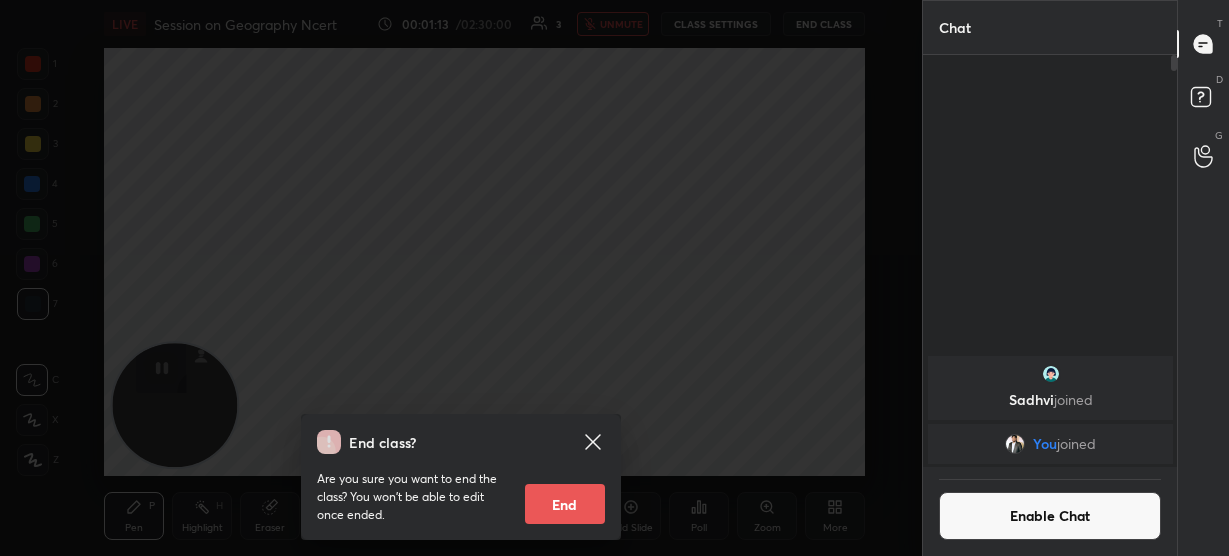 scroll, scrollTop: 366, scrollLeft: 248, axis: both 